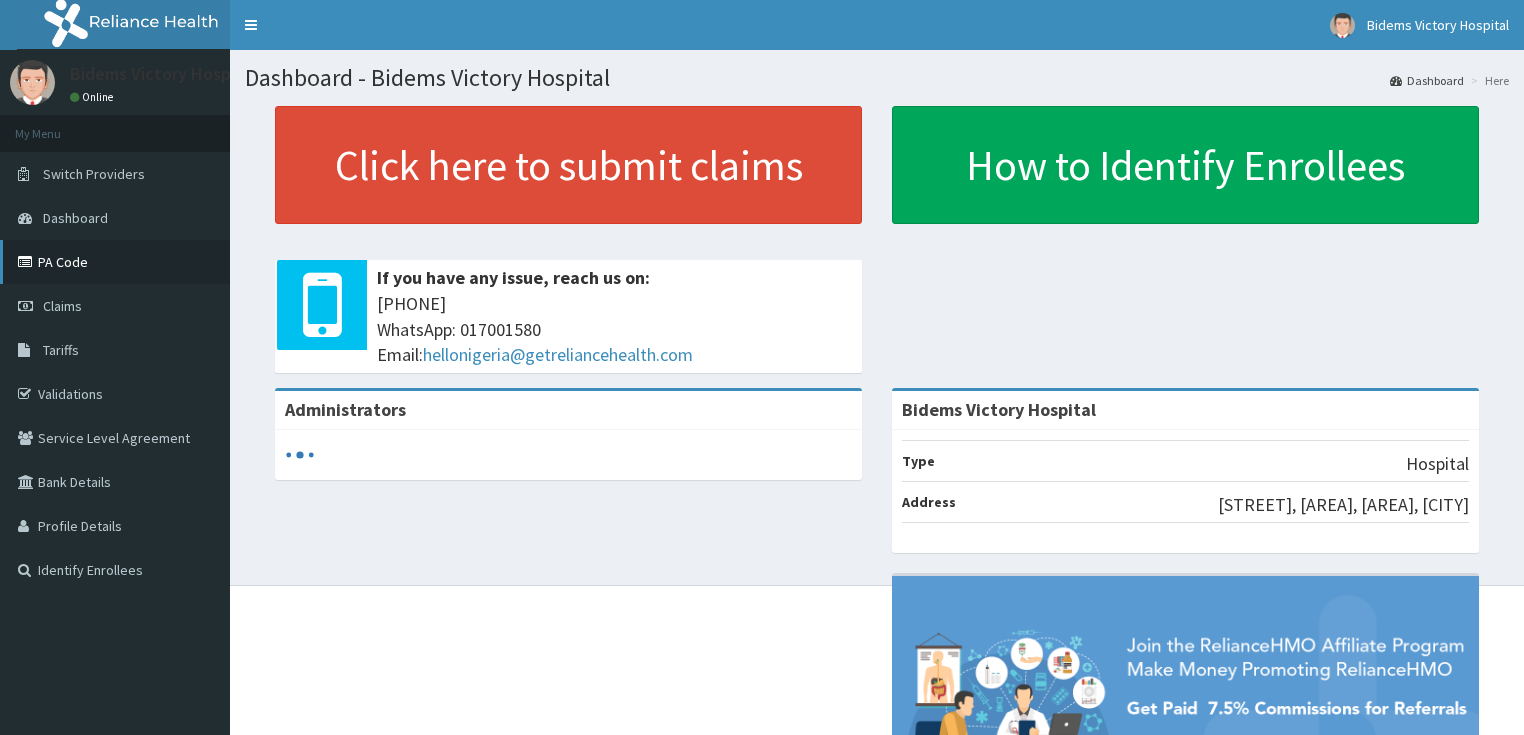 scroll, scrollTop: 0, scrollLeft: 0, axis: both 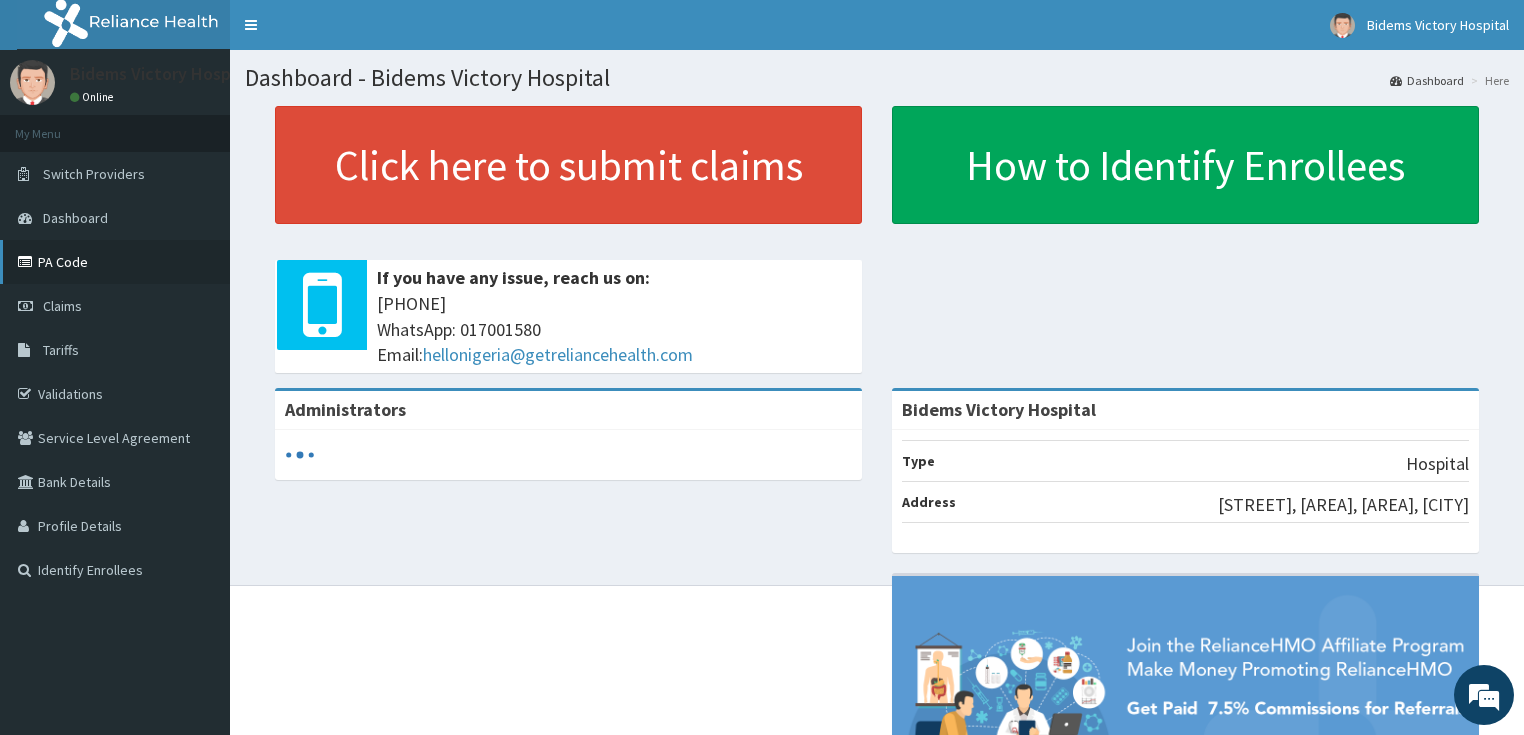 click on "PA Code" at bounding box center [115, 262] 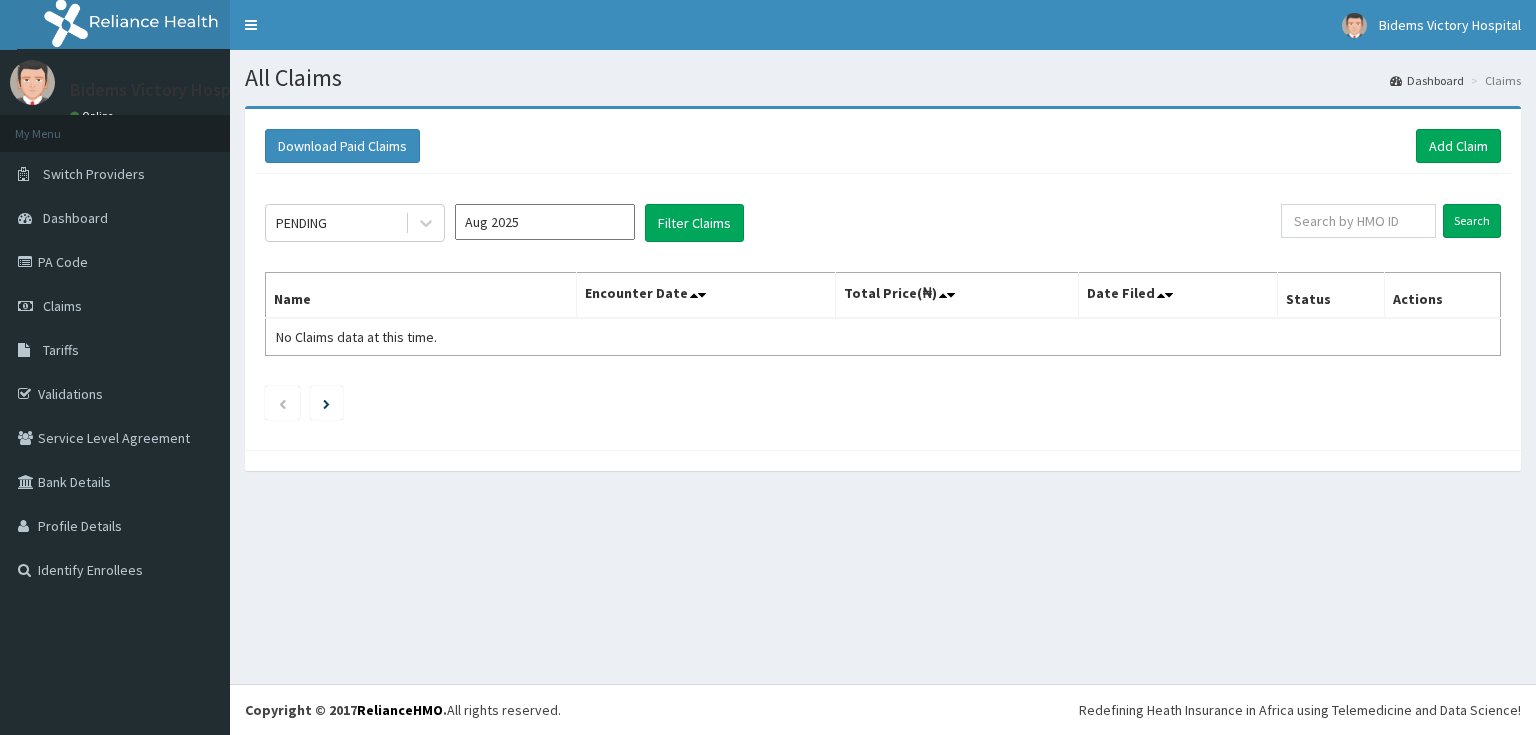 scroll, scrollTop: 0, scrollLeft: 0, axis: both 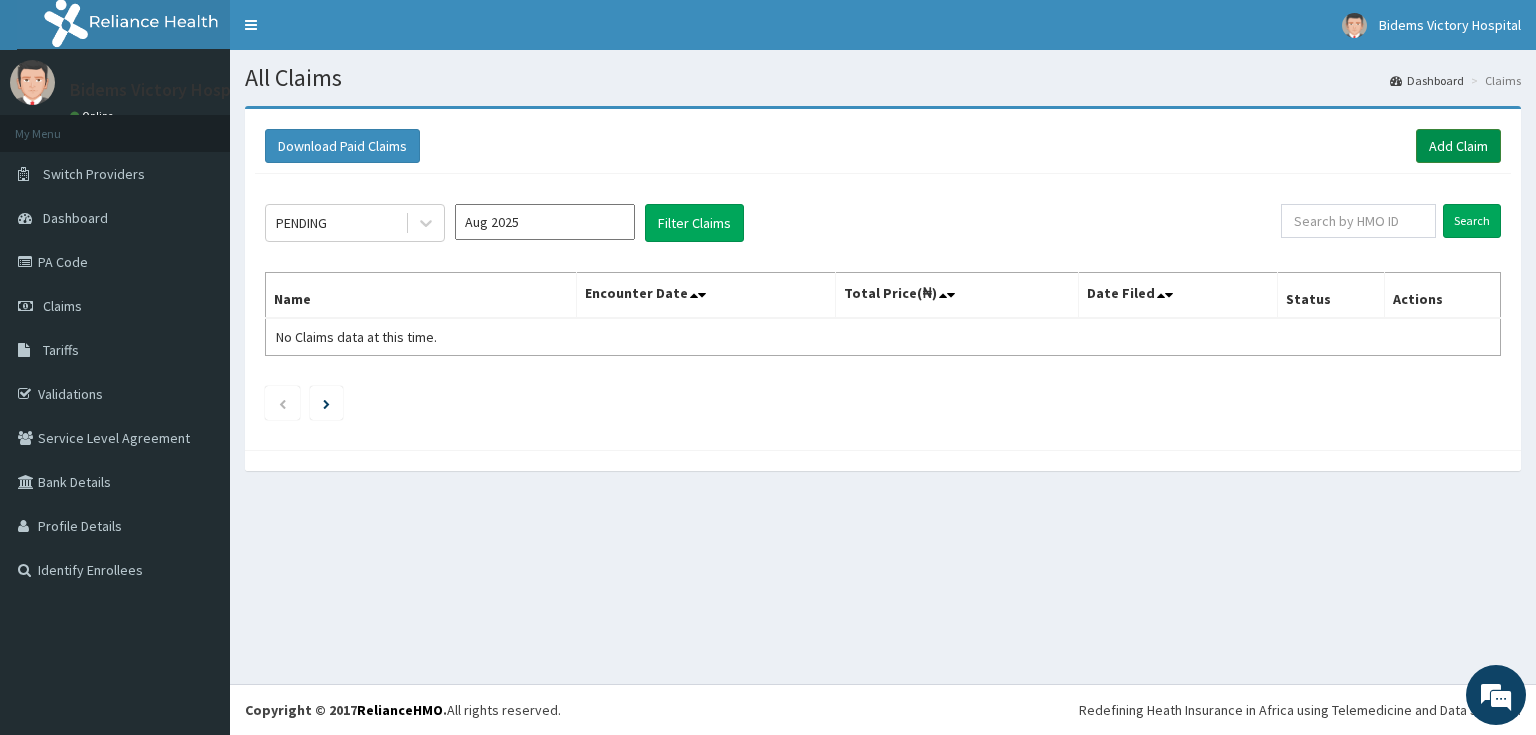 click on "Add Claim" at bounding box center [1458, 146] 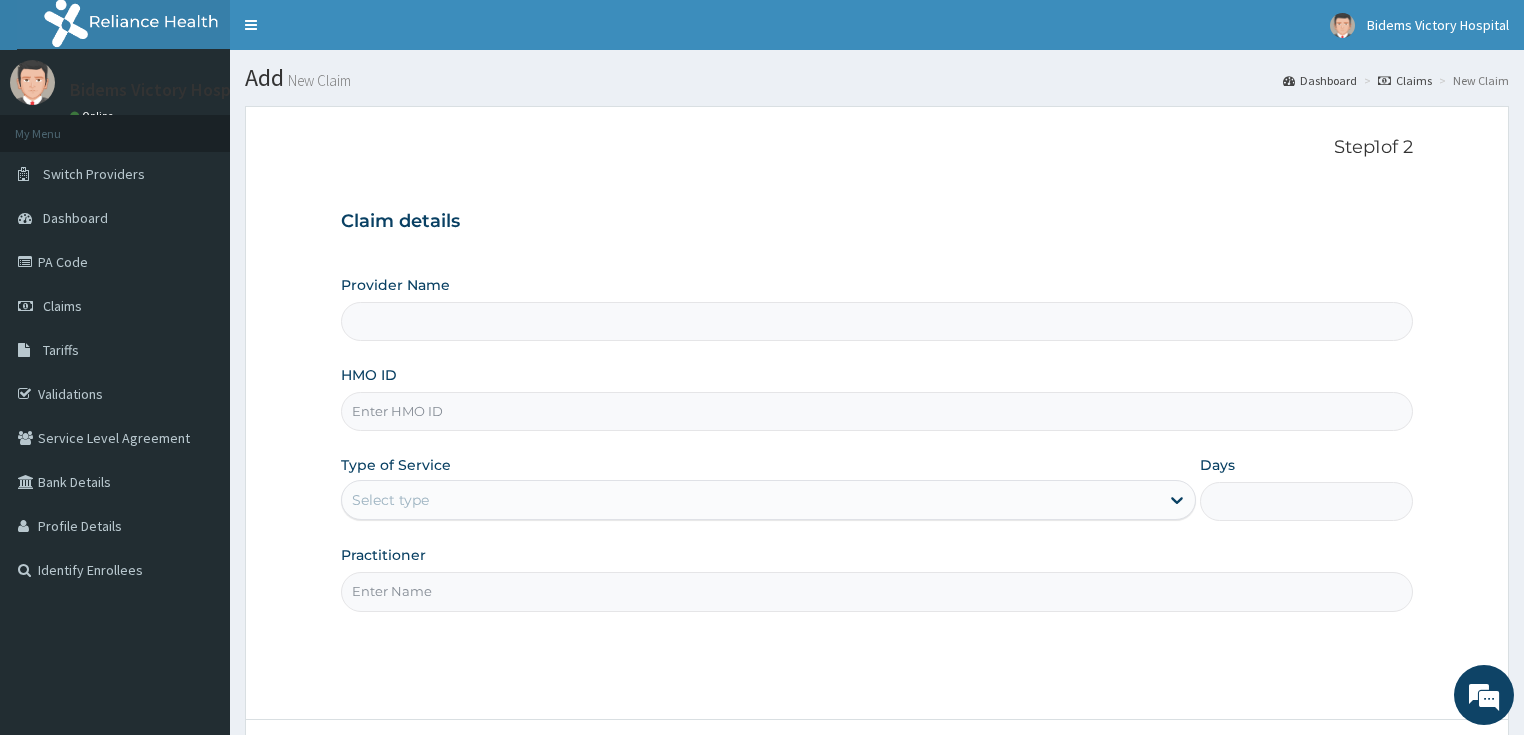 scroll, scrollTop: 0, scrollLeft: 0, axis: both 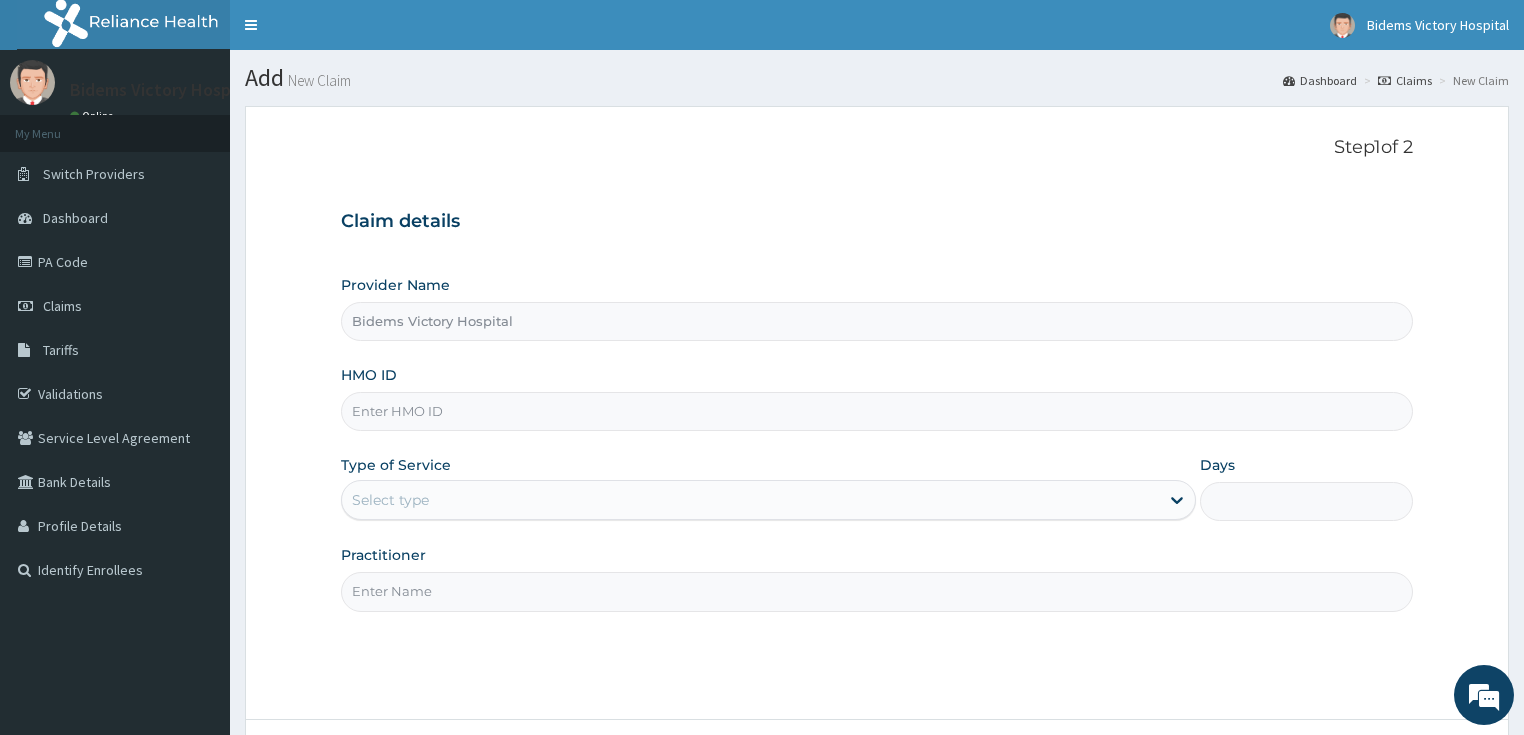 click on "HMO ID" at bounding box center [877, 411] 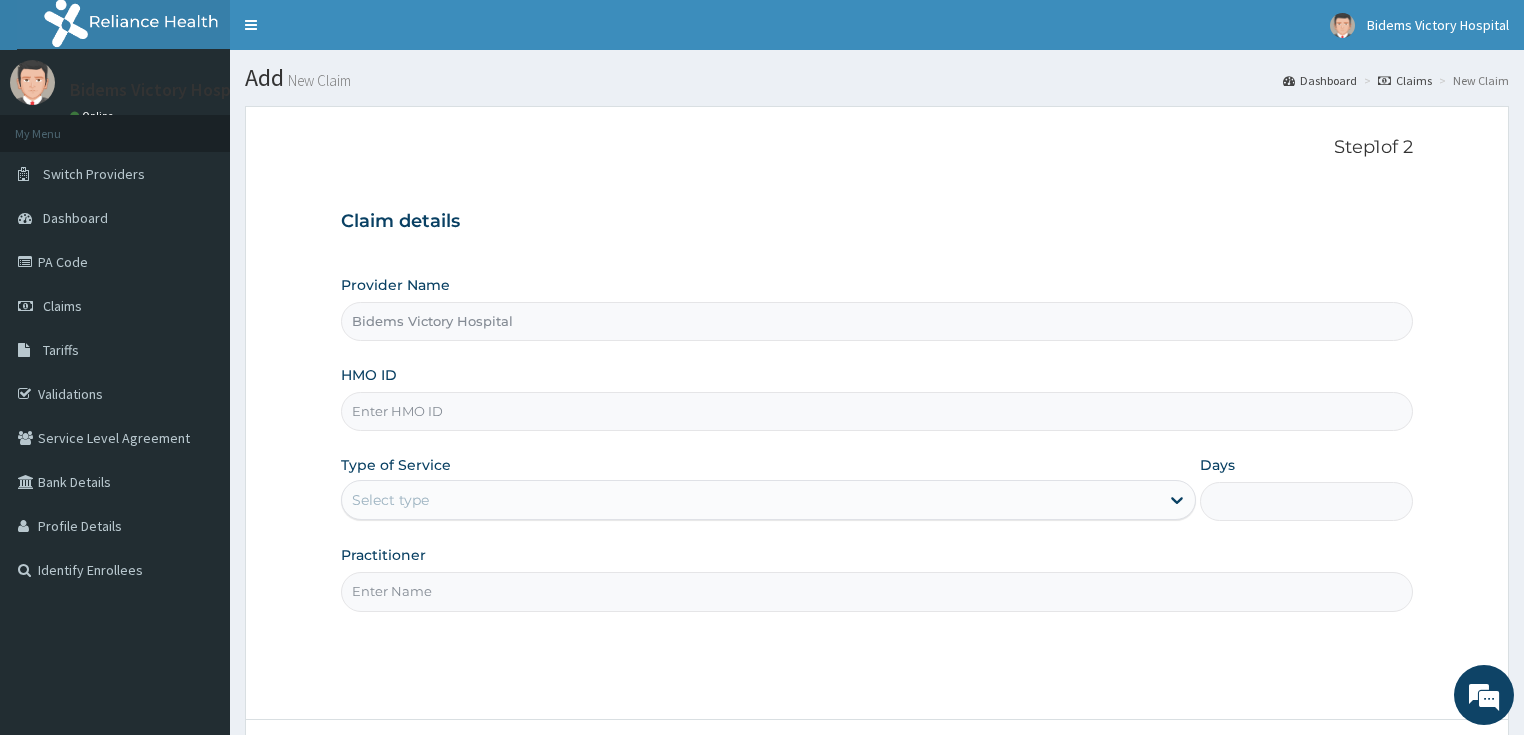 paste on "BCK/10051/A" 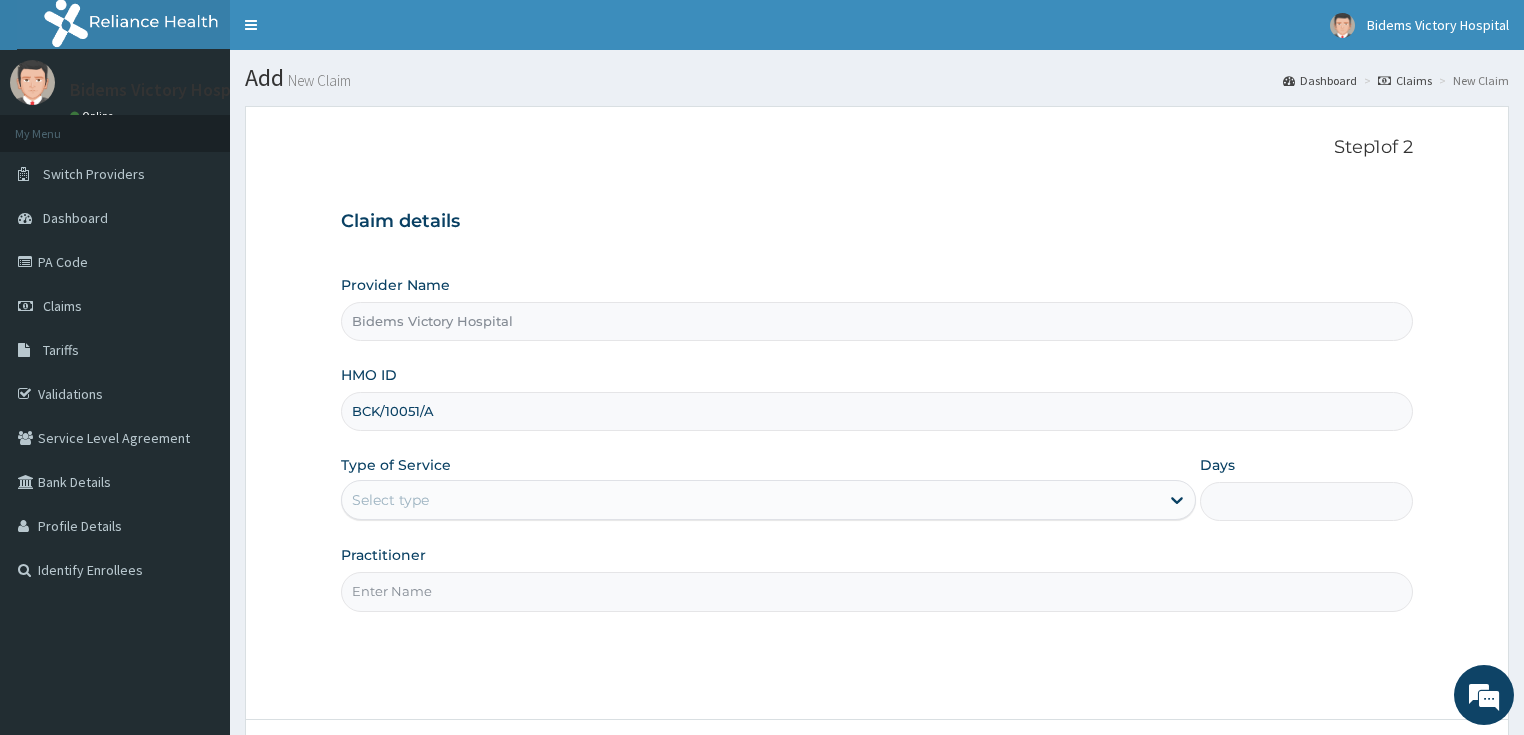 type on "BCK/10051/A" 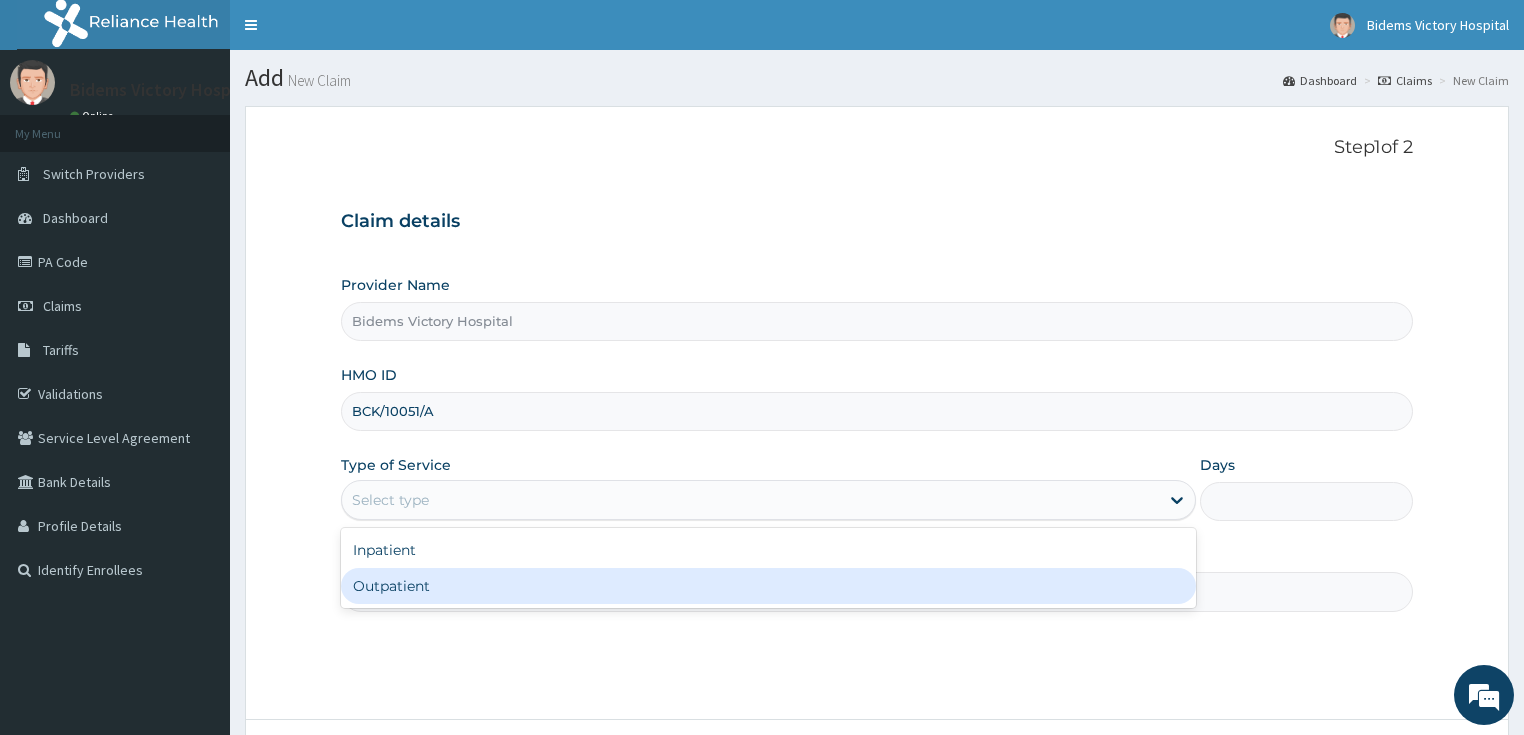 click on "Outpatient" at bounding box center [768, 586] 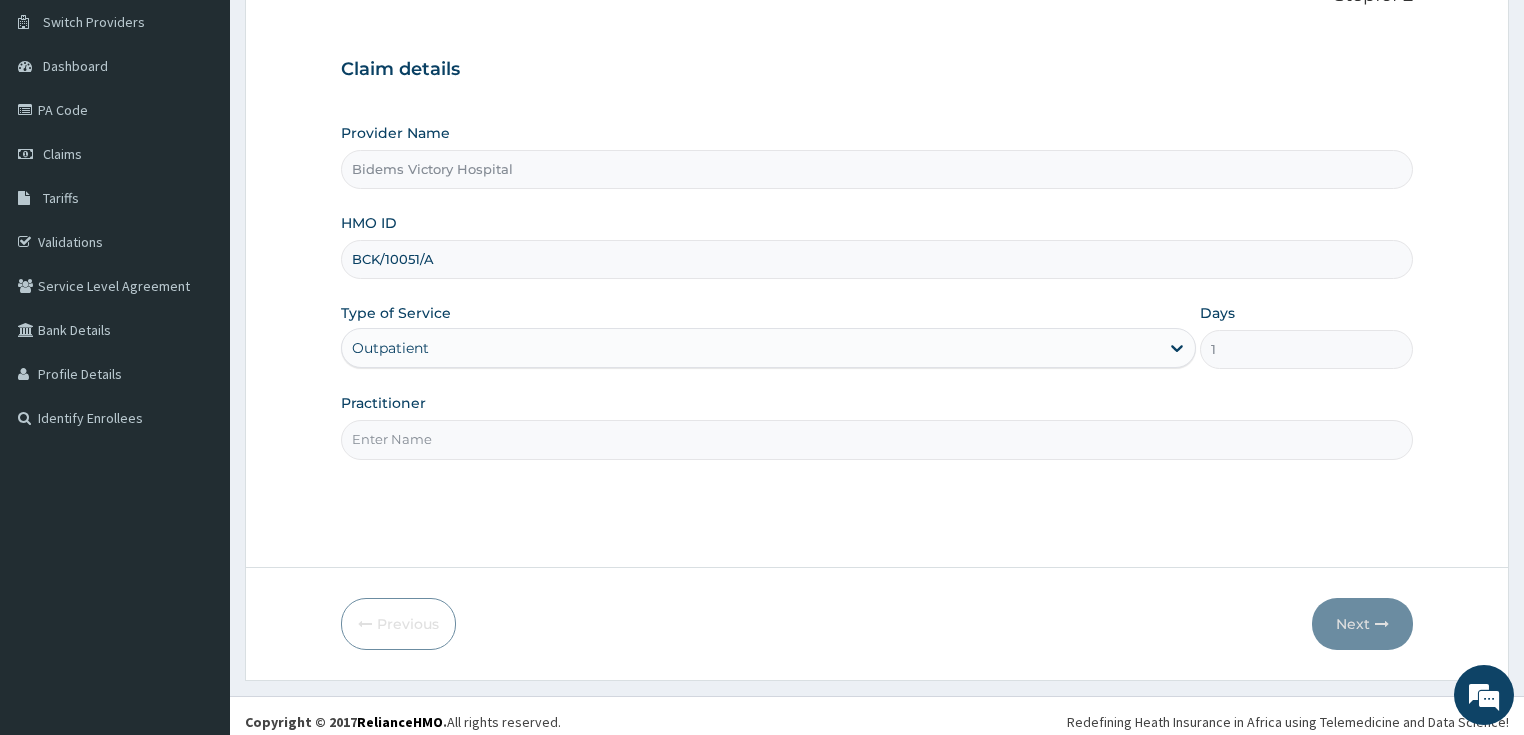 scroll, scrollTop: 163, scrollLeft: 0, axis: vertical 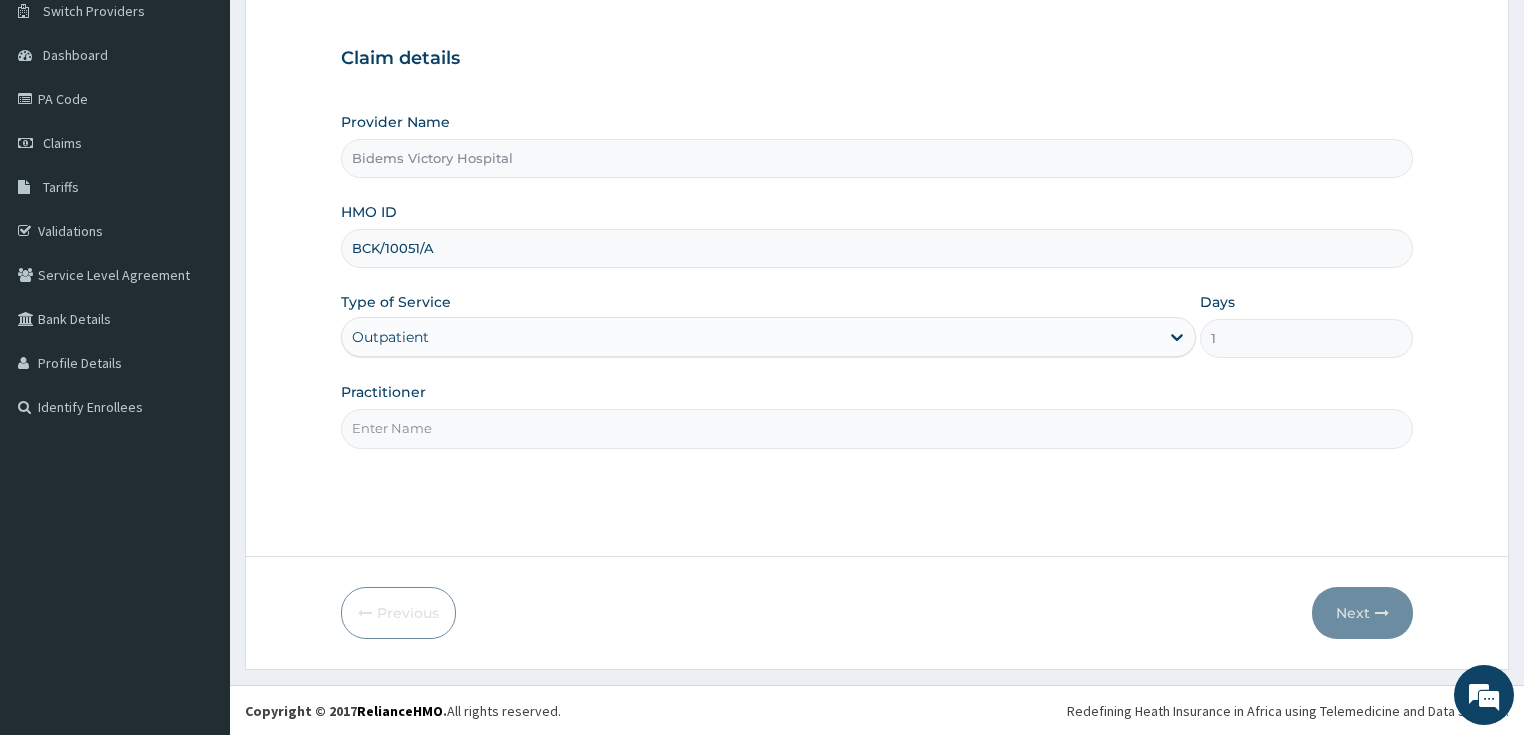 click on "Practitioner" at bounding box center (877, 428) 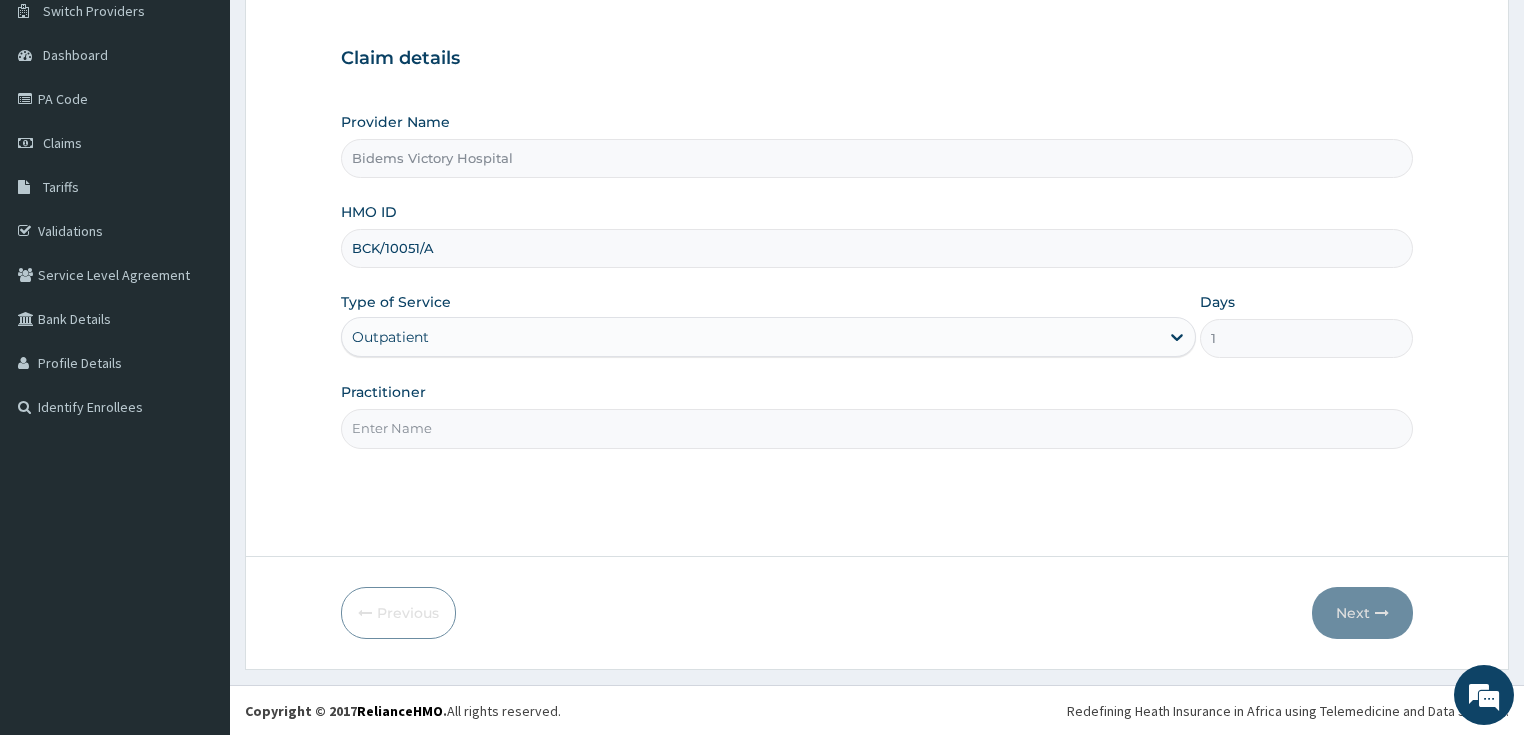 type on "DR [NAME]" 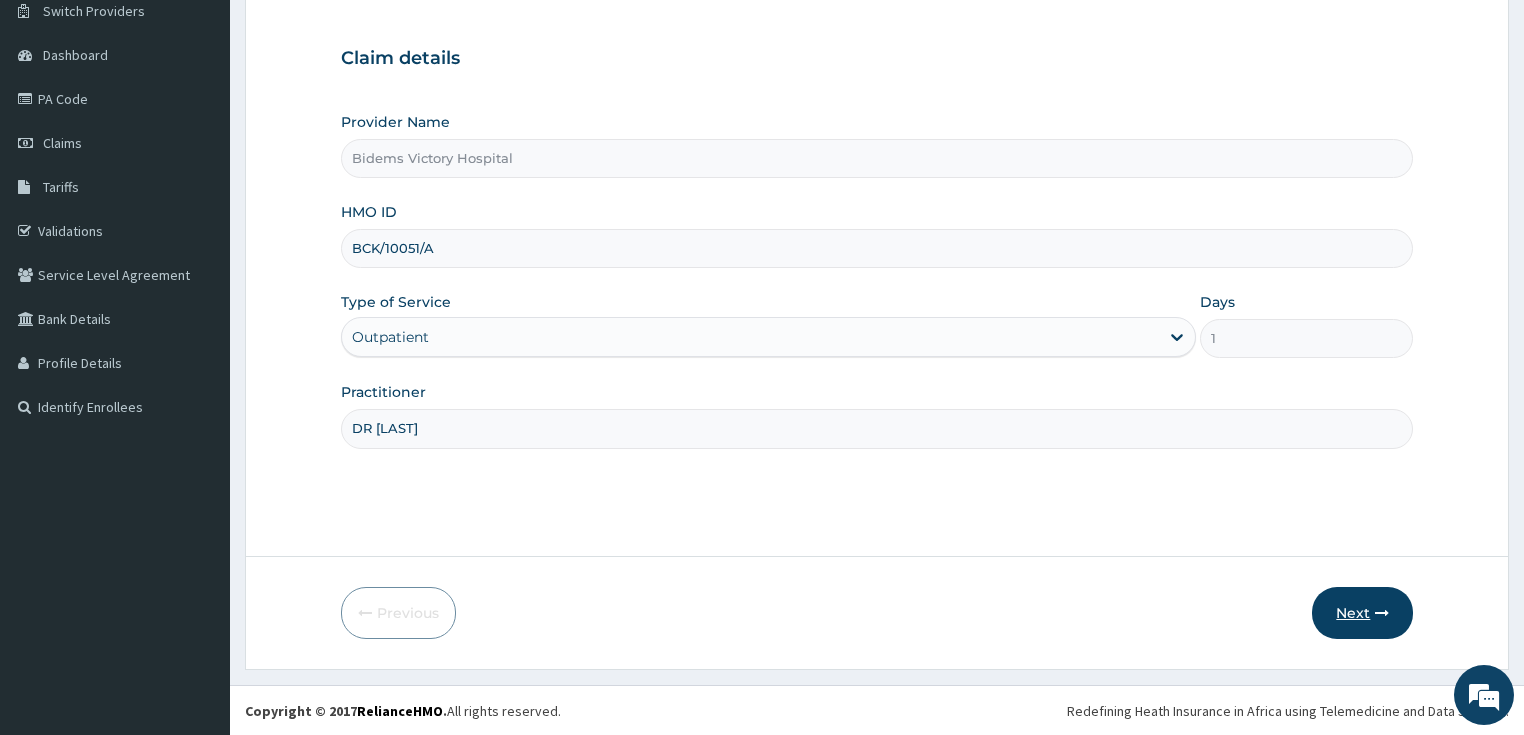 click on "Next" at bounding box center (1362, 613) 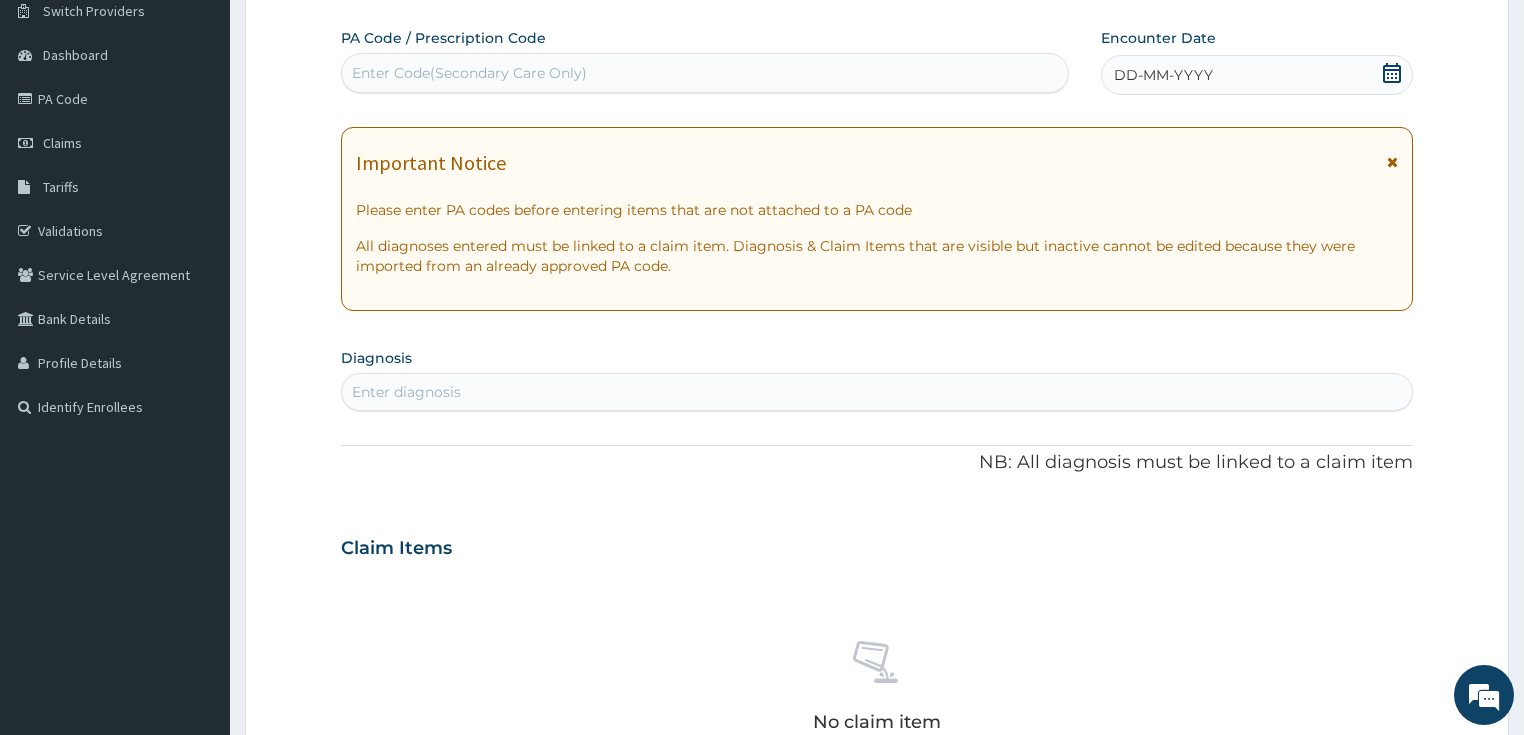 scroll, scrollTop: 0, scrollLeft: 0, axis: both 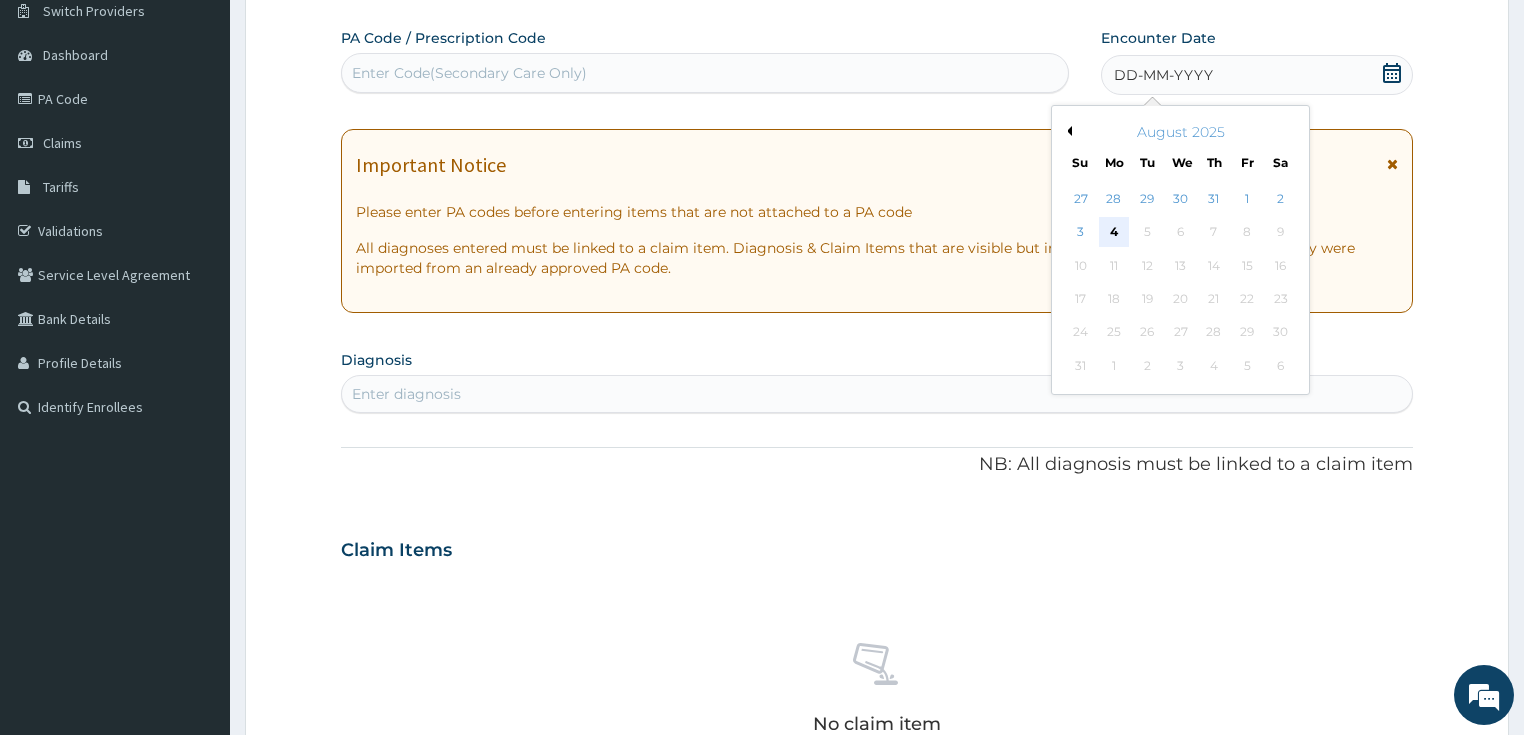 click on "4" at bounding box center [1114, 233] 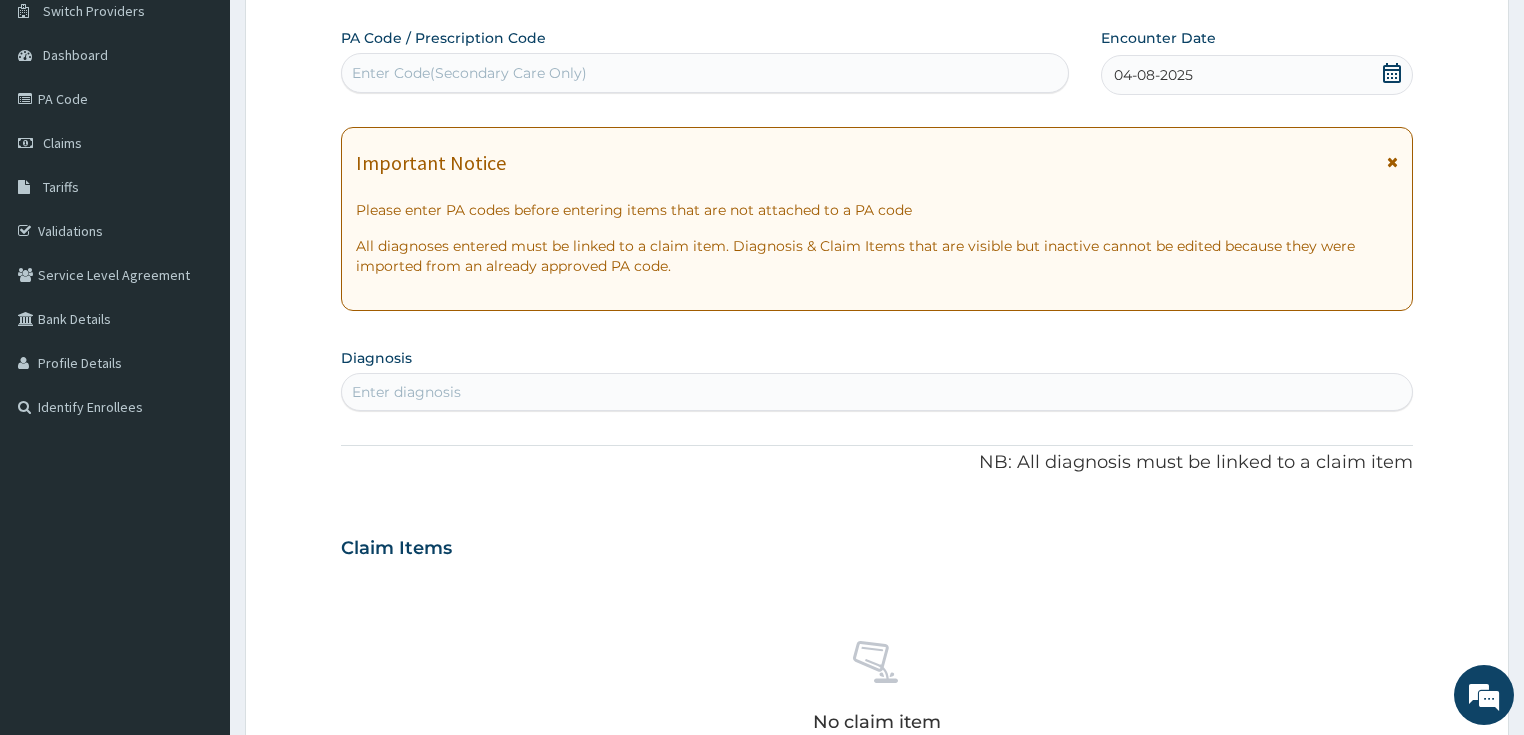 click on "Enter diagnosis" at bounding box center (877, 392) 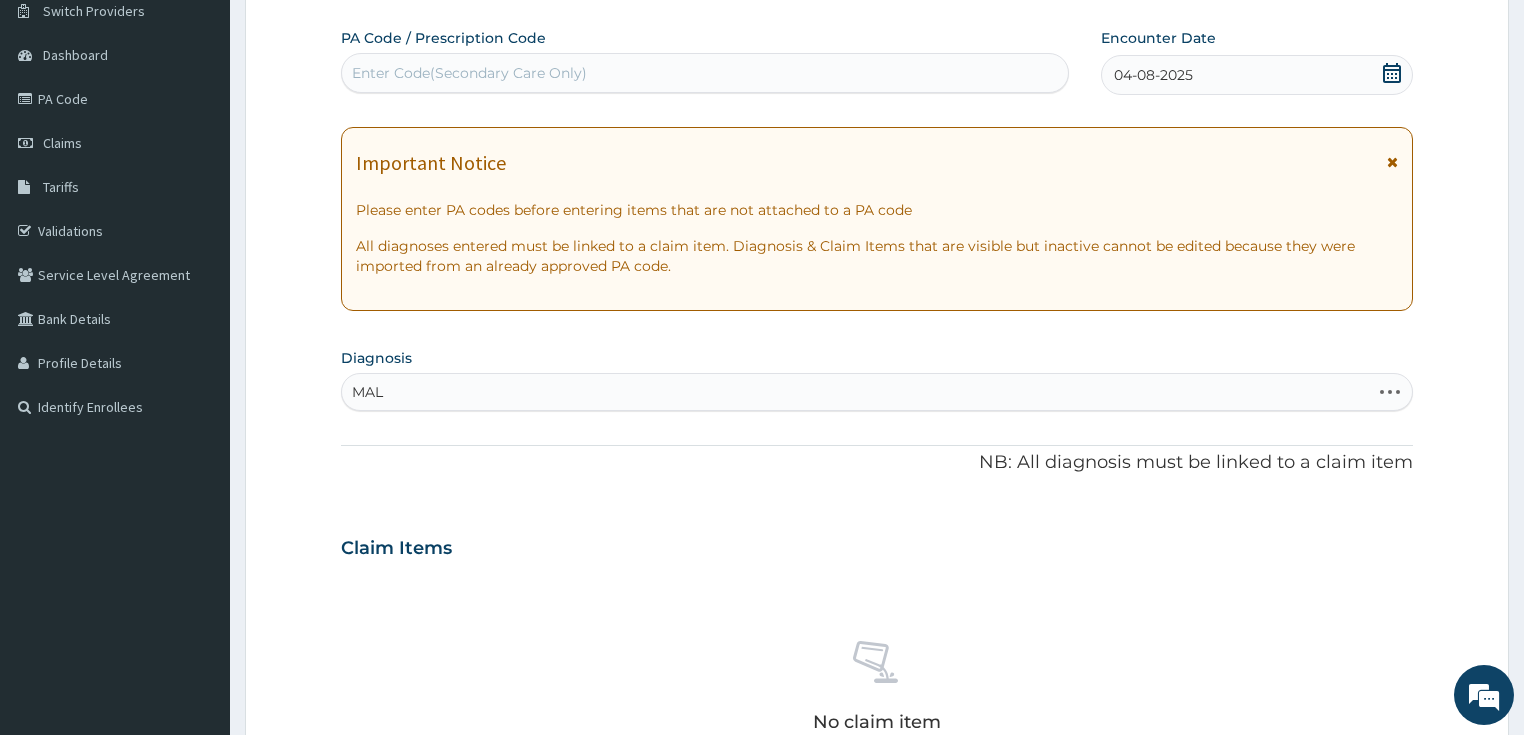 type on "MALA" 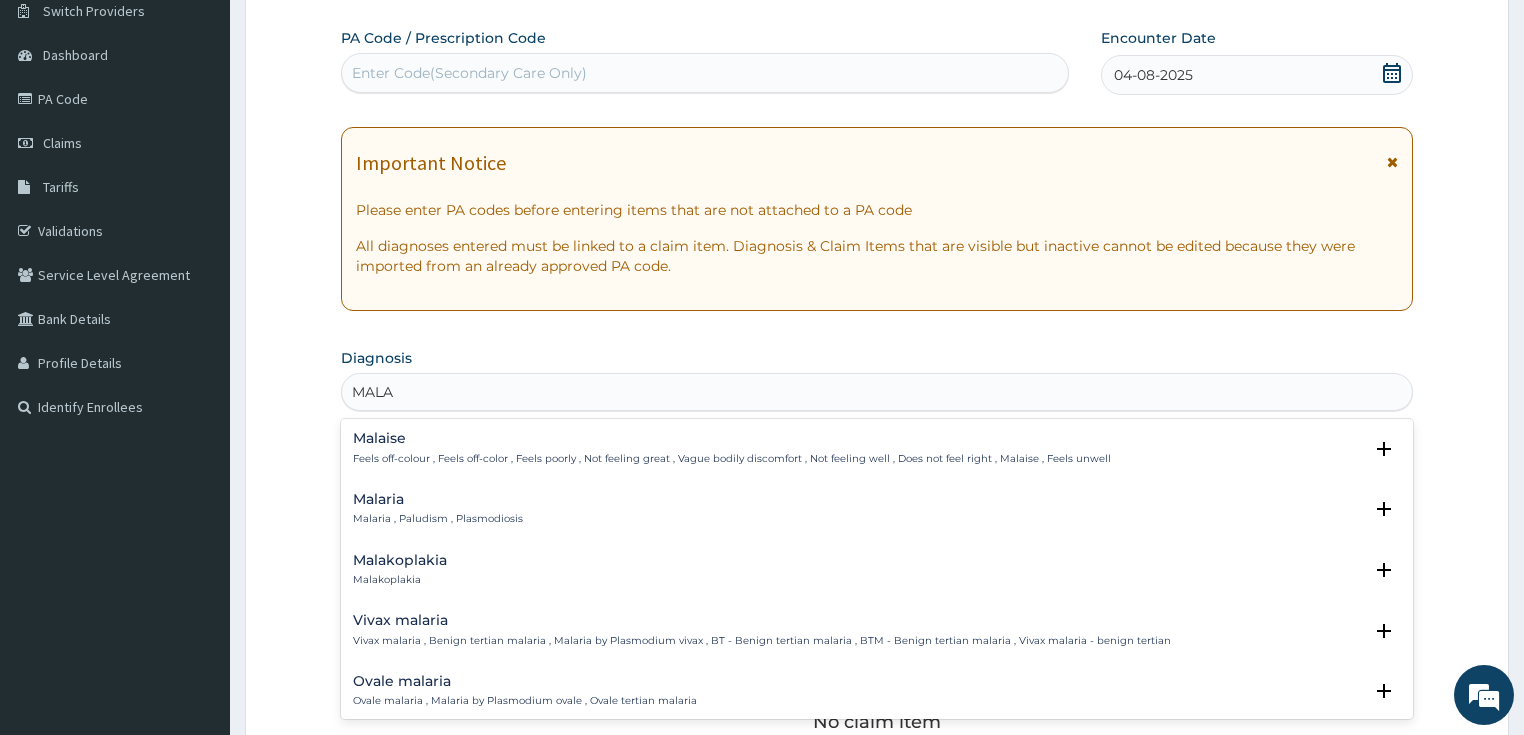 scroll, scrollTop: 0, scrollLeft: 0, axis: both 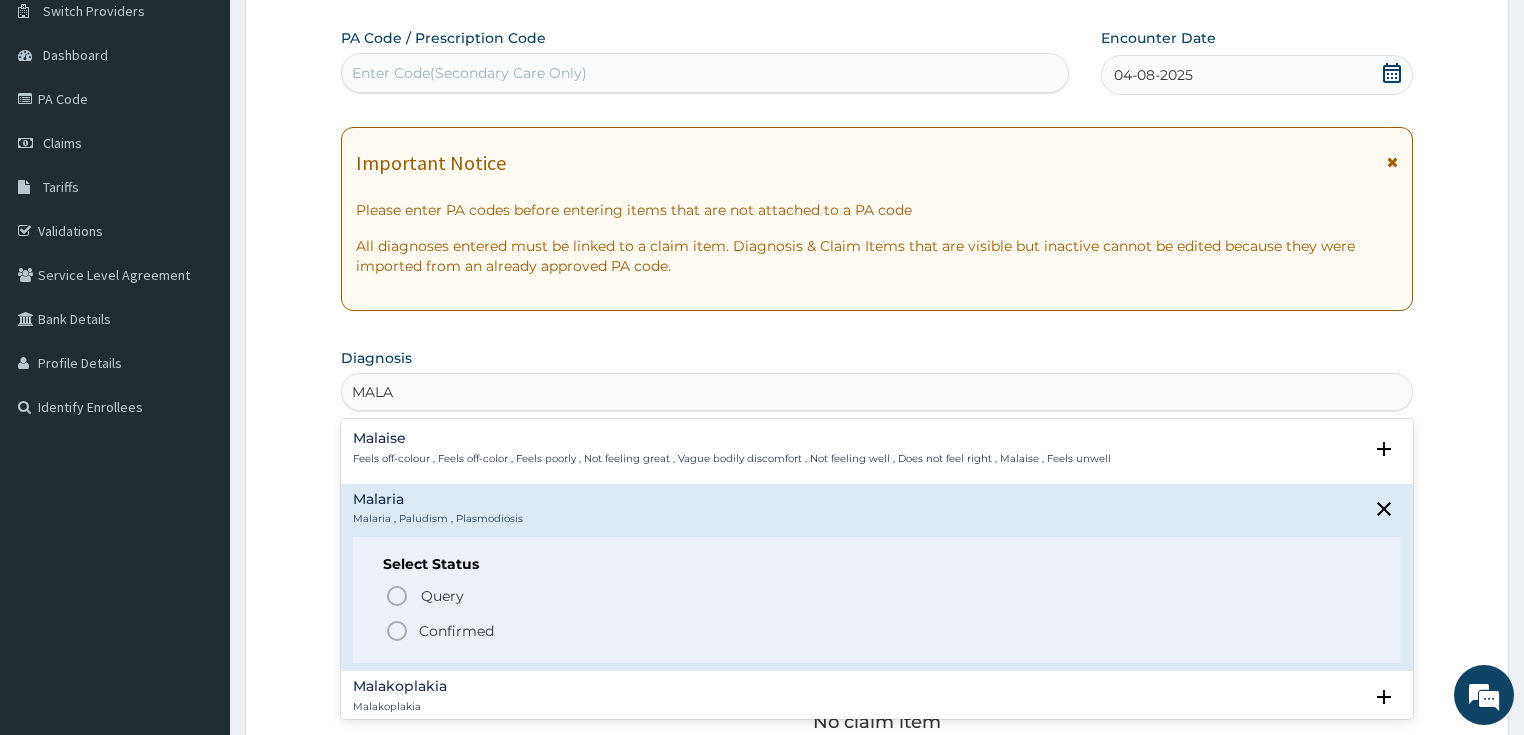 click 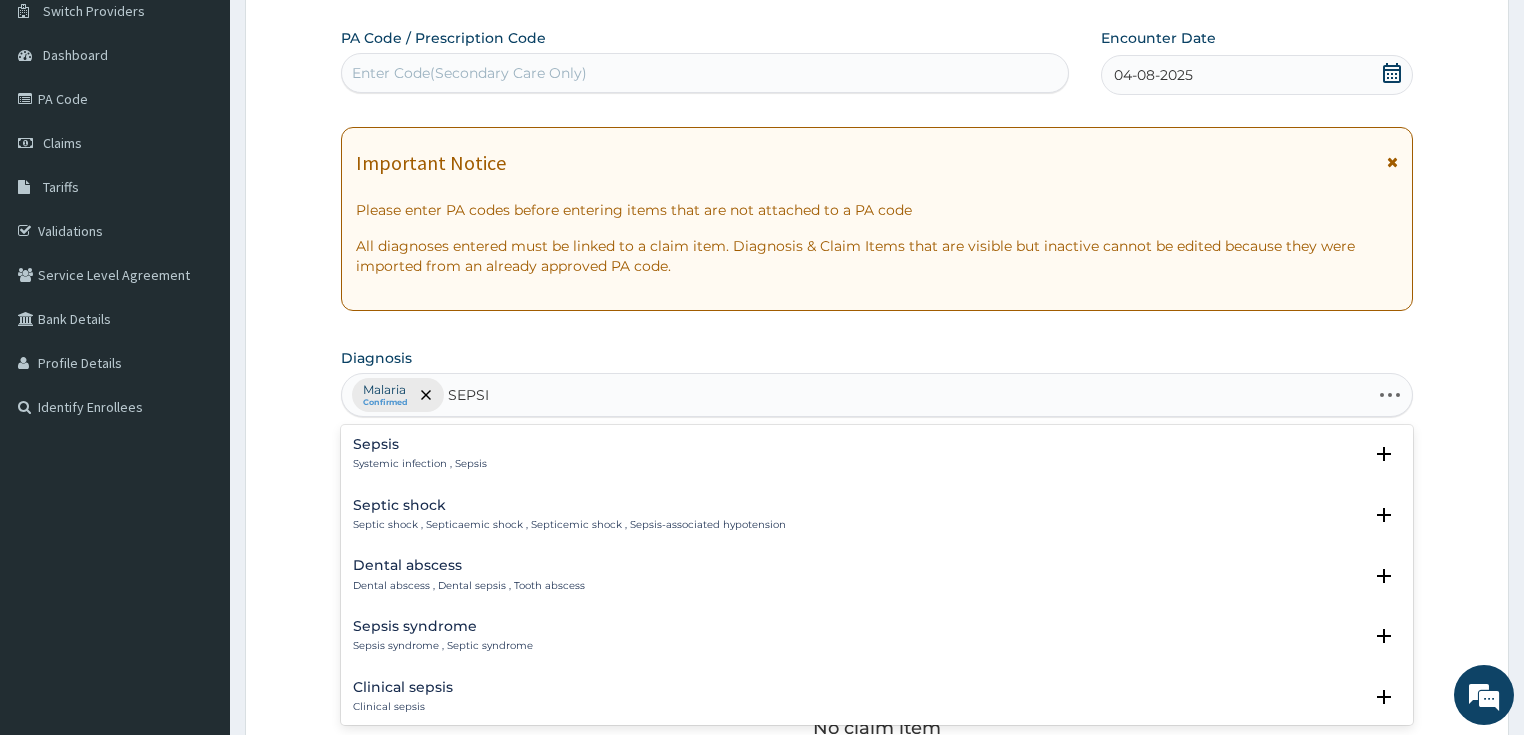 type on "SEPSIS" 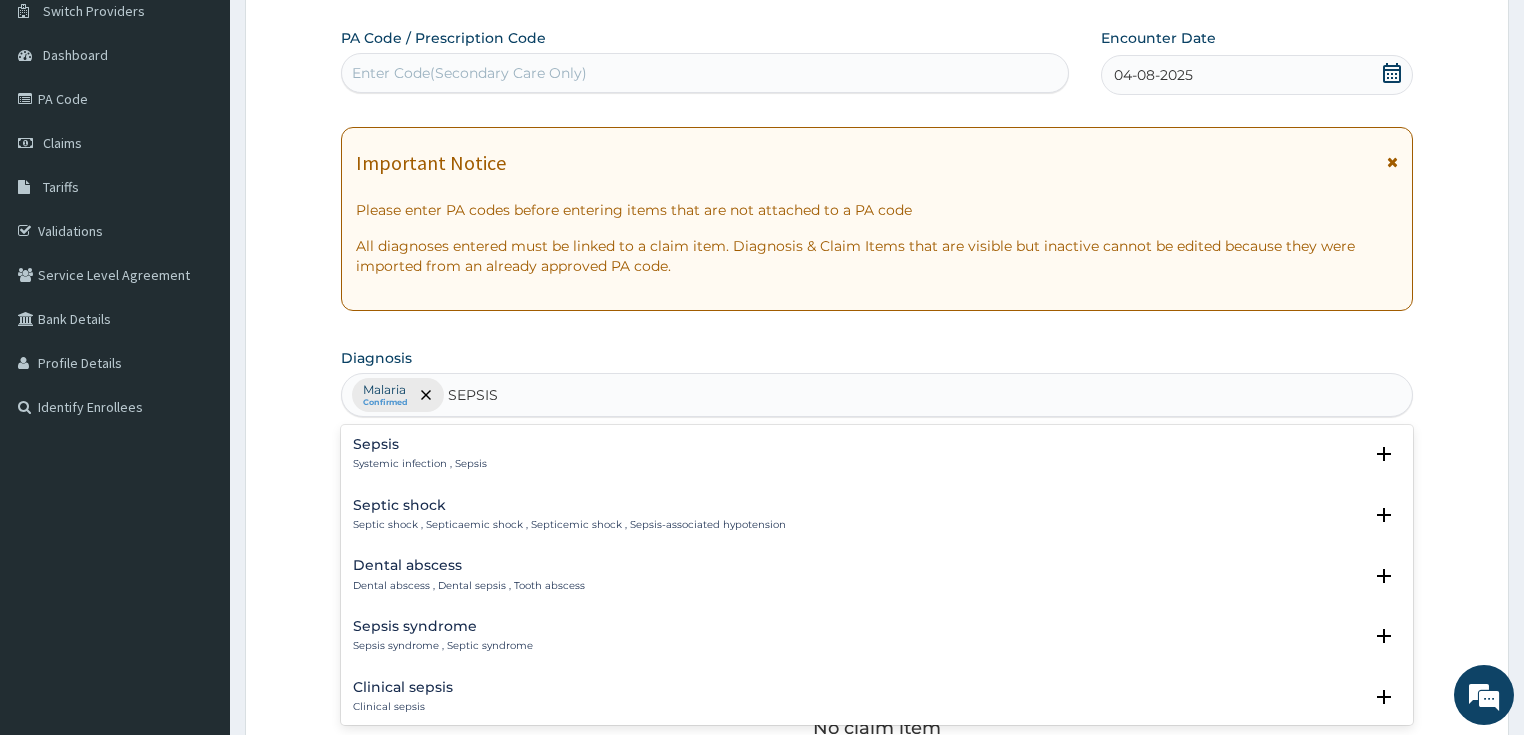 click on "Sepsis Systemic infection , Sepsis" at bounding box center [420, 454] 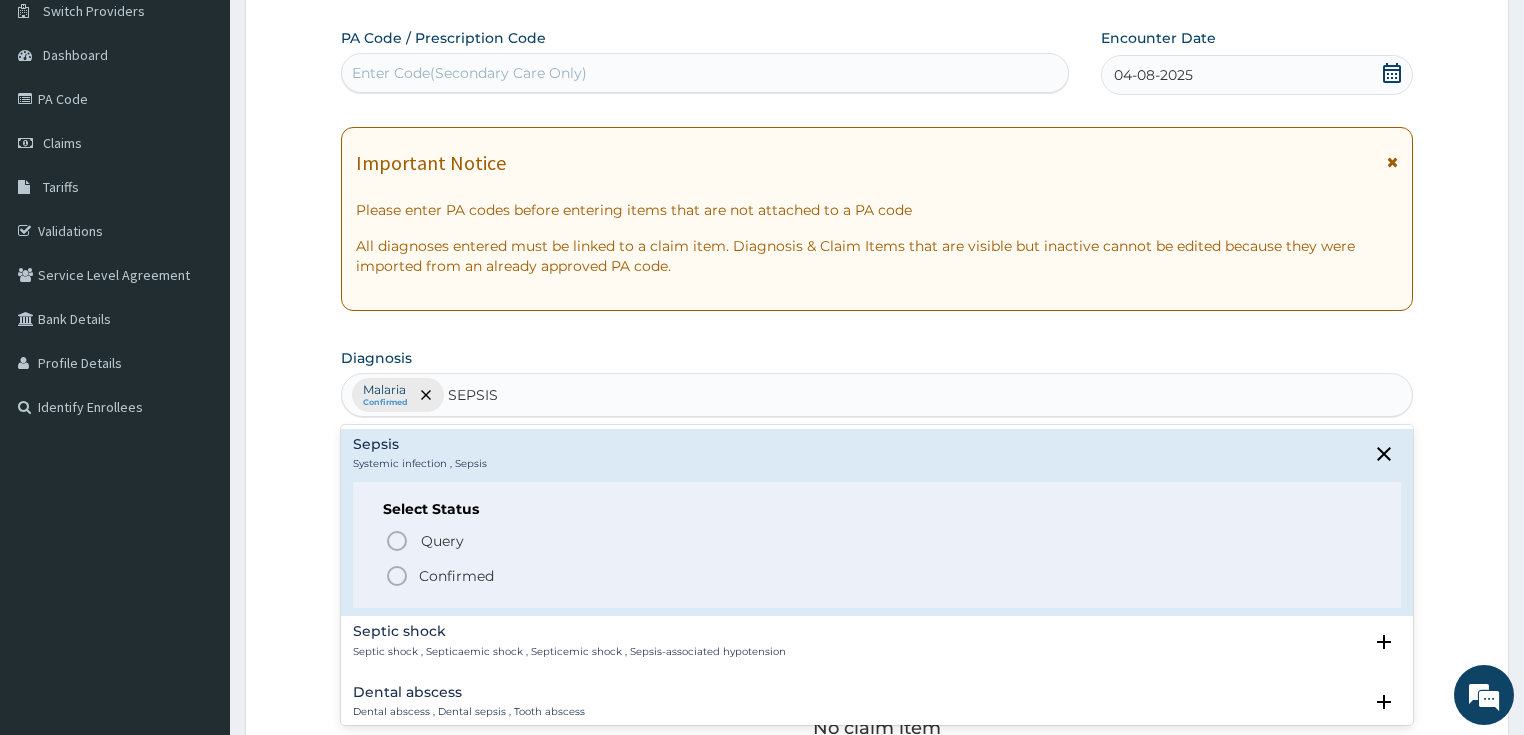 drag, startPoint x: 396, startPoint y: 578, endPoint x: 408, endPoint y: 560, distance: 21.633308 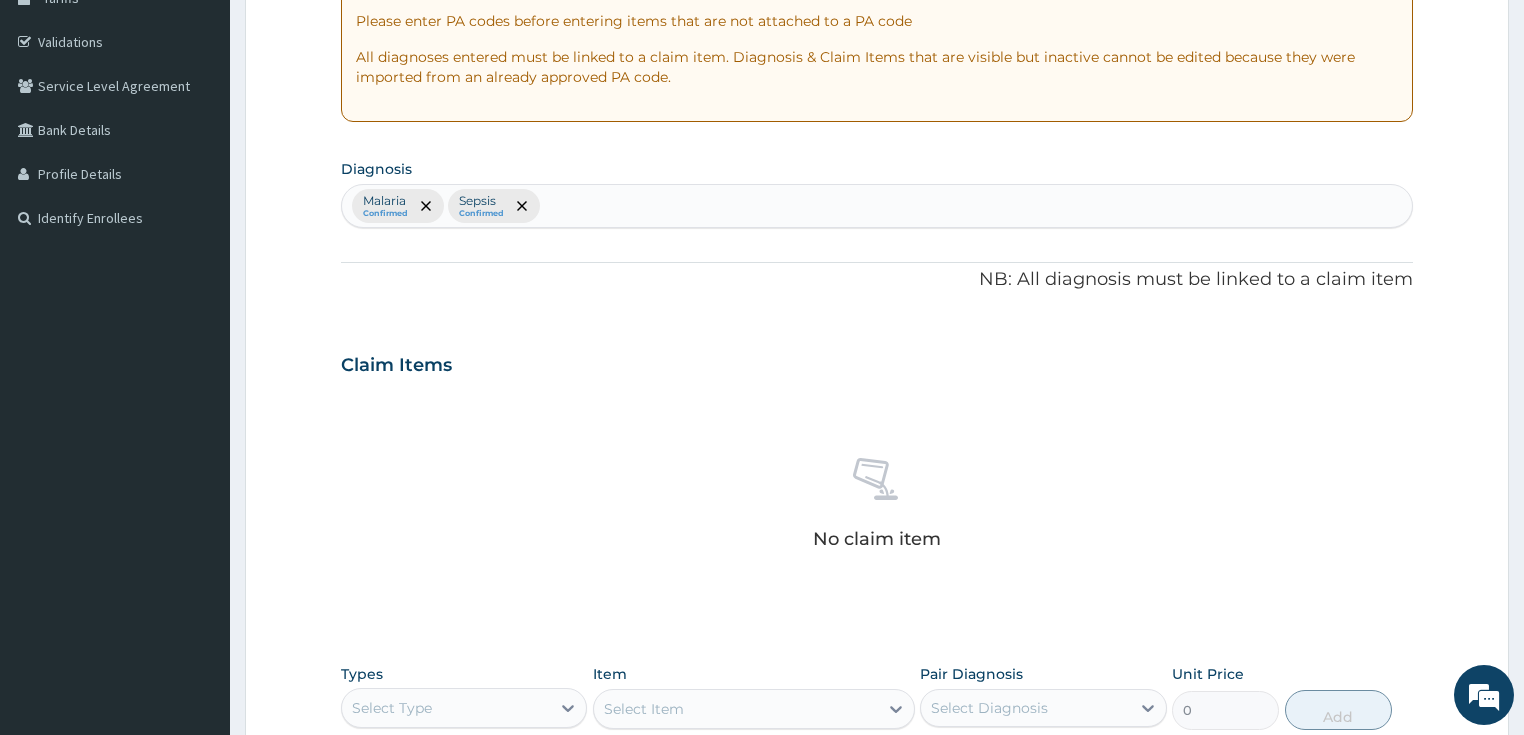 scroll, scrollTop: 323, scrollLeft: 0, axis: vertical 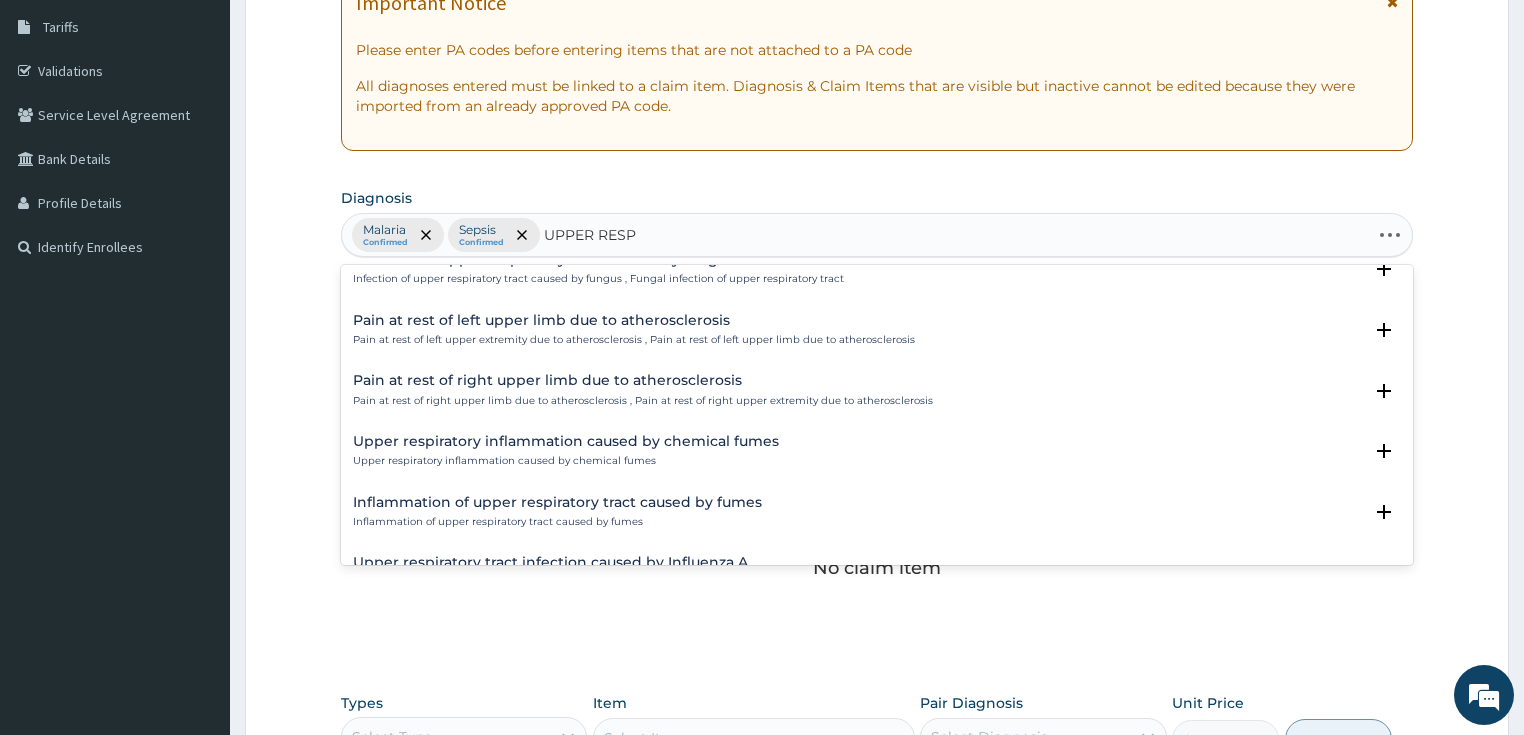 type on "UPPER RESPI" 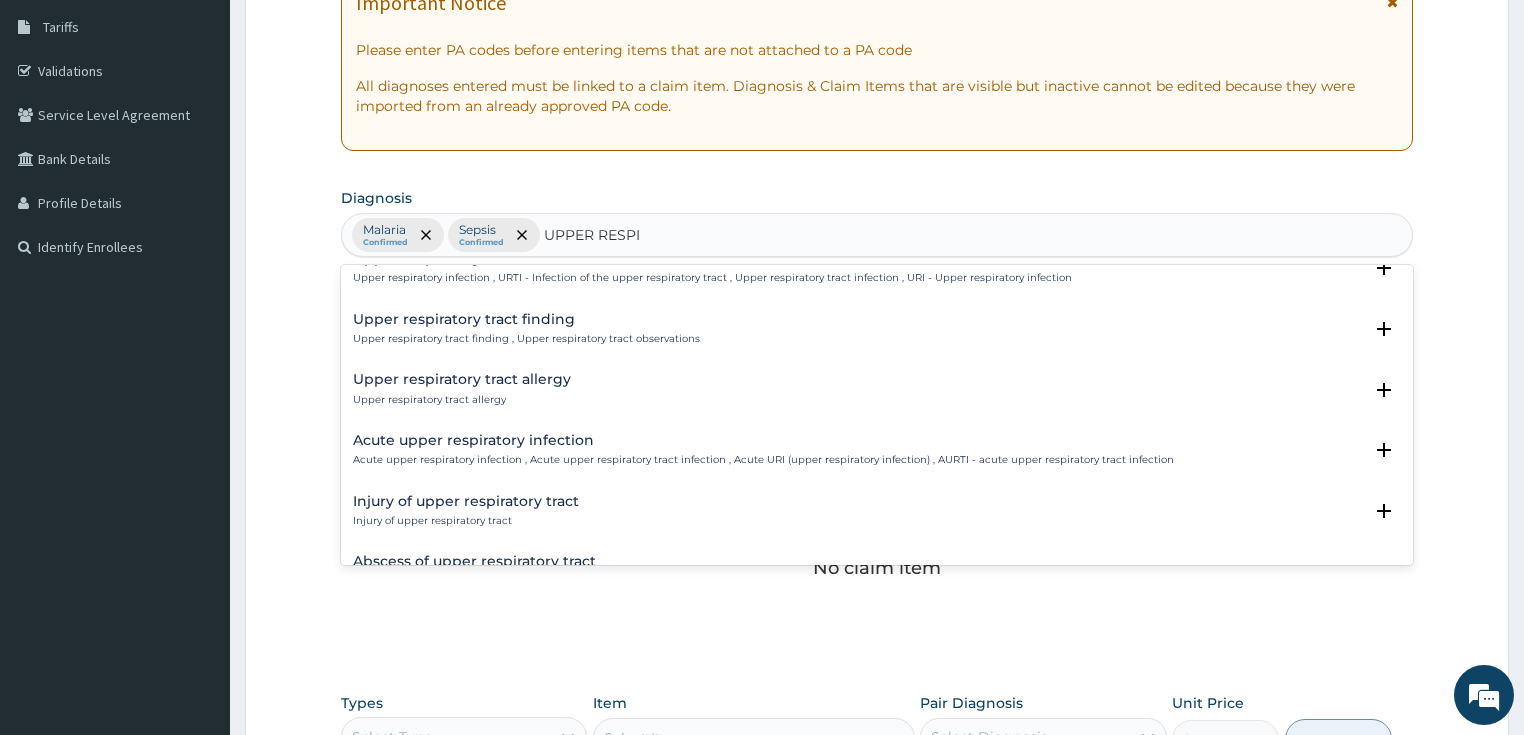 scroll, scrollTop: 0, scrollLeft: 0, axis: both 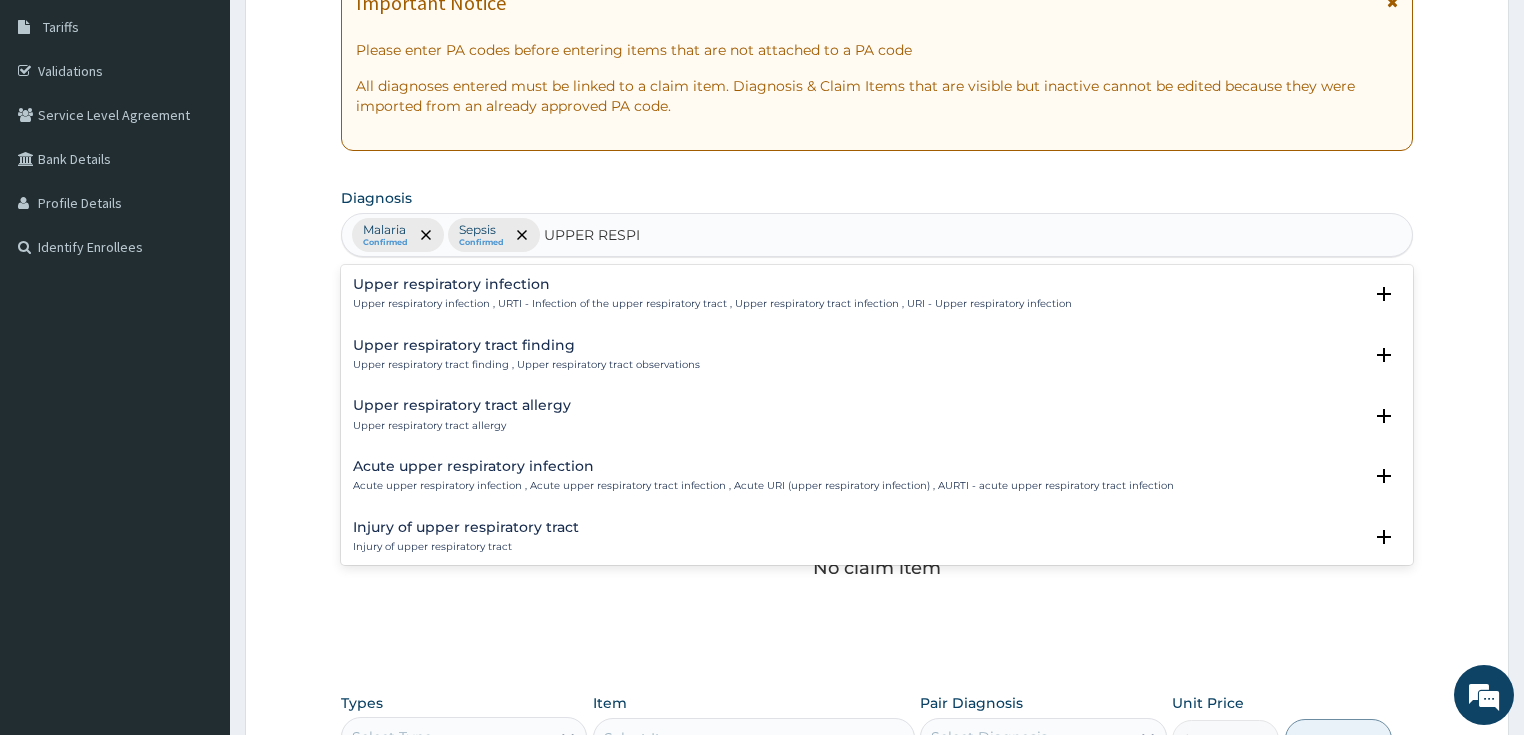 click on "Upper respiratory infection" at bounding box center [712, 284] 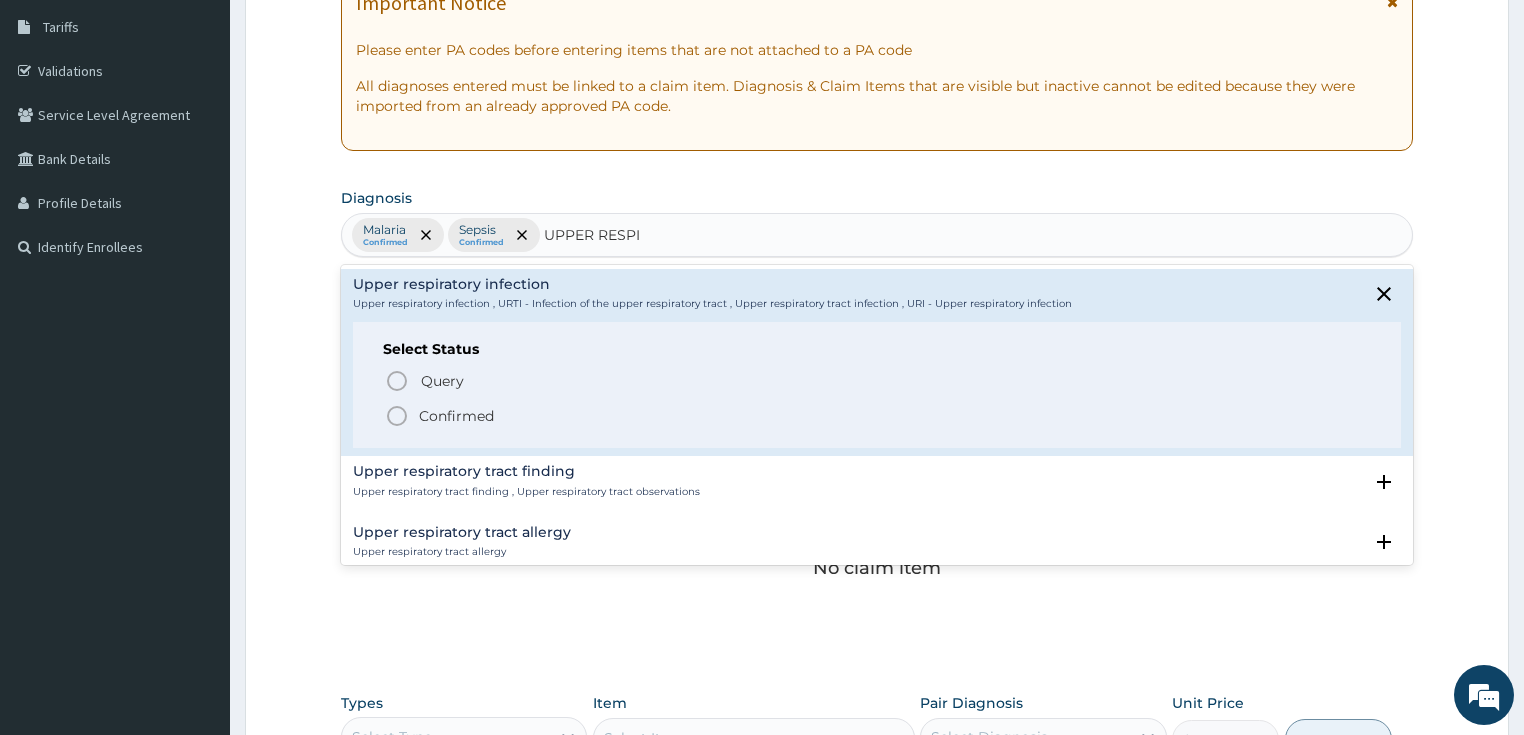 click 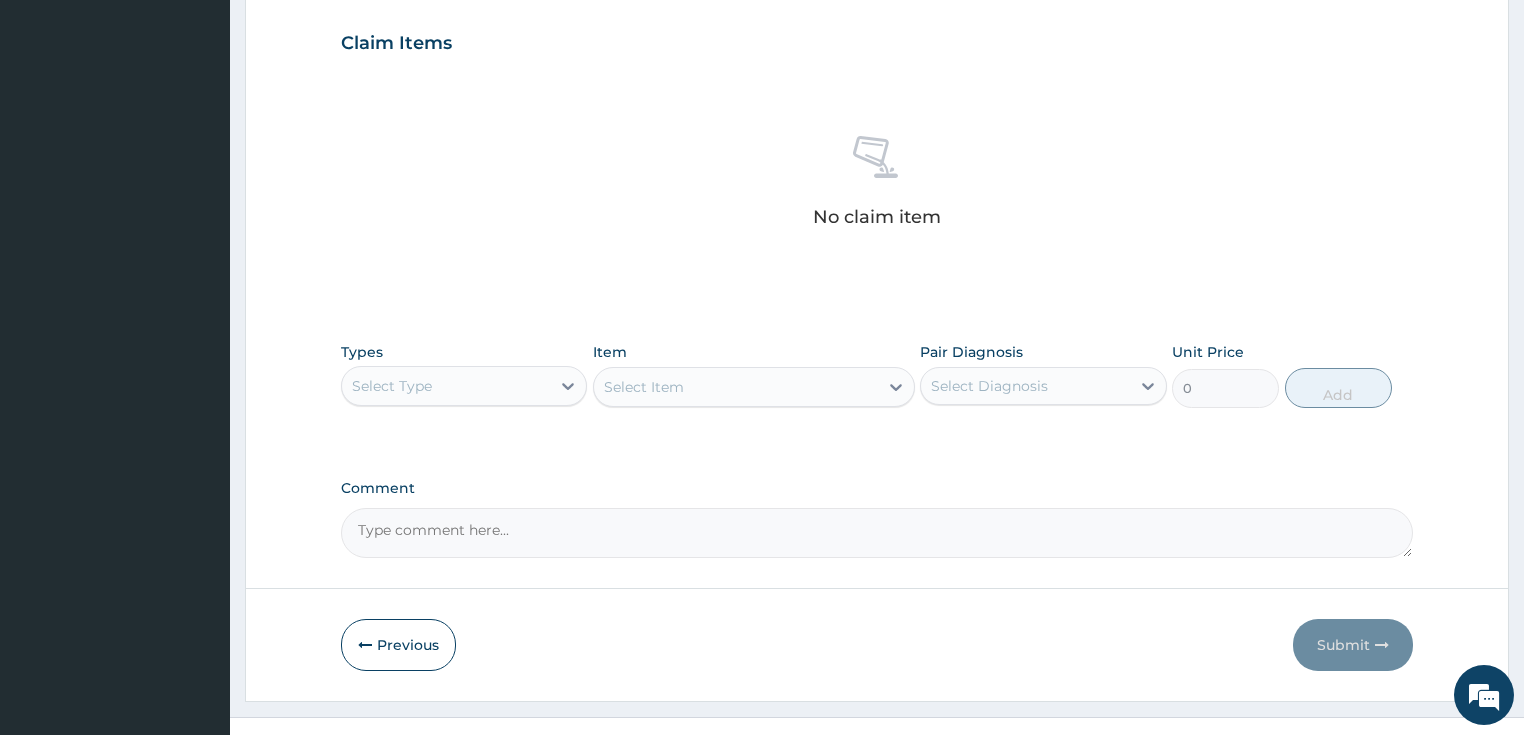 scroll, scrollTop: 704, scrollLeft: 0, axis: vertical 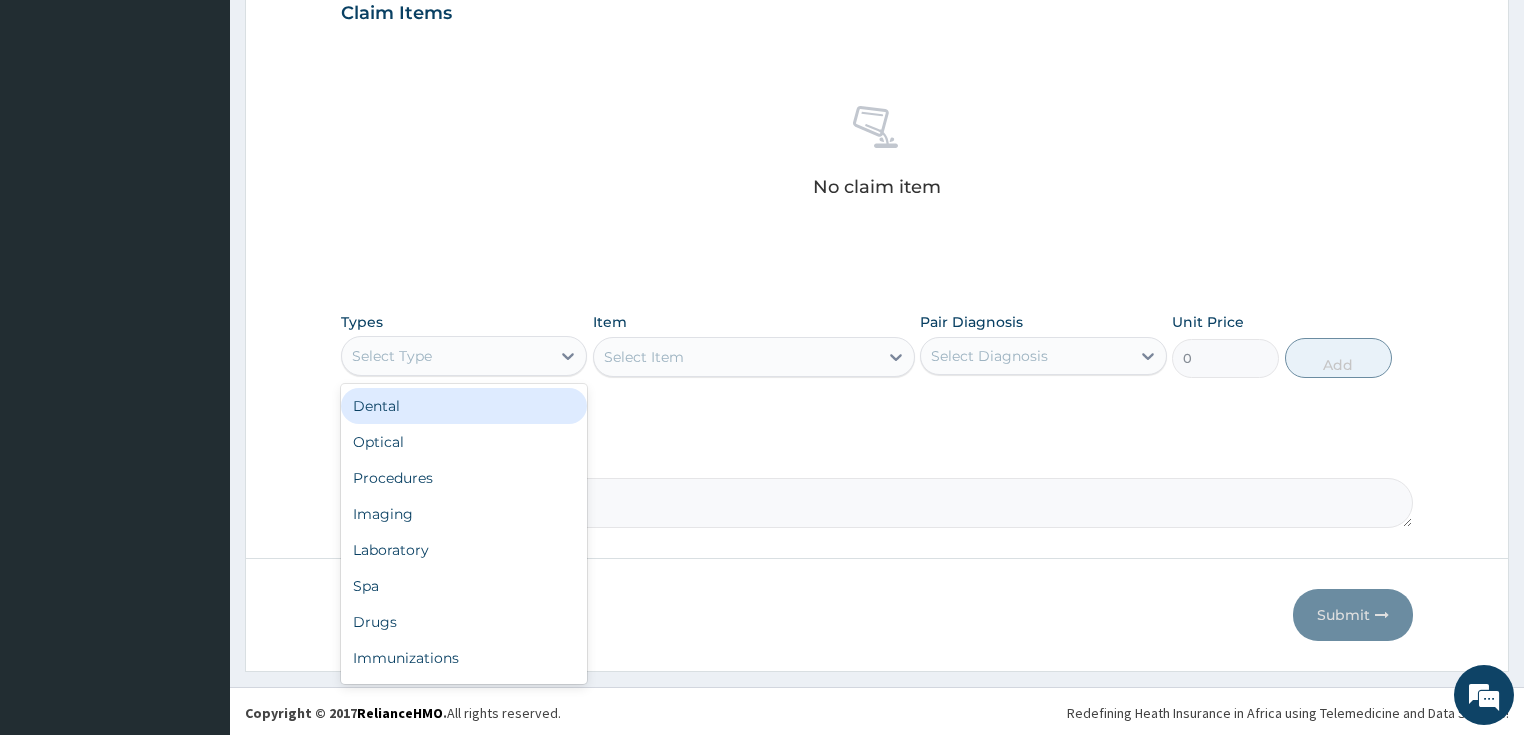click on "Select Type" at bounding box center [446, 356] 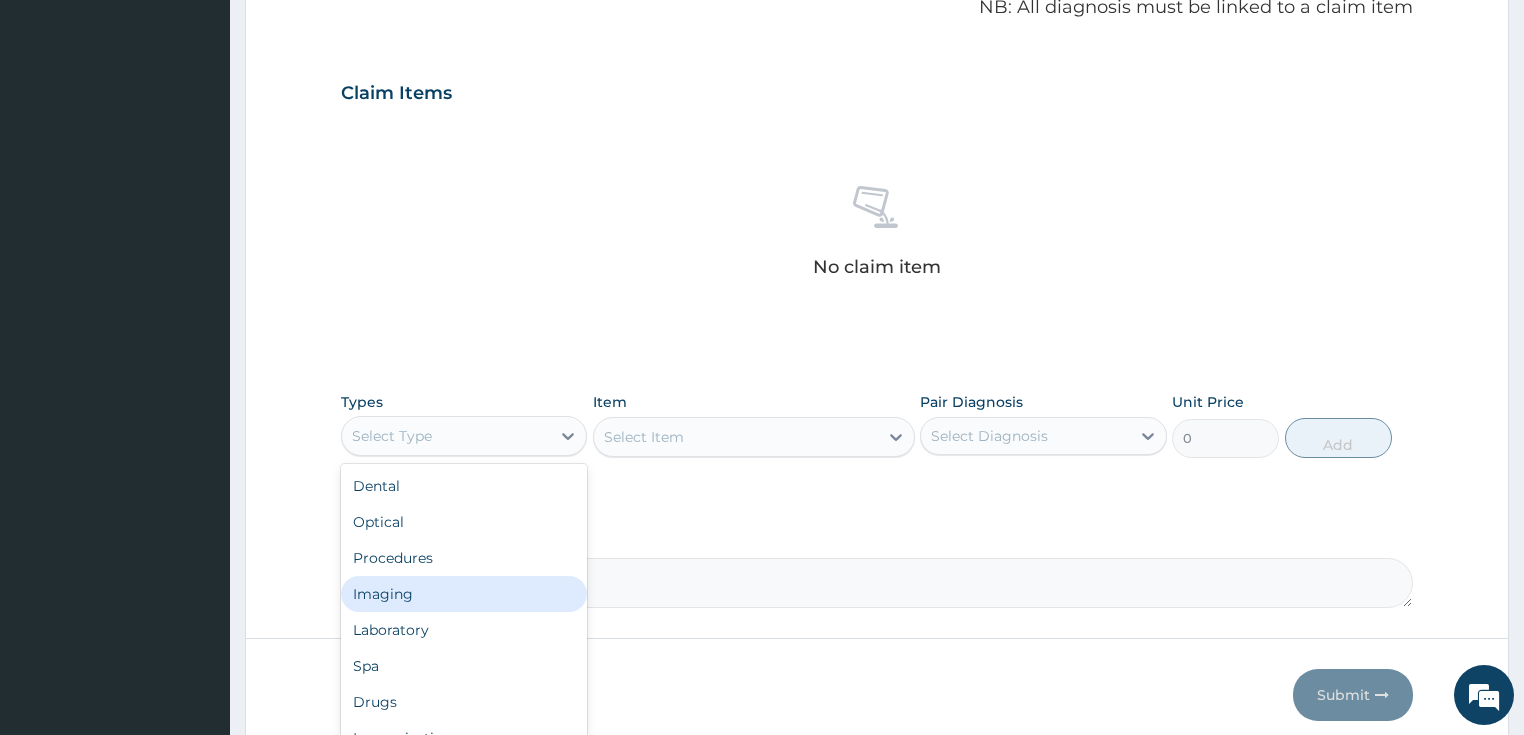 scroll, scrollTop: 704, scrollLeft: 0, axis: vertical 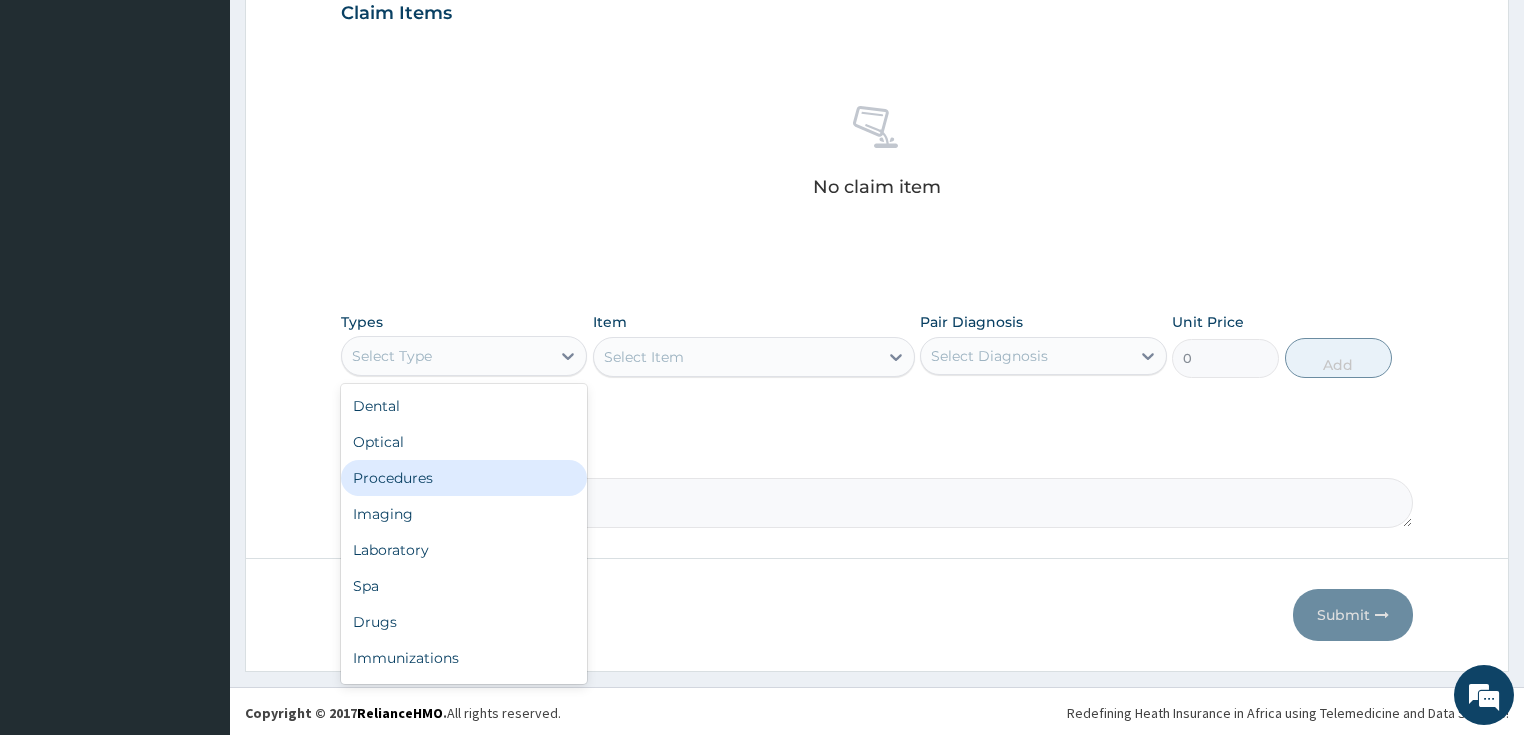 click on "Procedures" at bounding box center (464, 478) 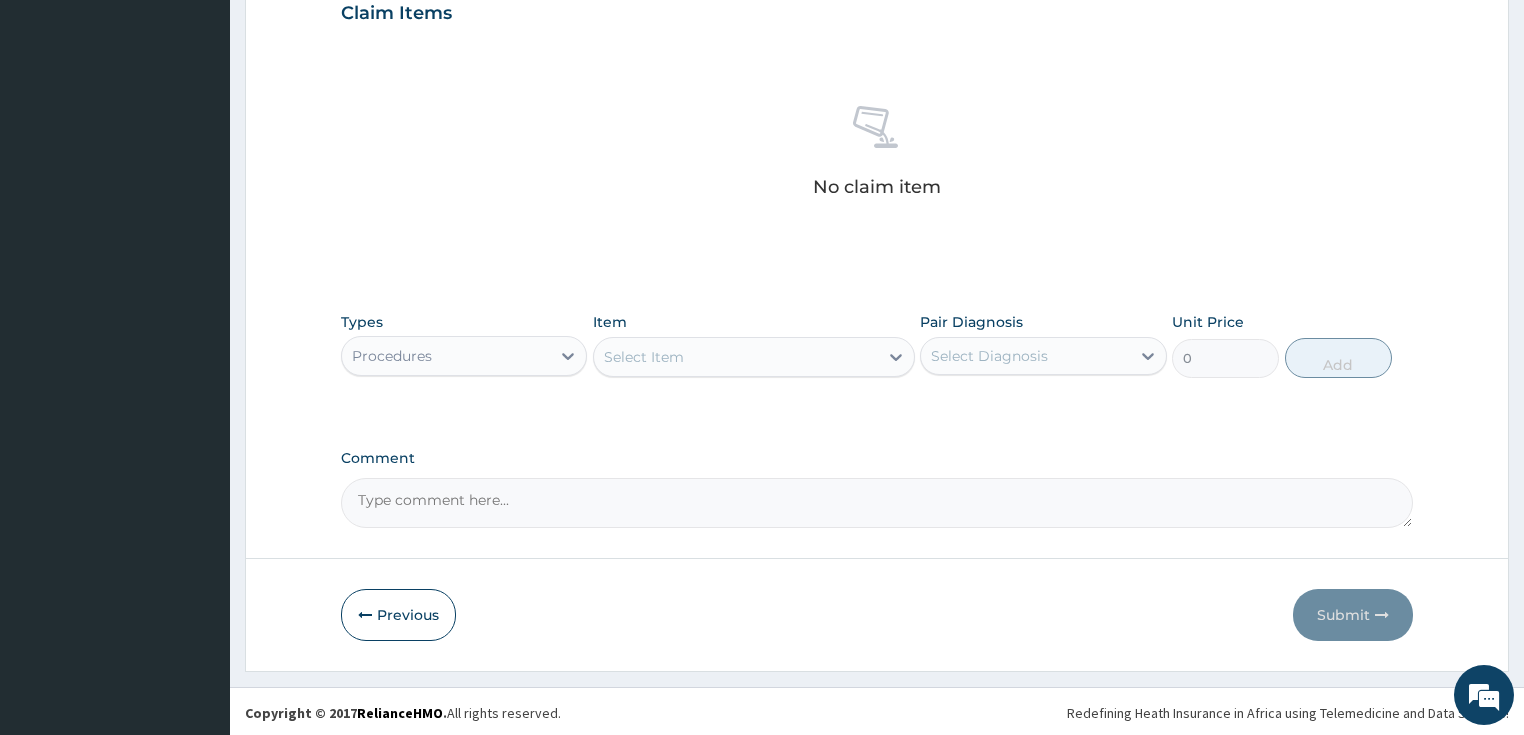 click on "Select Item" at bounding box center (736, 357) 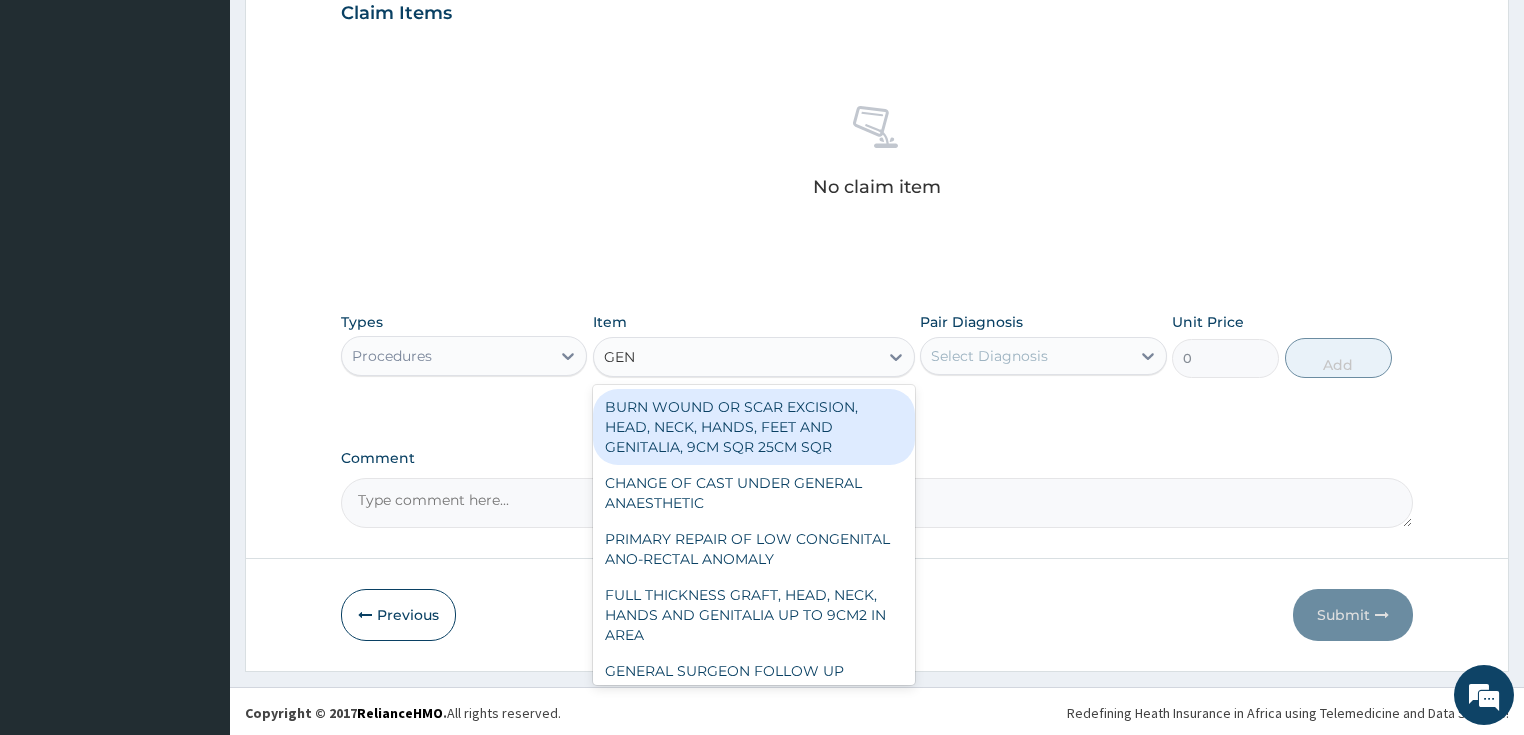 type on "GENE" 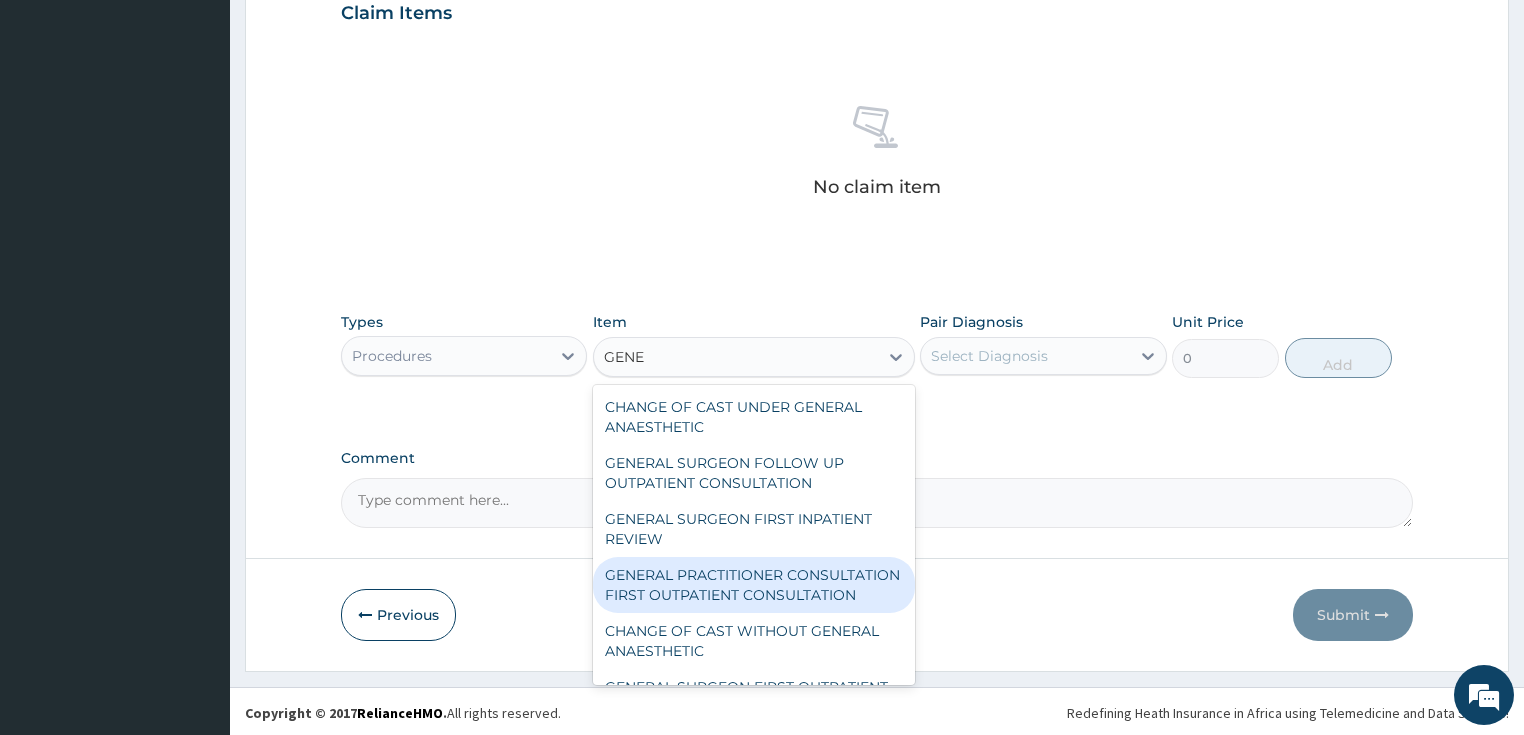 click on "GENERAL PRACTITIONER CONSULTATION FIRST OUTPATIENT CONSULTATION" at bounding box center (754, 585) 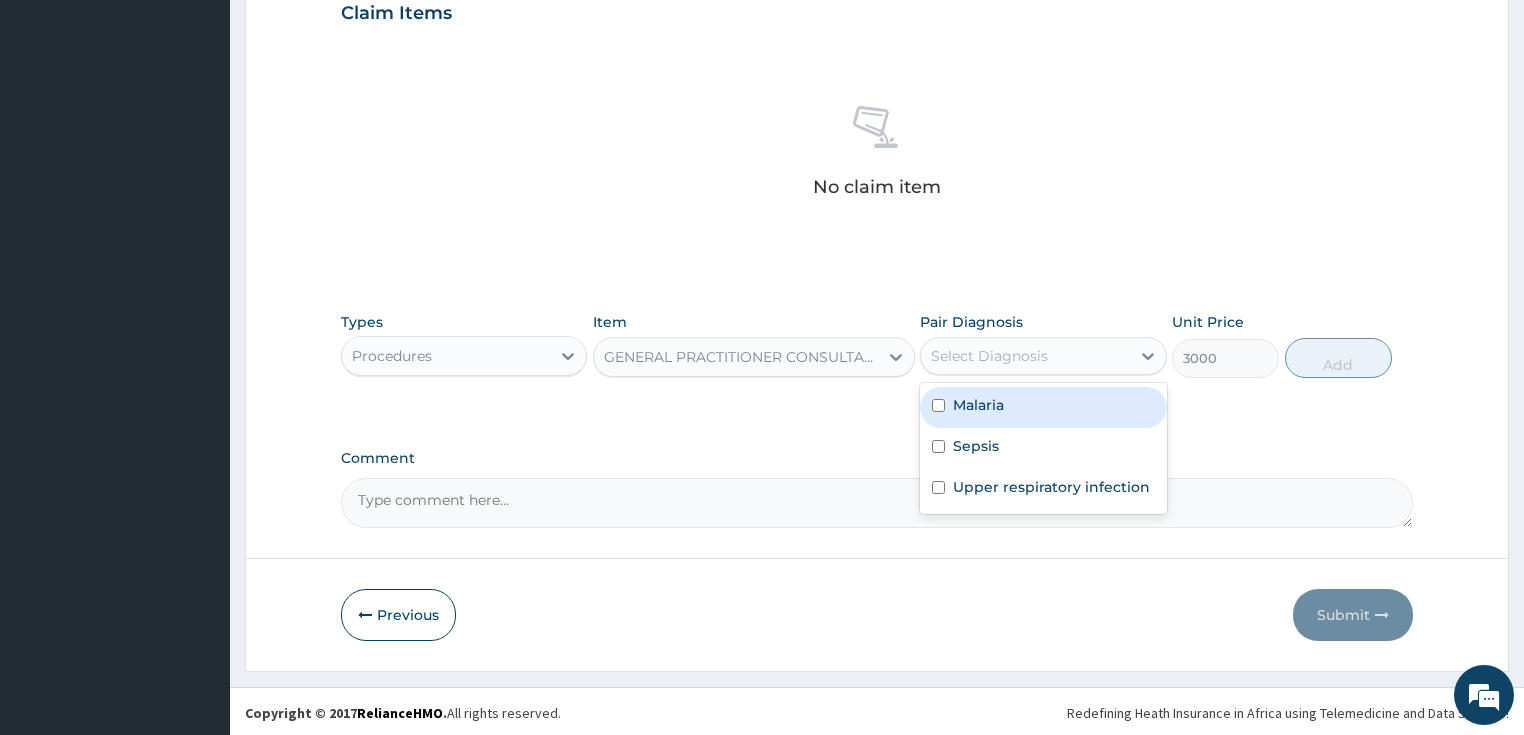 click on "Select Diagnosis" at bounding box center [989, 356] 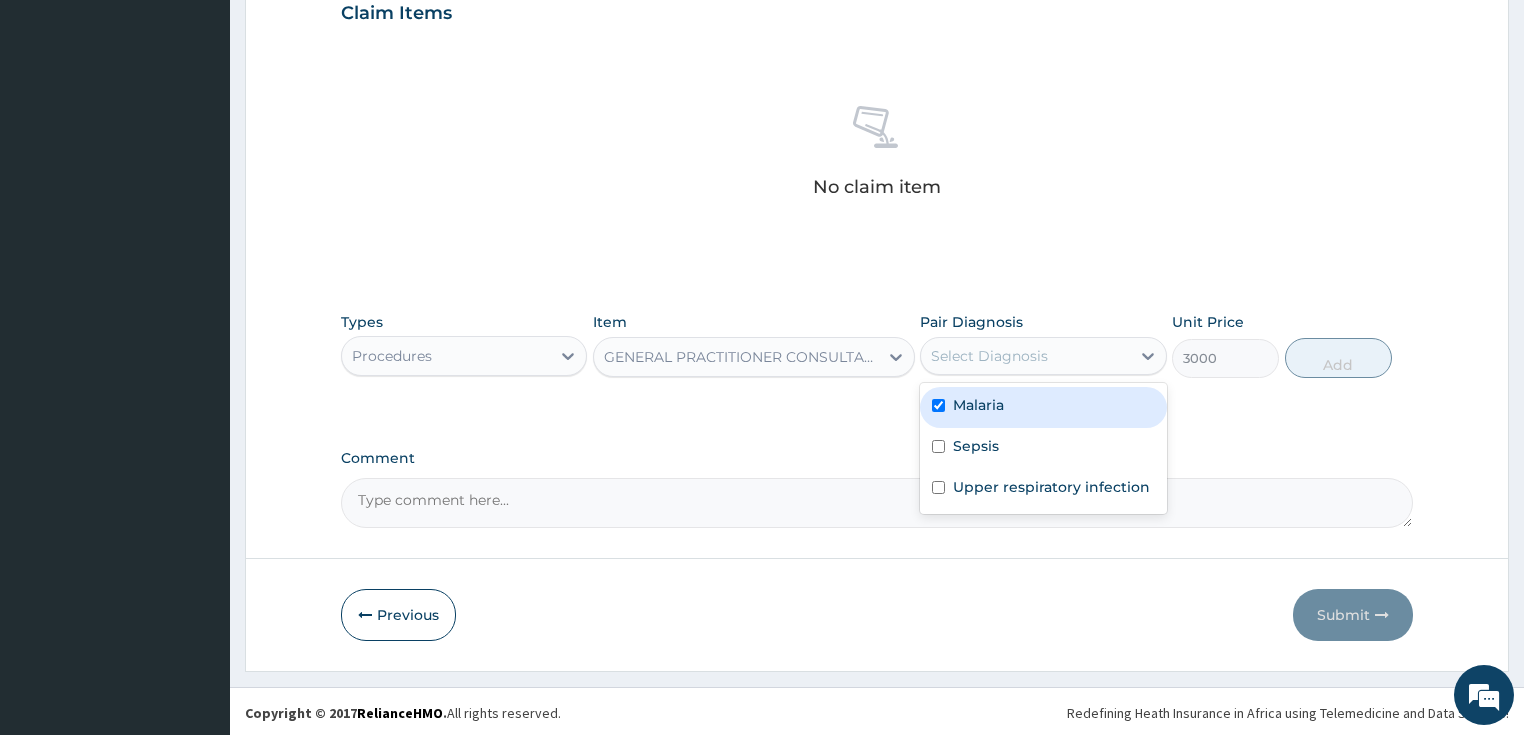 checkbox on "true" 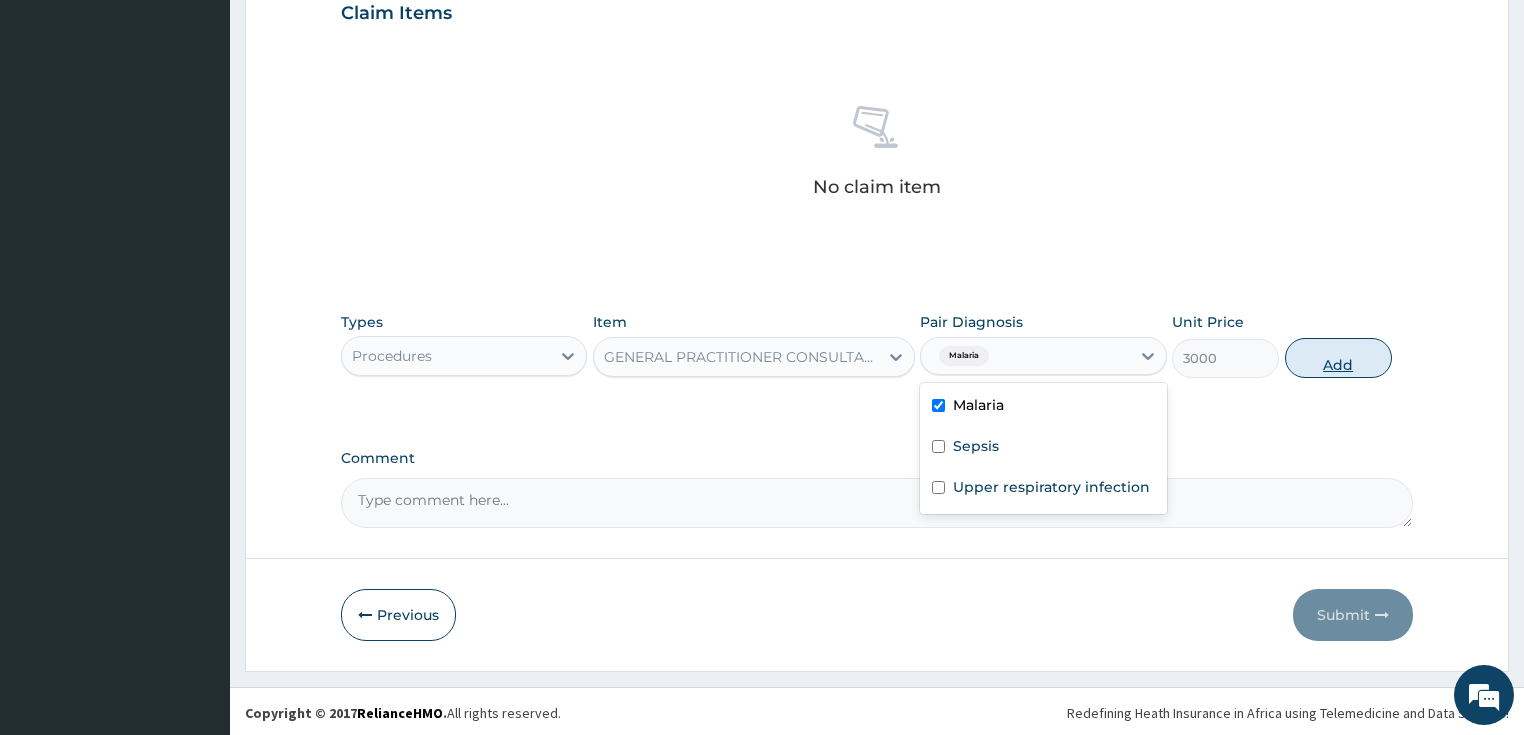 click on "Add" at bounding box center (1338, 358) 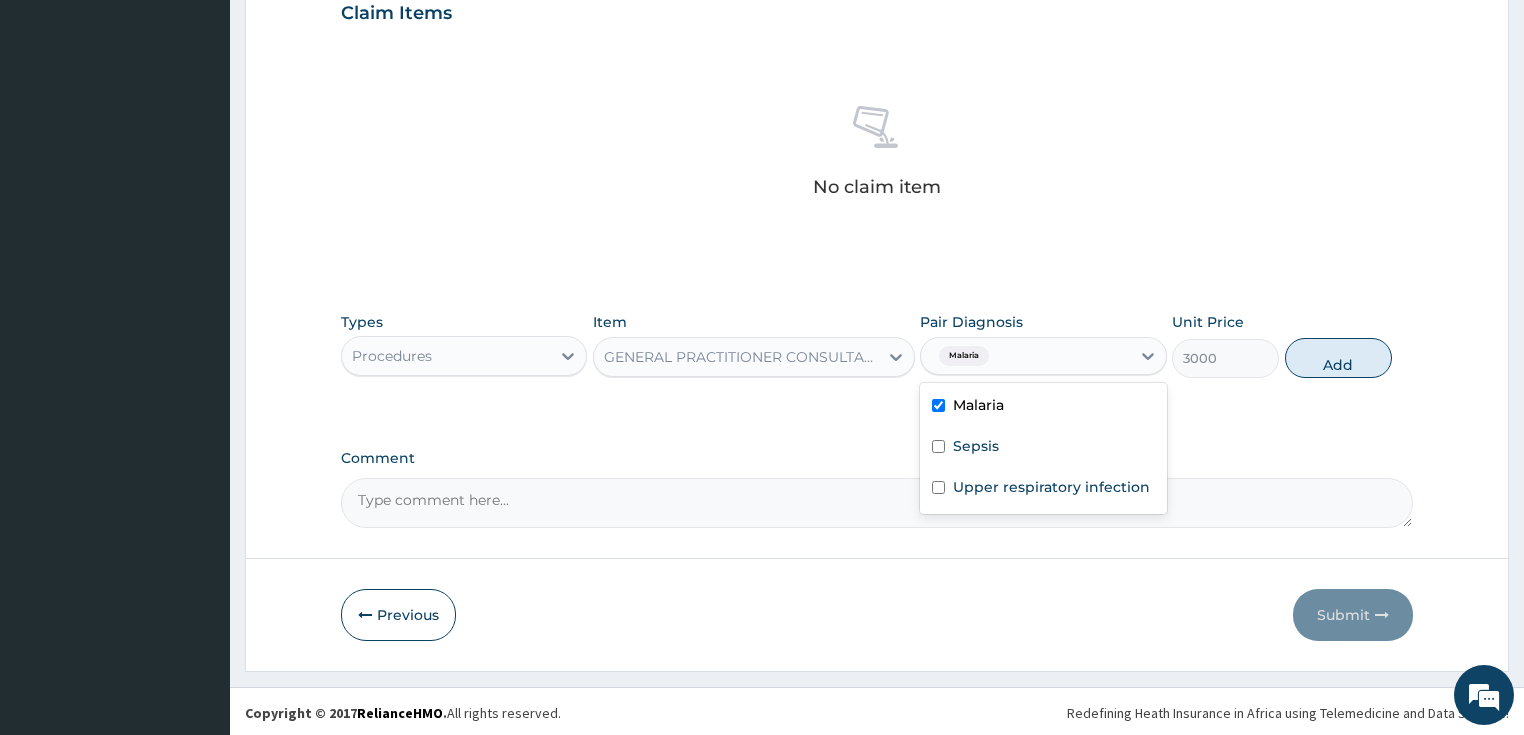 type on "0" 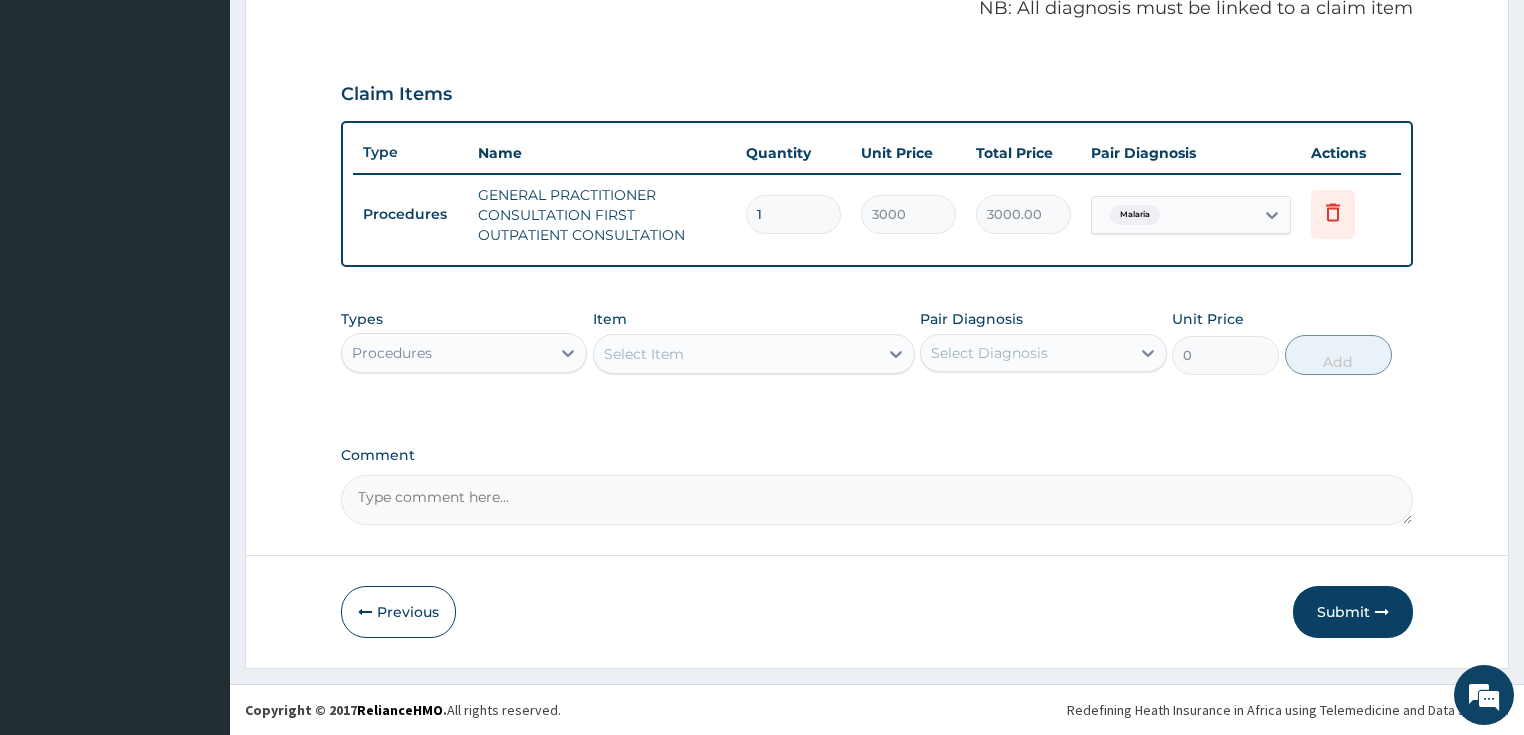 scroll, scrollTop: 620, scrollLeft: 0, axis: vertical 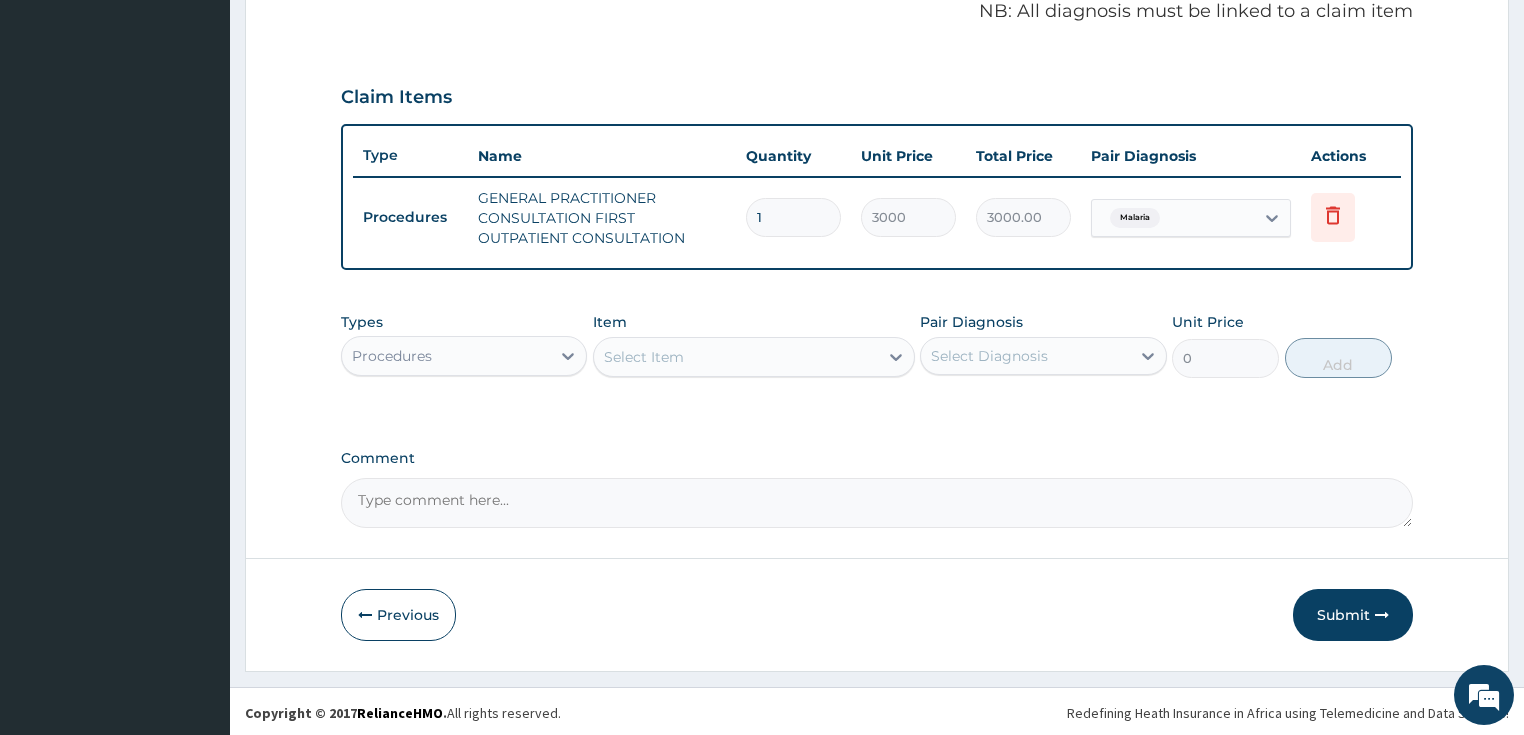 click on "Procedures" at bounding box center [446, 356] 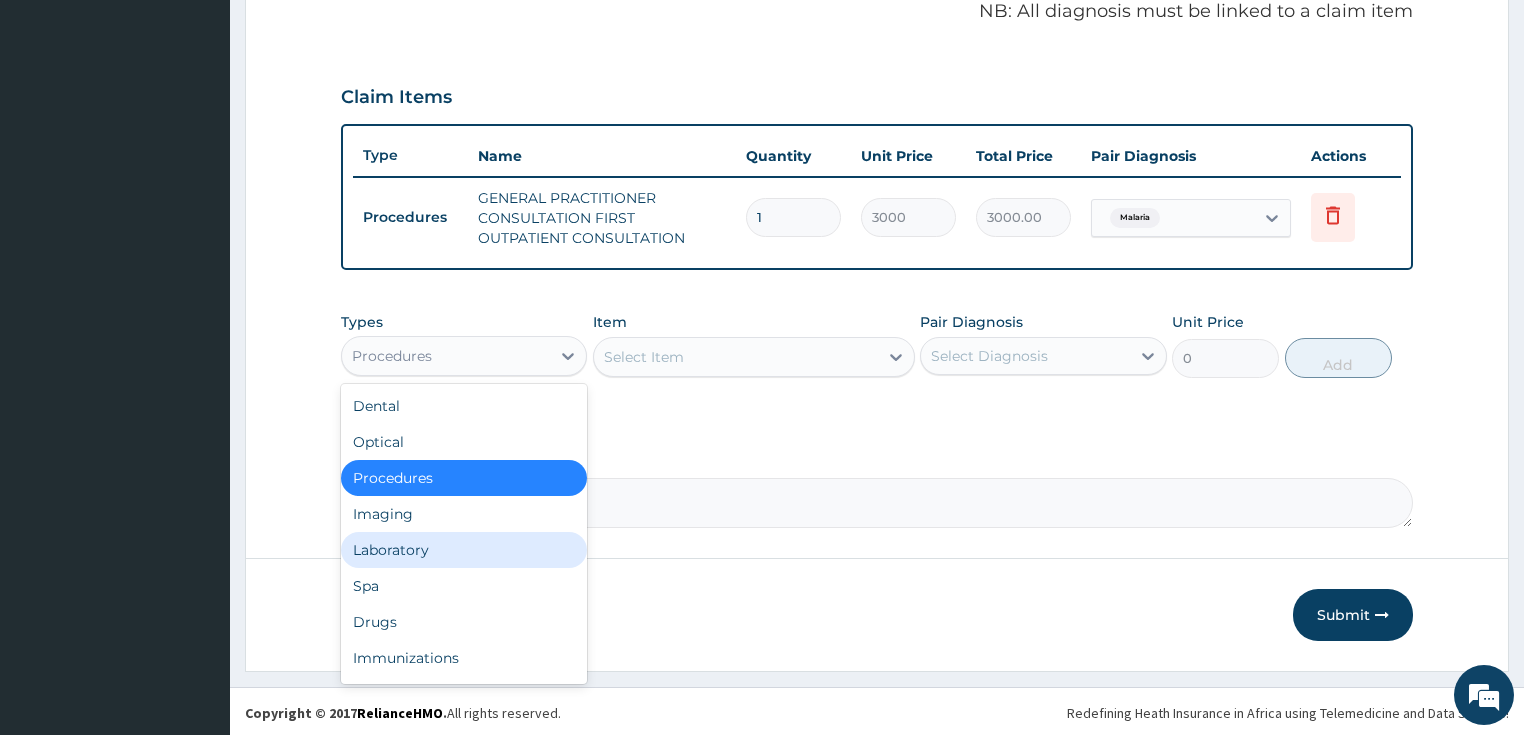 click on "Laboratory" at bounding box center [464, 550] 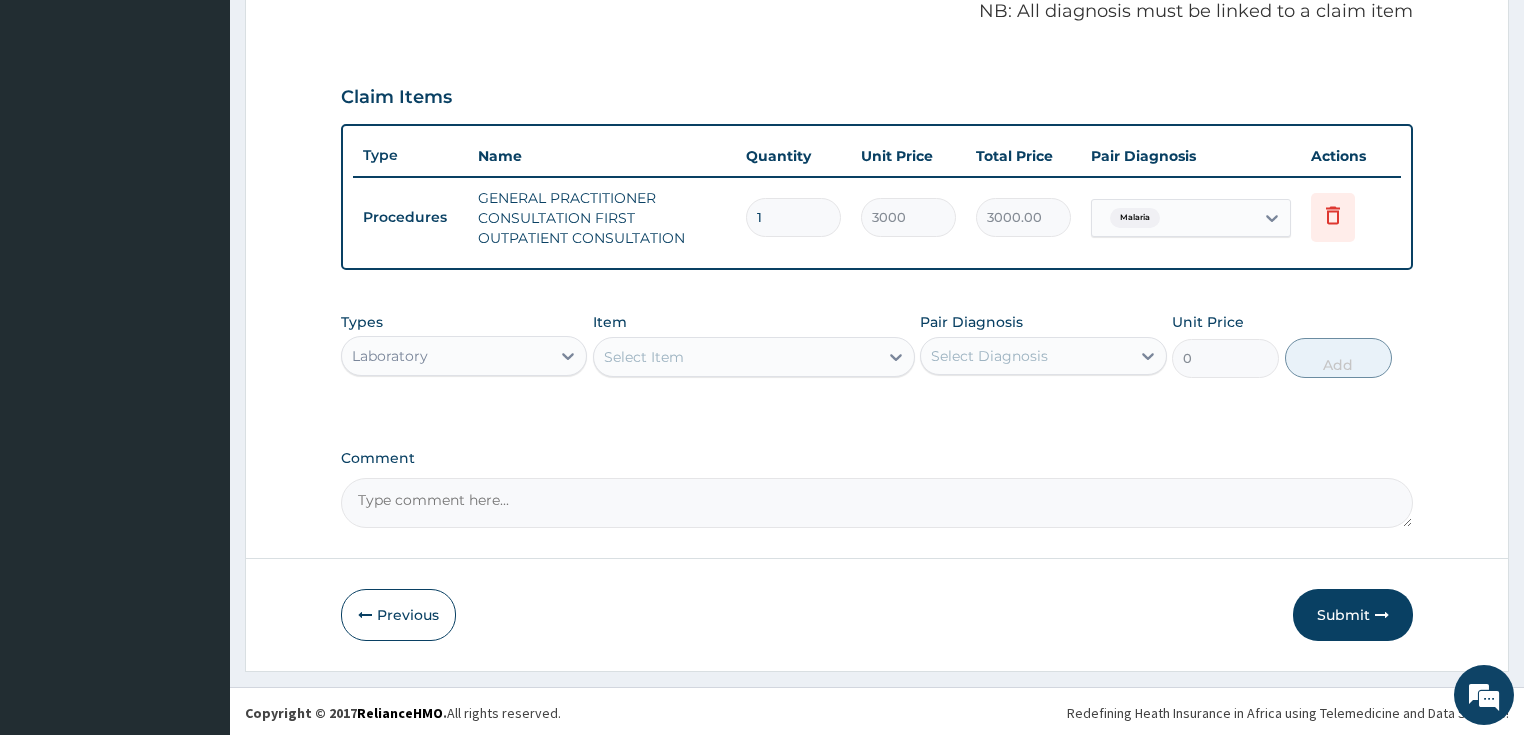 click on "Select Item" at bounding box center [644, 357] 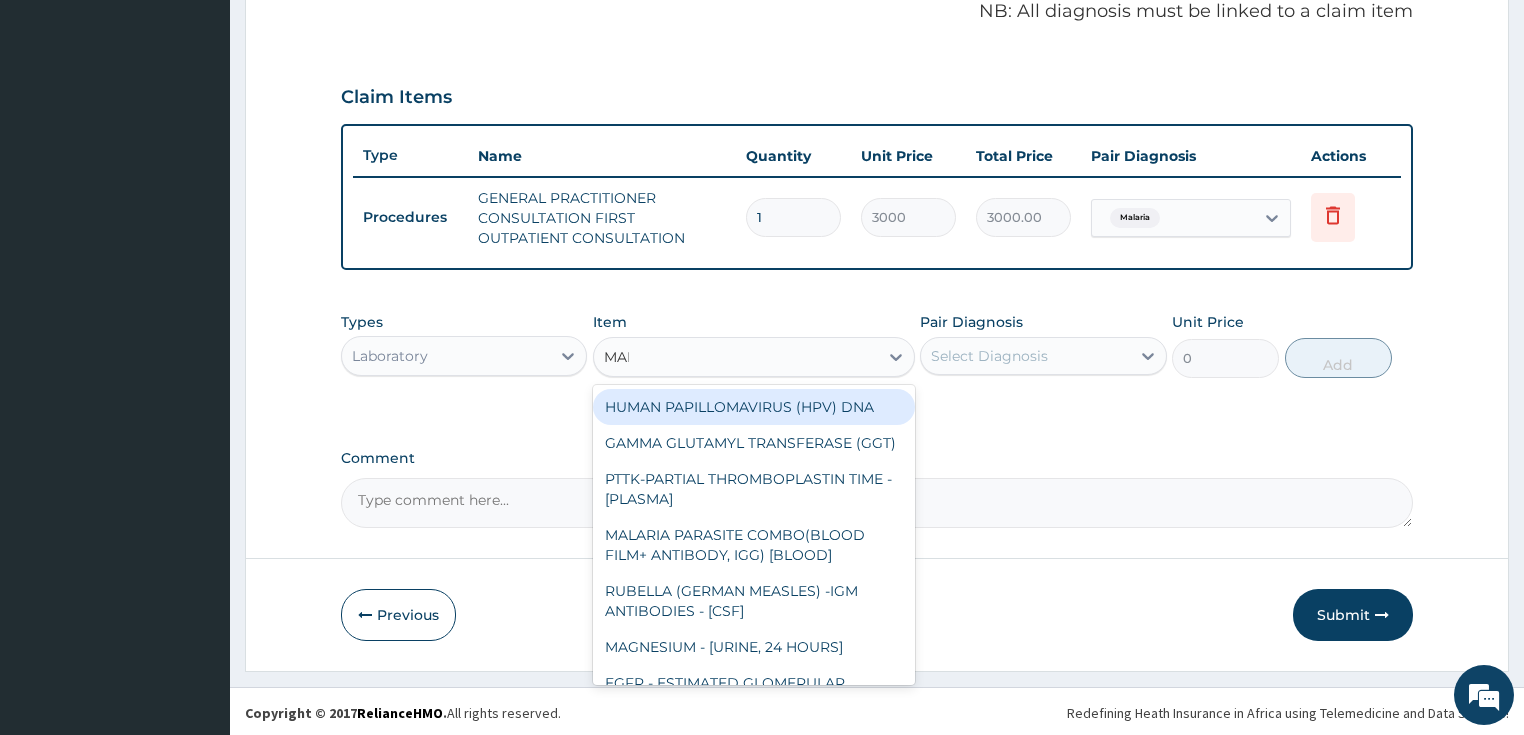 type on "MALA" 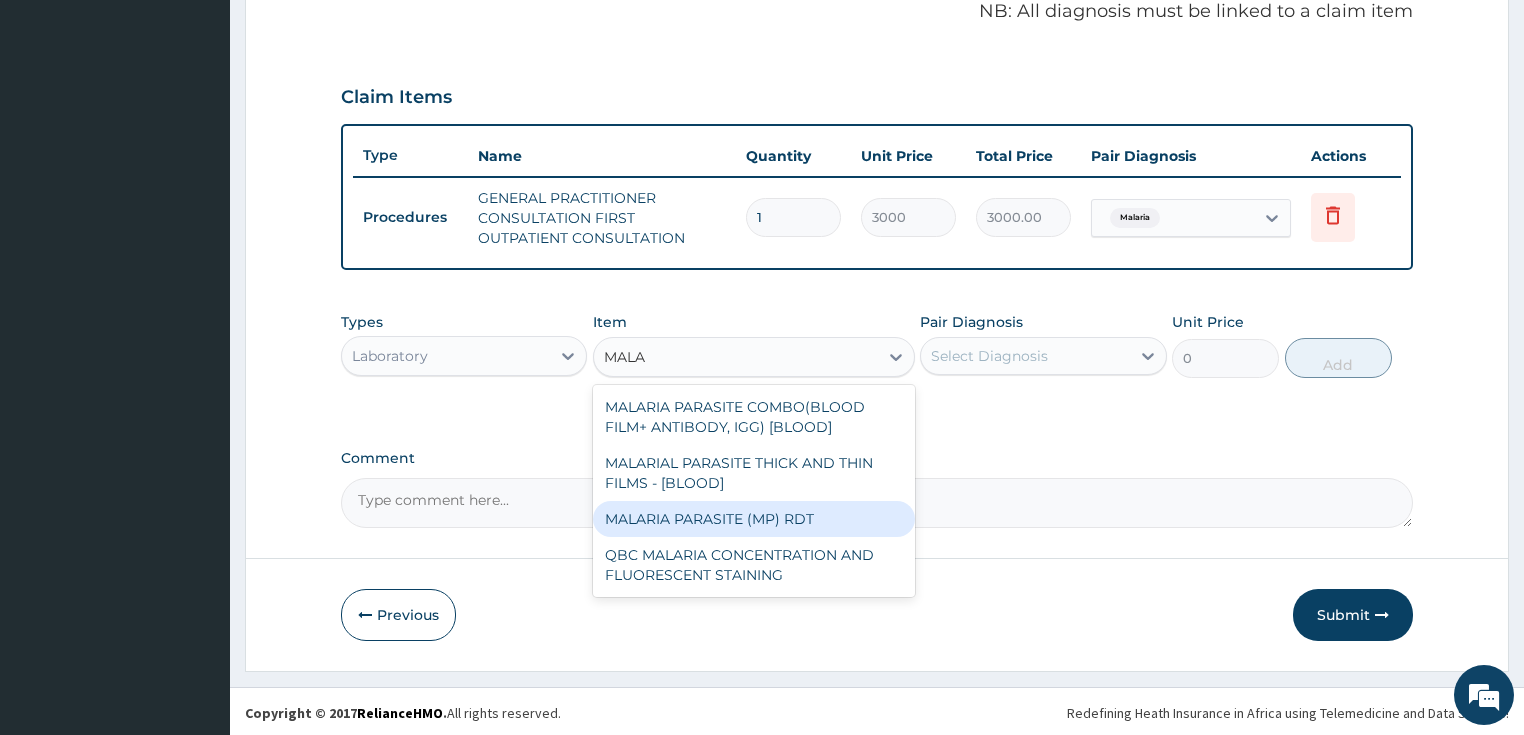 drag, startPoint x: 668, startPoint y: 514, endPoint x: 896, endPoint y: 464, distance: 233.41808 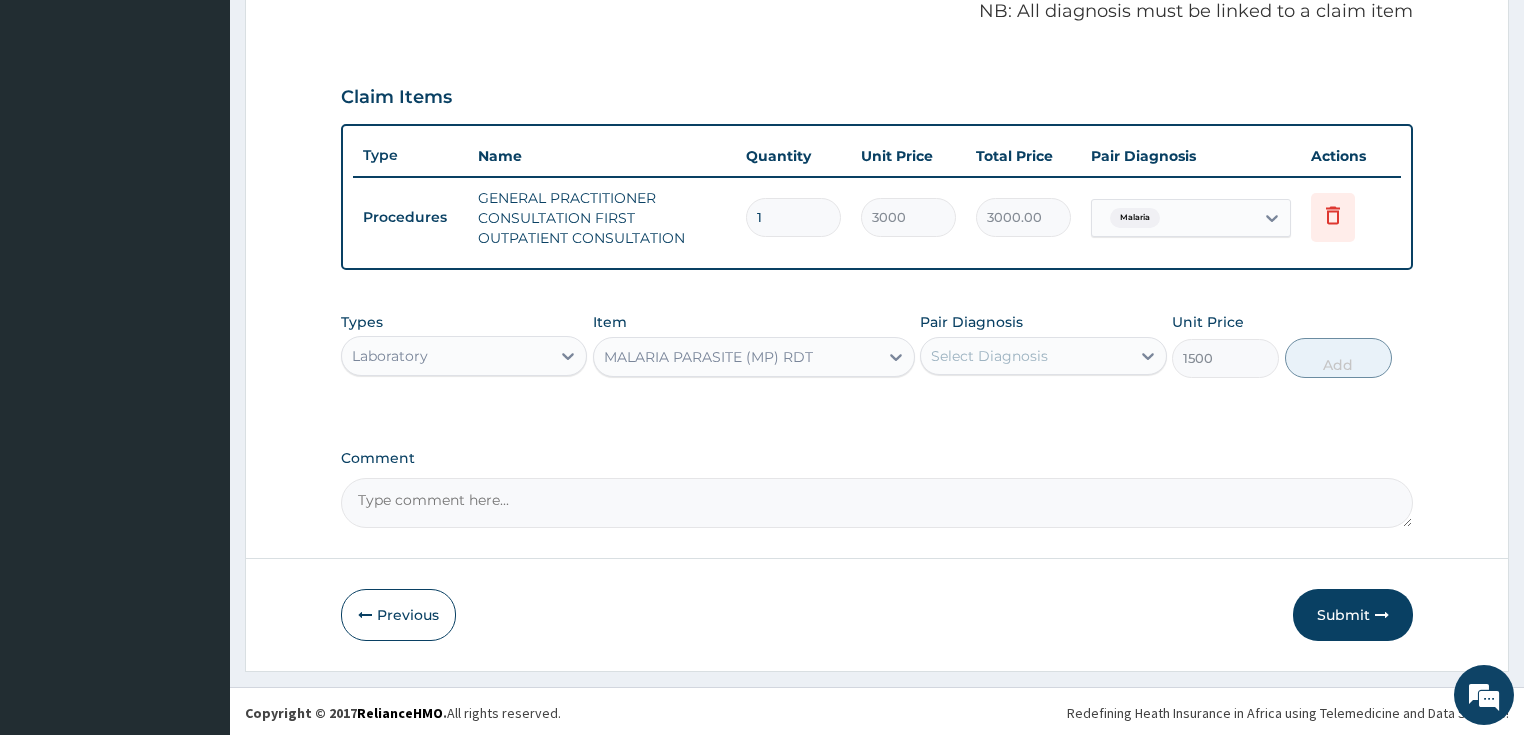 click on "Select Diagnosis" at bounding box center [989, 356] 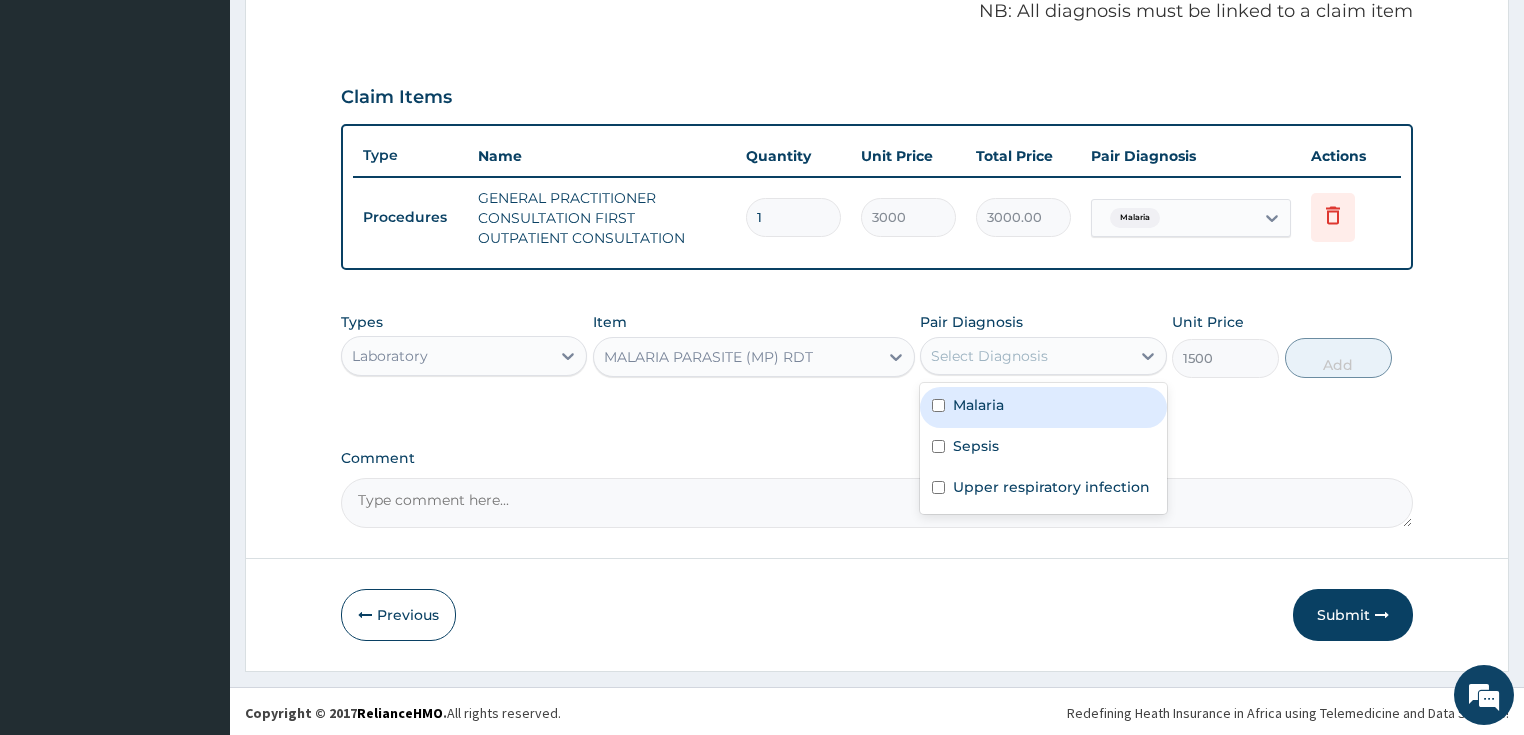 click on "Malaria" at bounding box center (978, 405) 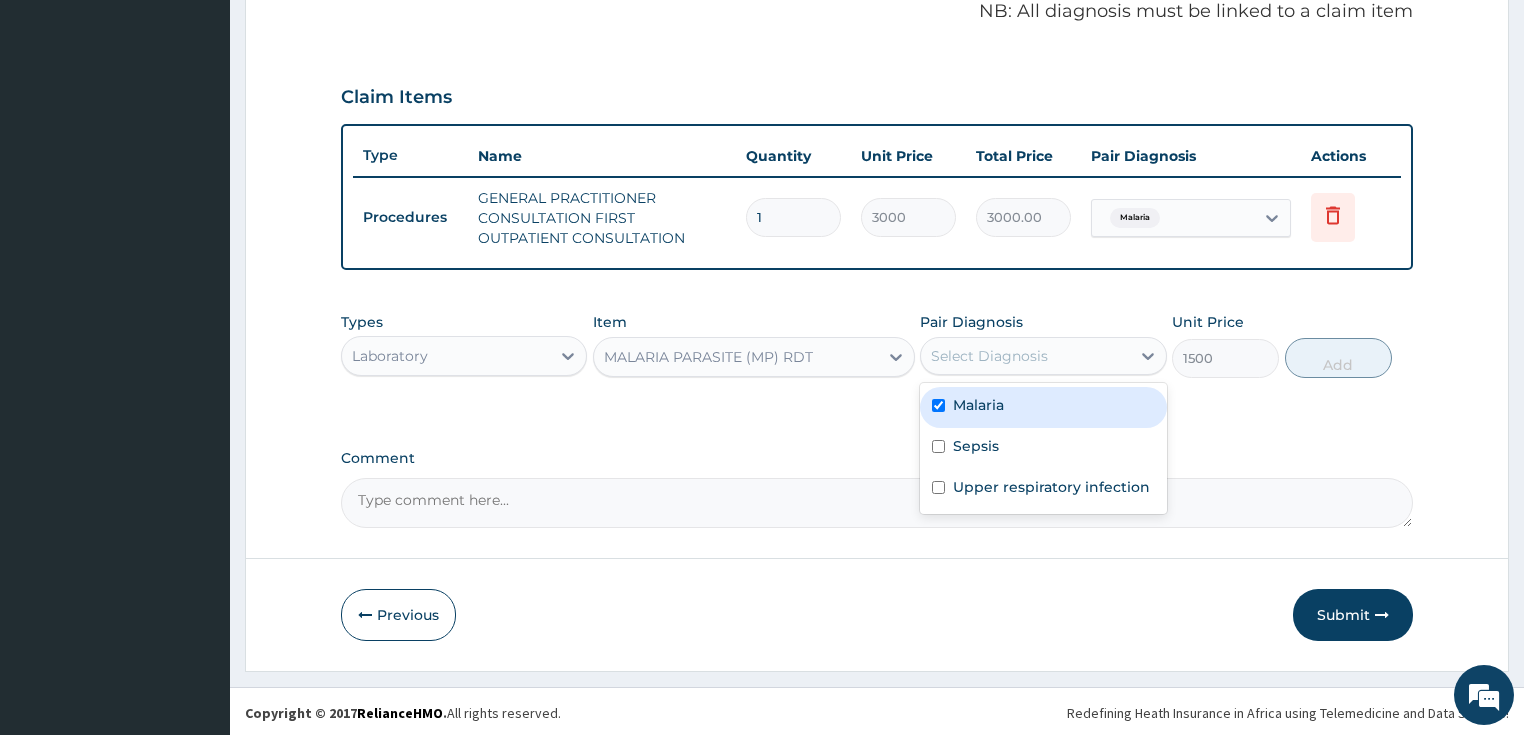 checkbox on "true" 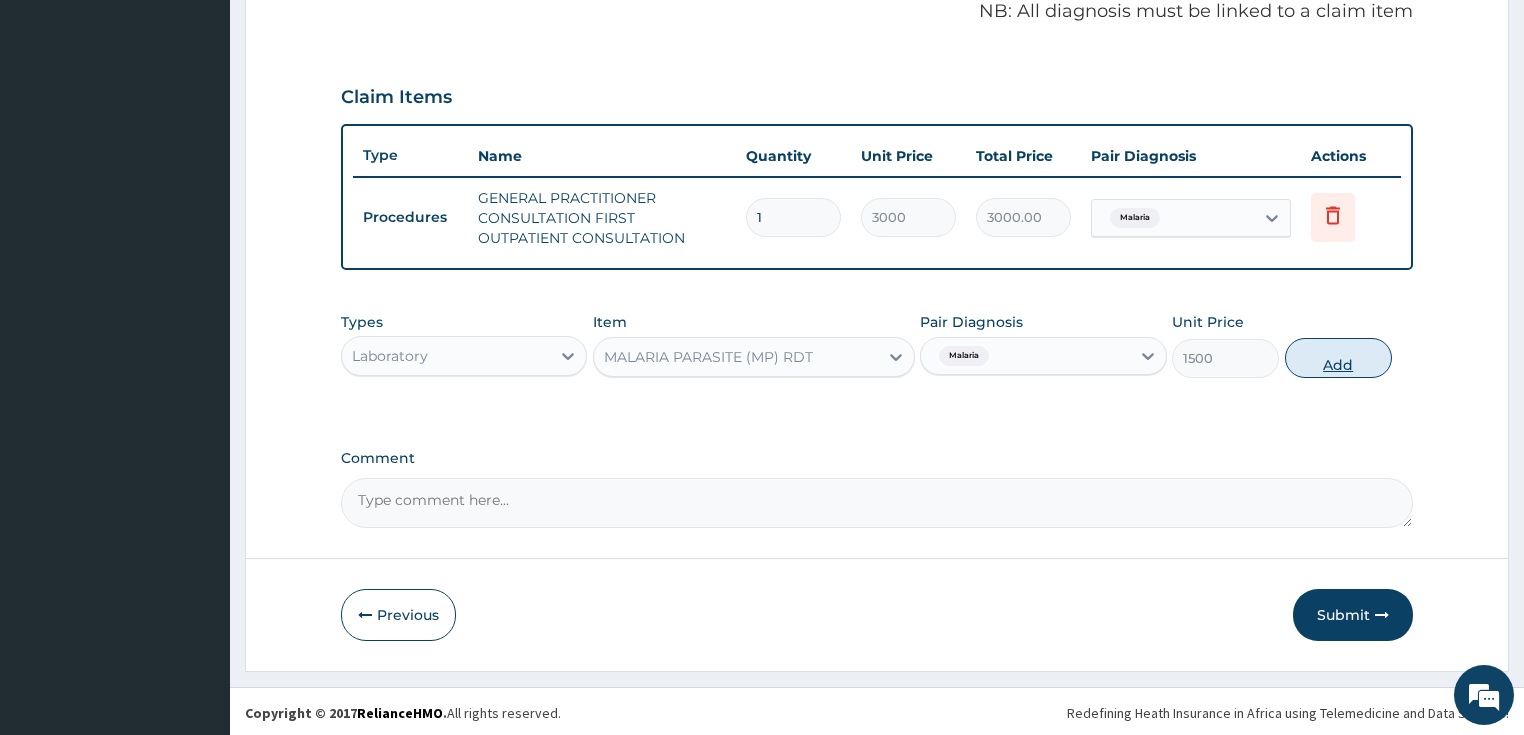 click on "Add" at bounding box center (1338, 358) 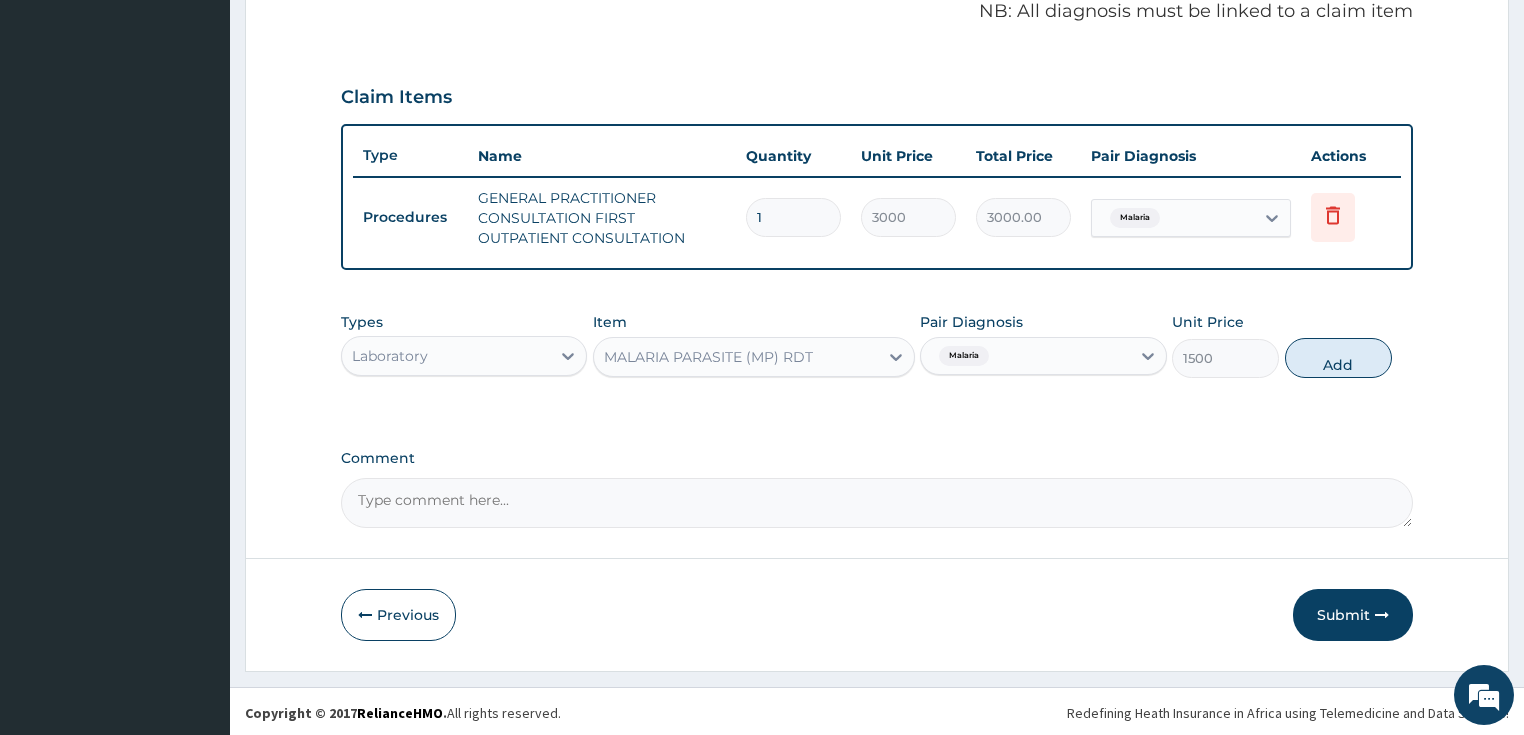 type on "0" 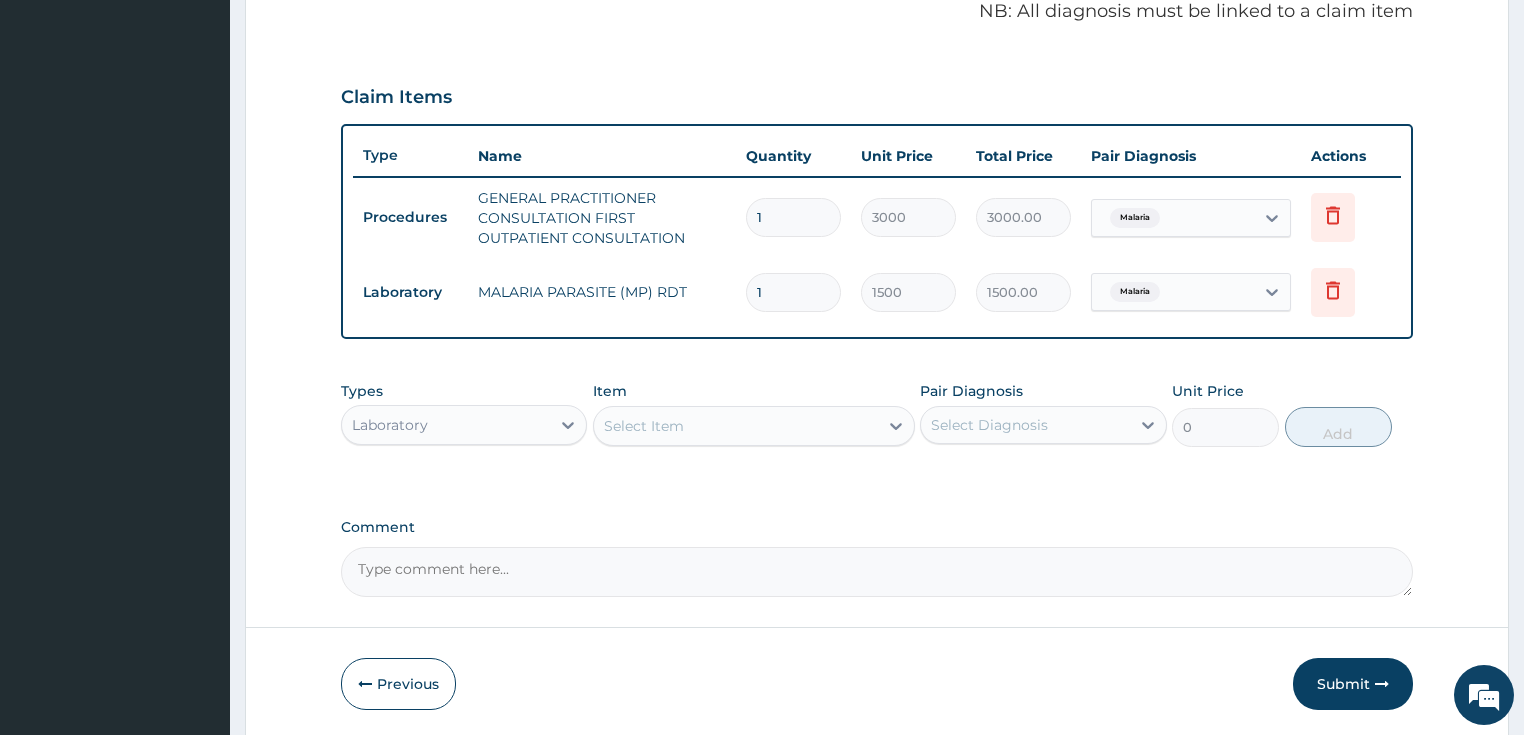 click on "Select Item" at bounding box center [644, 426] 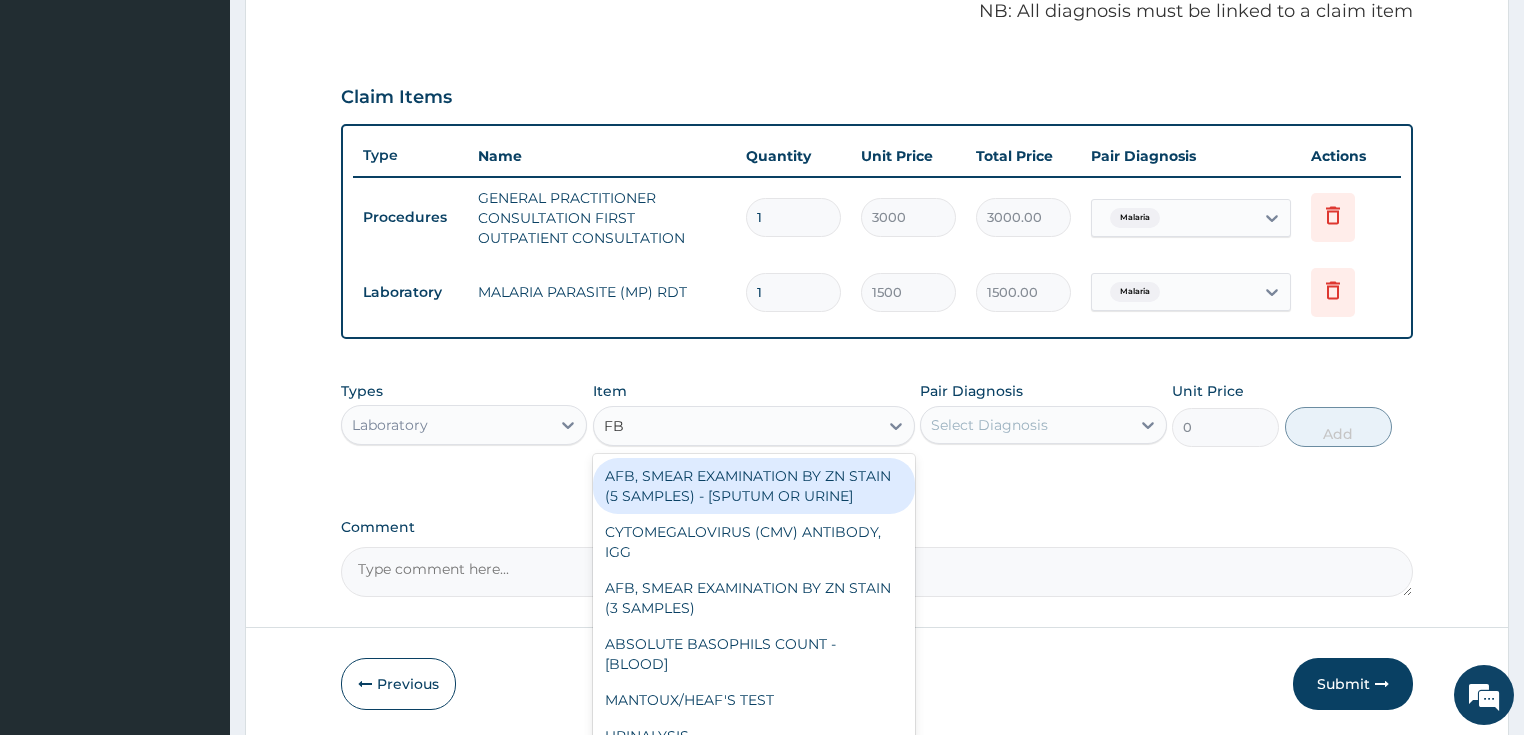 type on "FBC" 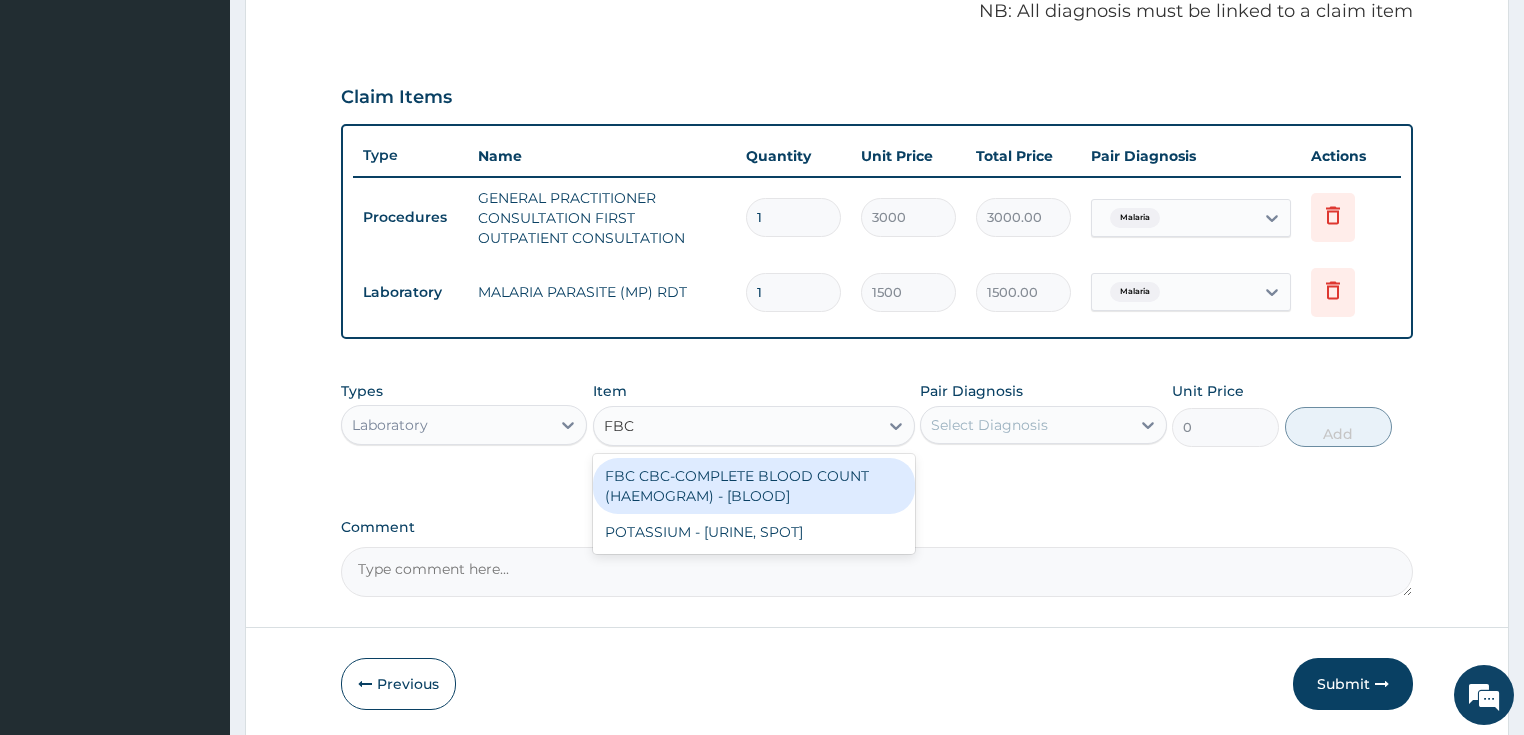 click on "FBC CBC-COMPLETE BLOOD COUNT (HAEMOGRAM) - [BLOOD]" at bounding box center [754, 486] 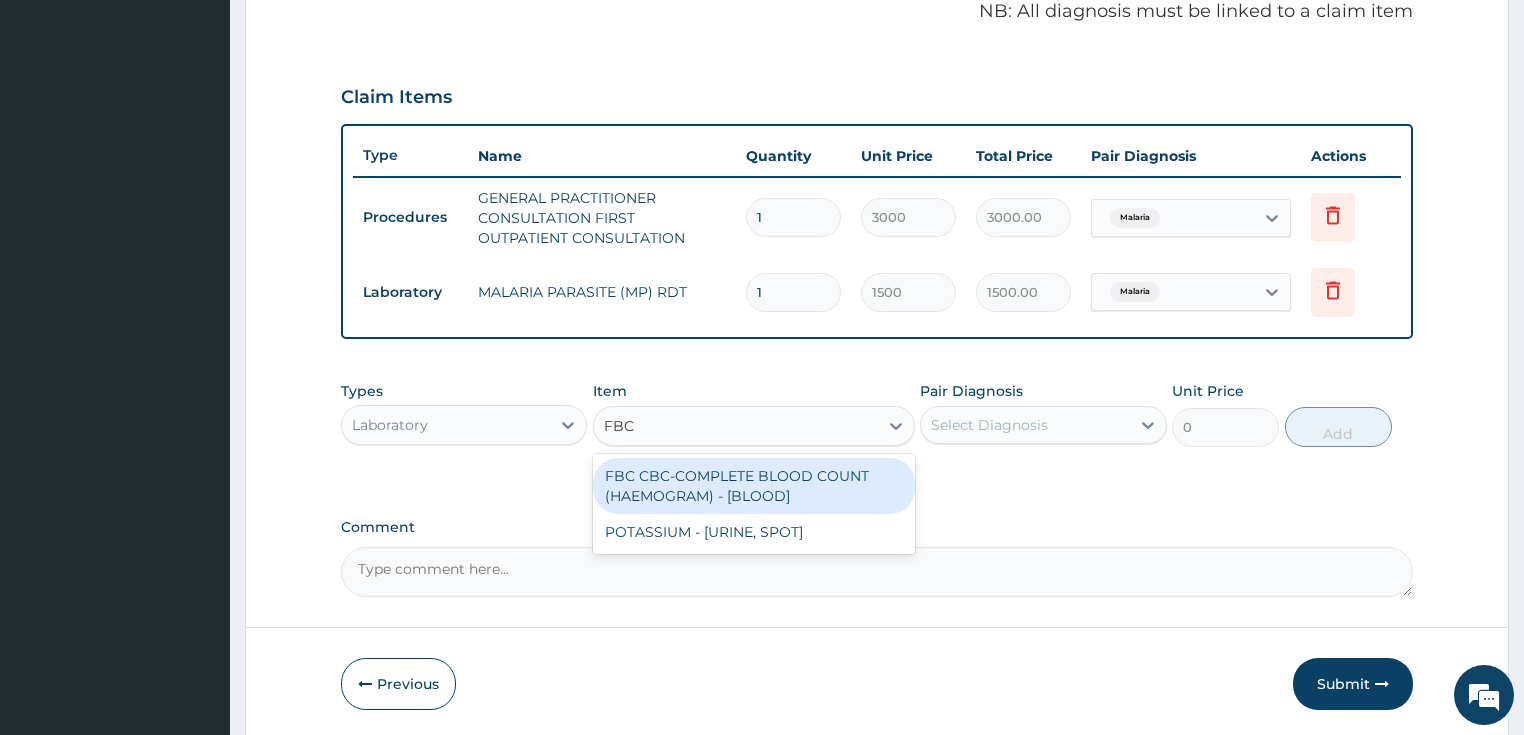 type 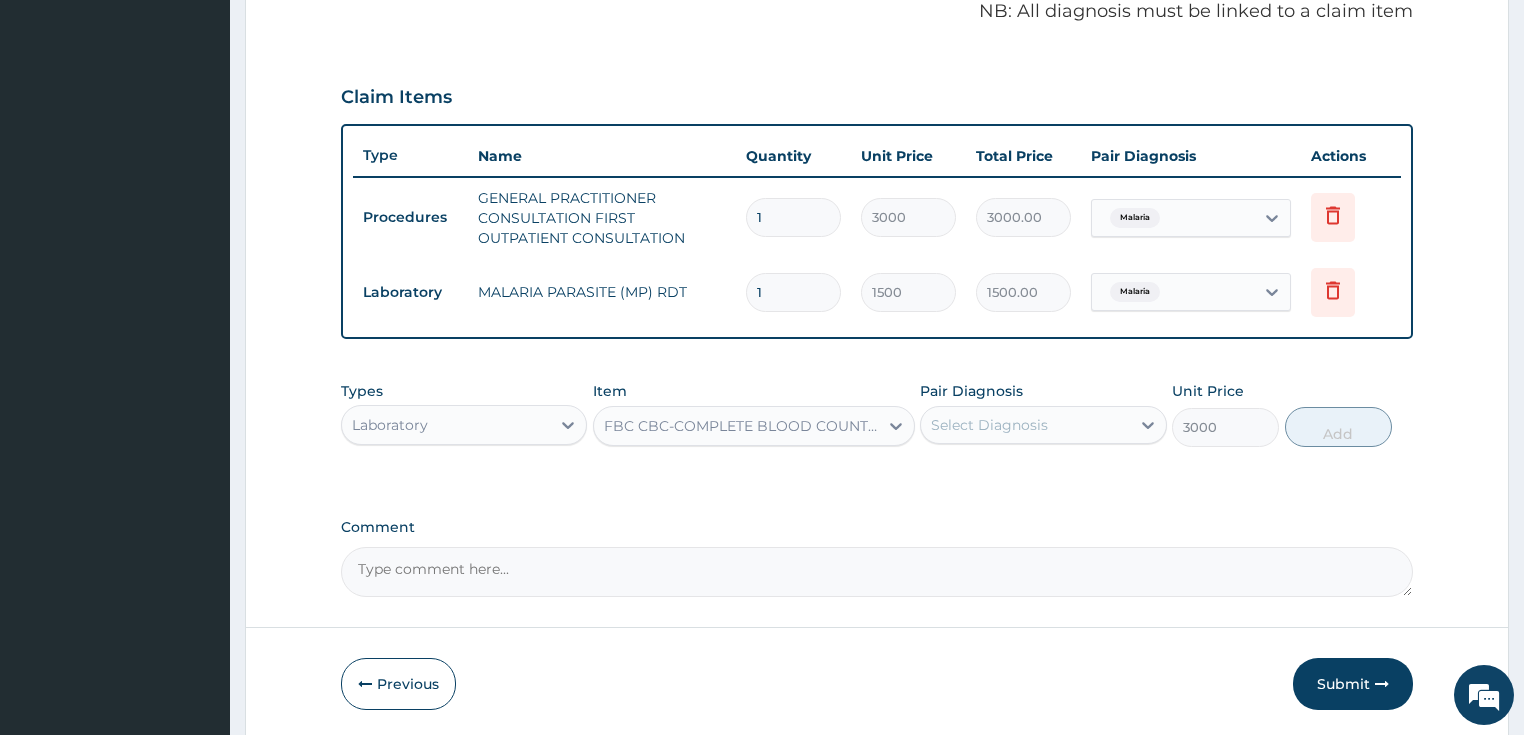 click on "Select Diagnosis" at bounding box center (1025, 425) 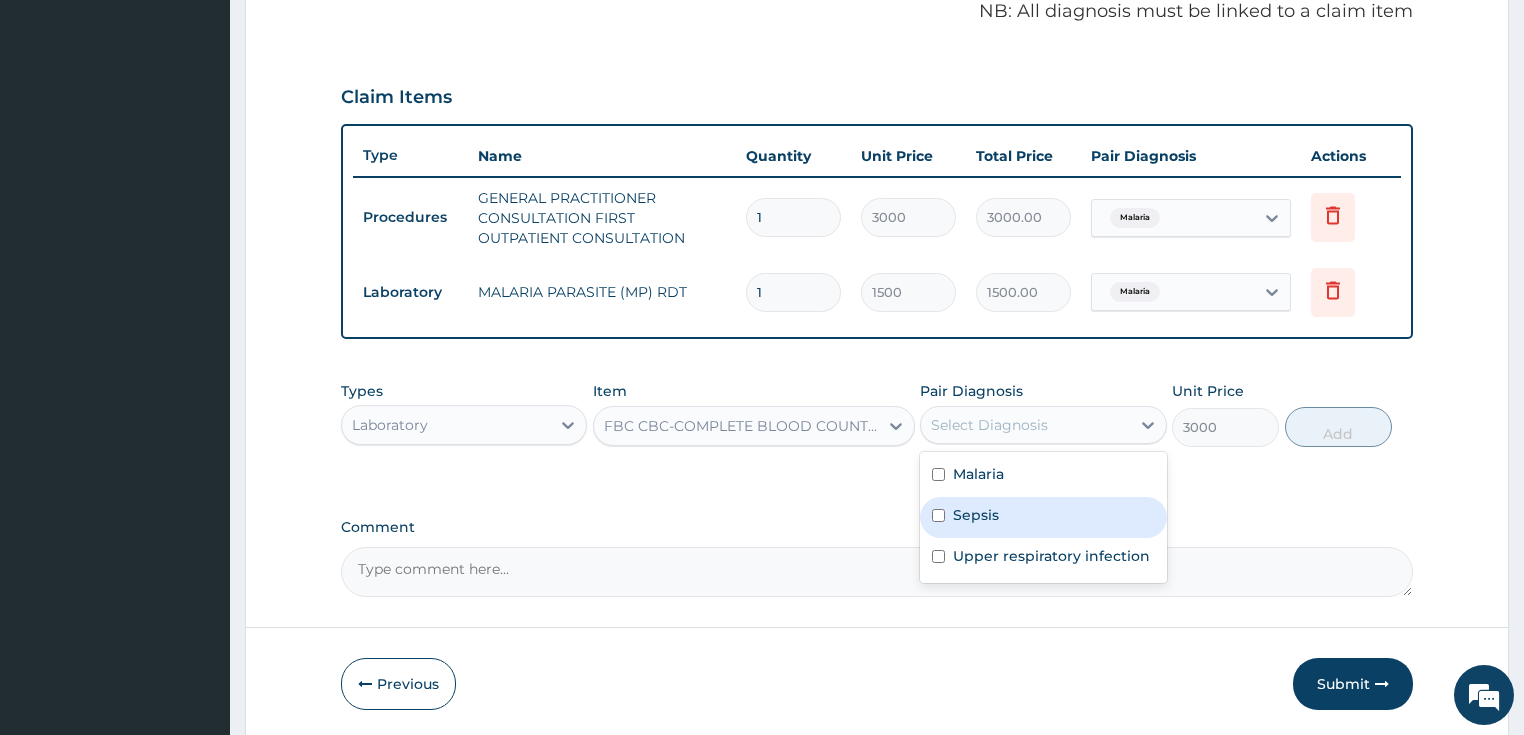 click on "Sepsis" at bounding box center (1043, 517) 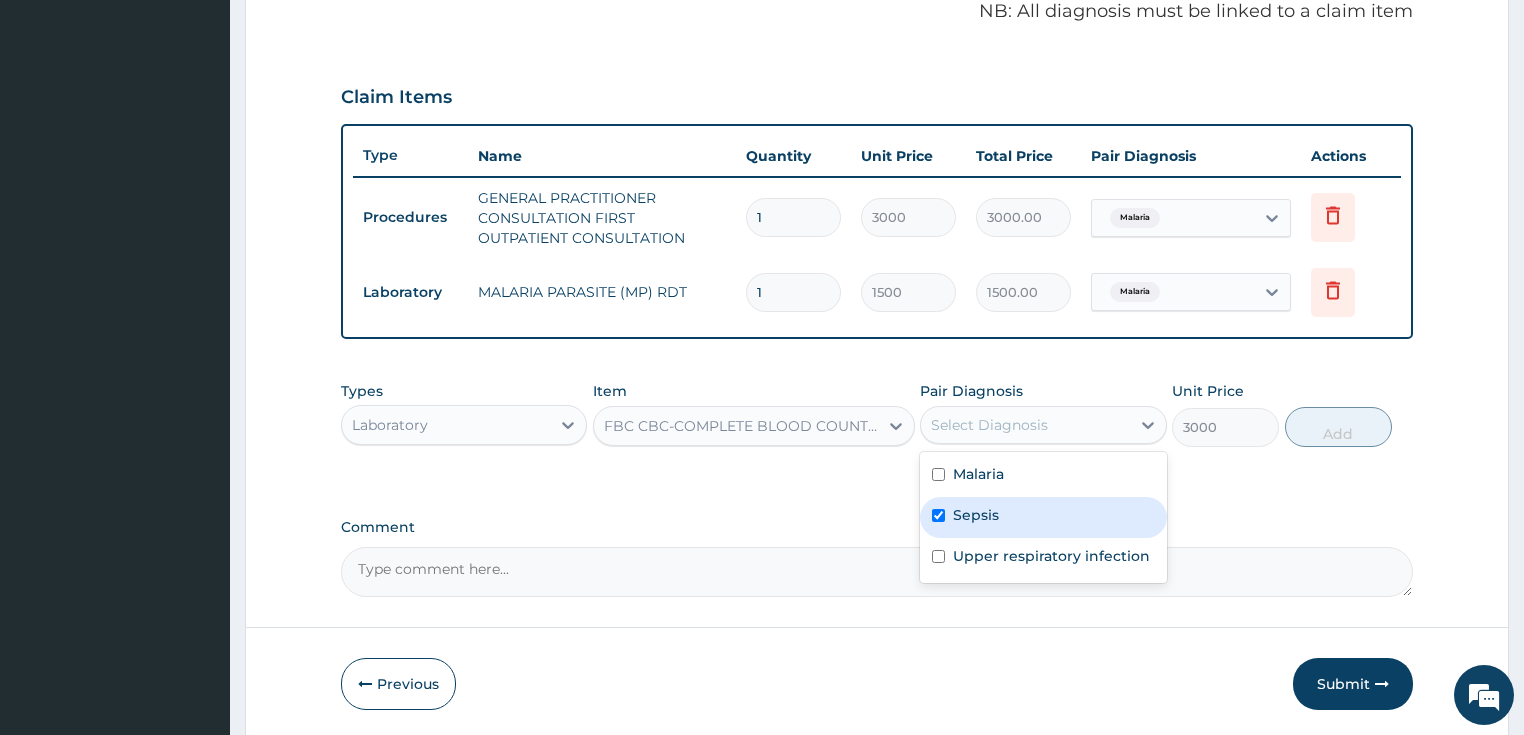 checkbox on "true" 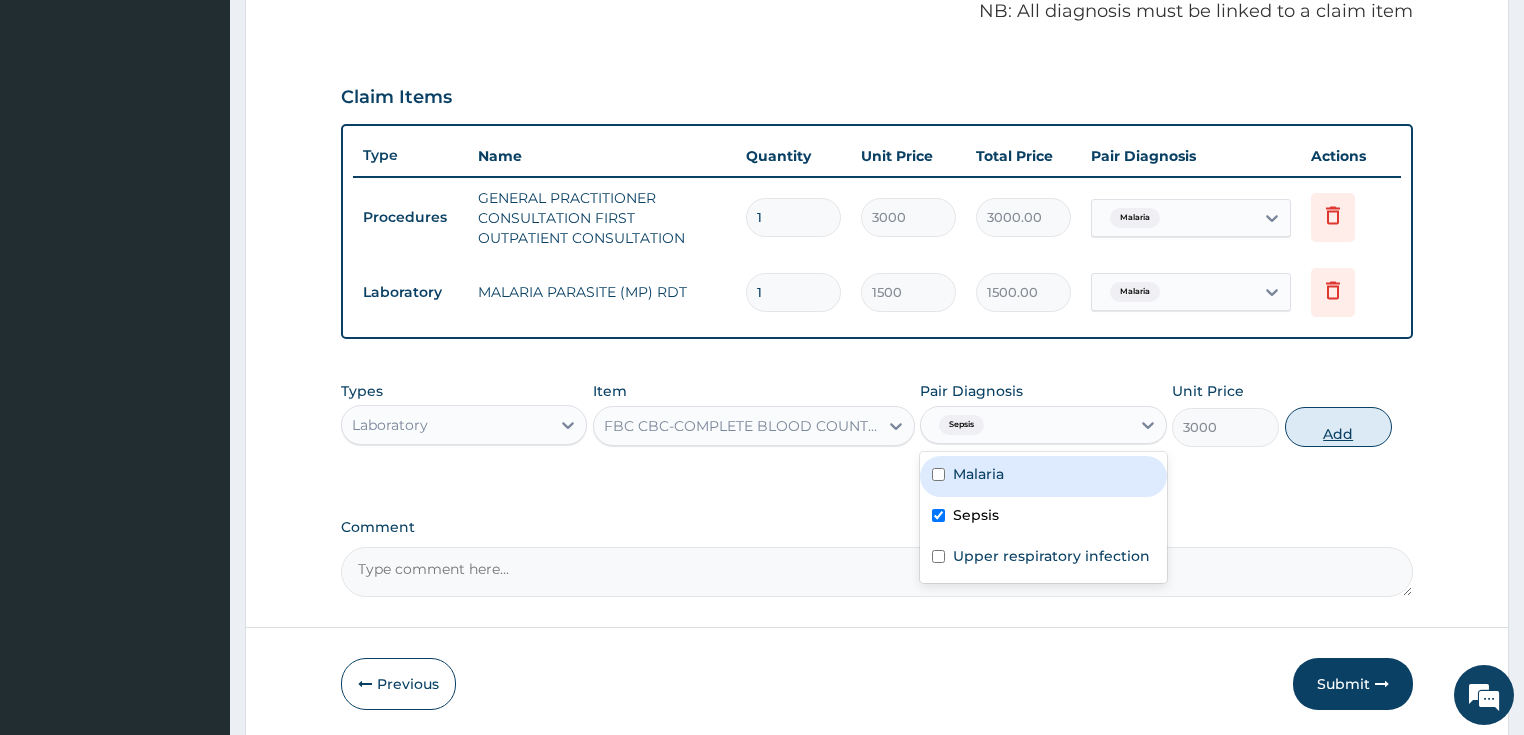 click on "Add" at bounding box center [1338, 427] 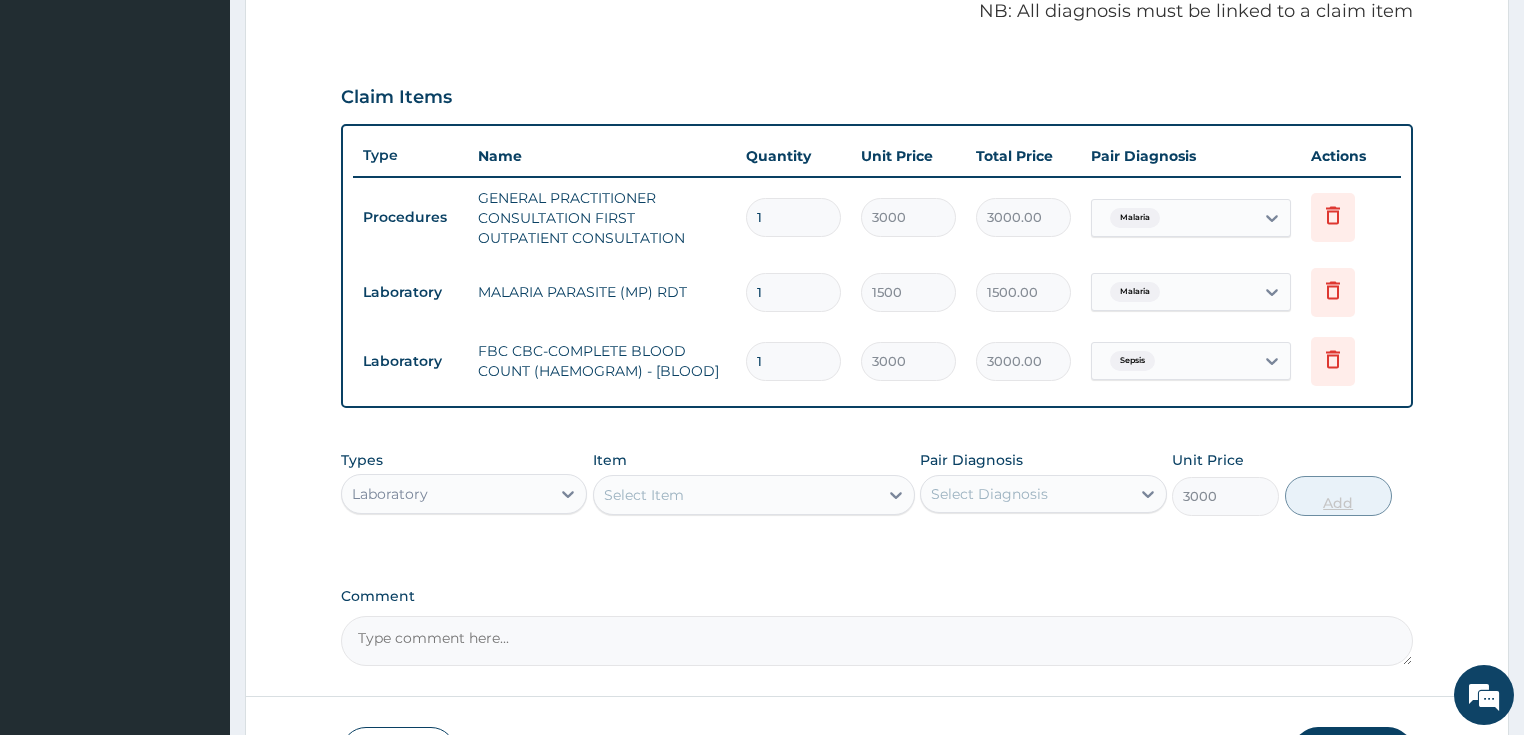 type on "0" 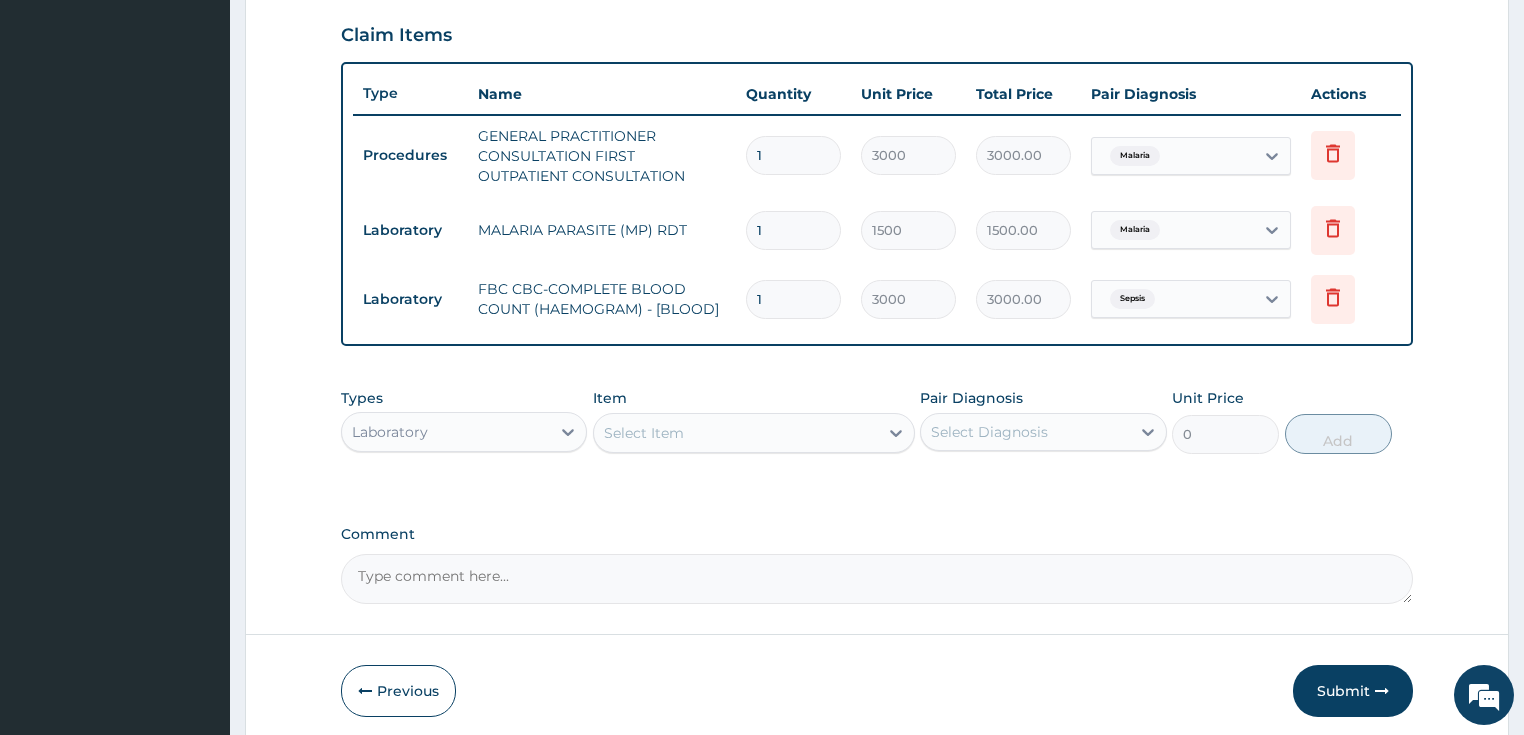 scroll, scrollTop: 757, scrollLeft: 0, axis: vertical 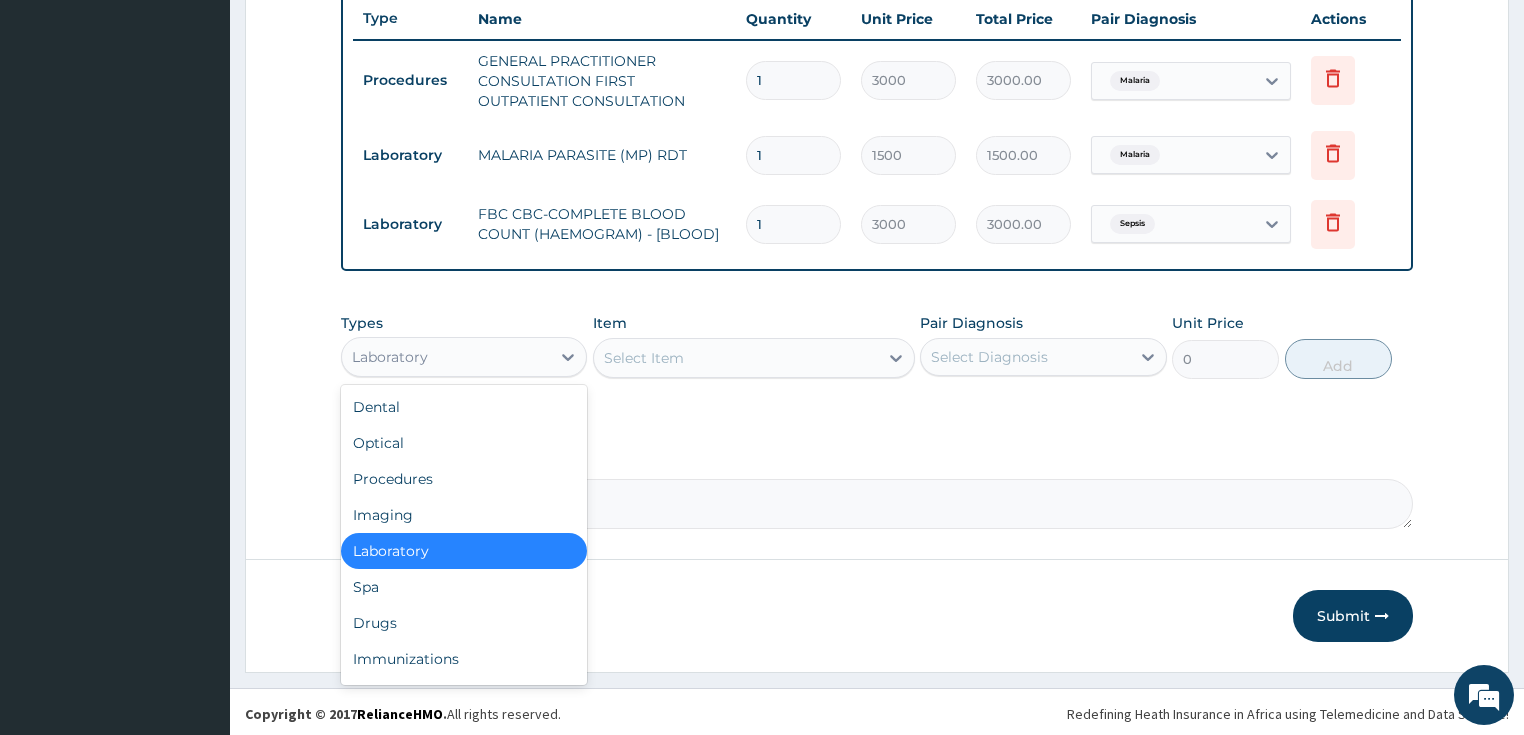 click on "Laboratory" at bounding box center (446, 357) 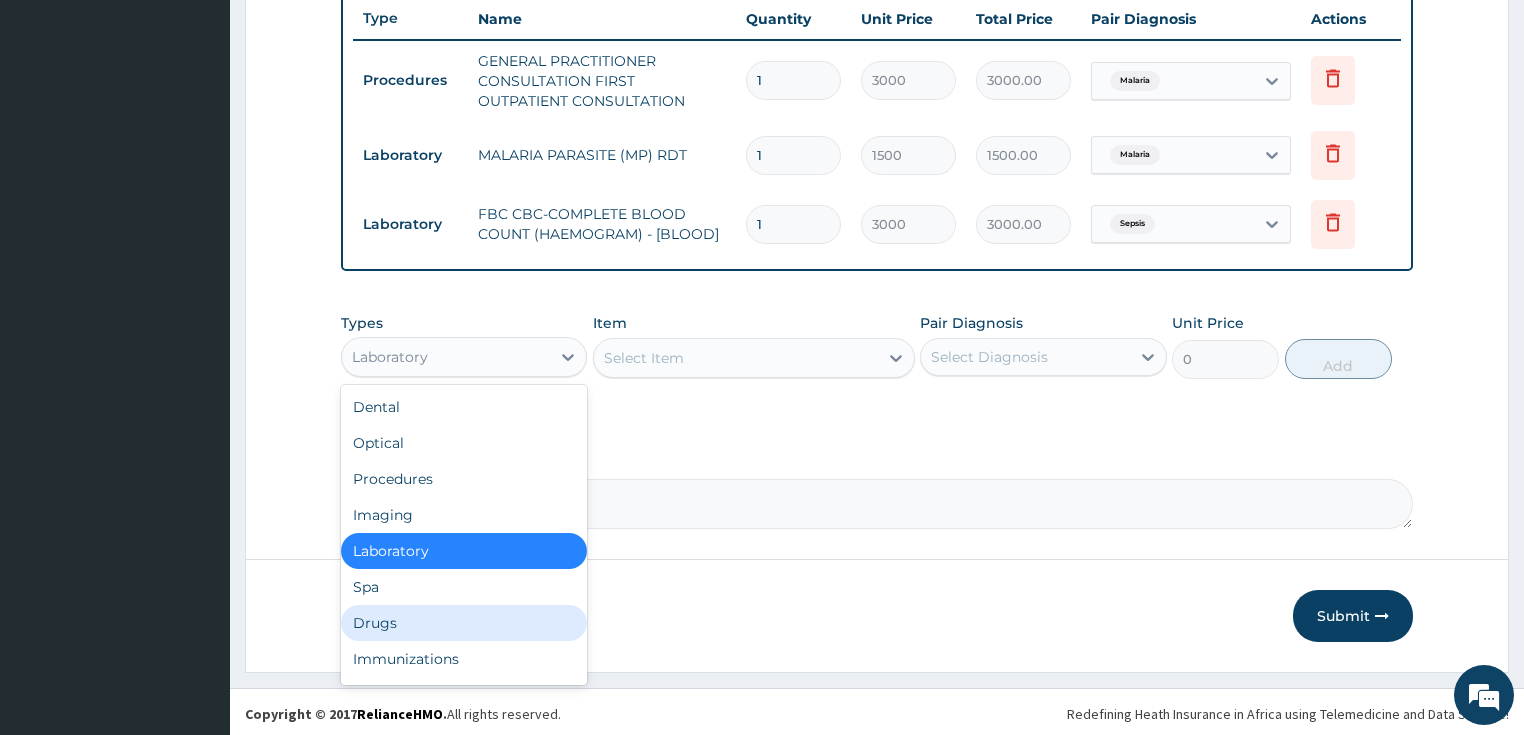 click on "Drugs" at bounding box center [464, 623] 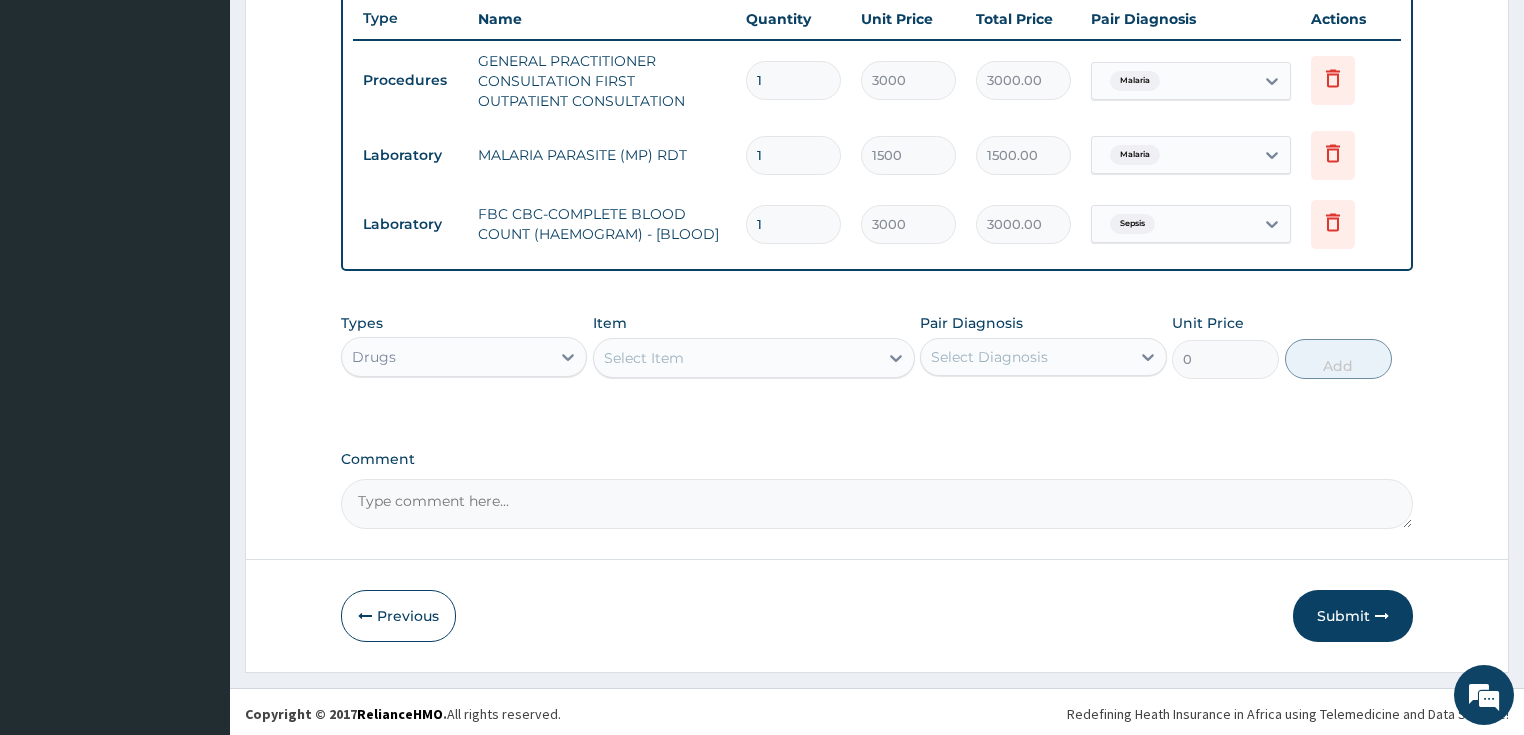 click on "Select Item" at bounding box center [644, 358] 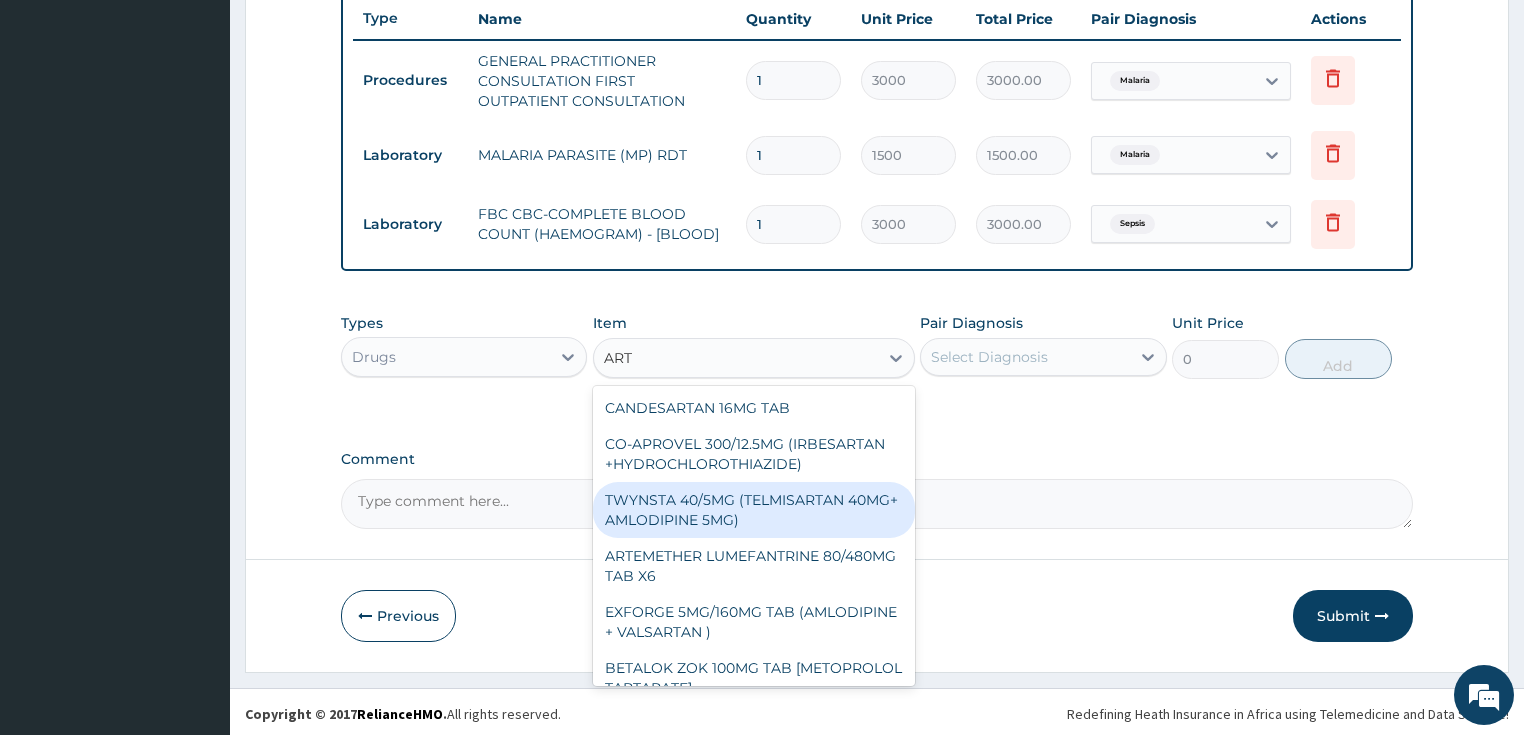 type on "ARTE" 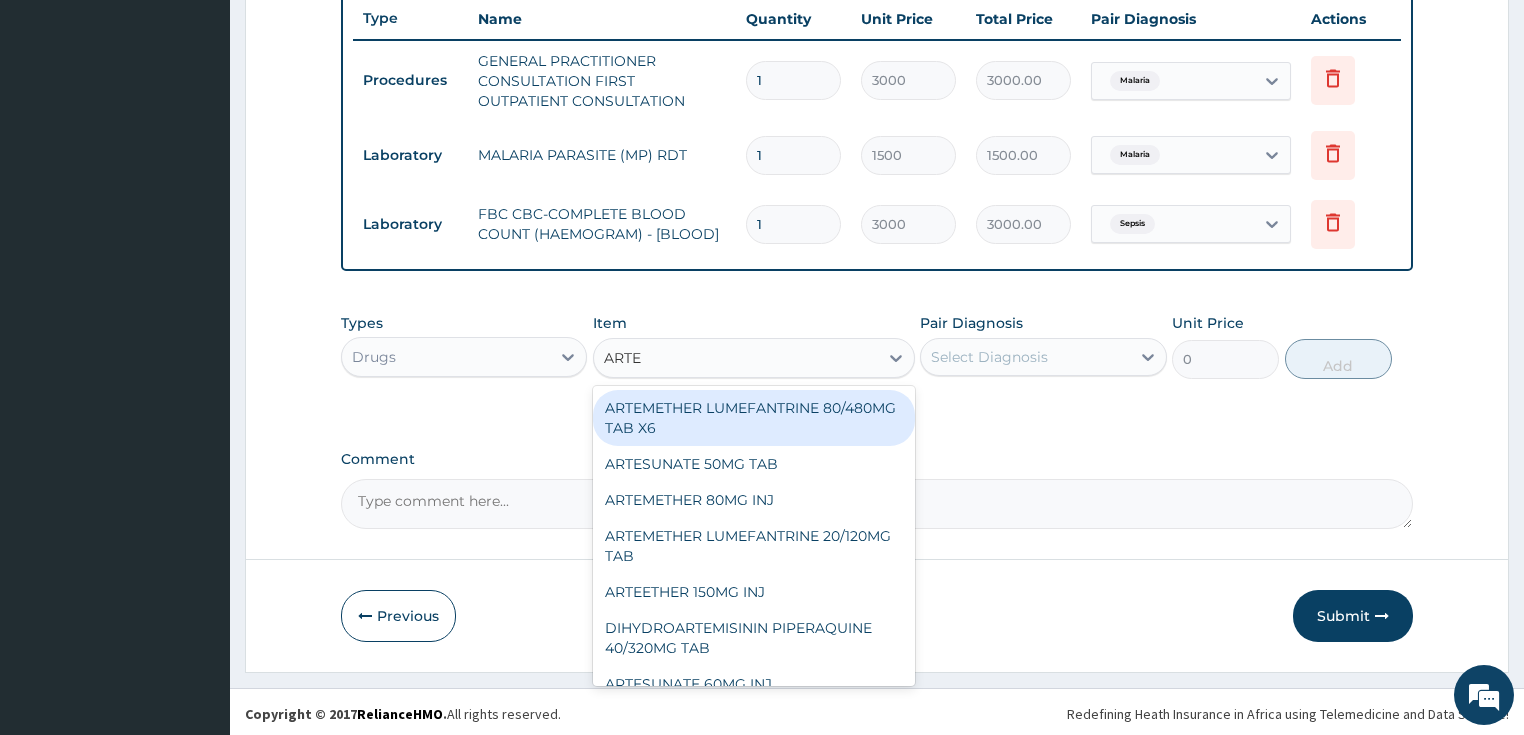 click on "ARTEMETHER 80MG INJ" at bounding box center (754, 500) 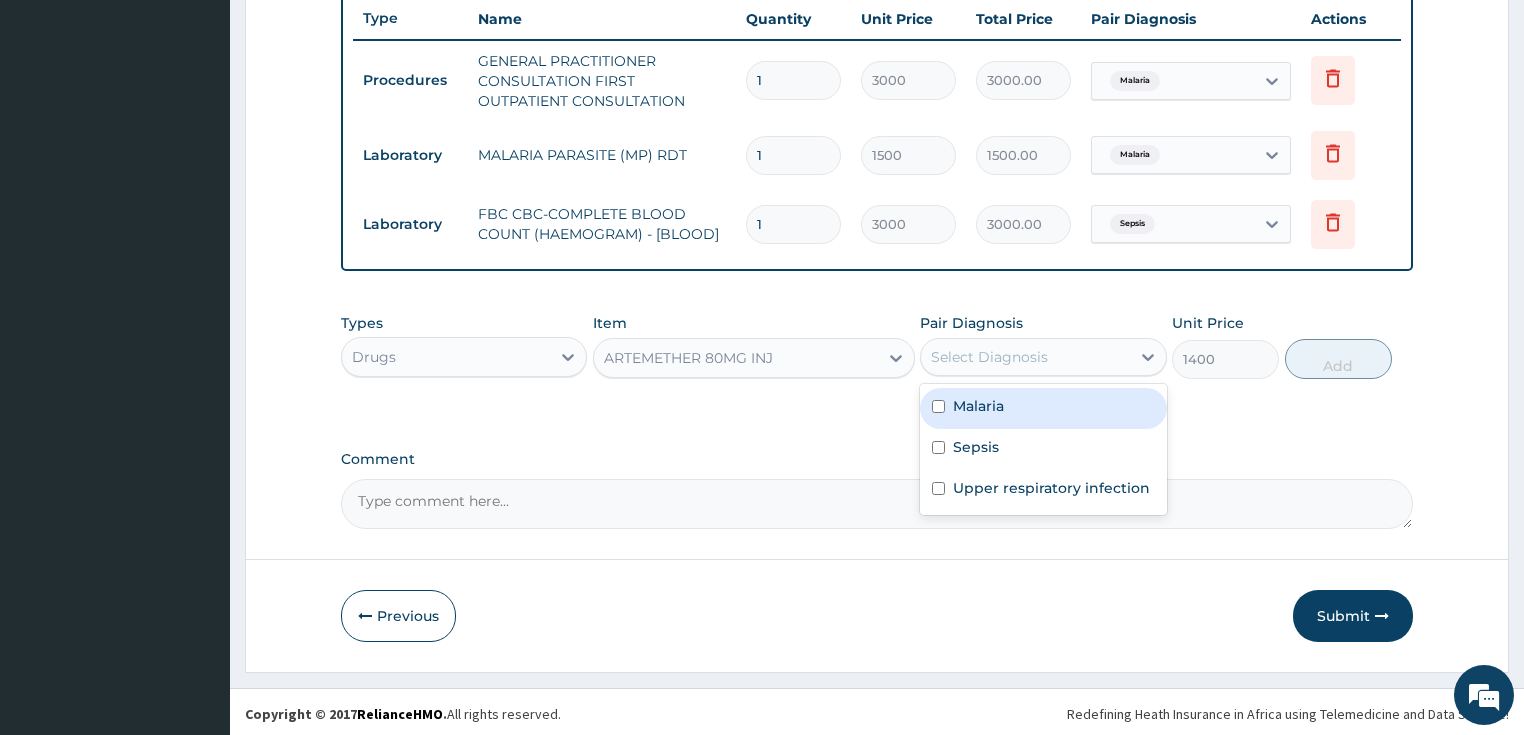 click on "Select Diagnosis" at bounding box center [1025, 357] 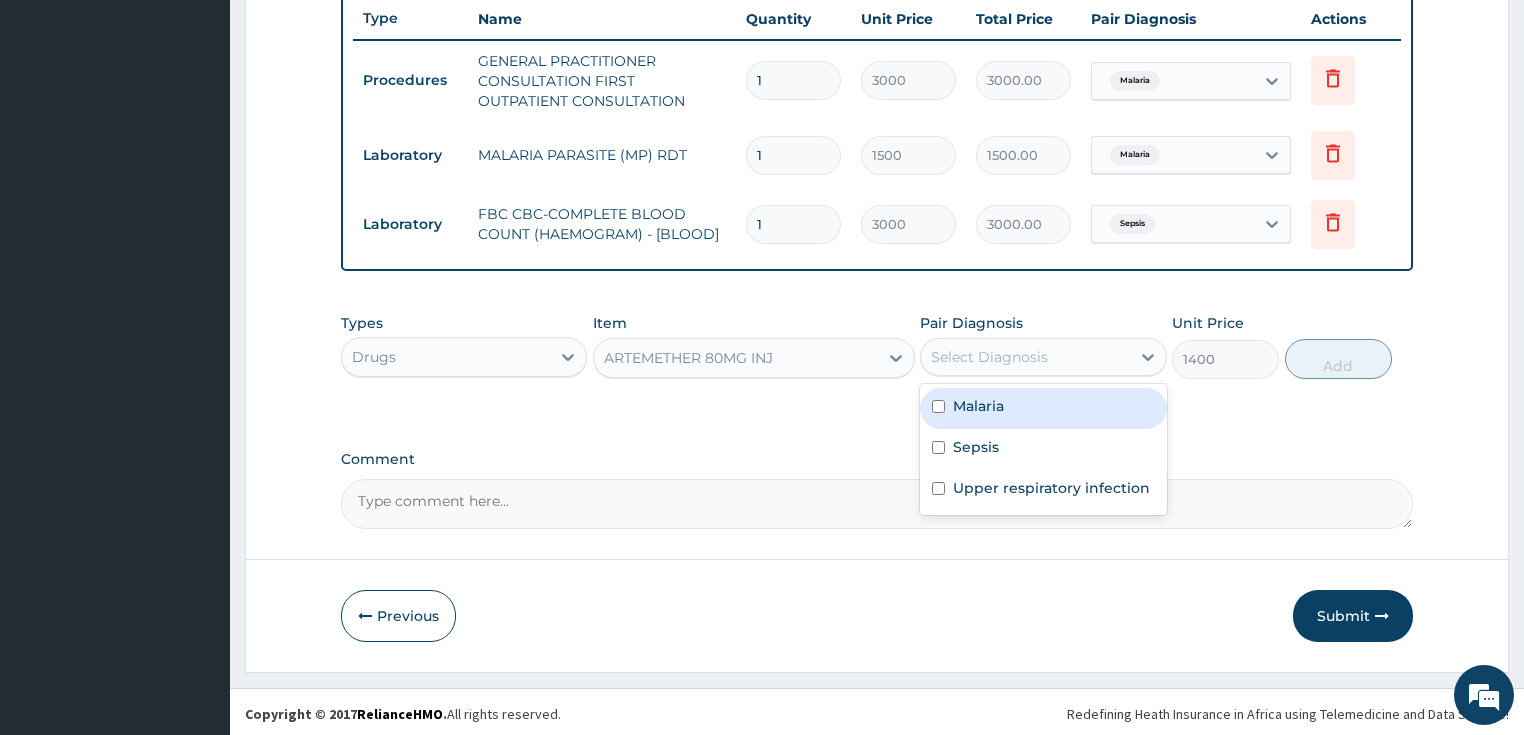 click on "Malaria" at bounding box center [1043, 408] 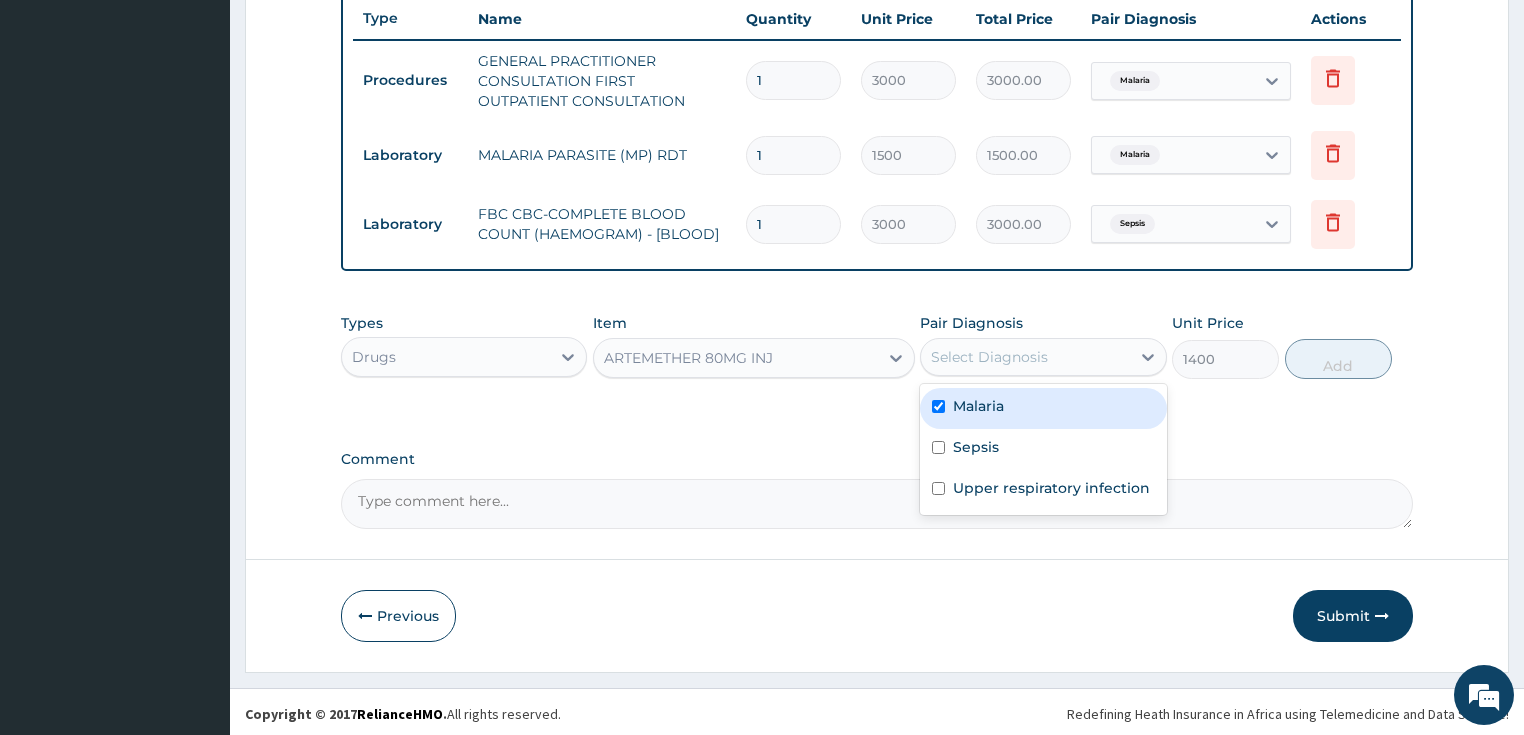 checkbox on "true" 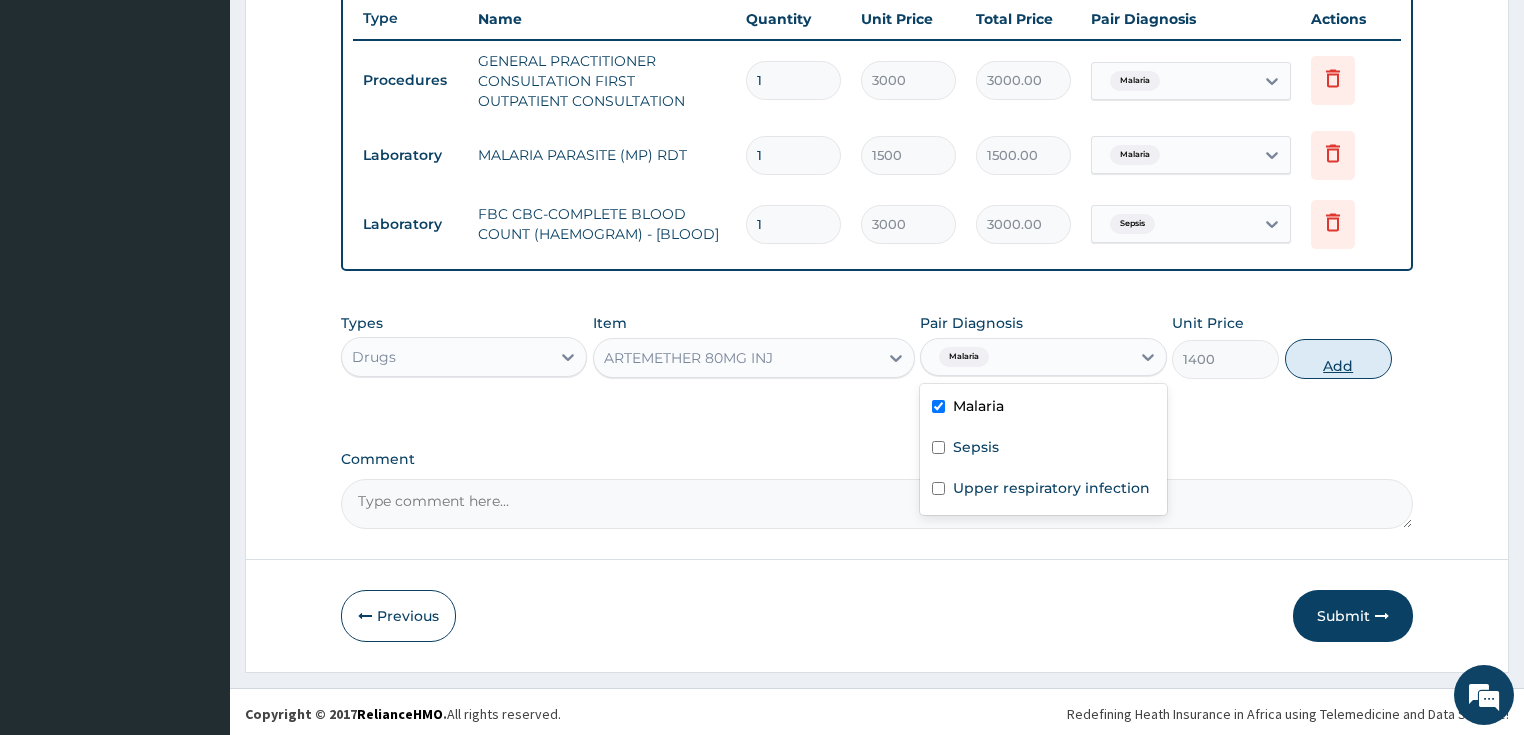 click on "Add" at bounding box center (1338, 359) 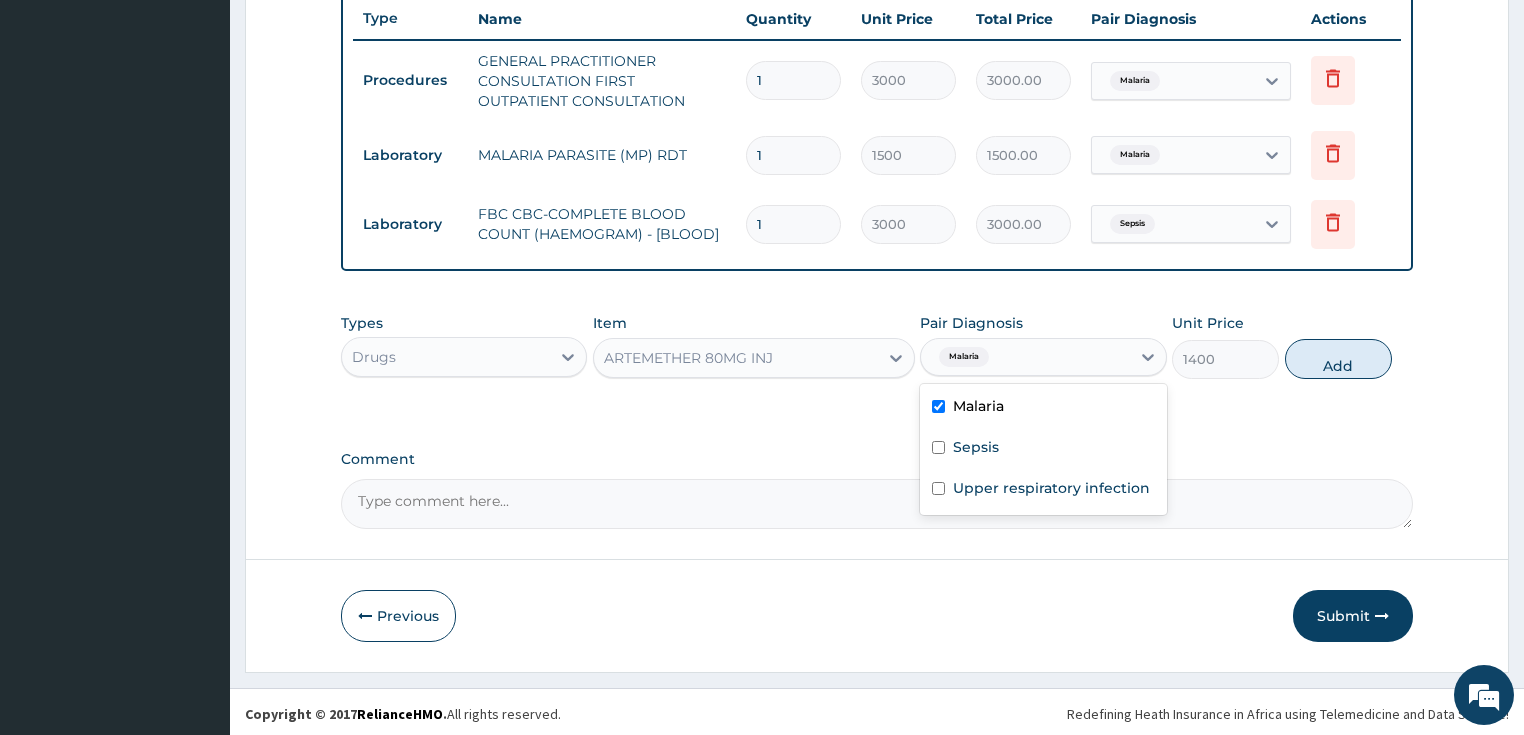 type on "0" 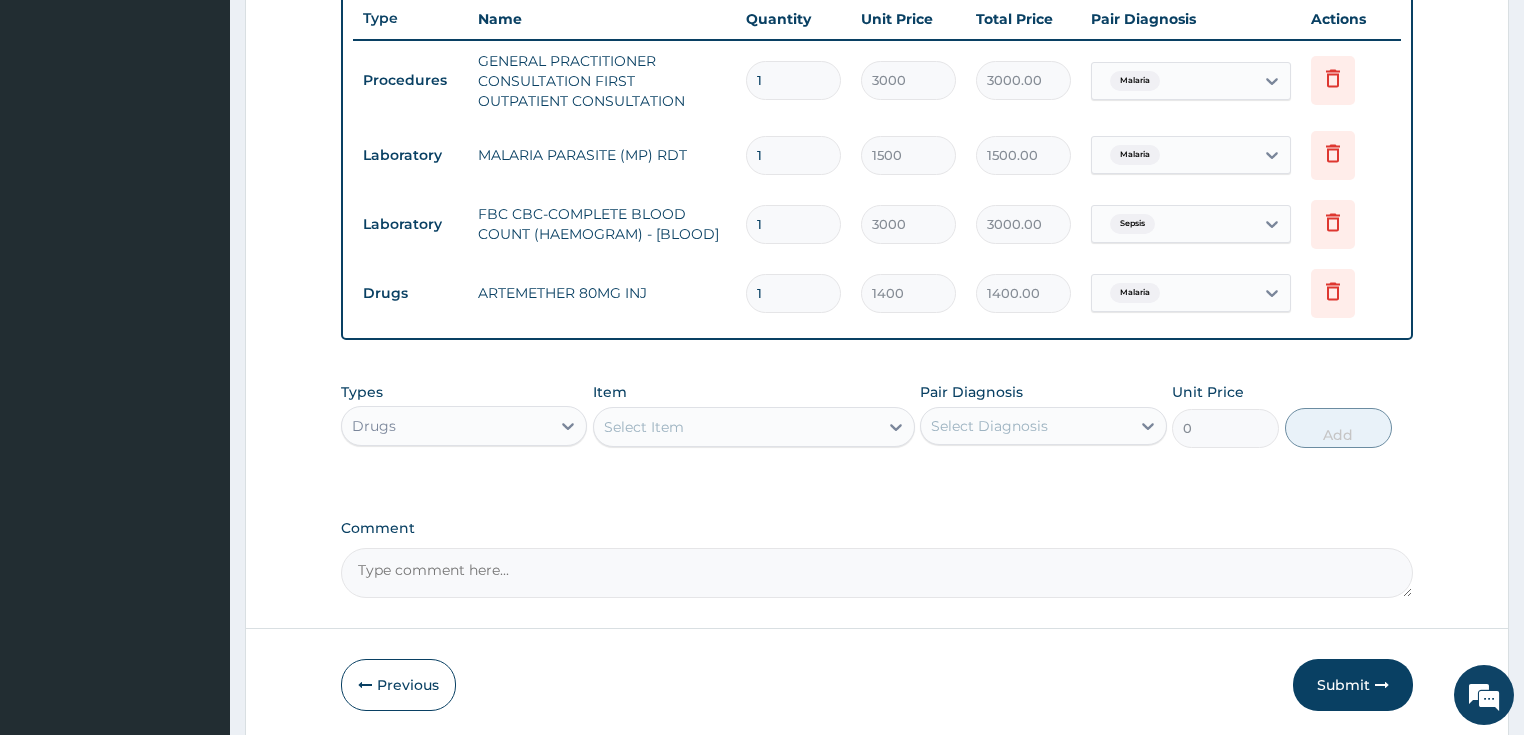 click on "1" at bounding box center [793, 293] 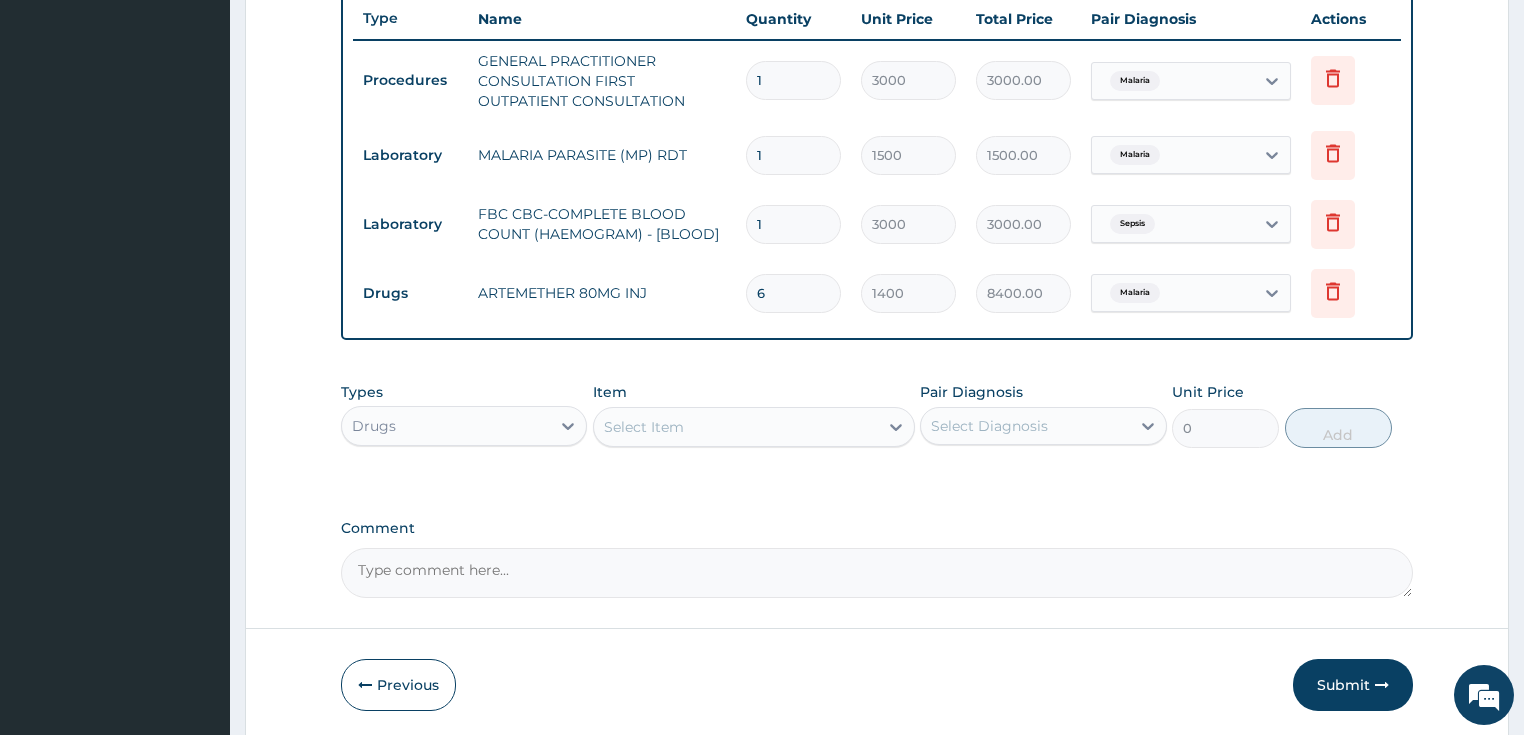 type on "6" 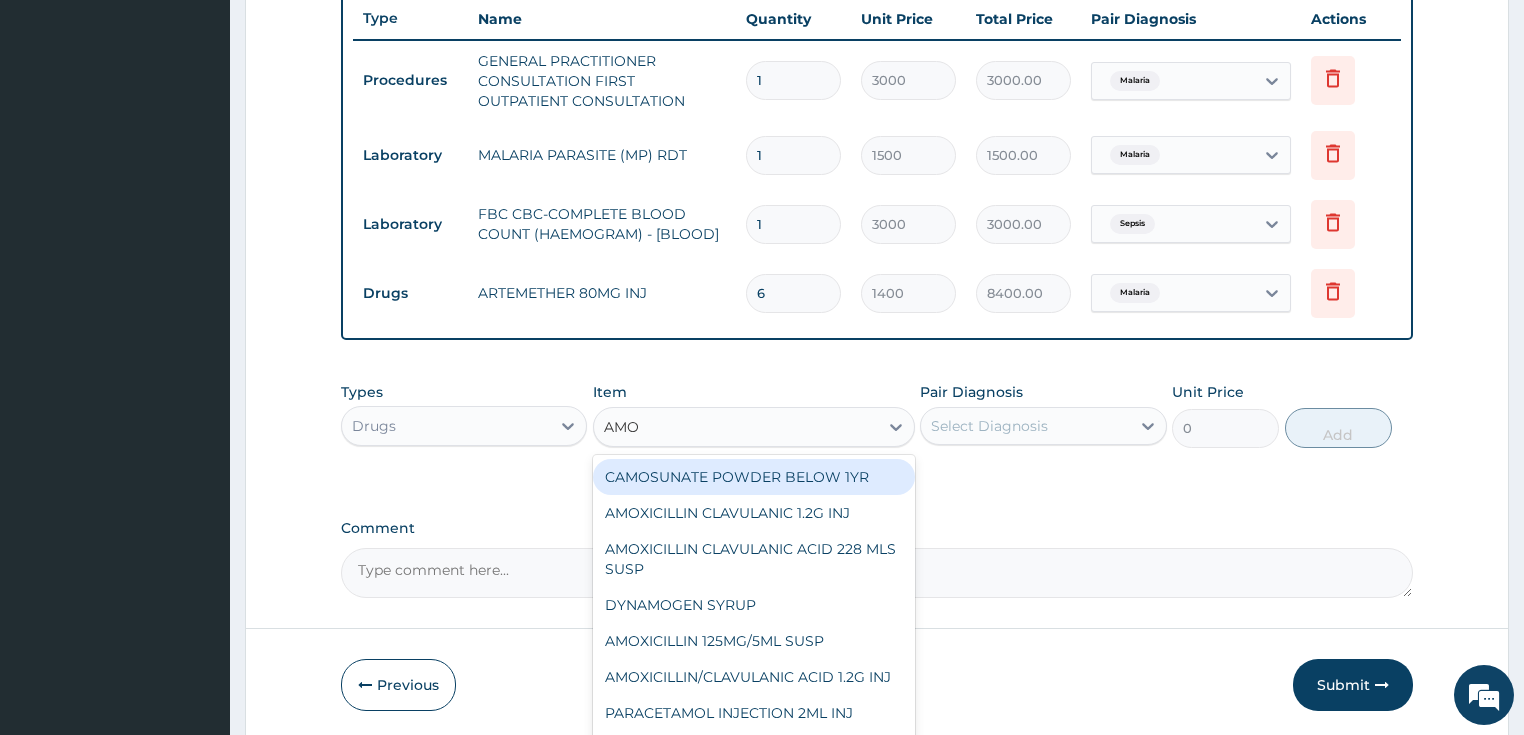 type on "AMOX" 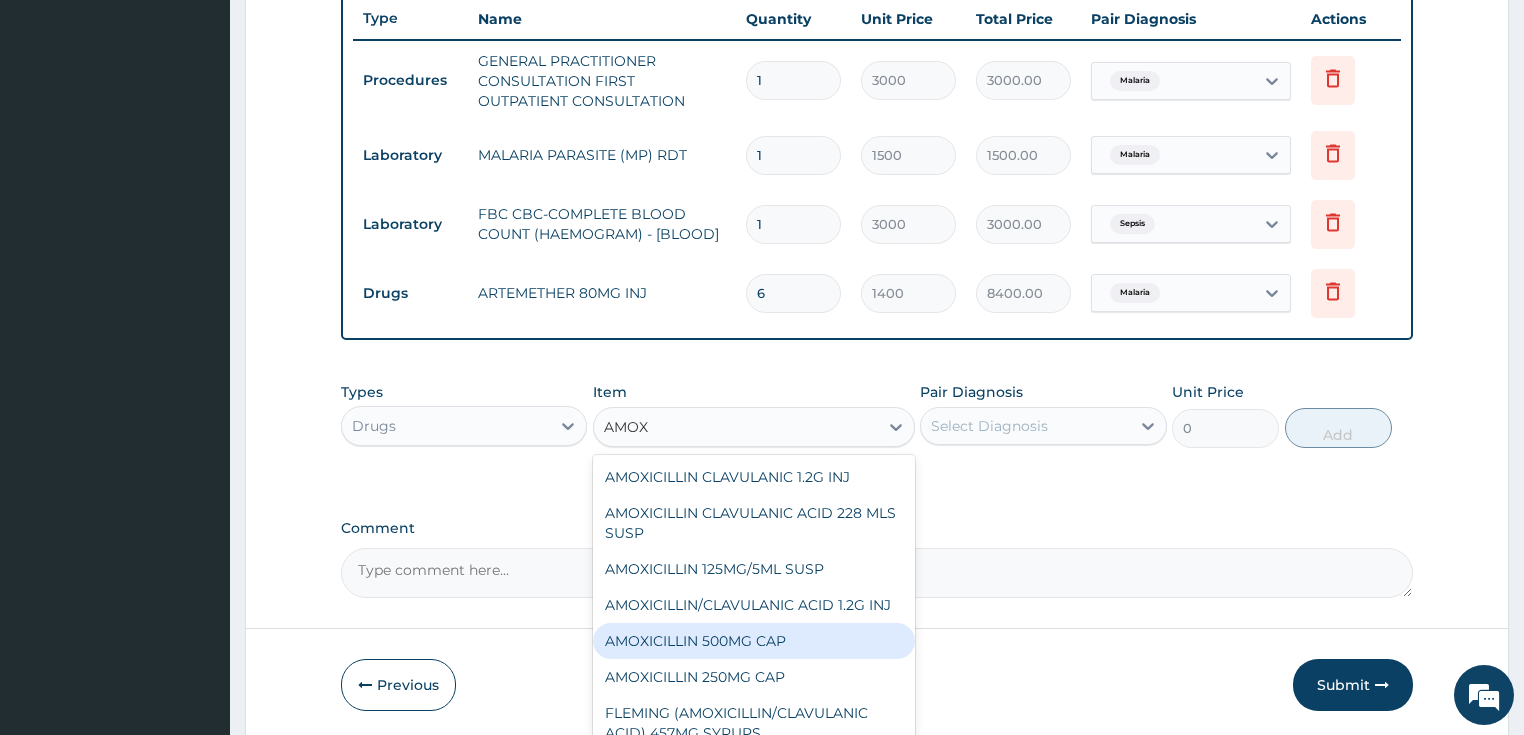 click on "AMOXICILLIN 500MG CAP" at bounding box center (754, 641) 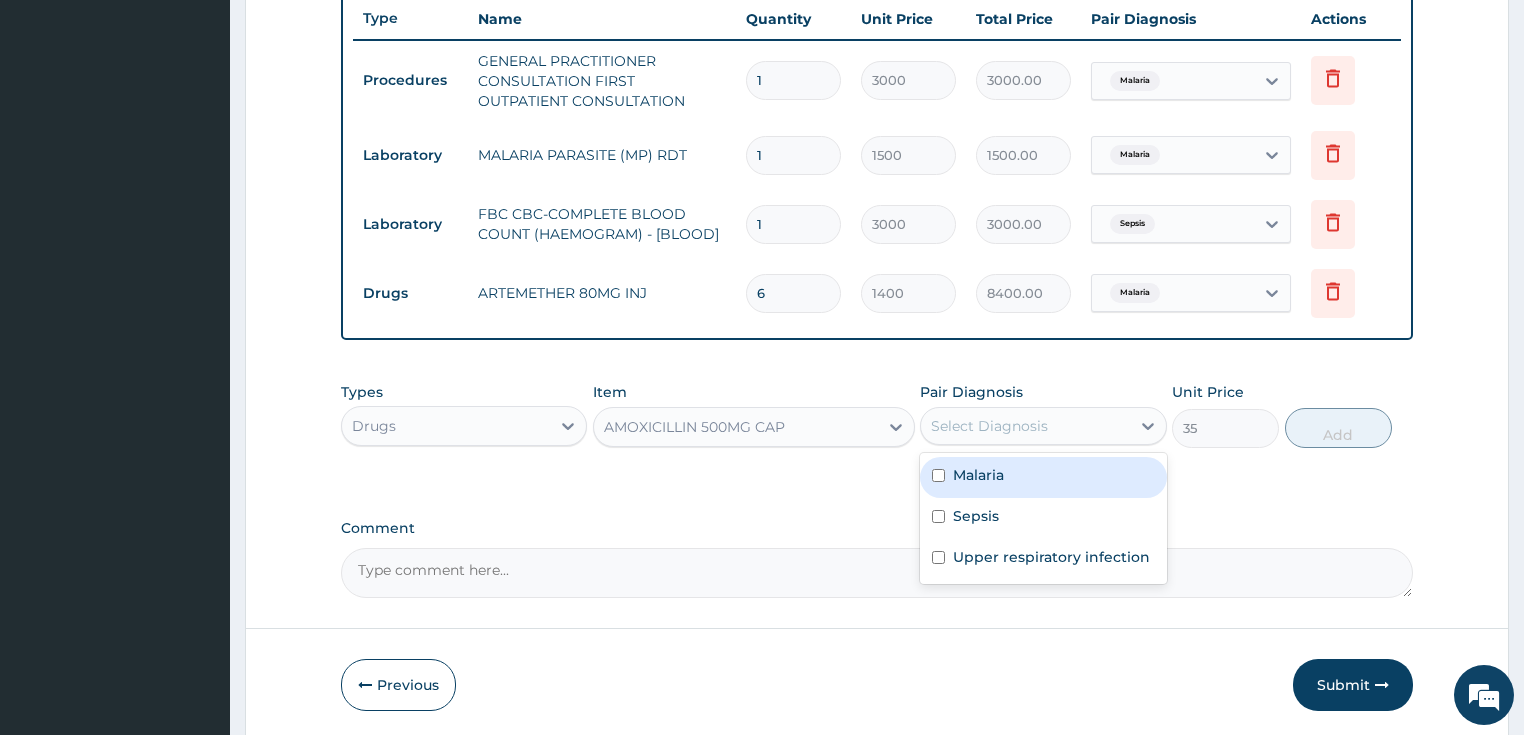 click on "Select Diagnosis" at bounding box center [989, 426] 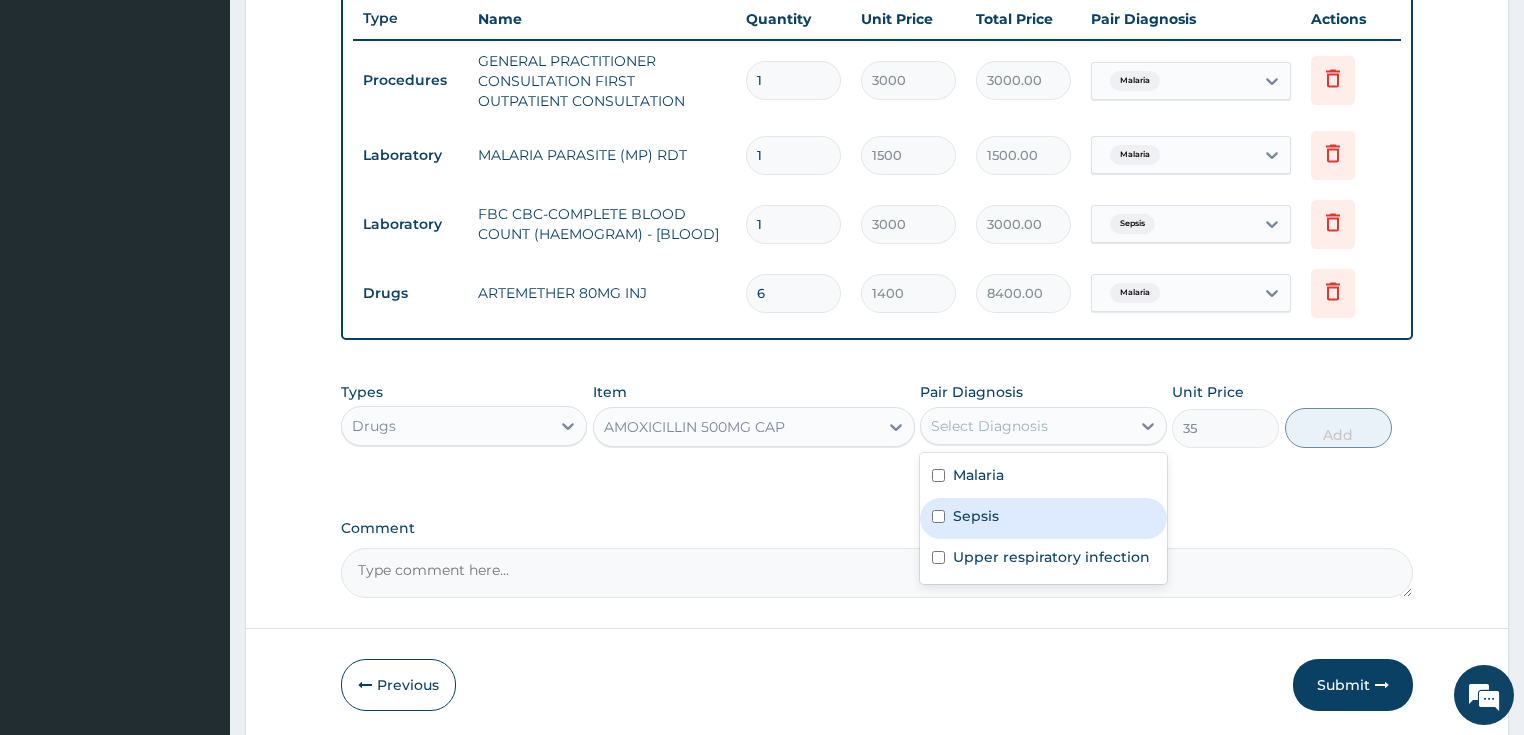 click on "Sepsis" at bounding box center (976, 516) 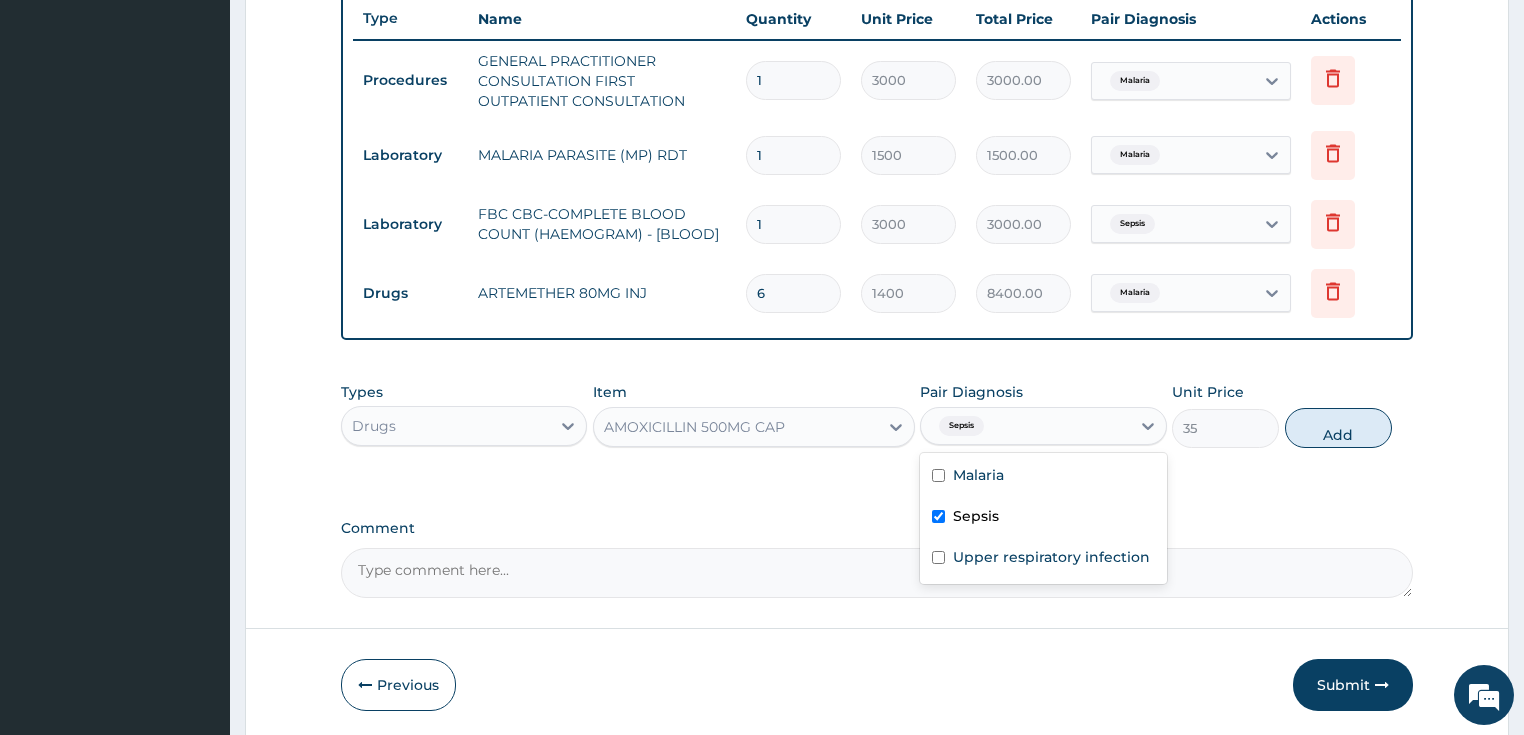 checkbox on "true" 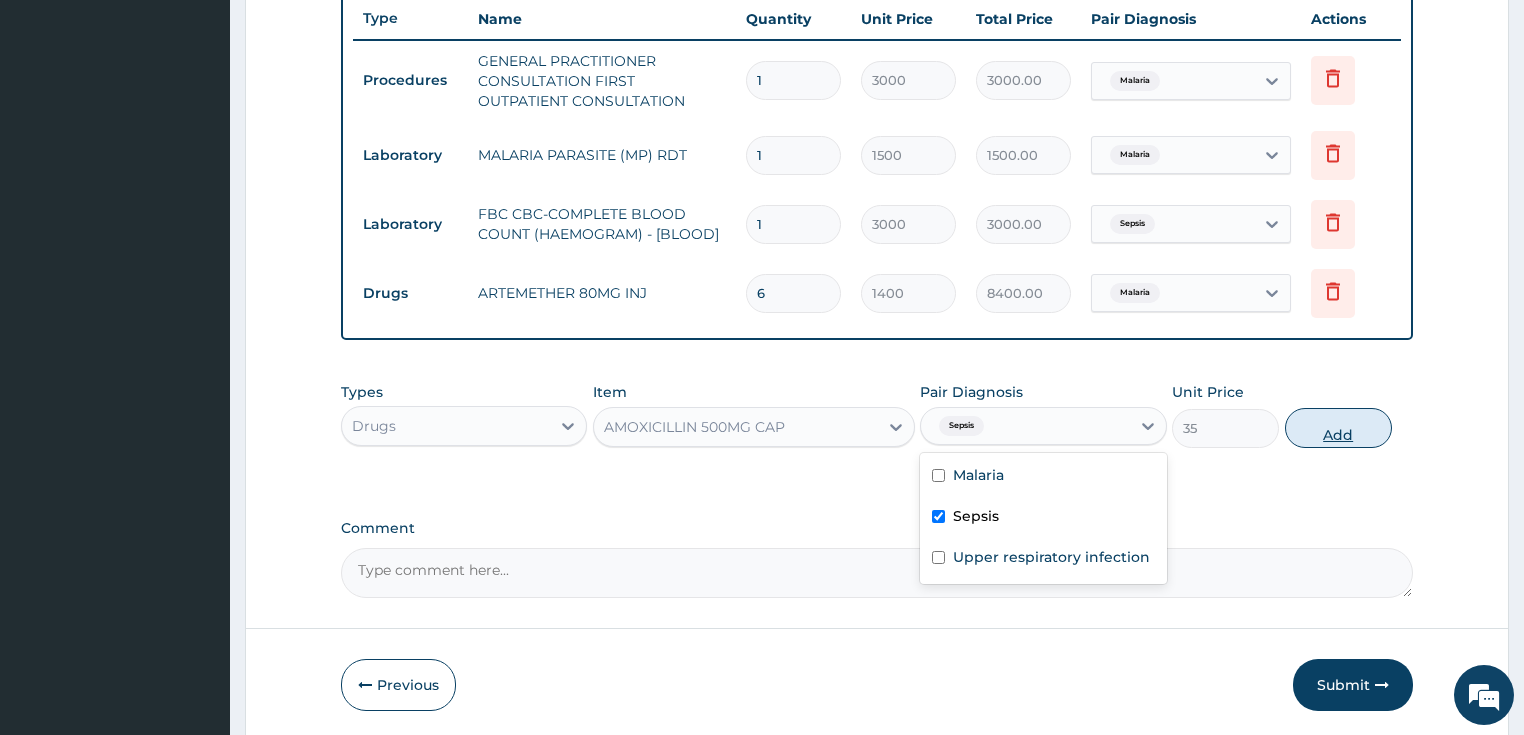 click on "Add" at bounding box center (1338, 428) 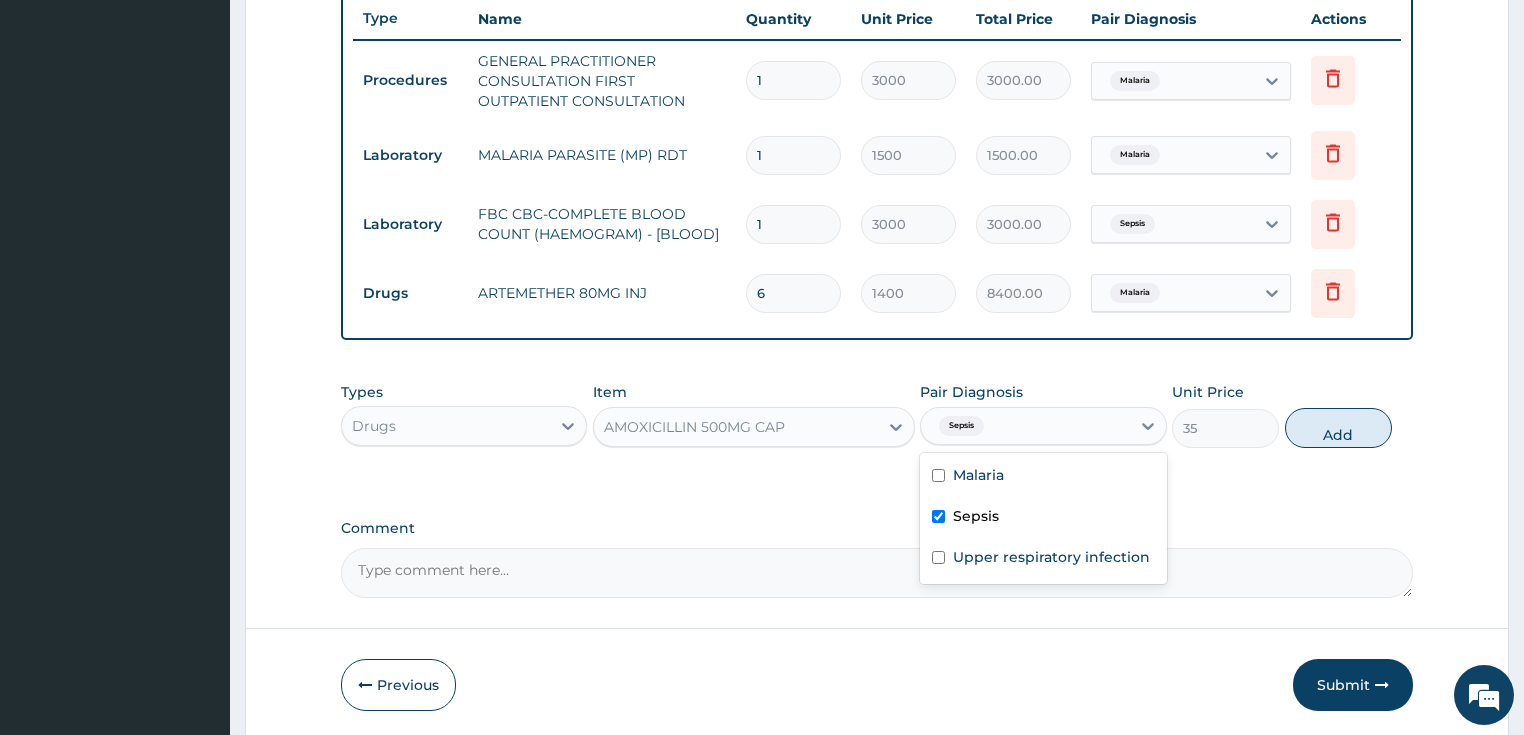 type on "0" 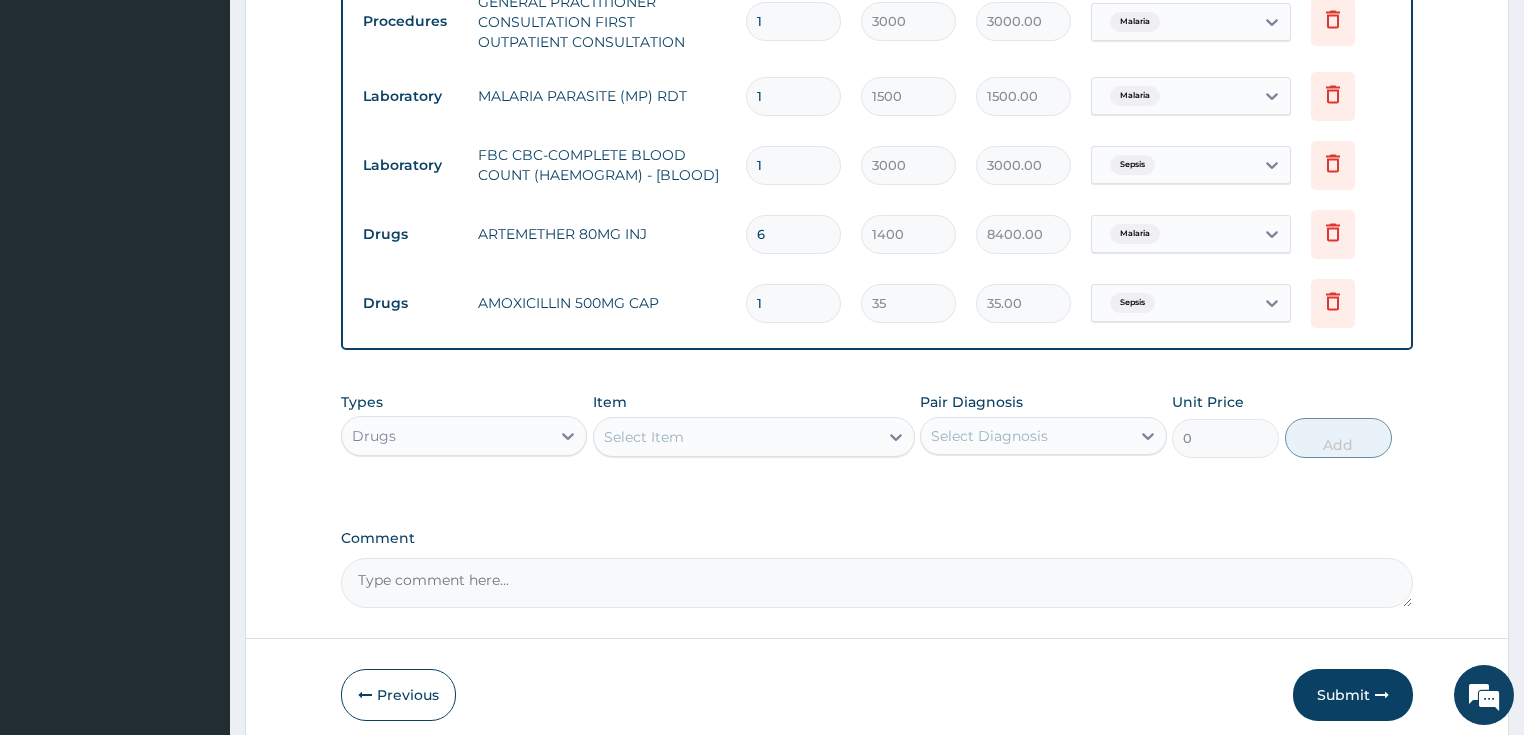 scroll, scrollTop: 895, scrollLeft: 0, axis: vertical 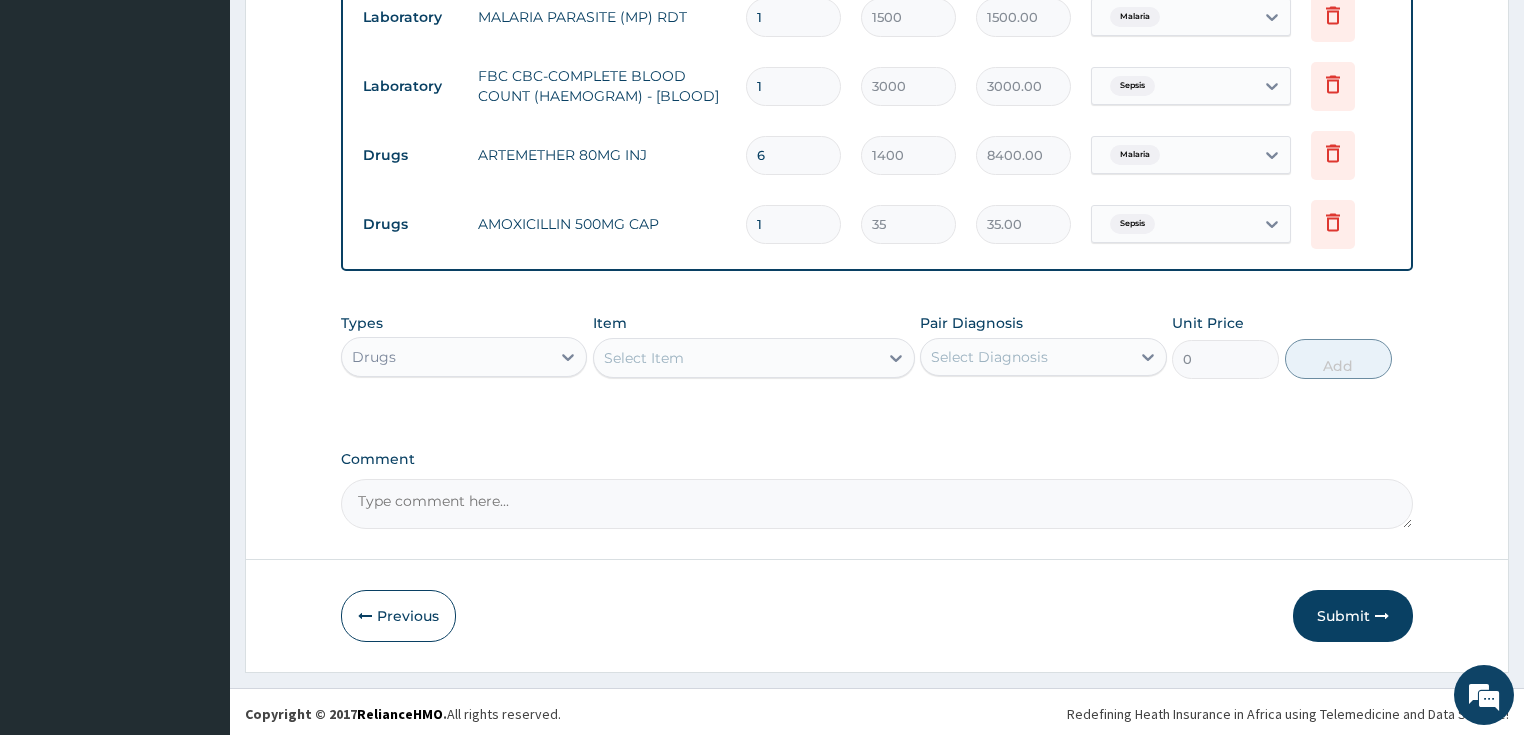 click on "Select Item" at bounding box center [644, 358] 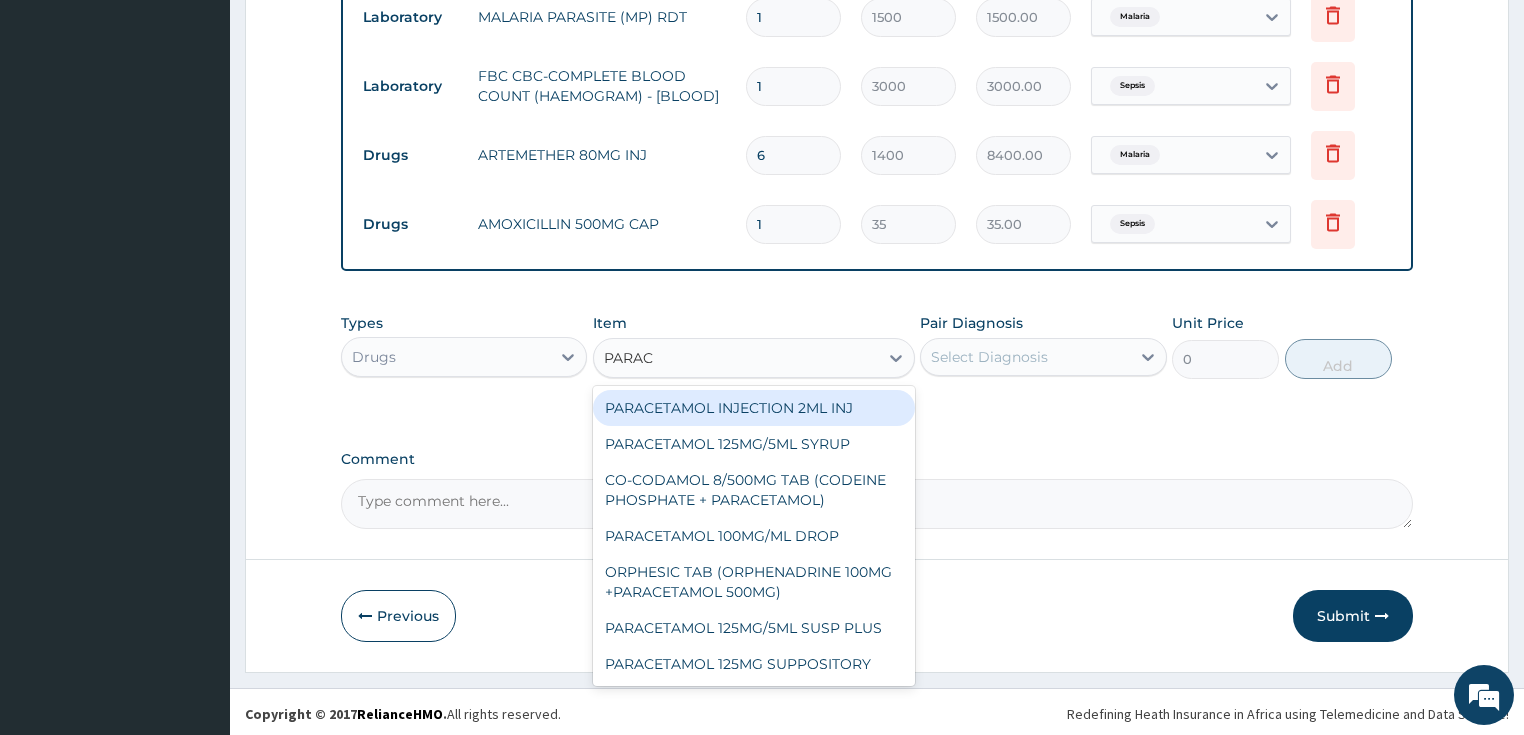 type on "PARACE" 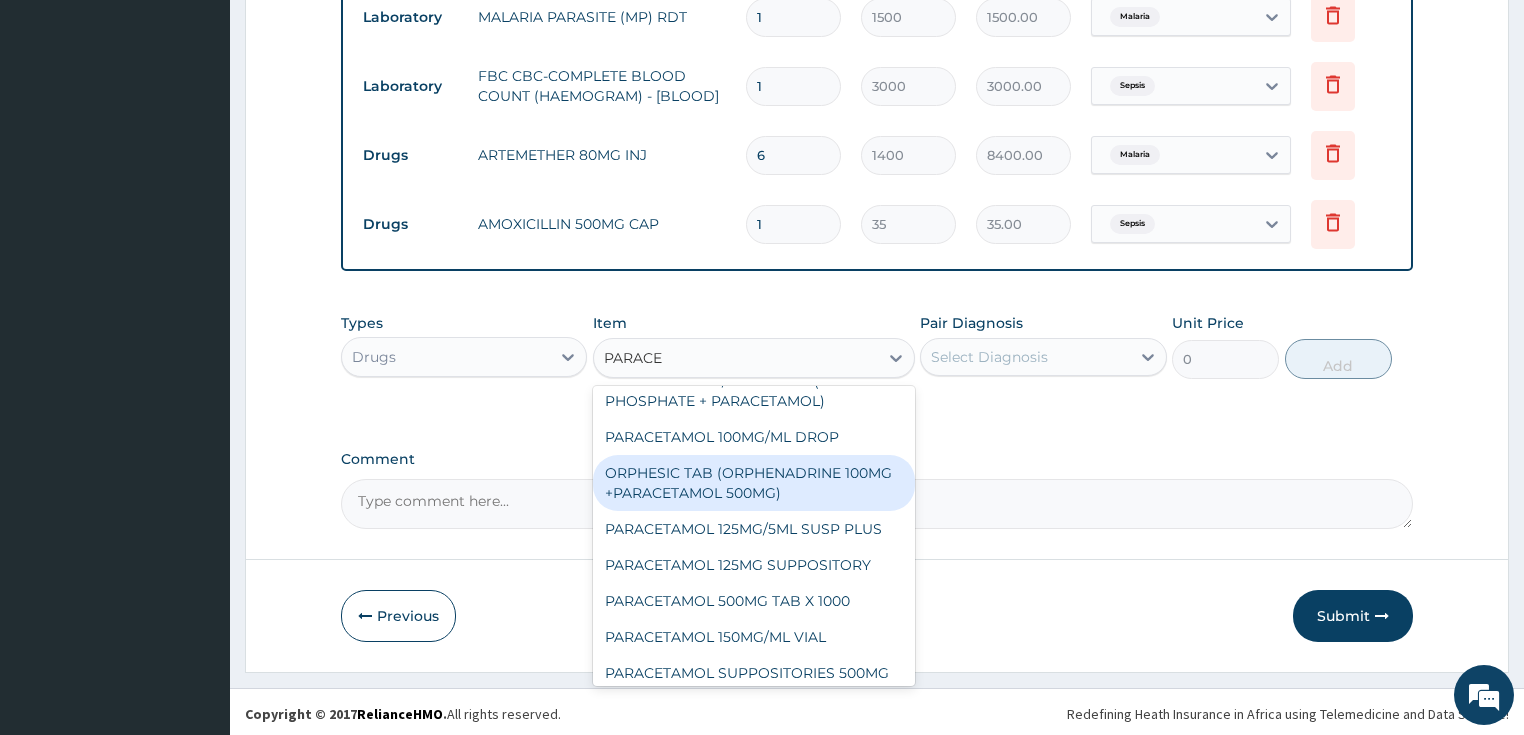 scroll, scrollTop: 108, scrollLeft: 0, axis: vertical 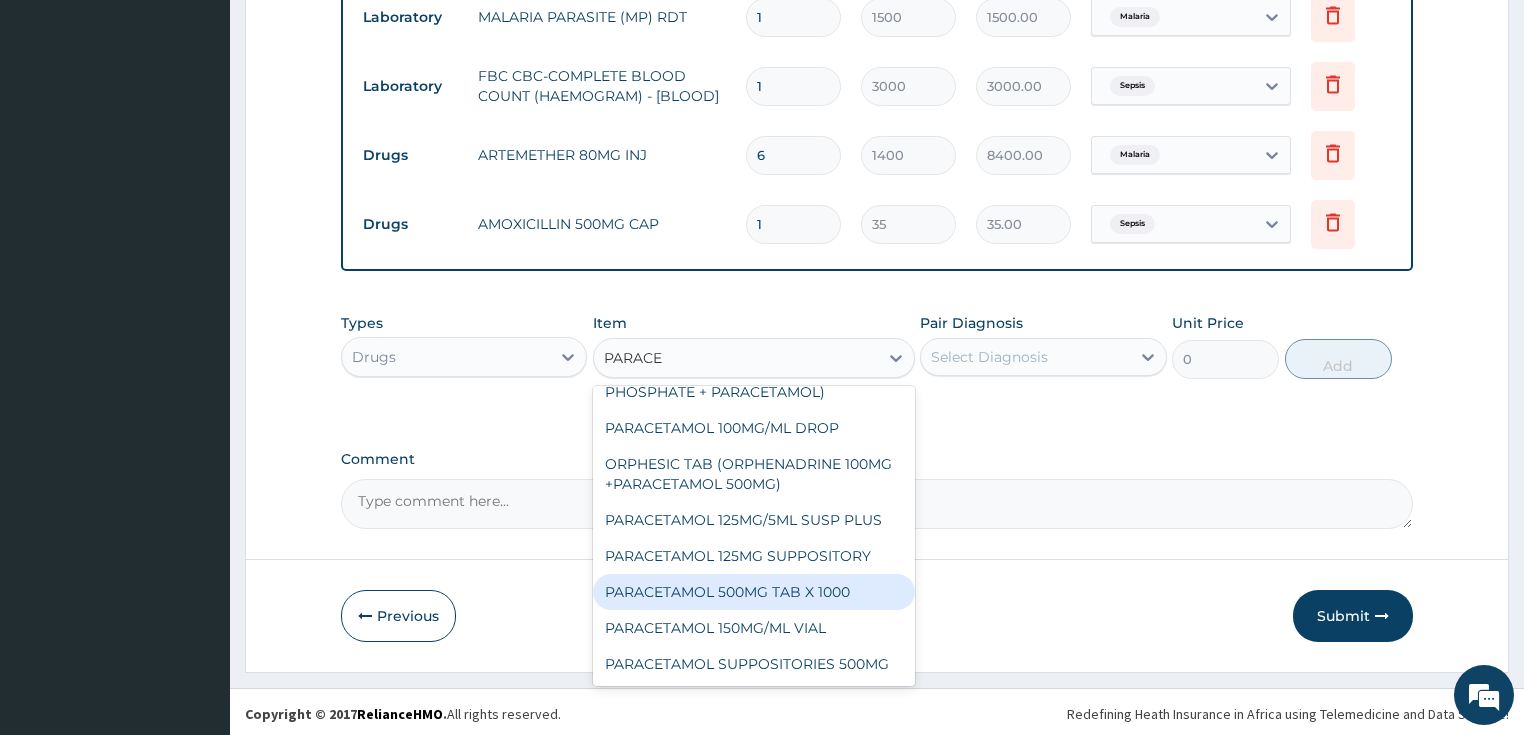 click on "PARACETAMOL 500MG TAB X 1000" at bounding box center [754, 592] 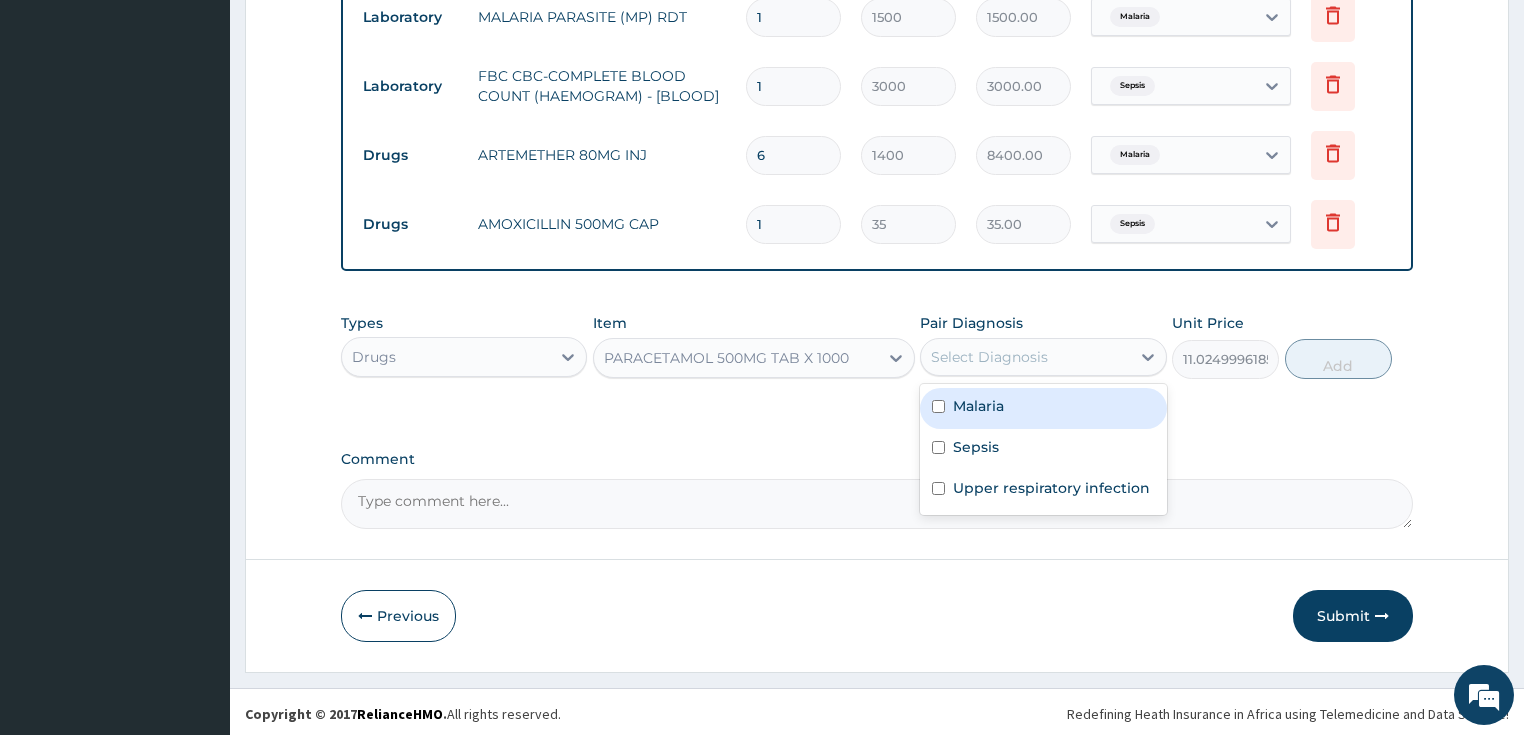 click on "Select Diagnosis" at bounding box center (989, 357) 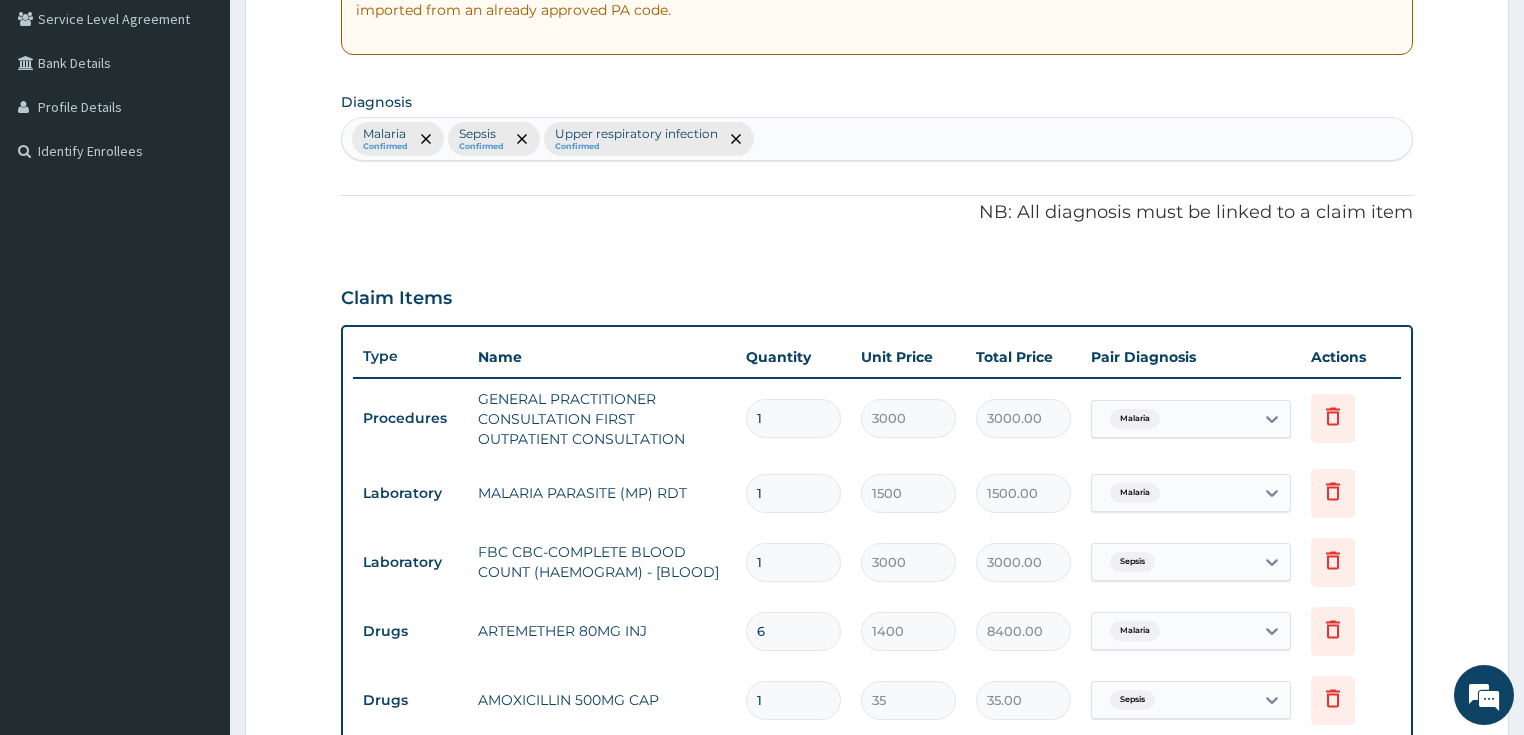scroll, scrollTop: 415, scrollLeft: 0, axis: vertical 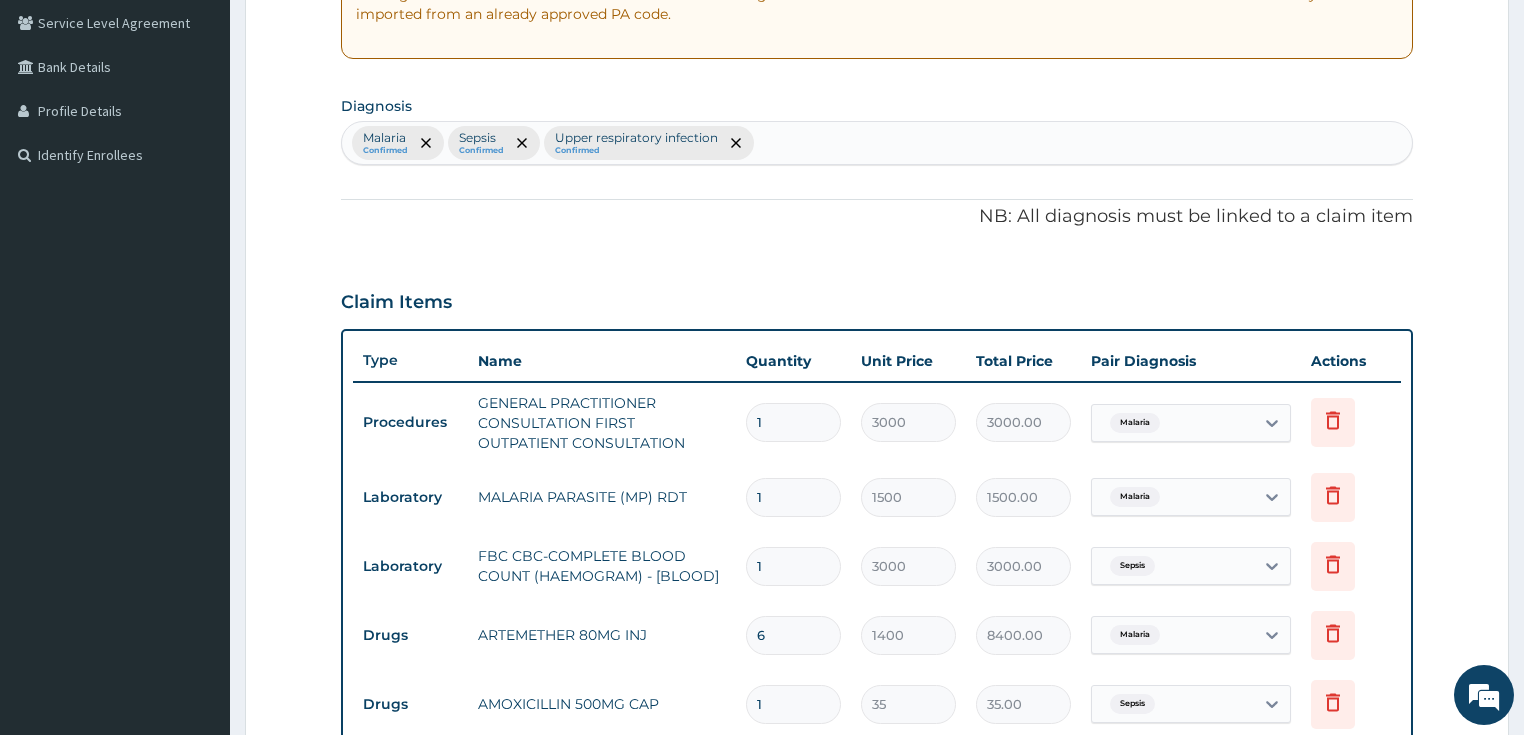 click on "Malaria Confirmed Sepsis Confirmed Upper respiratory infection Confirmed" at bounding box center (877, 143) 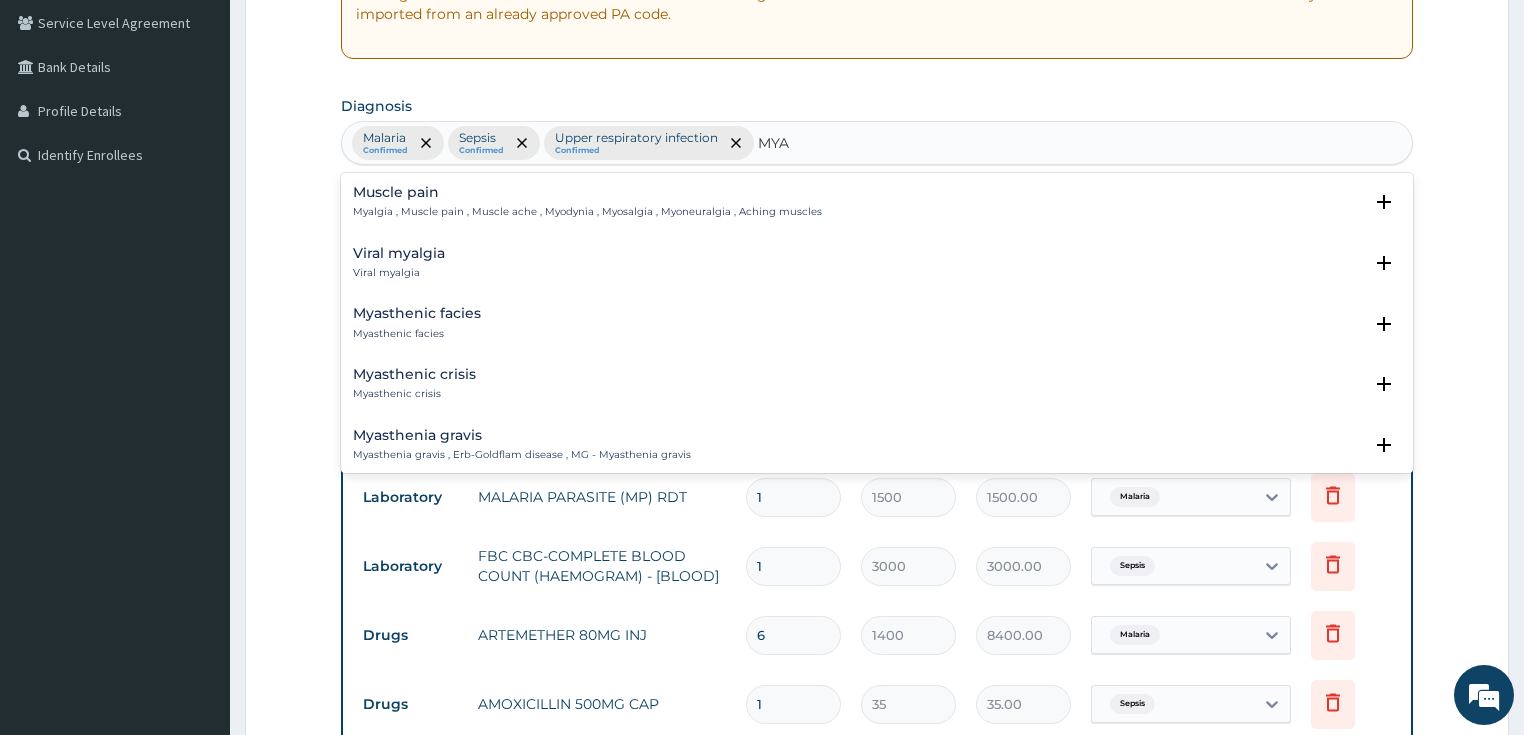 type on "MYAL" 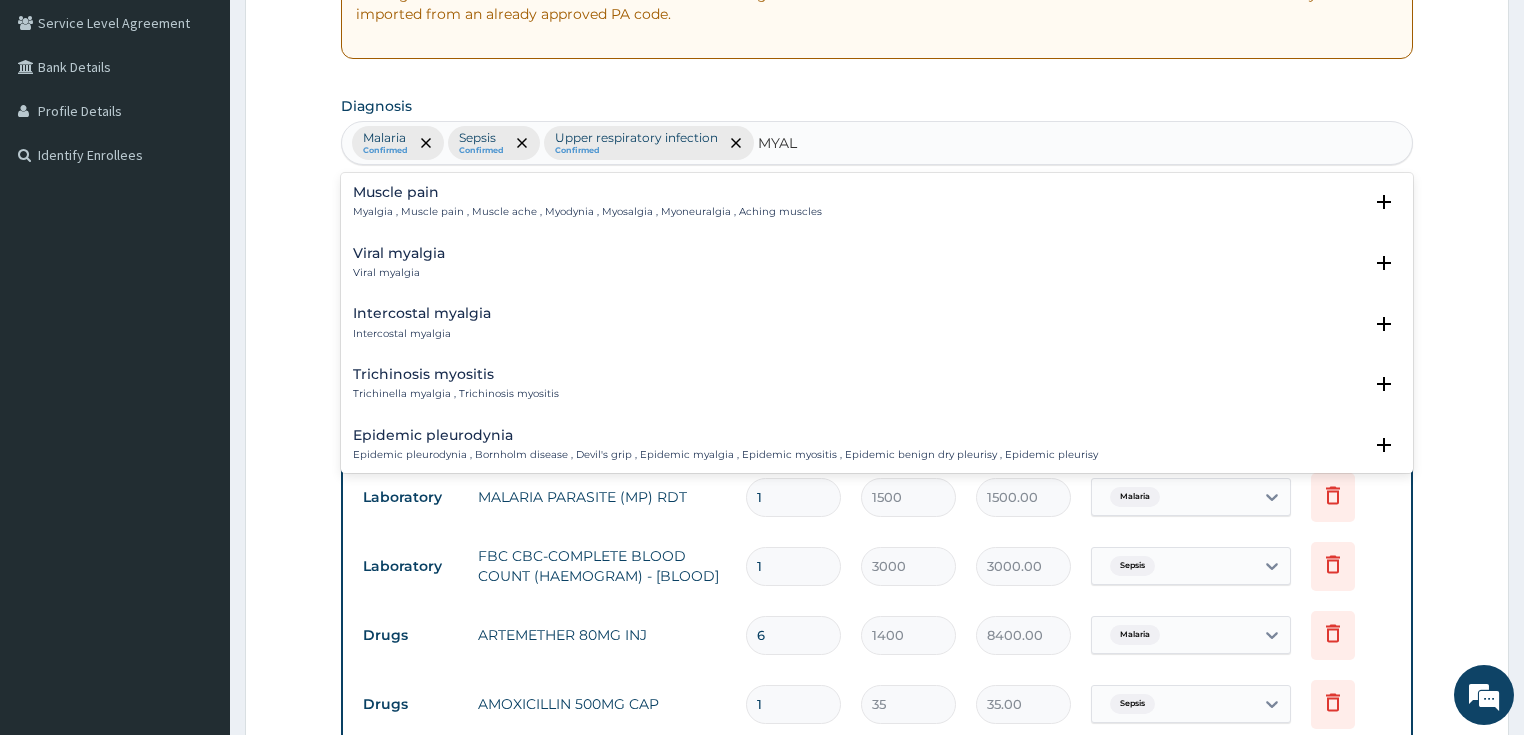 click on "Viral myalgia" at bounding box center [399, 253] 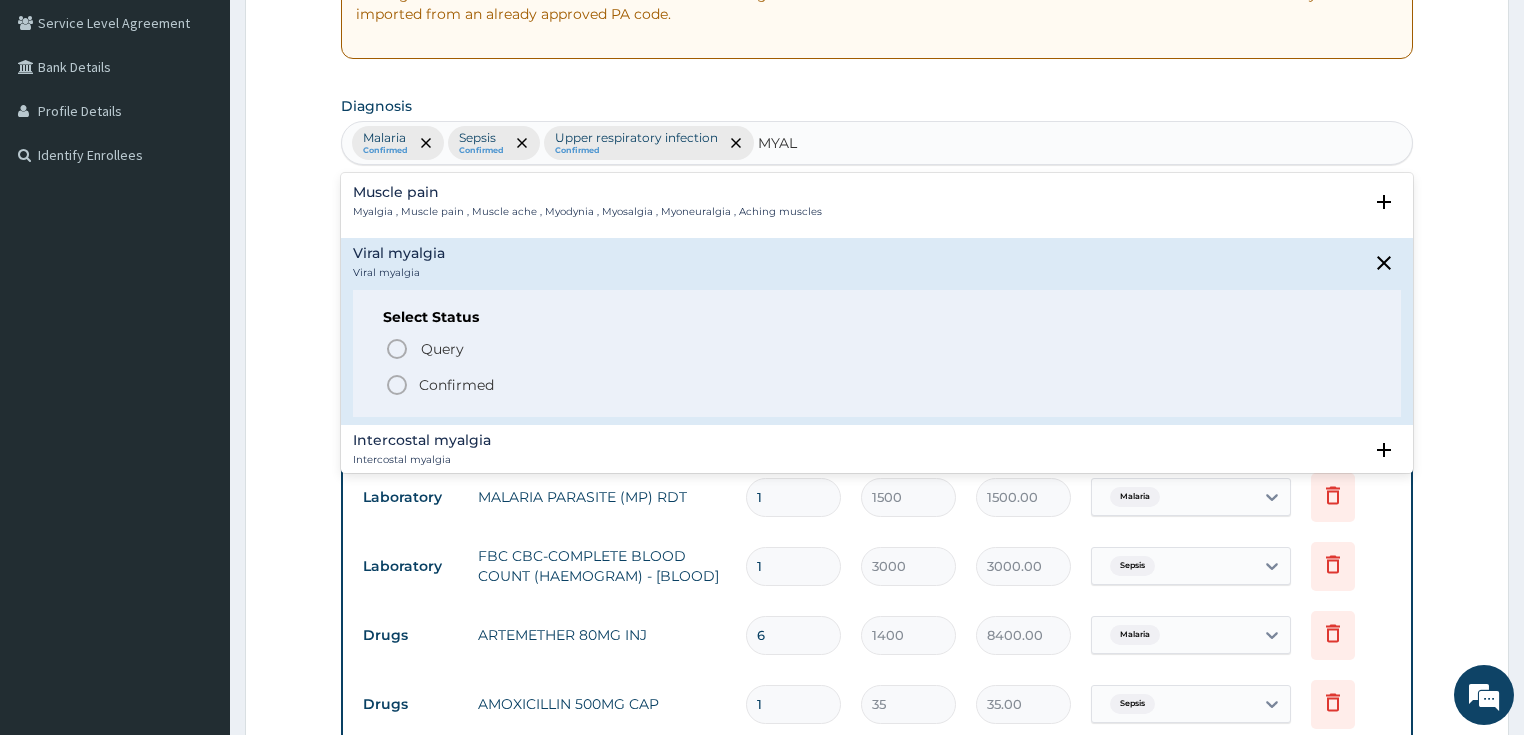 click 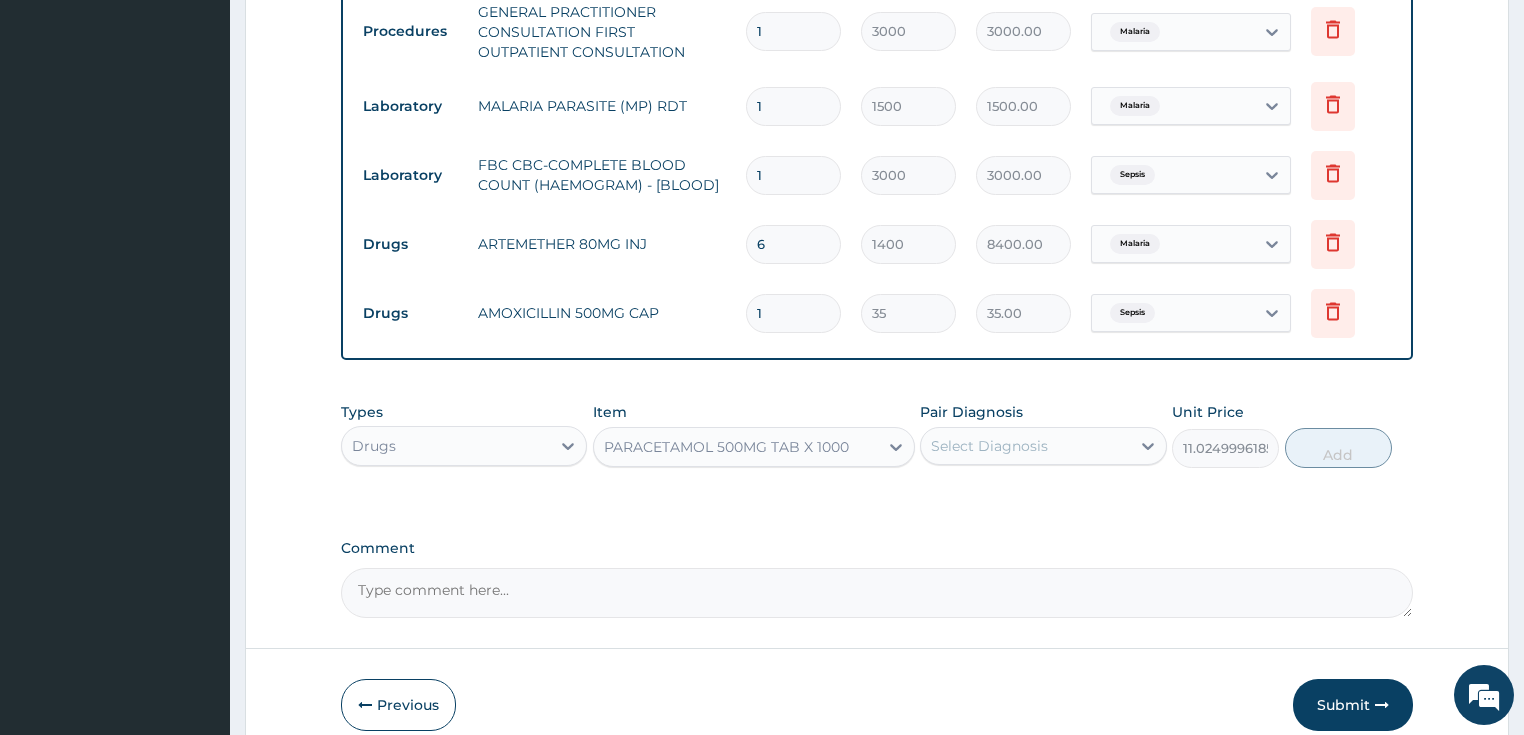 scroll, scrollTop: 895, scrollLeft: 0, axis: vertical 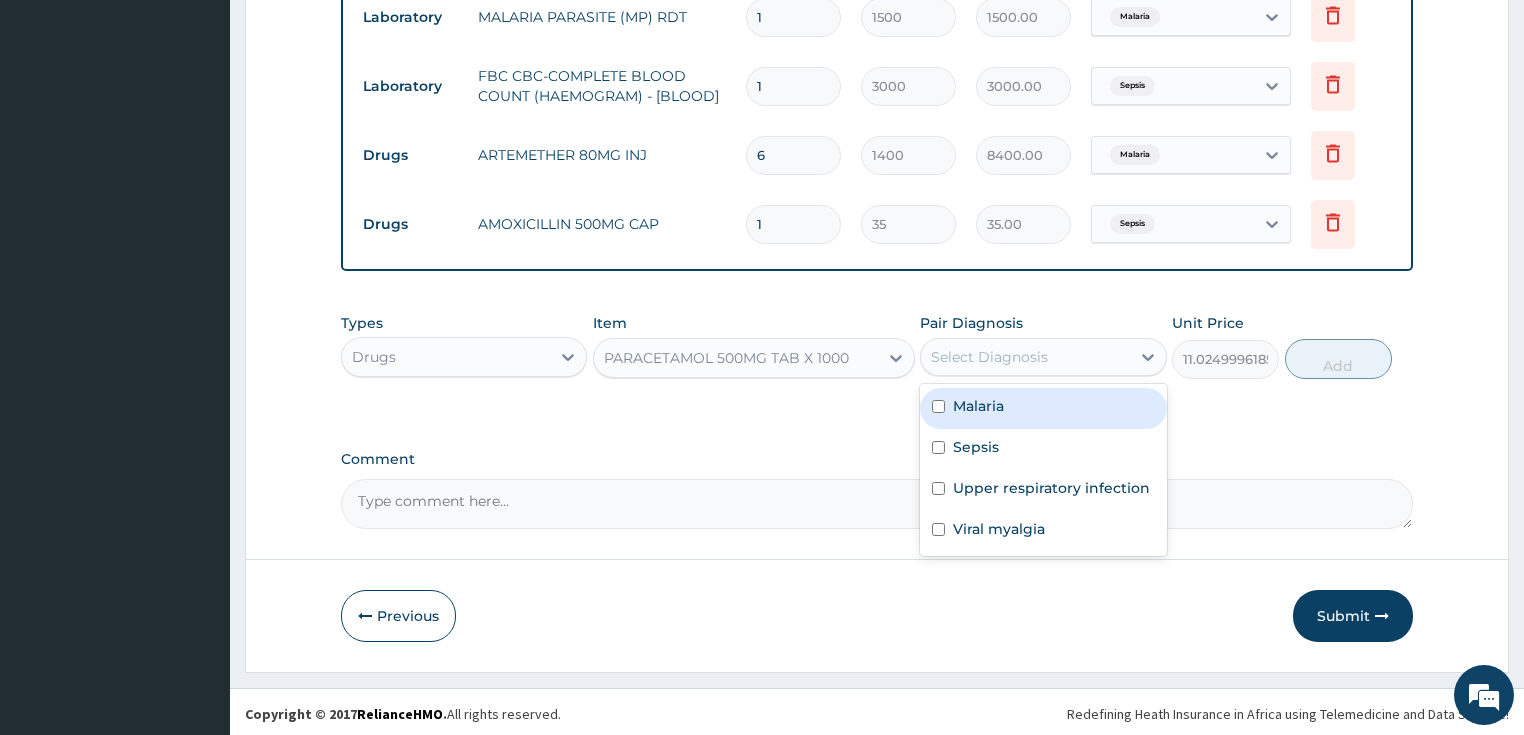 click on "Select Diagnosis" at bounding box center (989, 357) 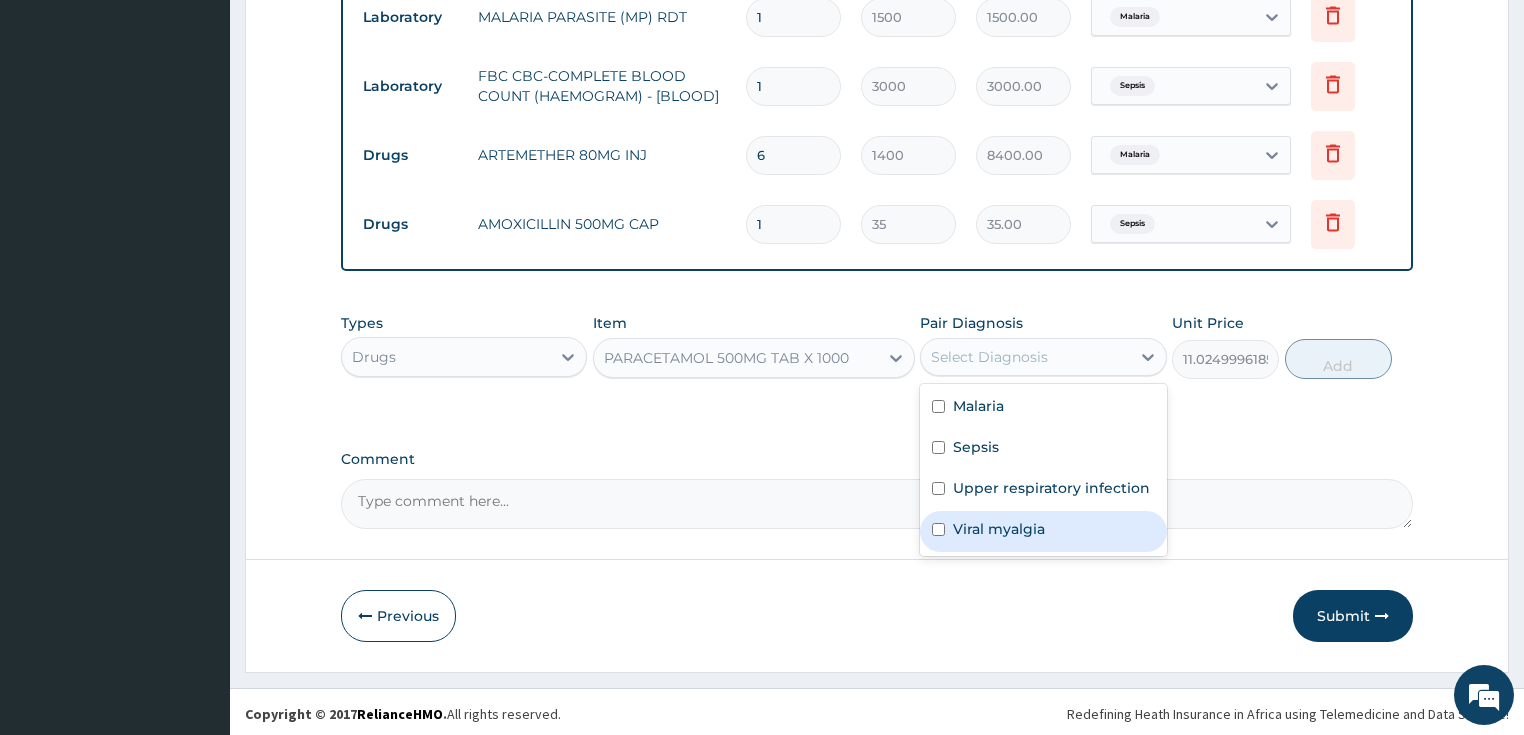 drag, startPoint x: 998, startPoint y: 524, endPoint x: 1211, endPoint y: 430, distance: 232.81967 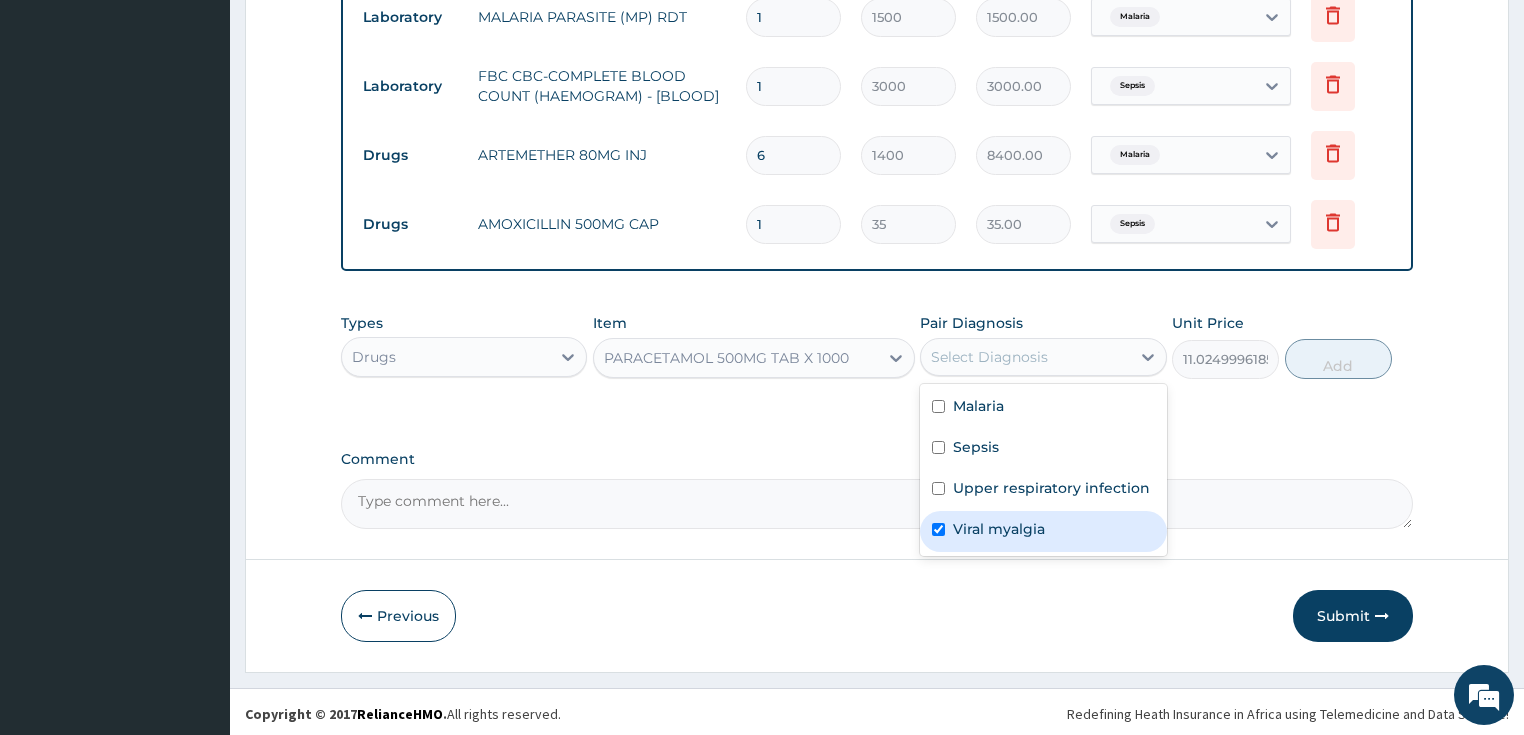 checkbox on "true" 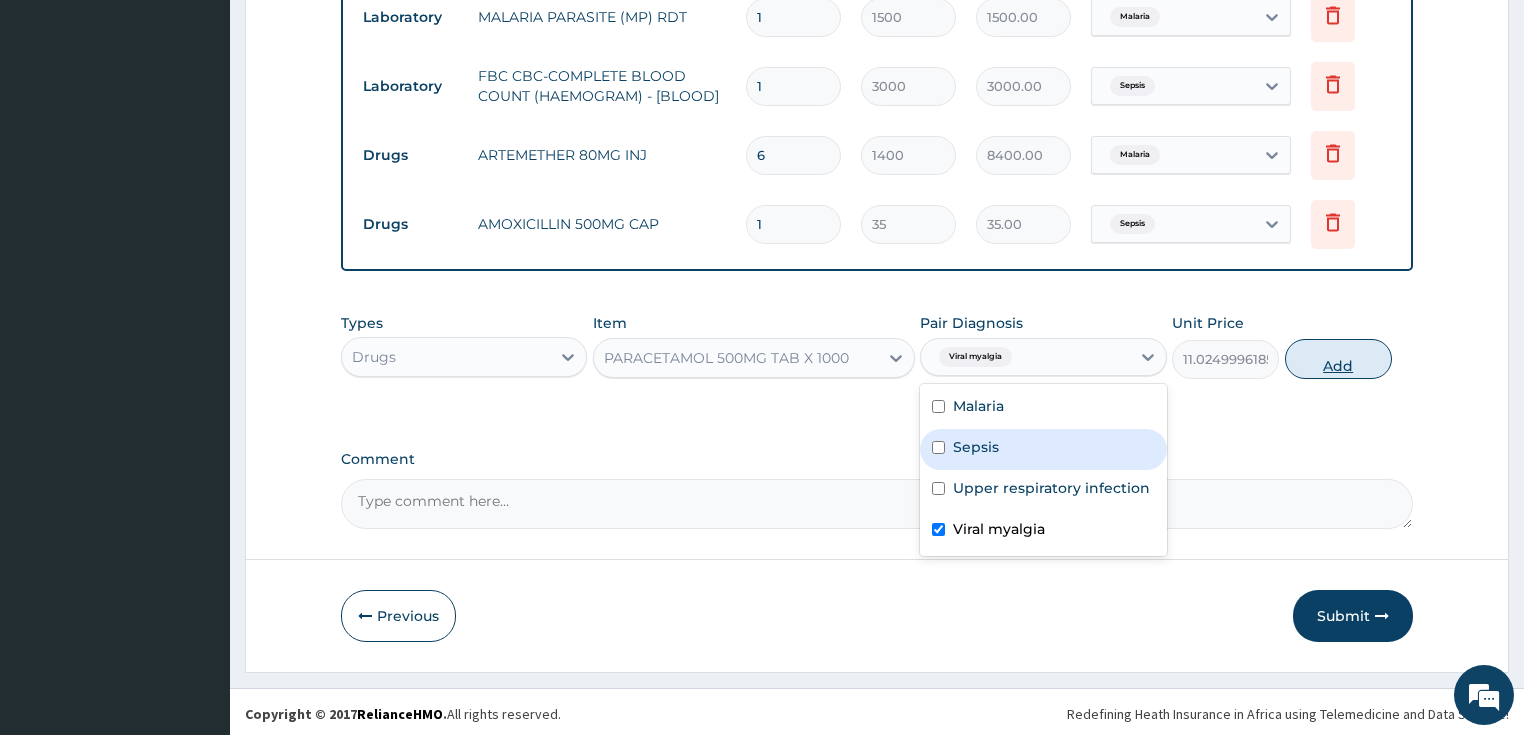 drag, startPoint x: 1351, startPoint y: 357, endPoint x: 1299, endPoint y: 360, distance: 52.086468 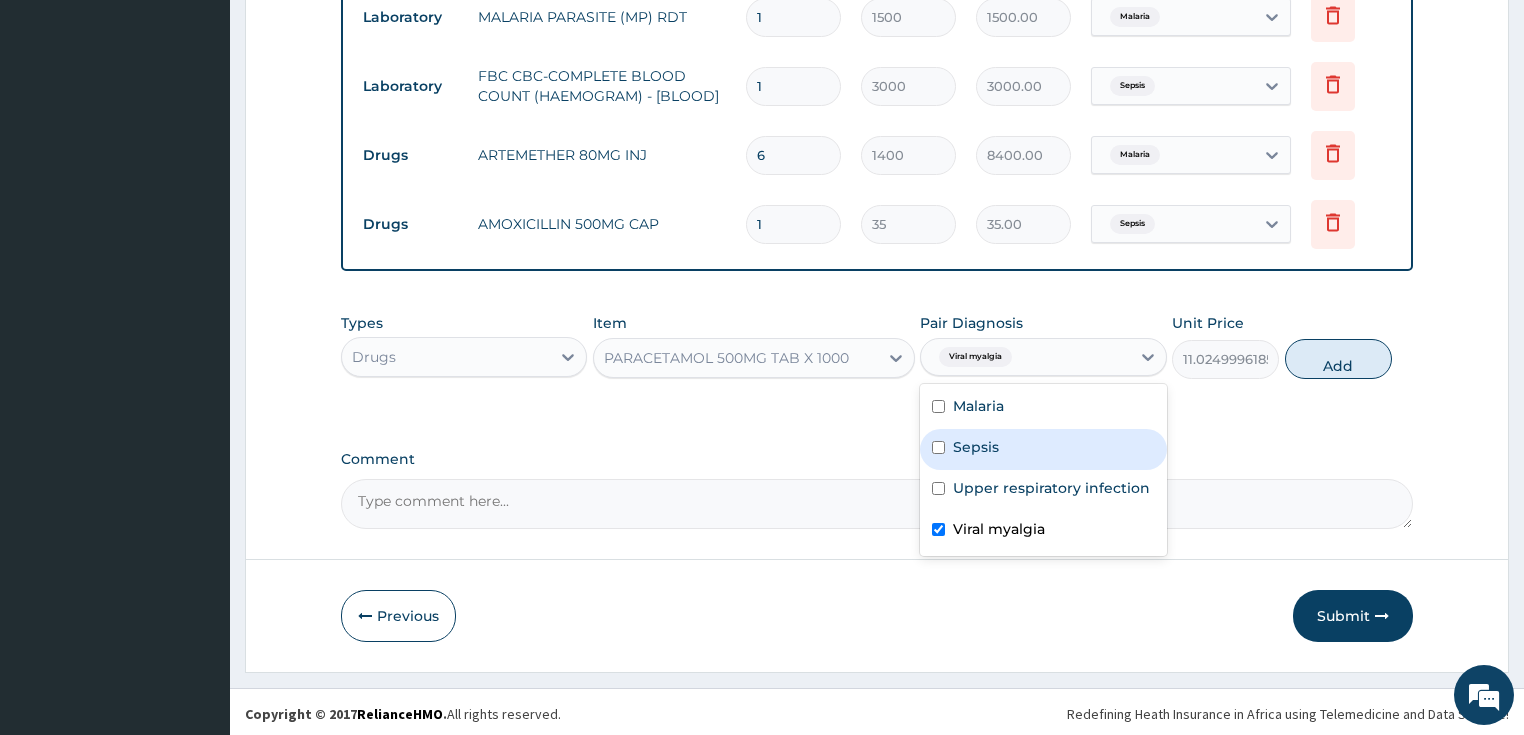 click on "Add" at bounding box center [1338, 359] 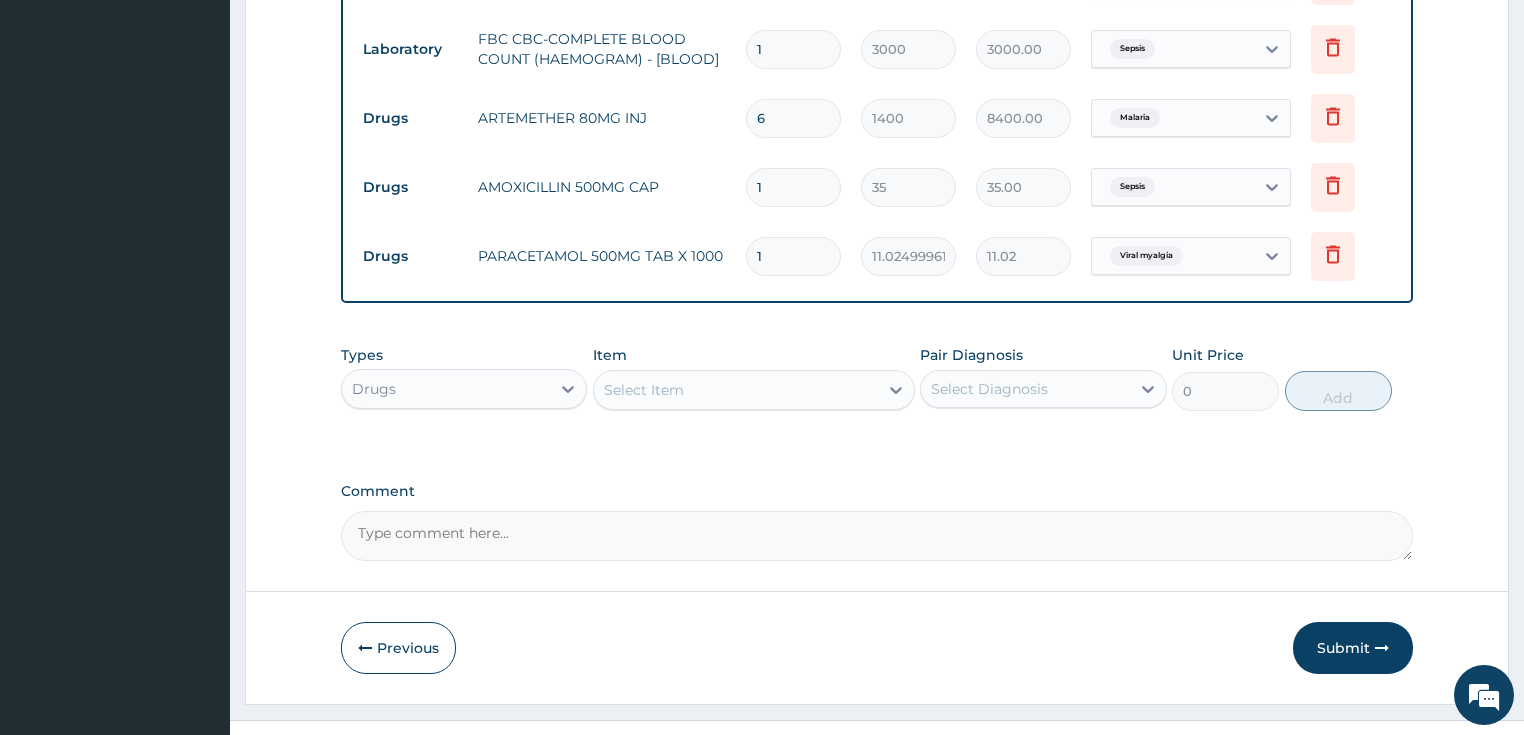 scroll, scrollTop: 964, scrollLeft: 0, axis: vertical 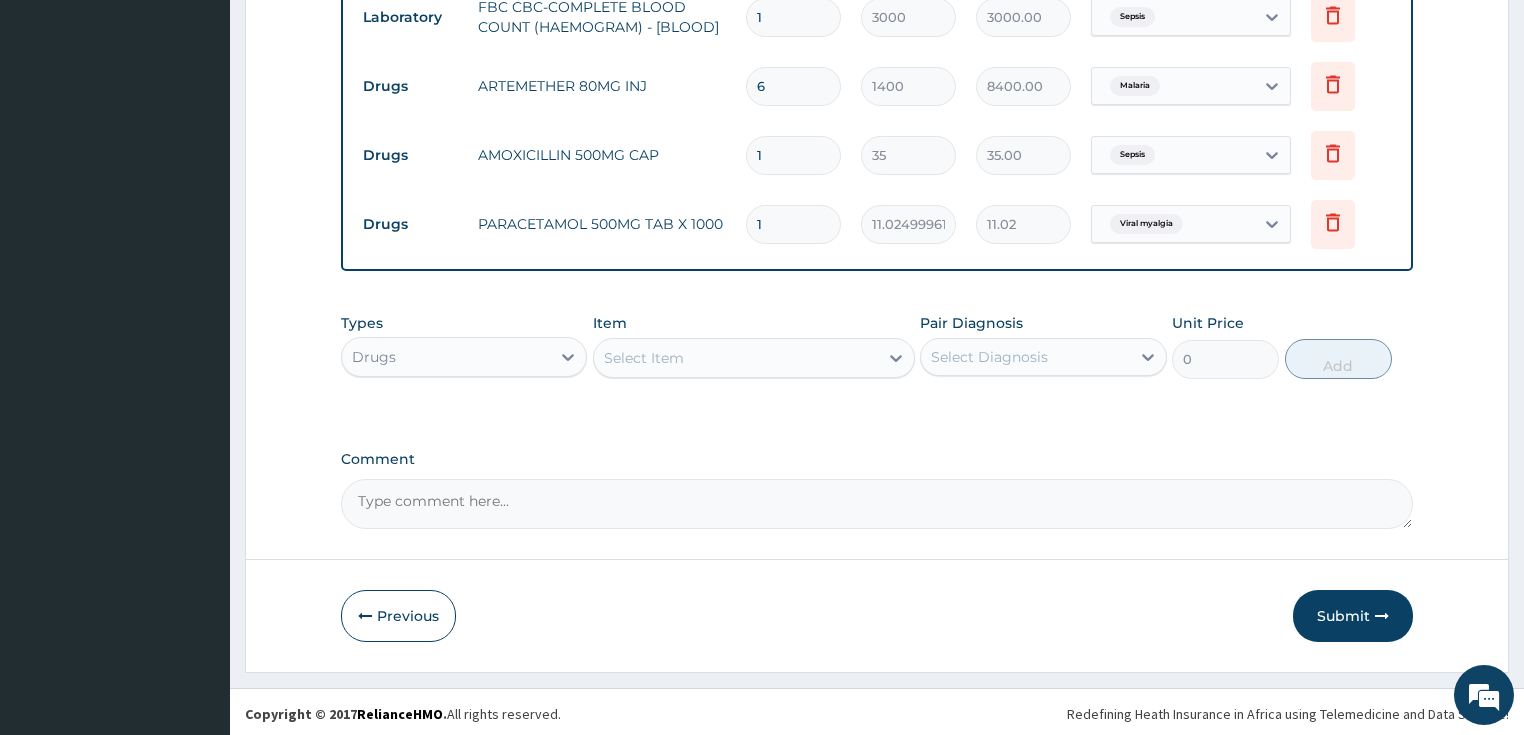 drag, startPoint x: 706, startPoint y: 359, endPoint x: 692, endPoint y: 365, distance: 15.231546 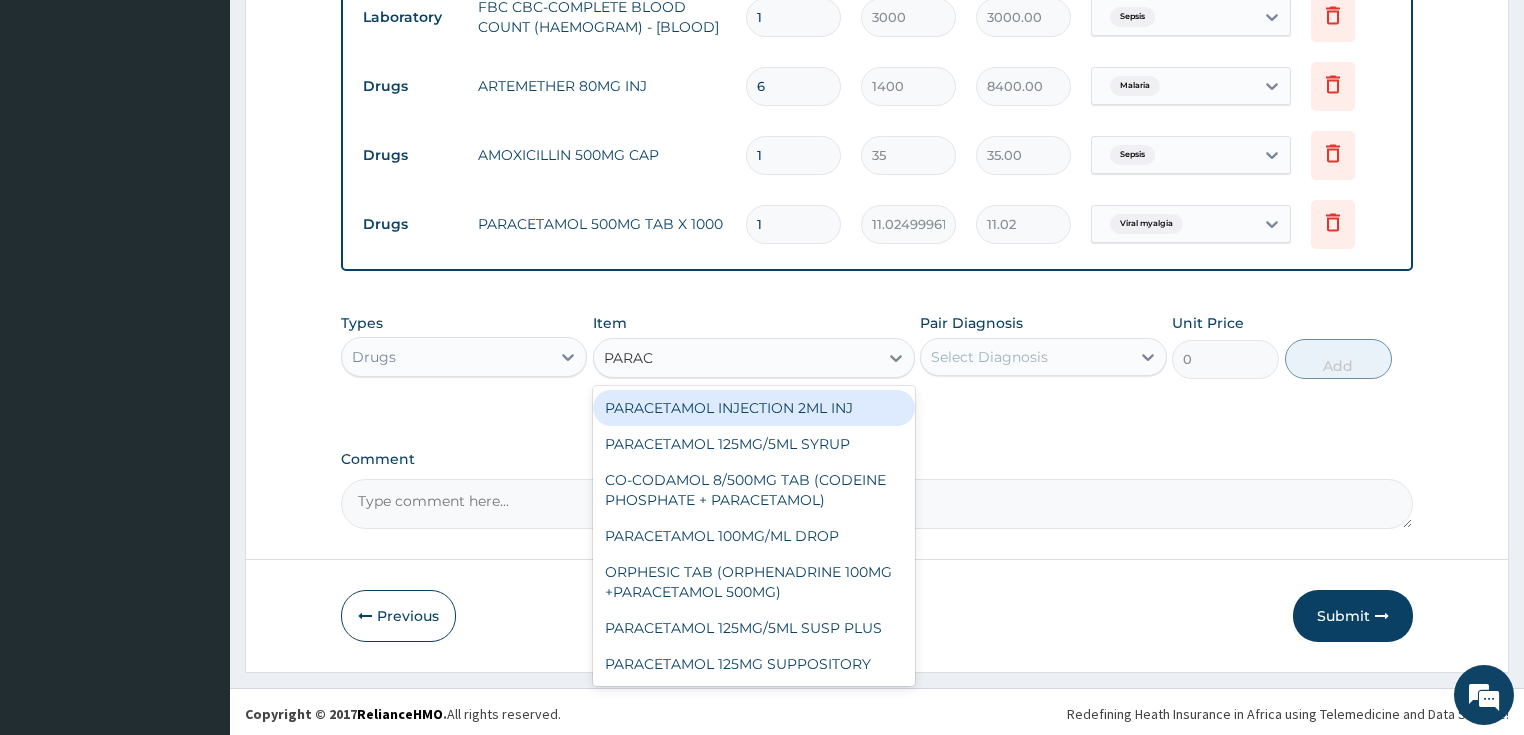 type on "PARACE" 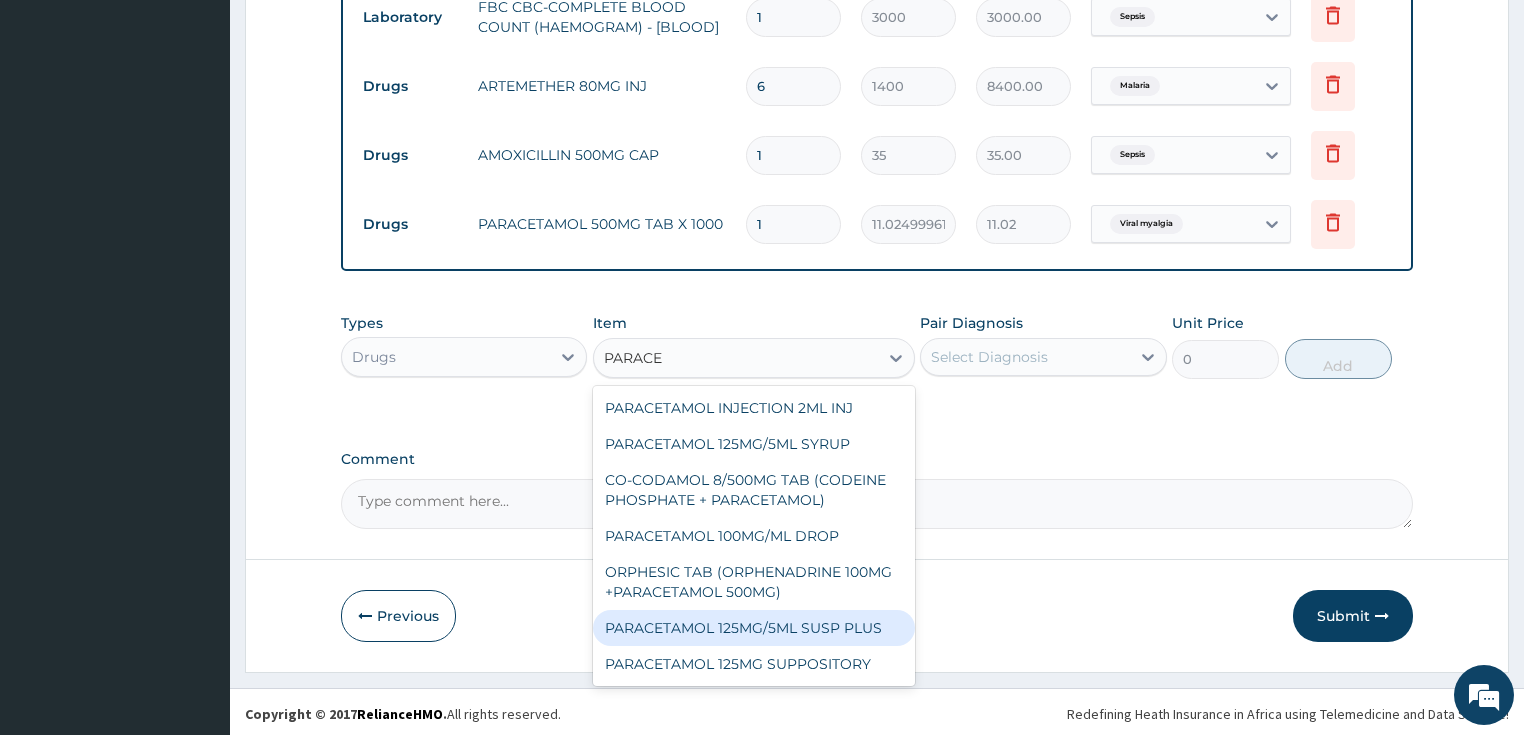 scroll, scrollTop: 108, scrollLeft: 0, axis: vertical 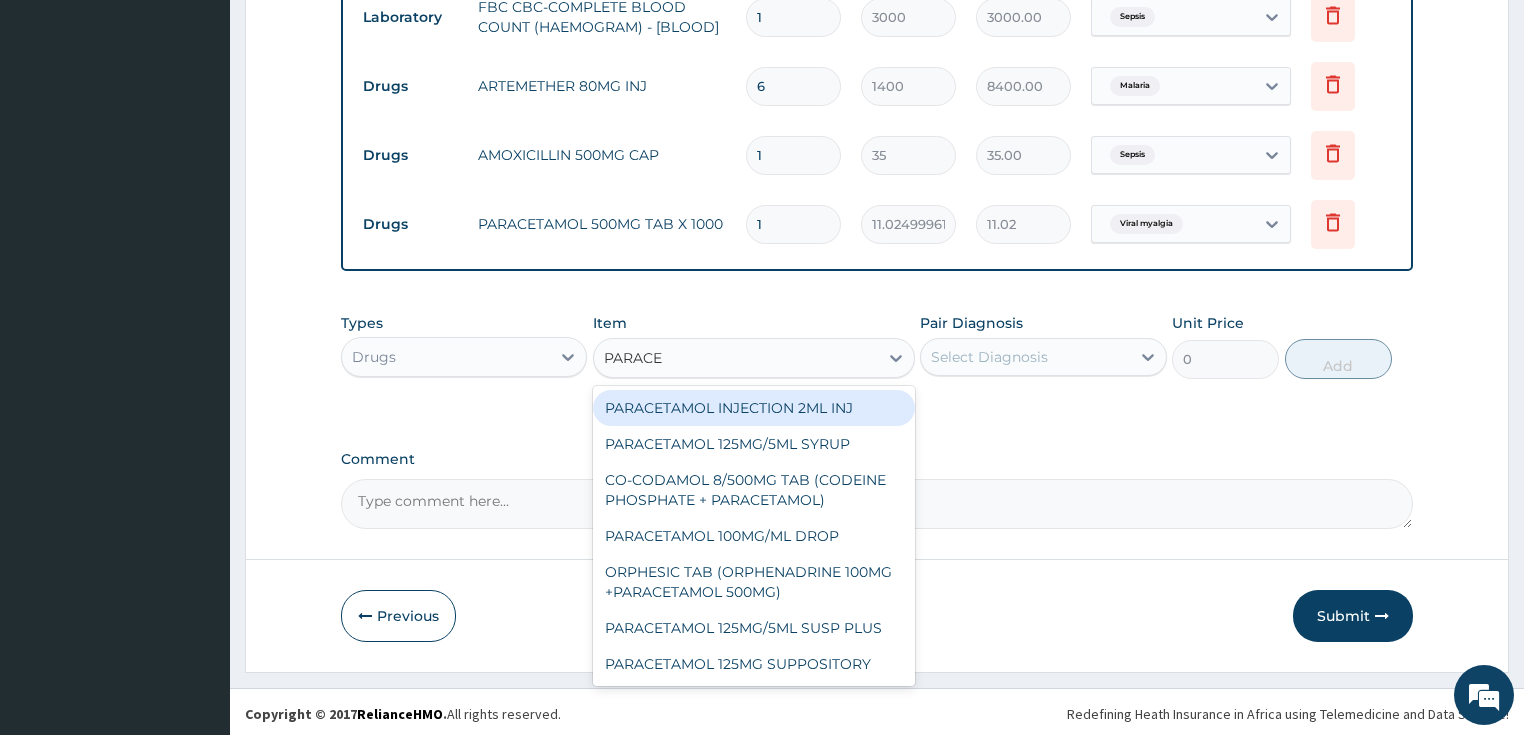 click on "PARACETAMOL INJECTION 2ML INJ" at bounding box center [754, 408] 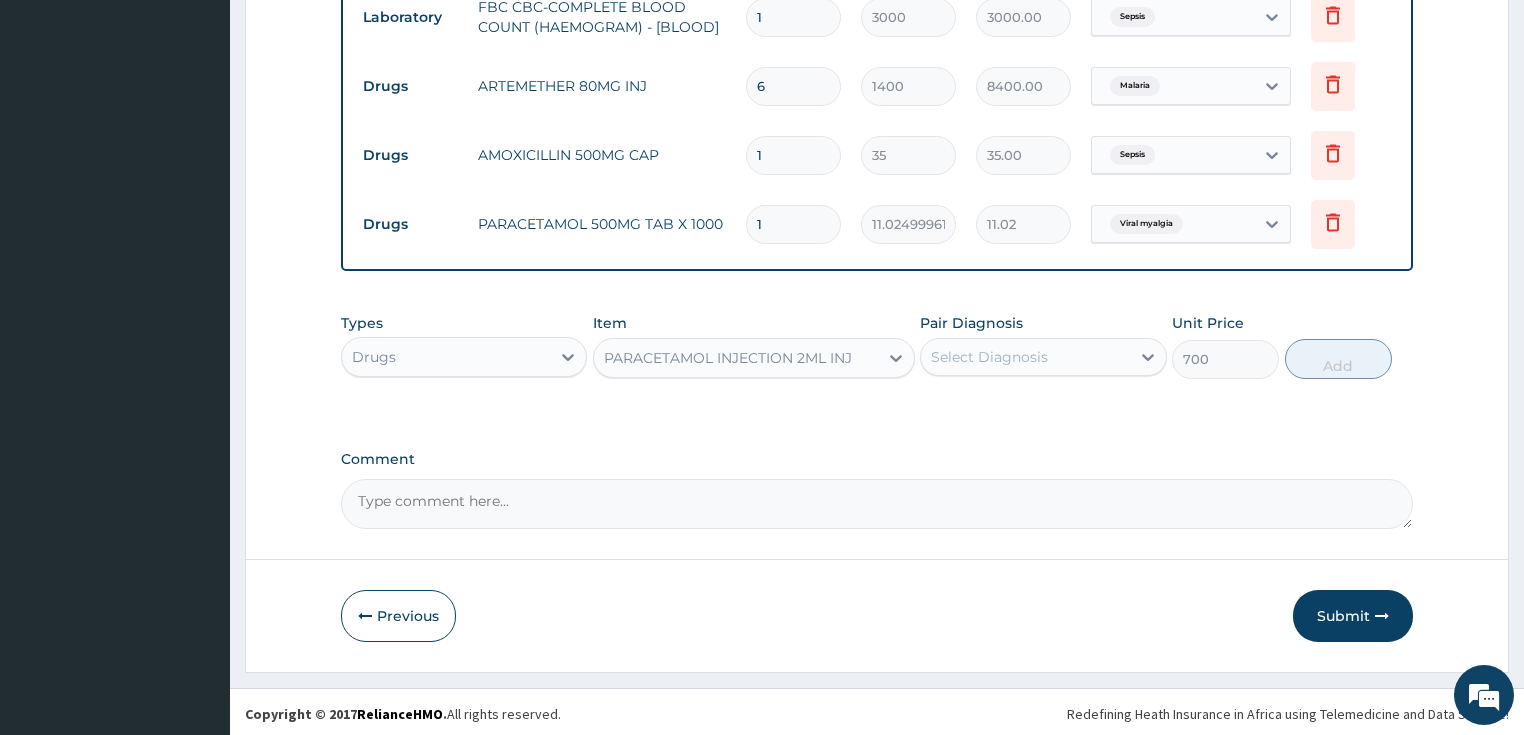 click on "Select Diagnosis" at bounding box center (989, 357) 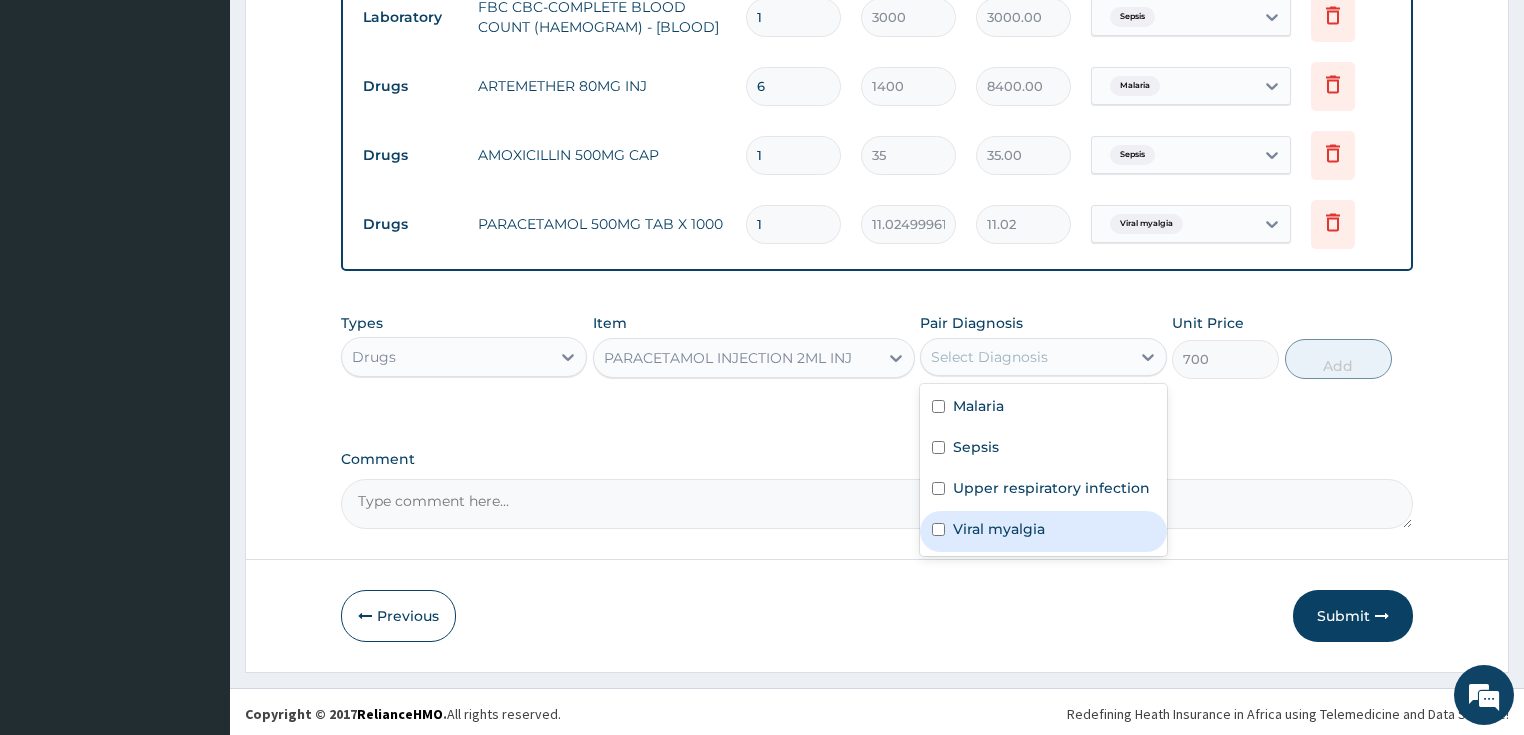 click on "Viral myalgia" at bounding box center (999, 529) 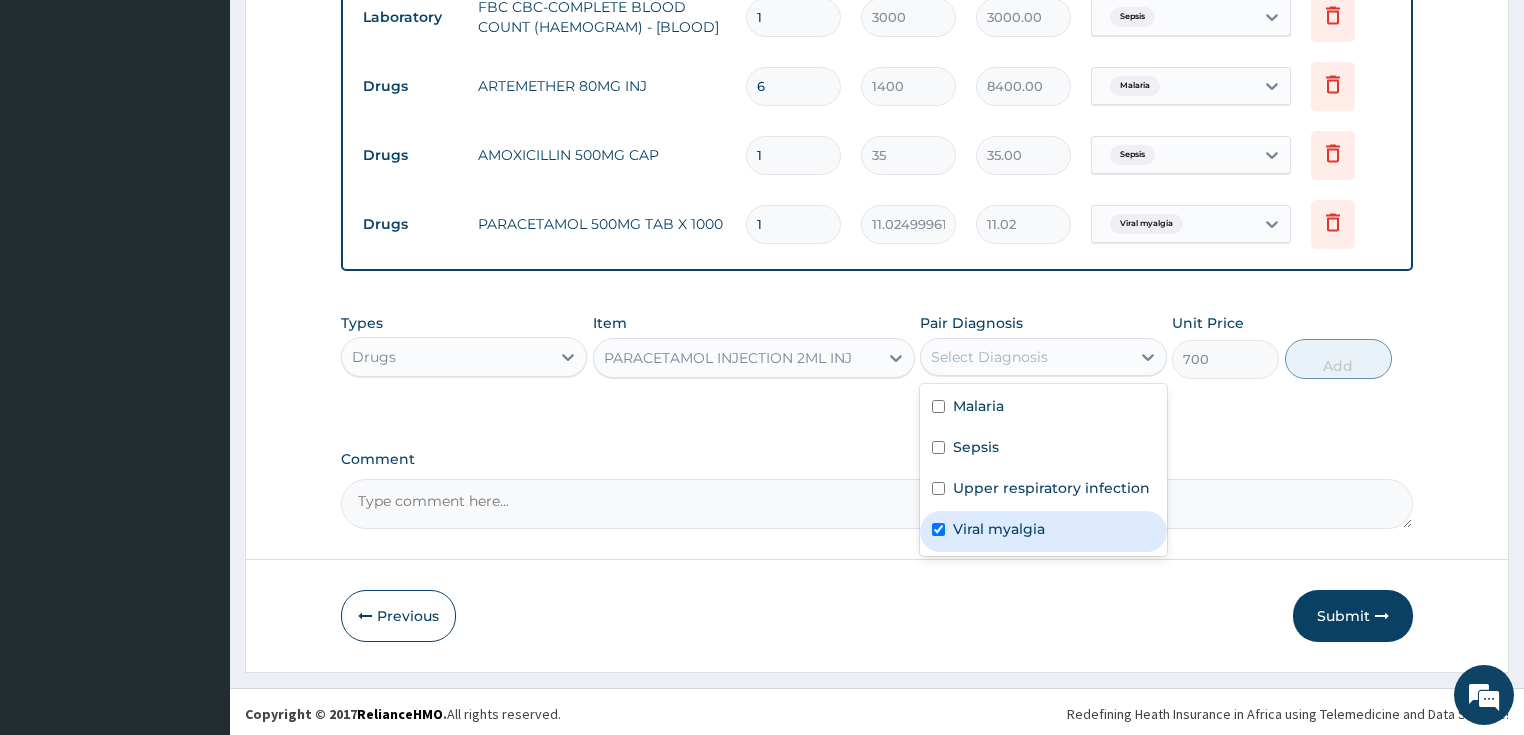 checkbox on "true" 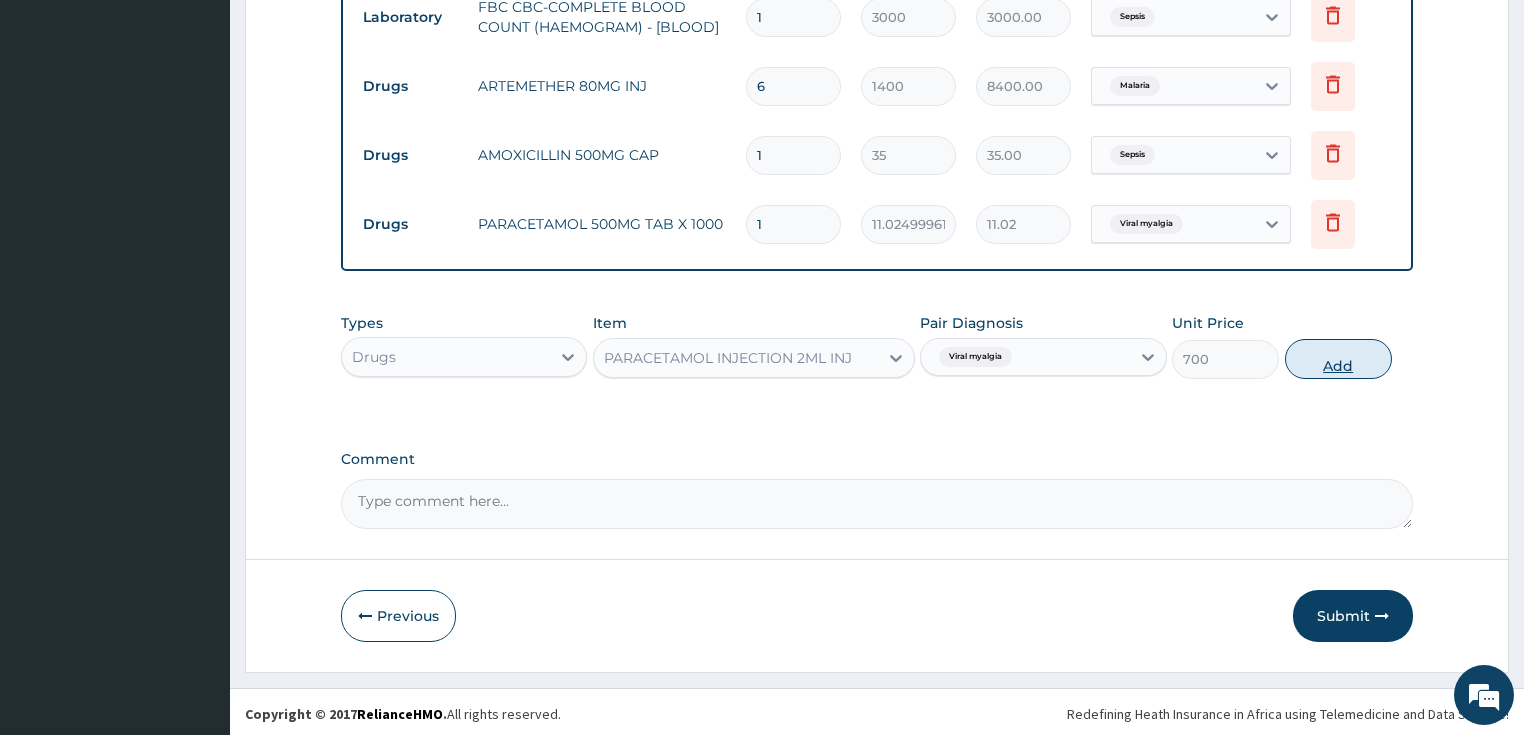 click on "Add" at bounding box center [1338, 359] 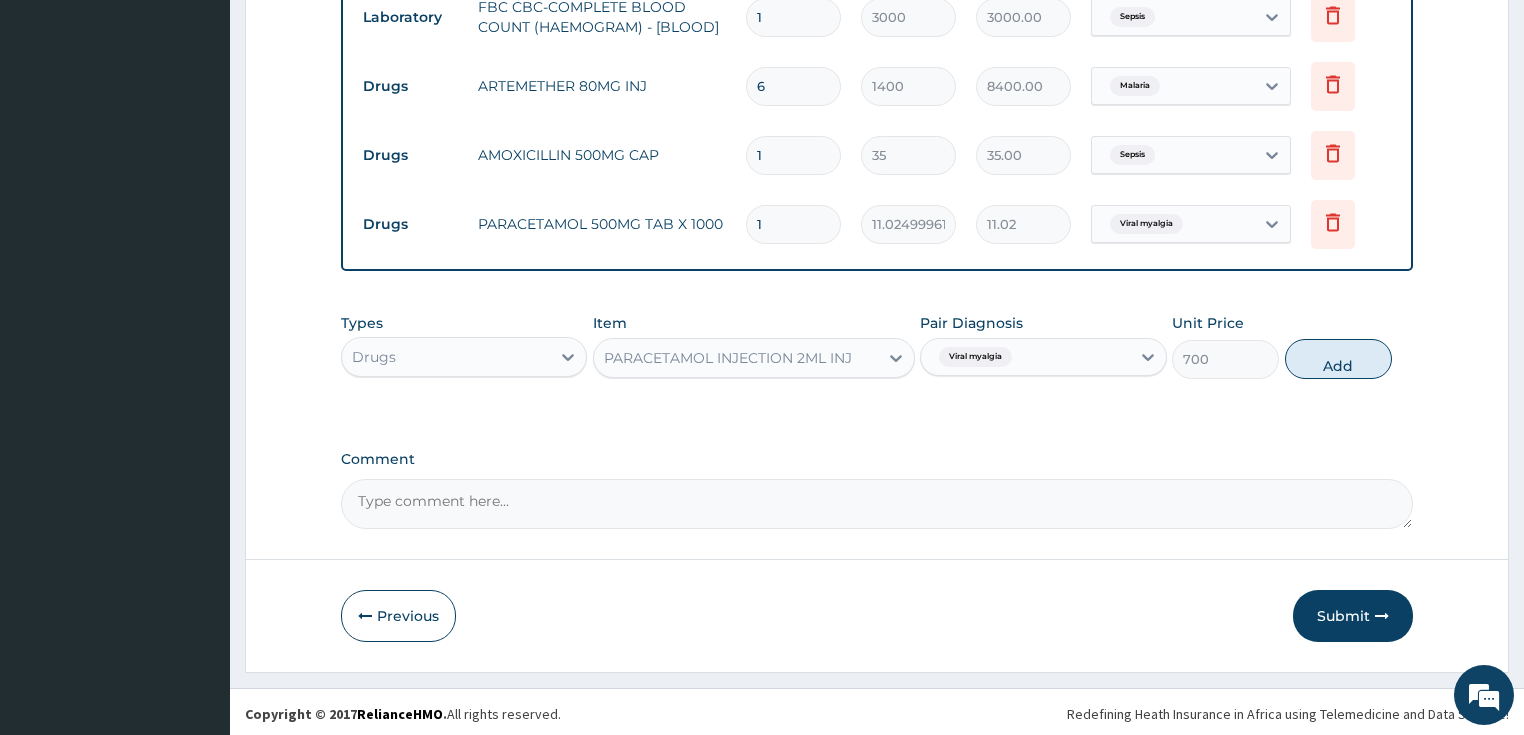 type on "0" 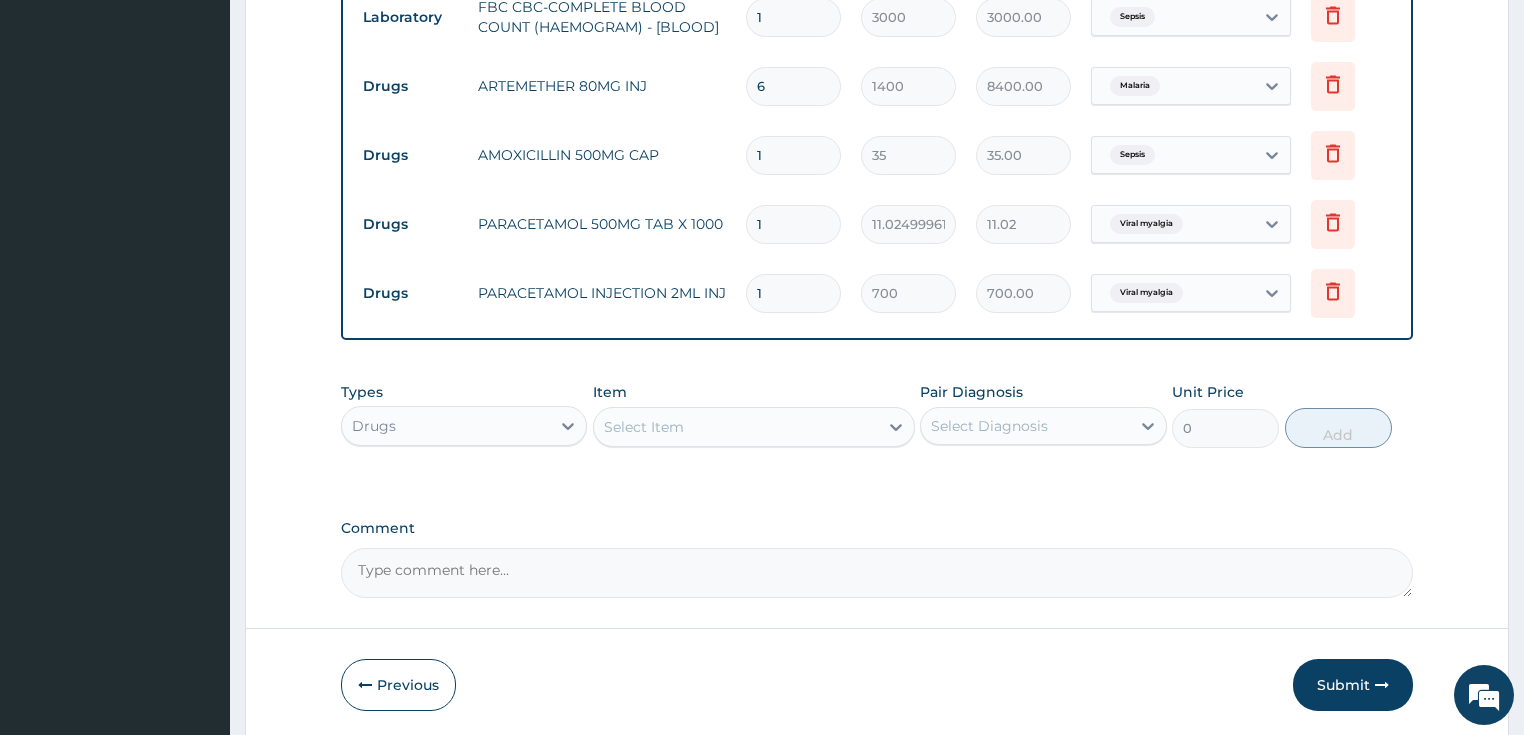 click on "Select Item" at bounding box center (644, 427) 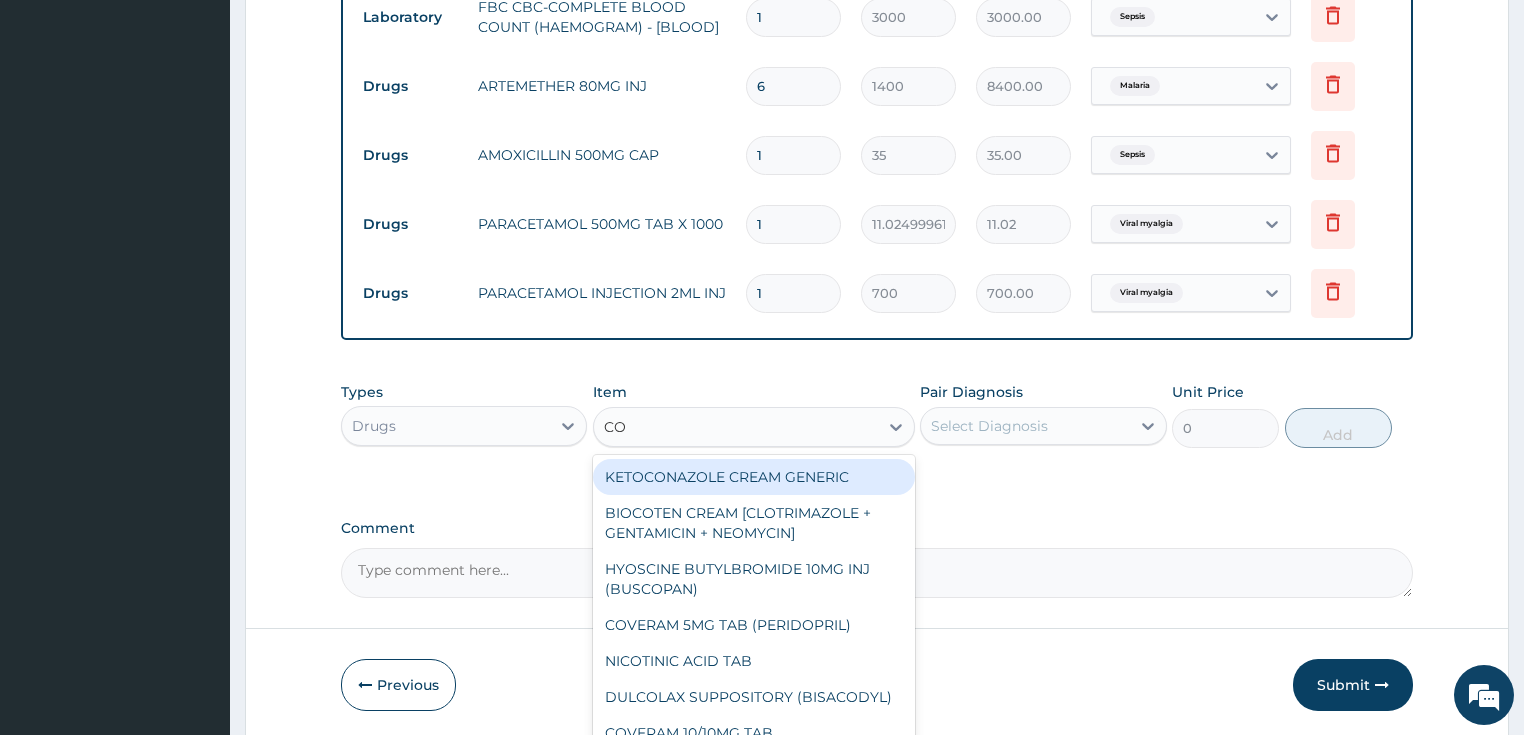 type on "COU" 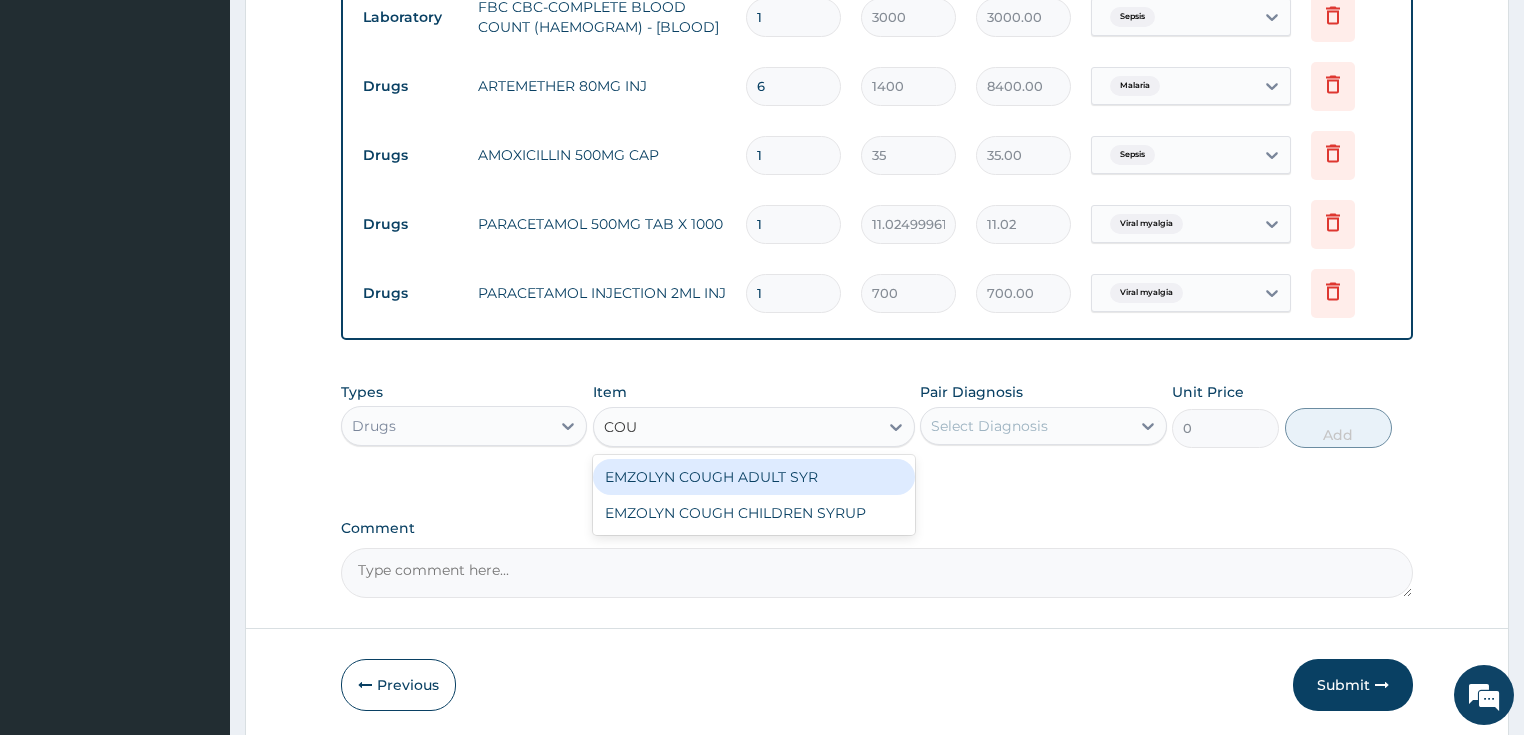 drag, startPoint x: 668, startPoint y: 479, endPoint x: 683, endPoint y: 471, distance: 17 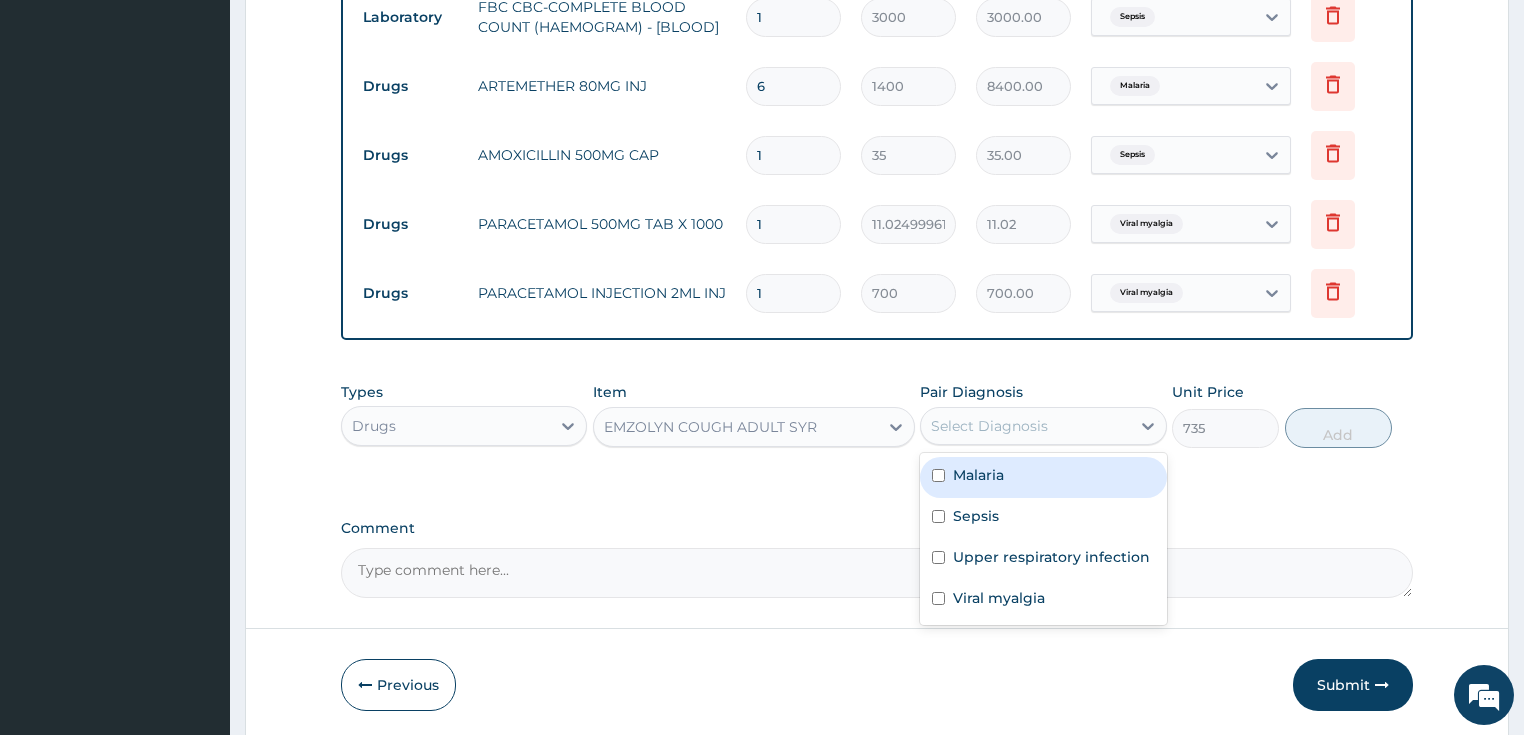 click on "Select Diagnosis" at bounding box center [989, 426] 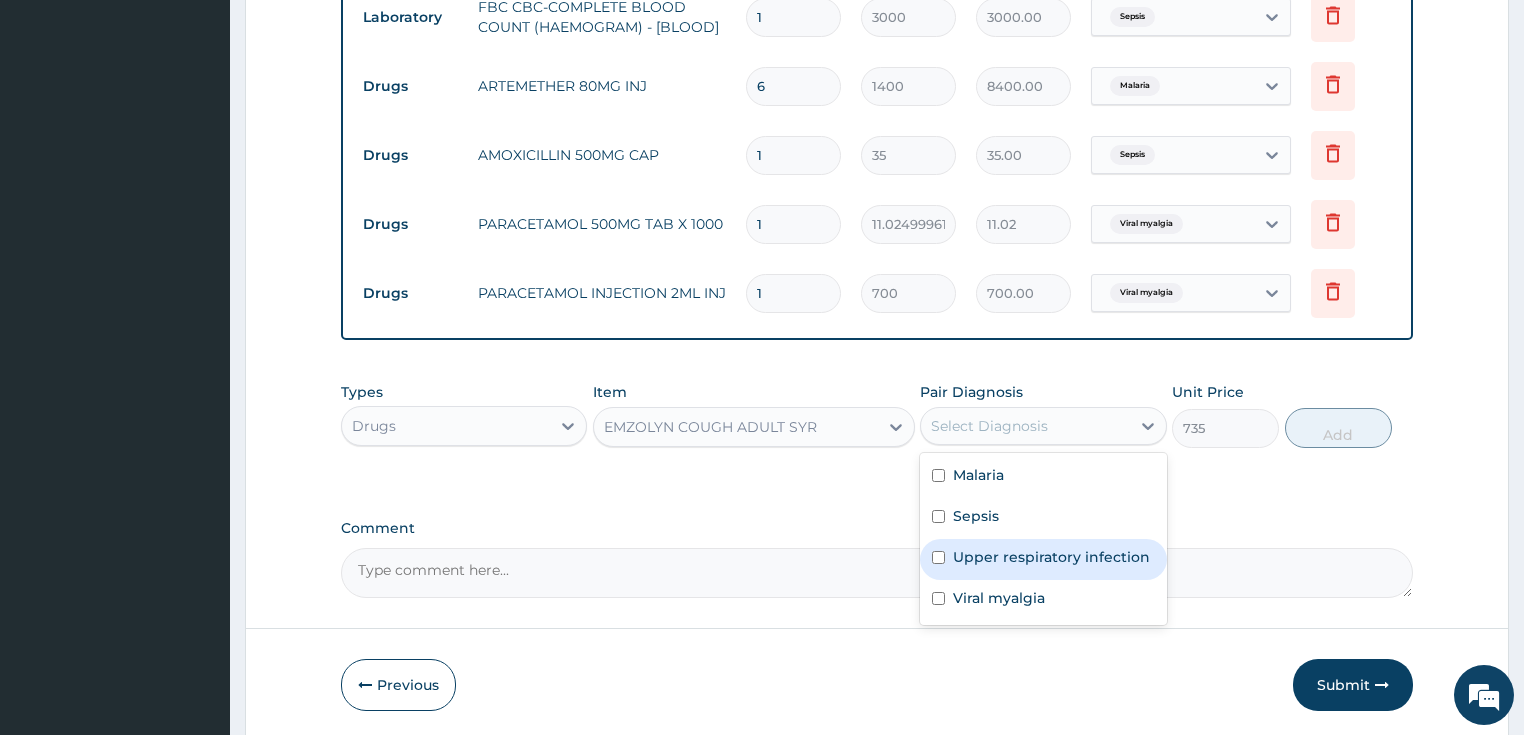 drag, startPoint x: 990, startPoint y: 554, endPoint x: 1030, endPoint y: 532, distance: 45.65085 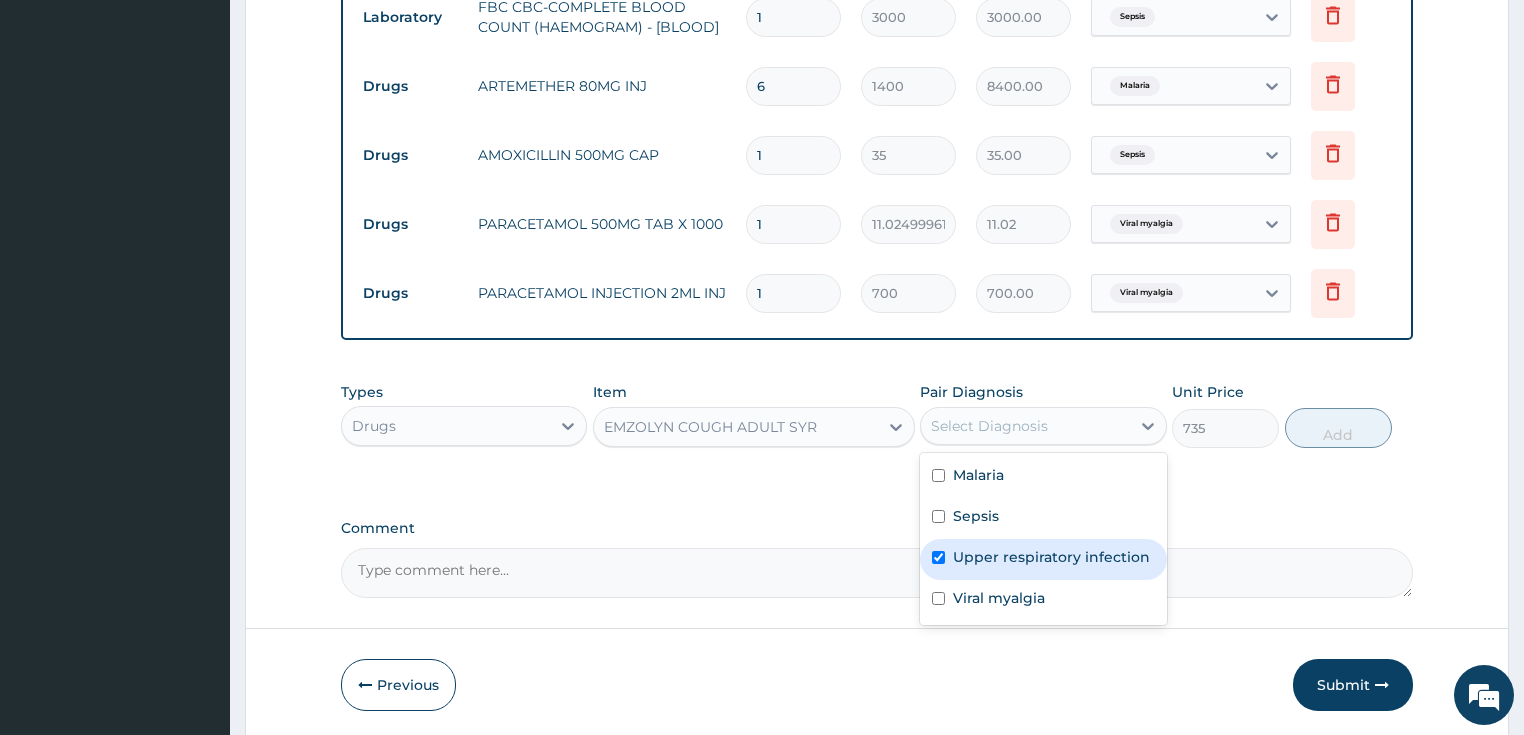 checkbox on "true" 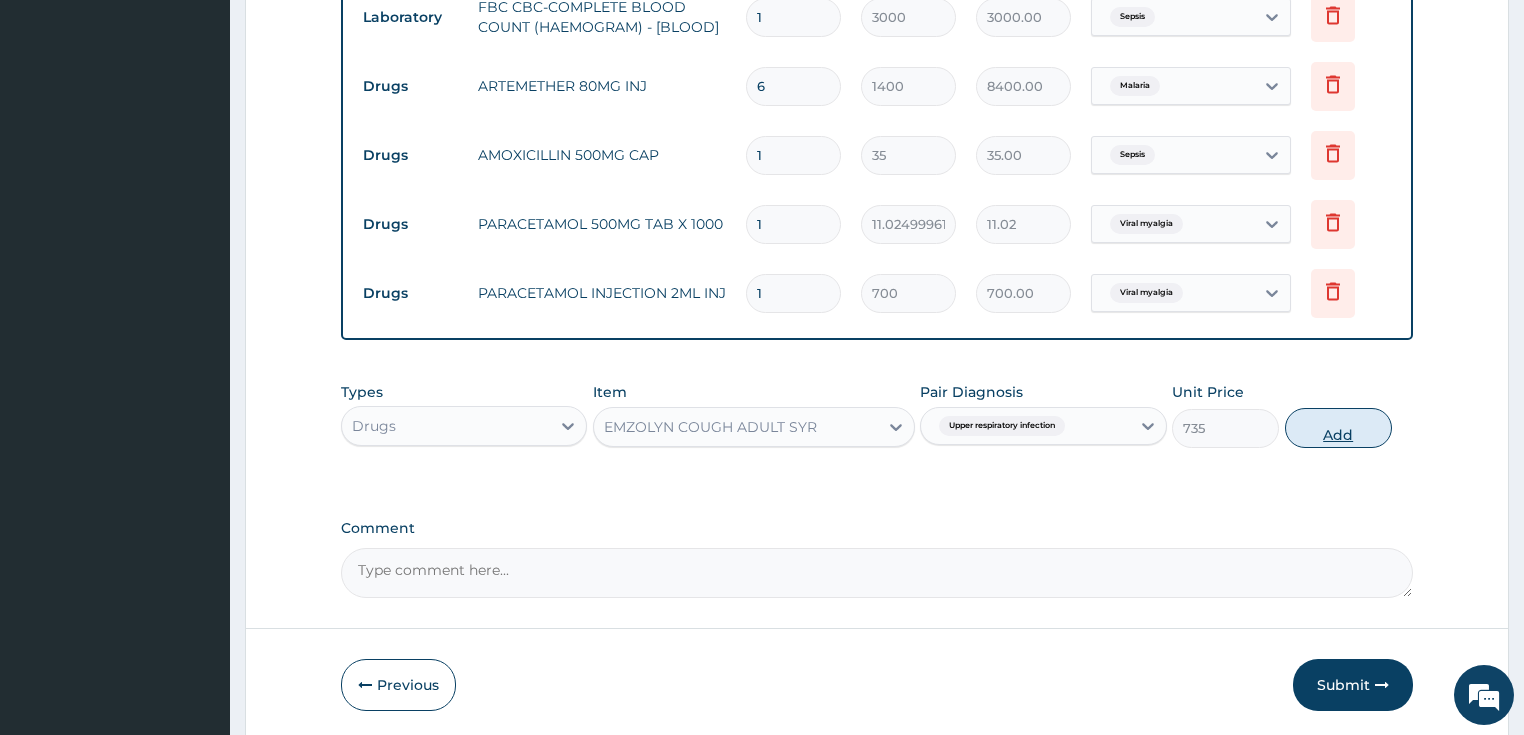 click on "Add" at bounding box center [1338, 428] 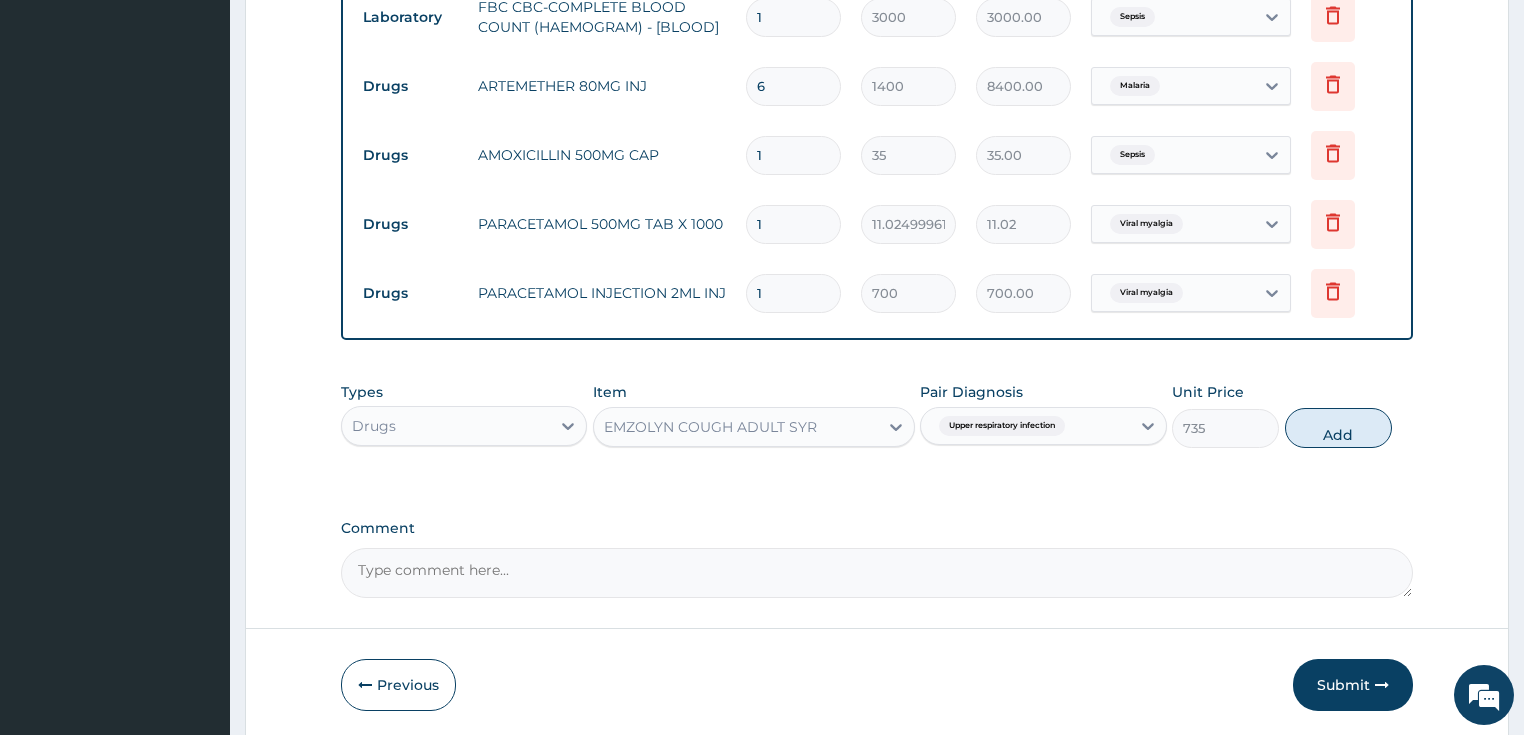 type on "0" 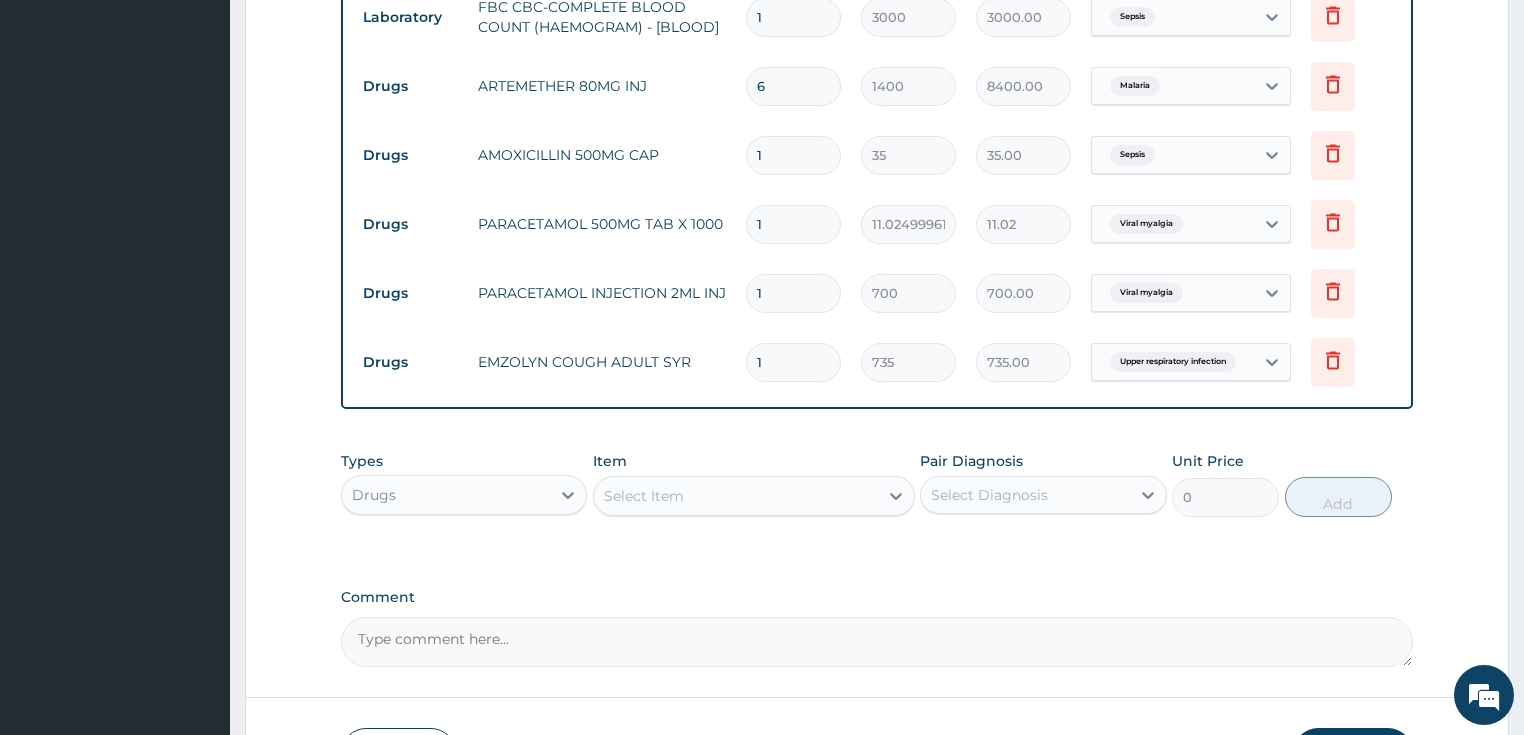 click on "Select Item" at bounding box center [736, 496] 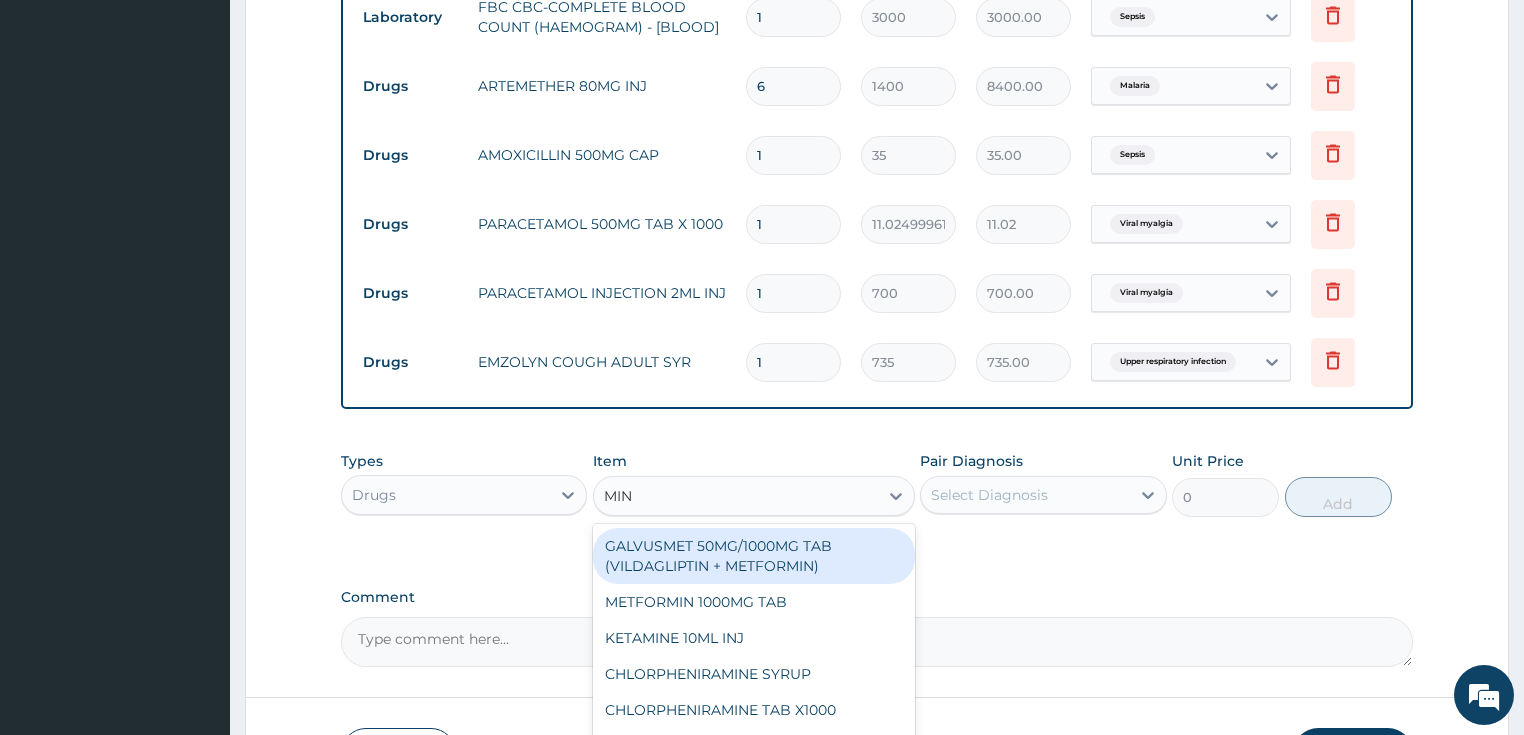 type on "MINE" 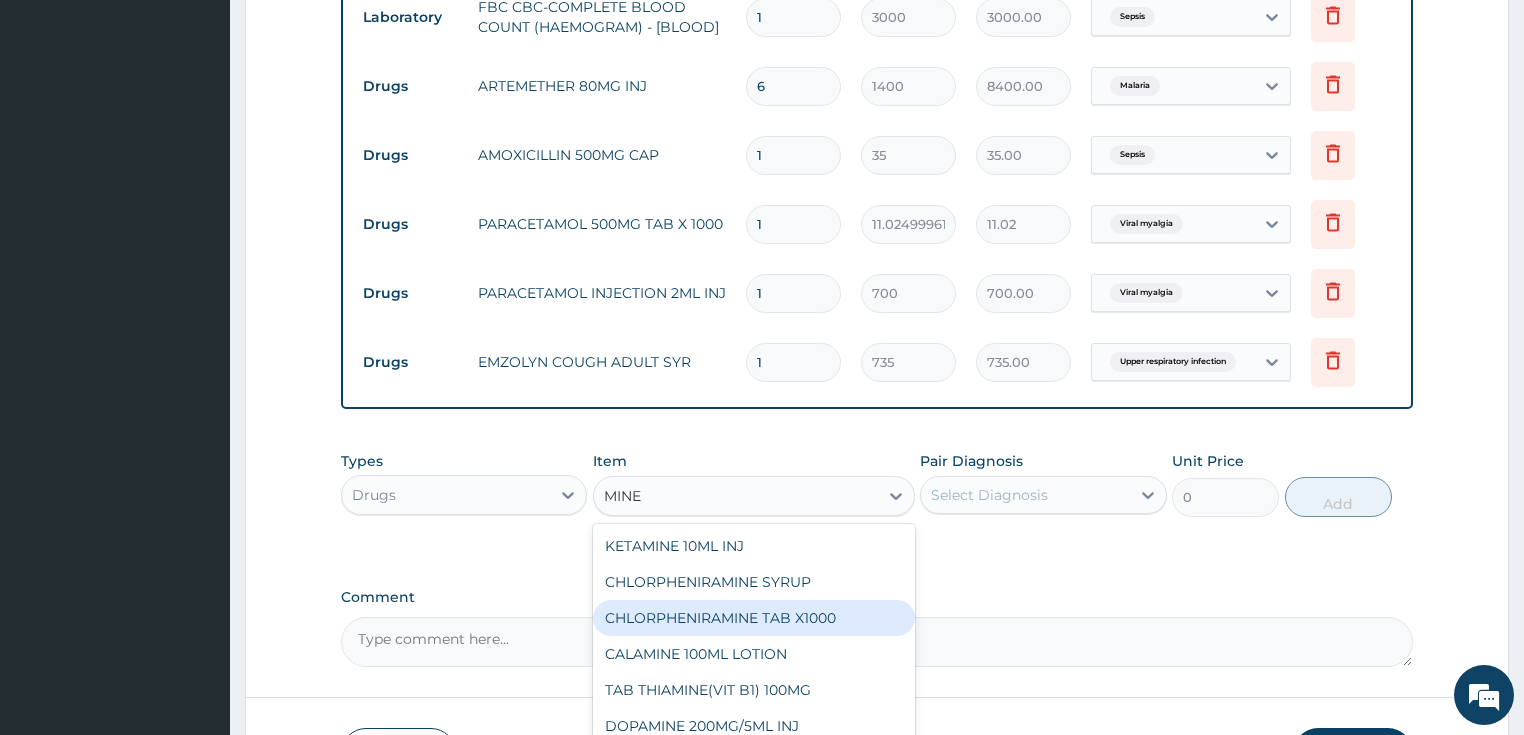 click on "CHLORPHENIRAMINE TAB X1000" at bounding box center [754, 618] 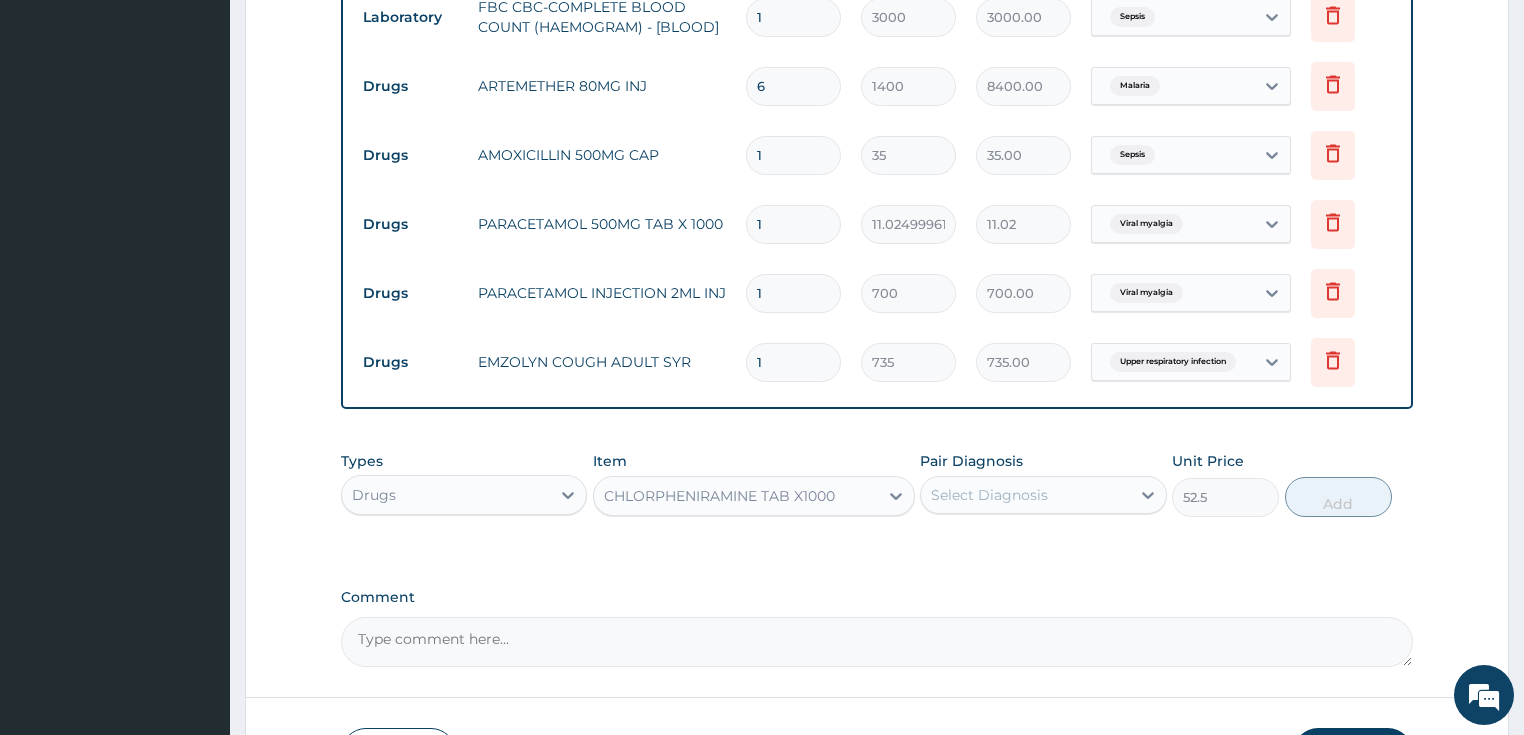 click on "Select Diagnosis" at bounding box center [989, 495] 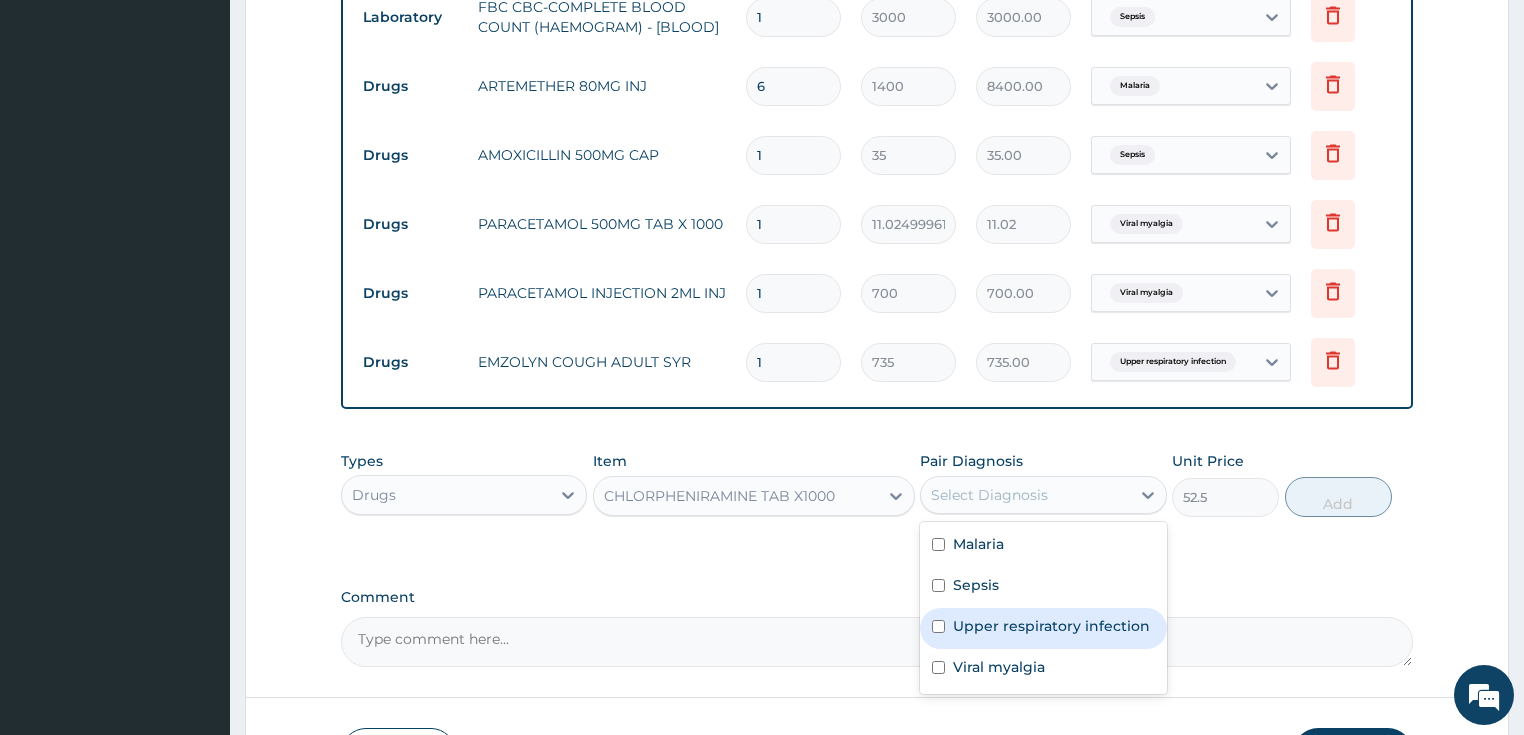 click on "Upper respiratory infection" at bounding box center (1051, 626) 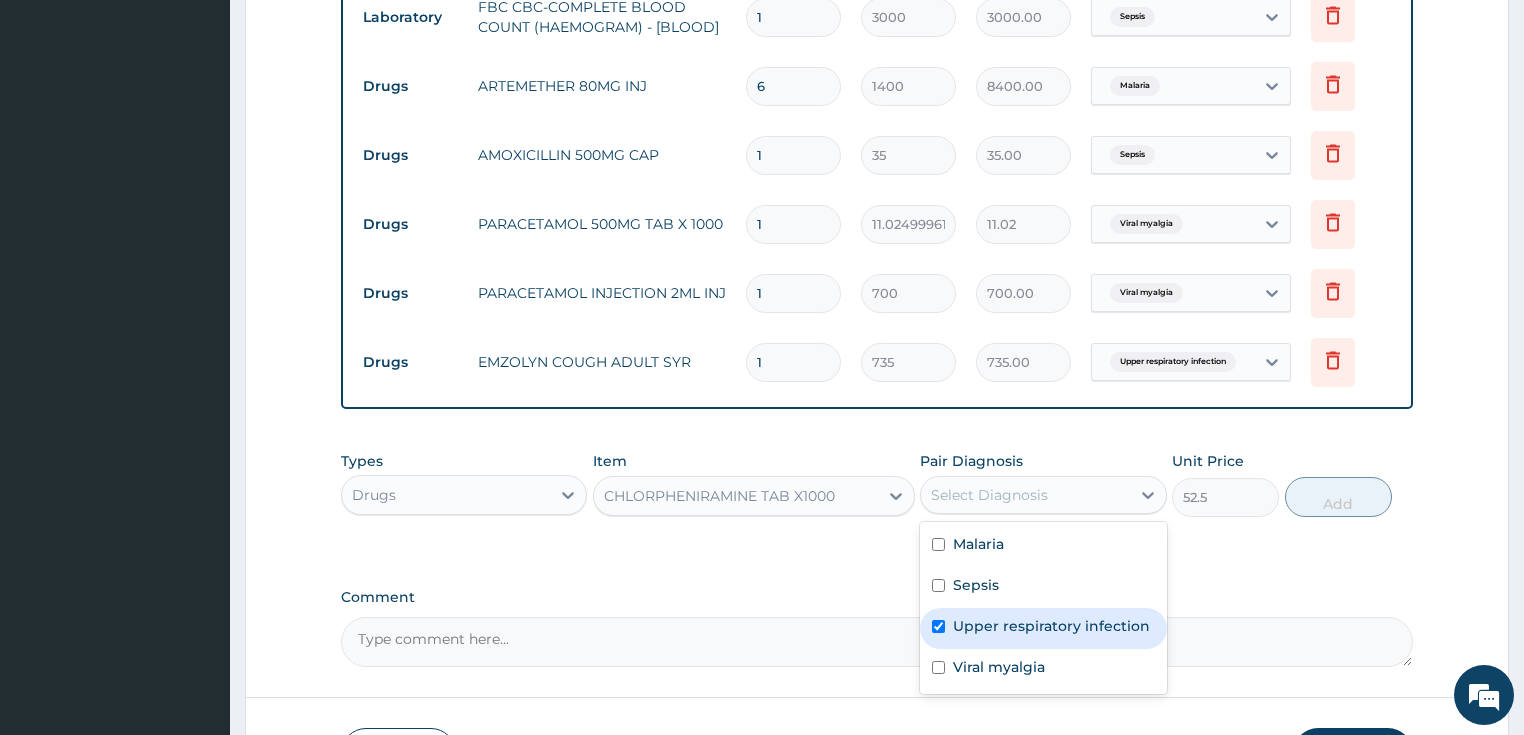checkbox on "true" 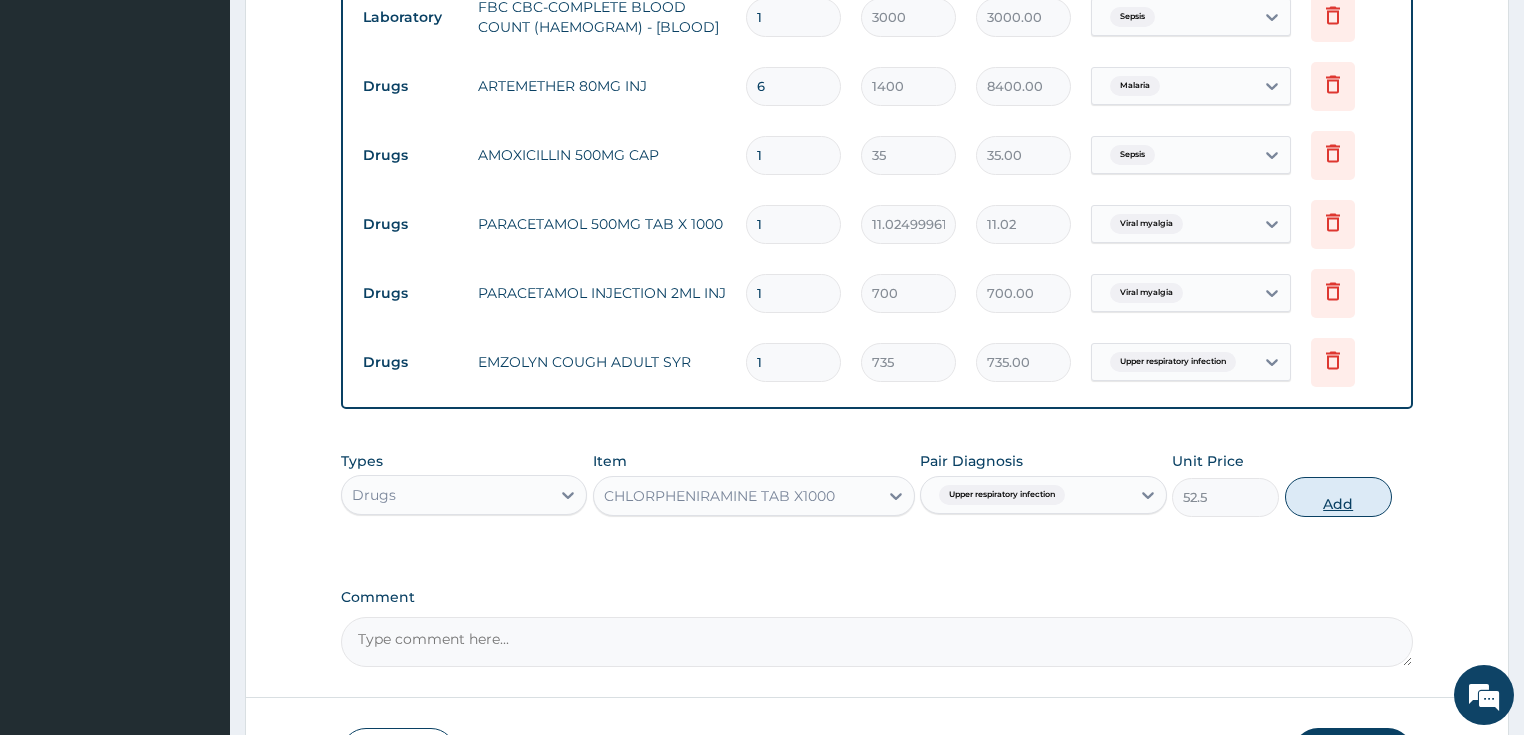click on "Add" at bounding box center [1338, 497] 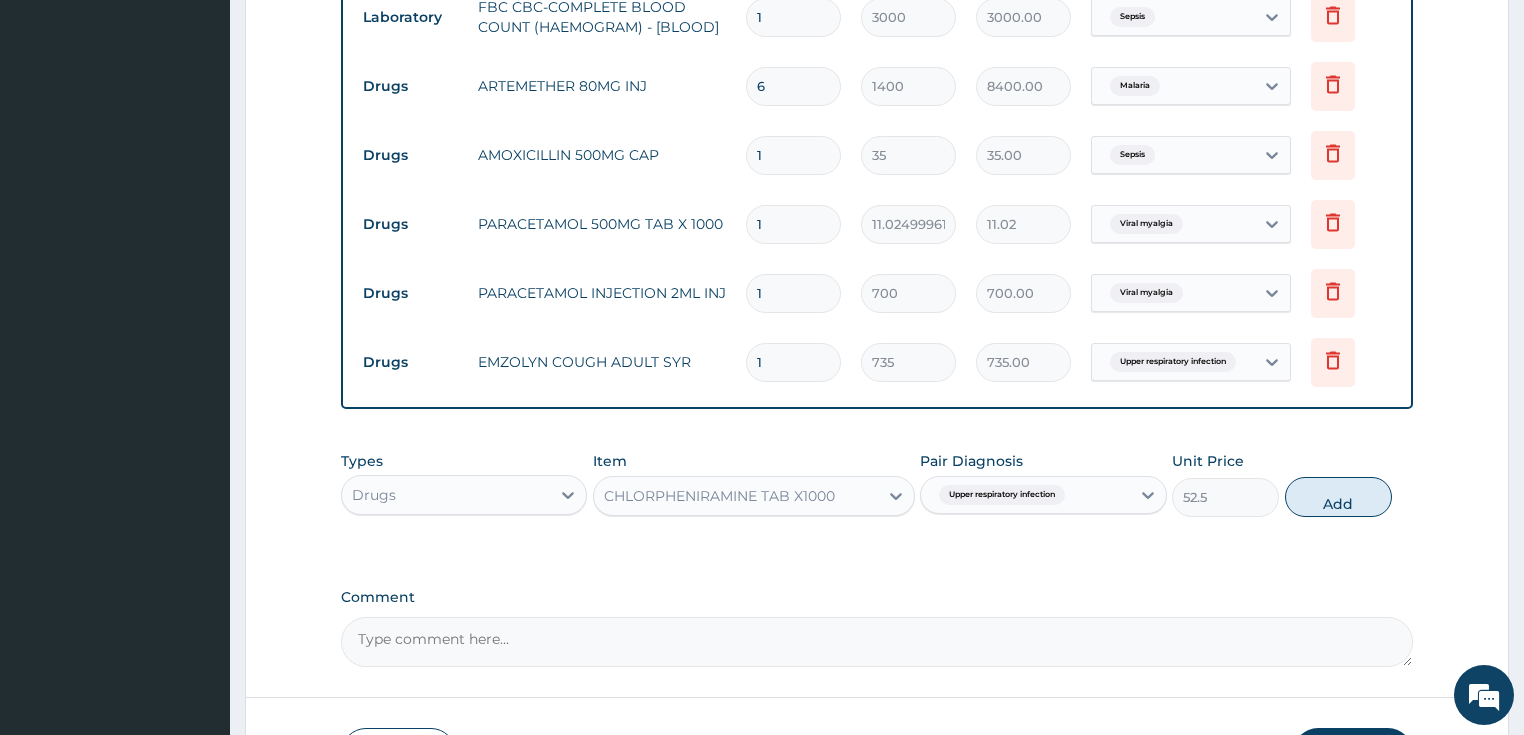 type on "0" 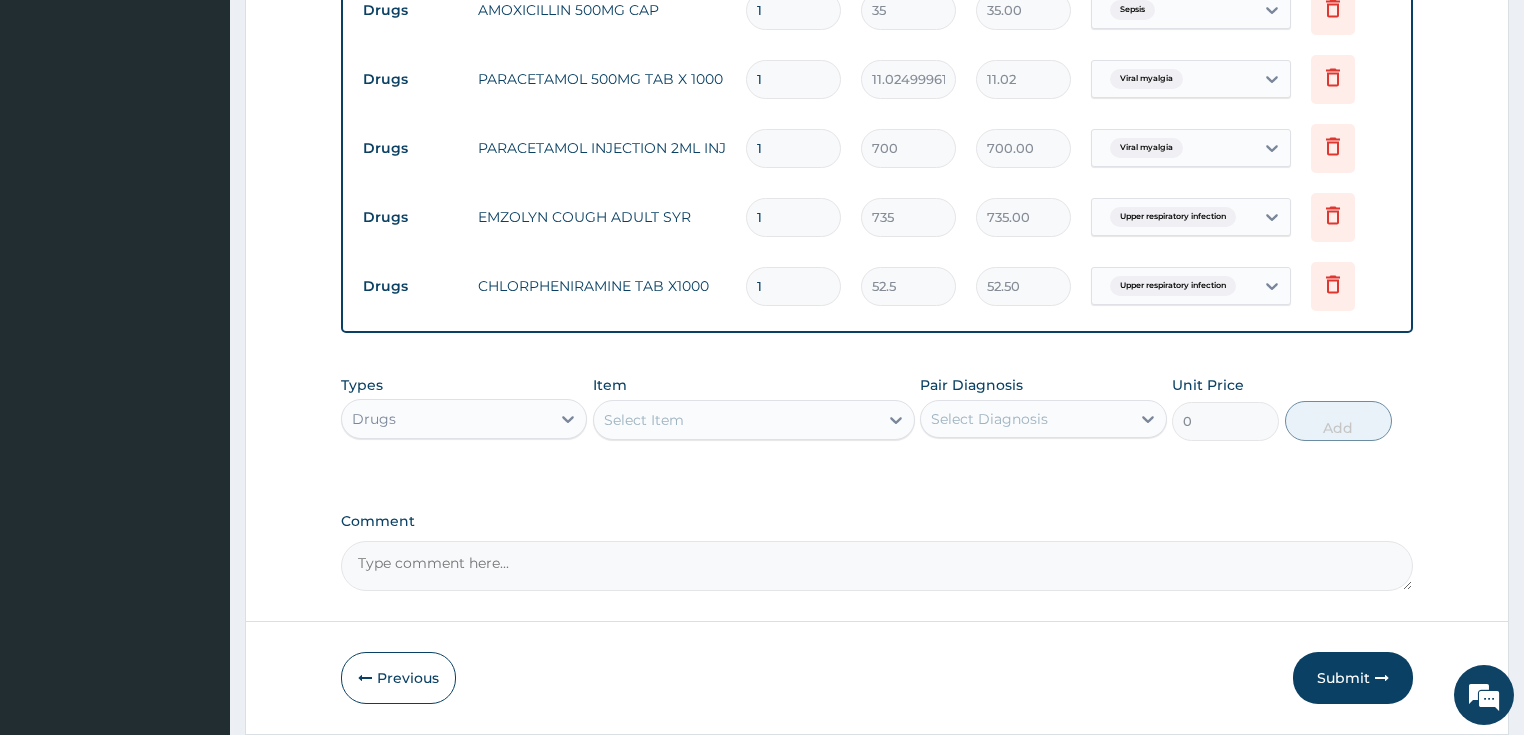scroll, scrollTop: 1010, scrollLeft: 0, axis: vertical 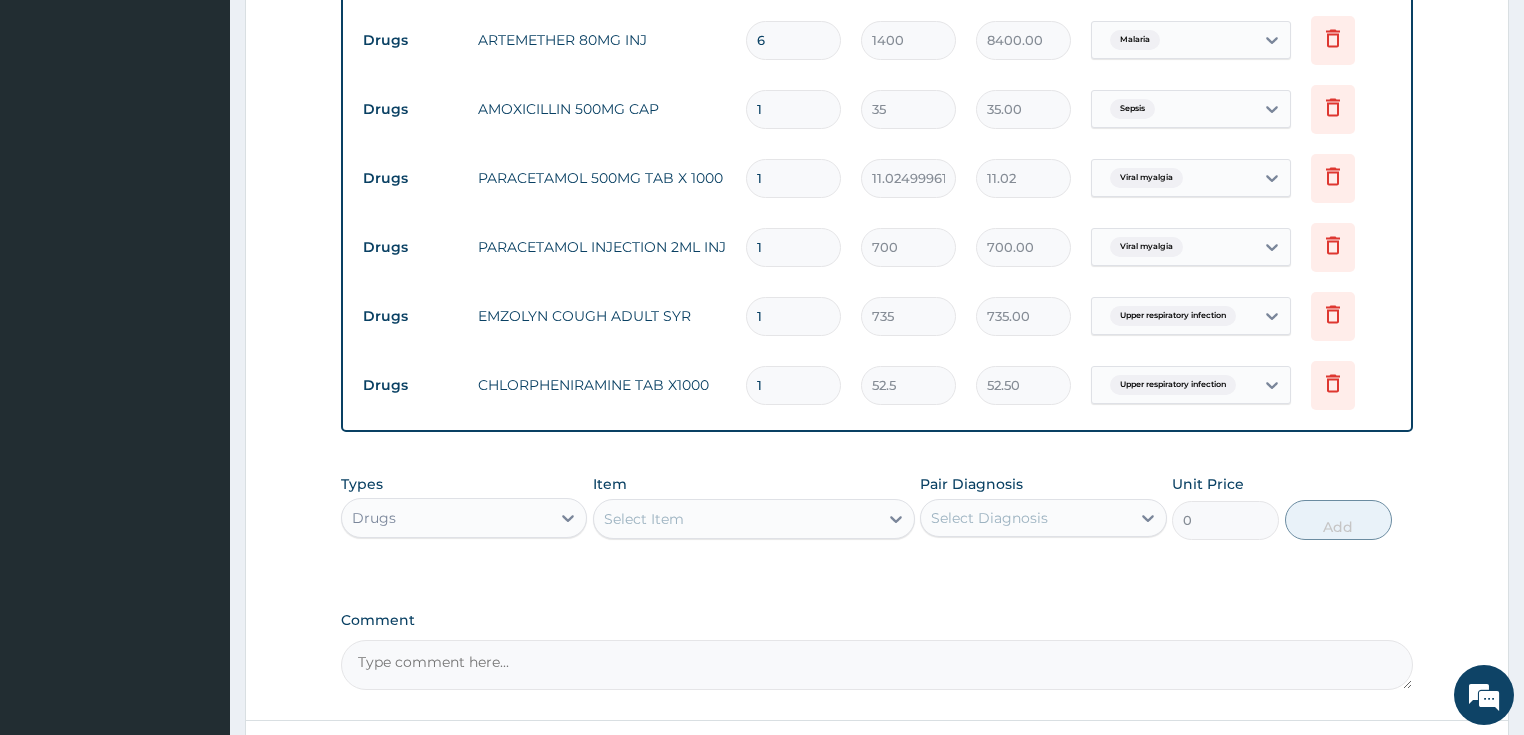 click on "1" at bounding box center [793, 385] 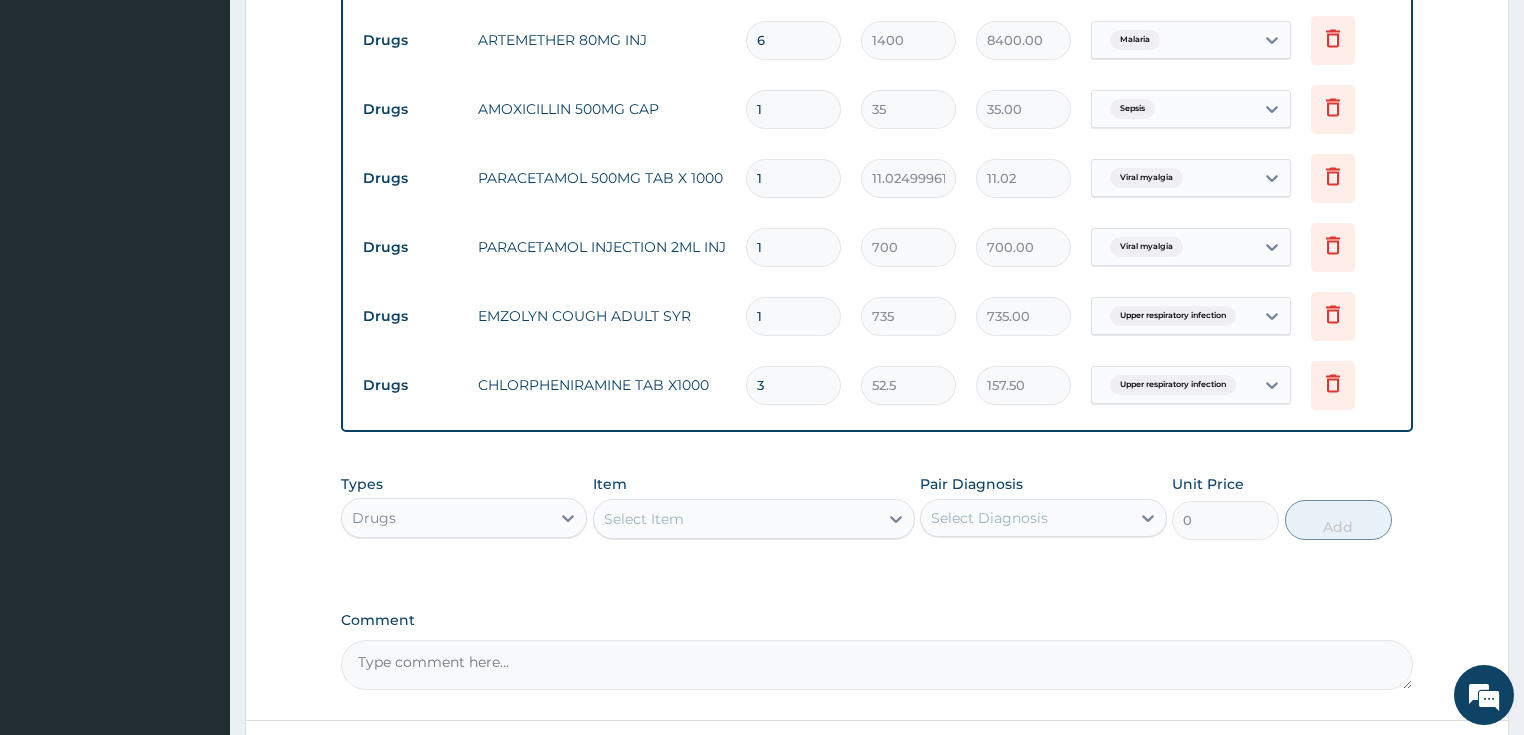 type on "3" 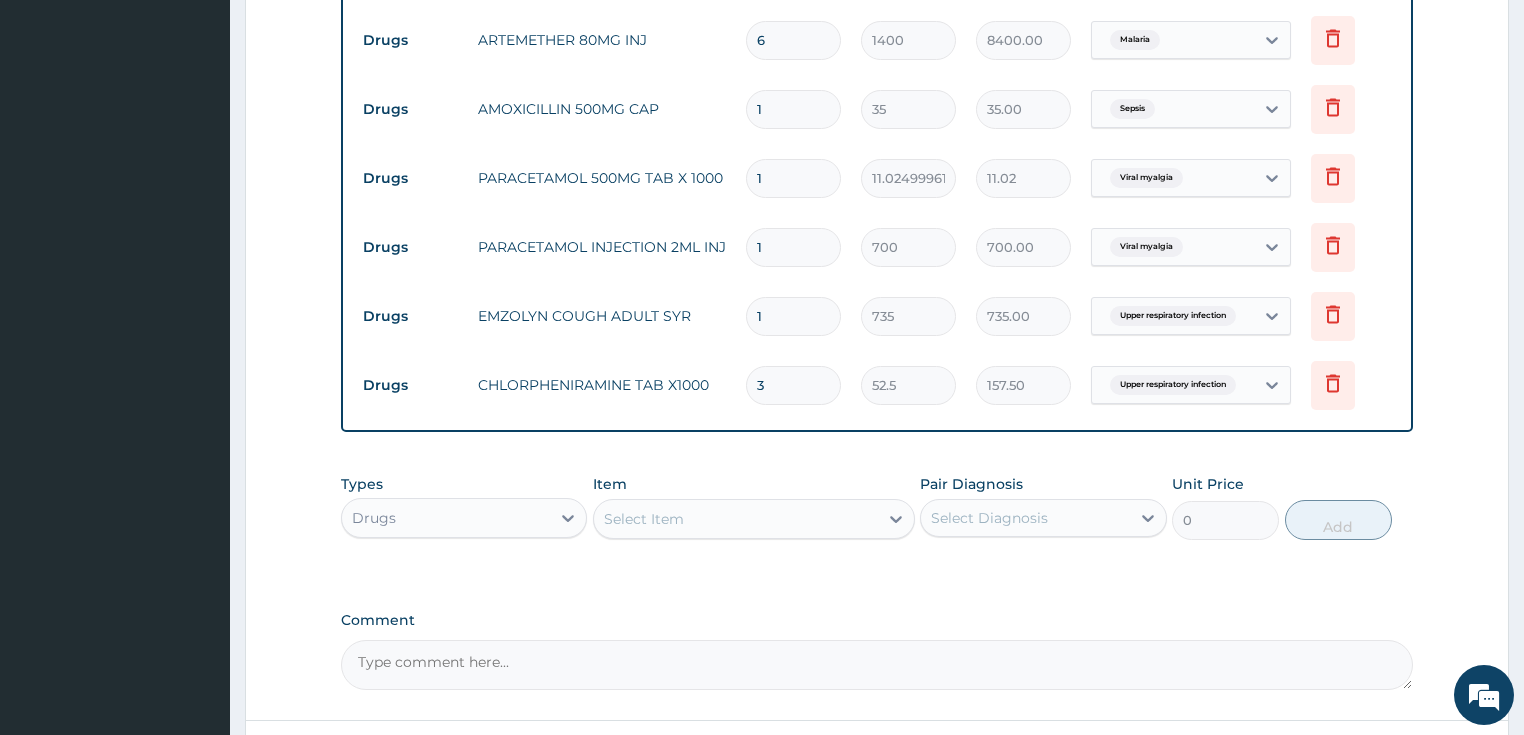 click on "1" at bounding box center (793, 247) 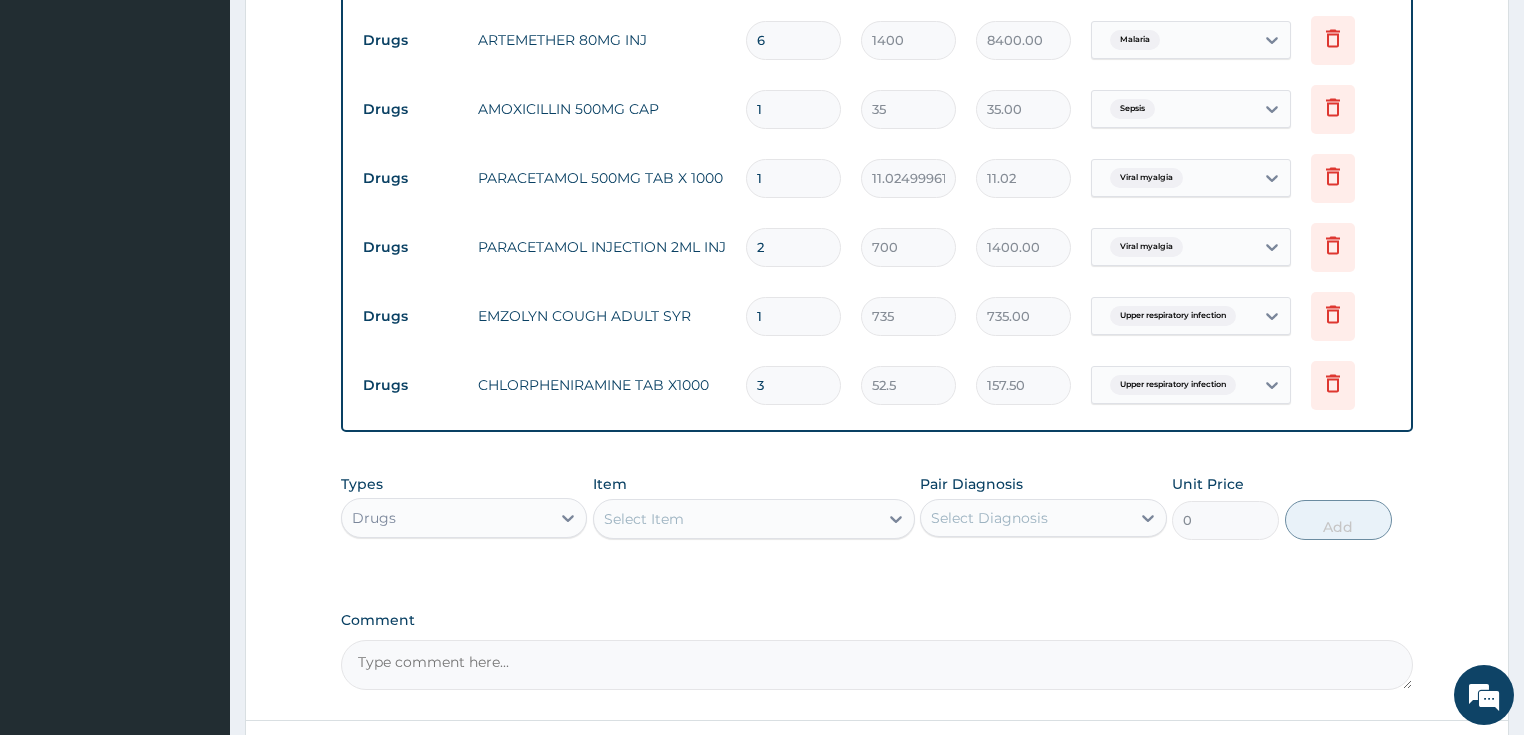 type on "3" 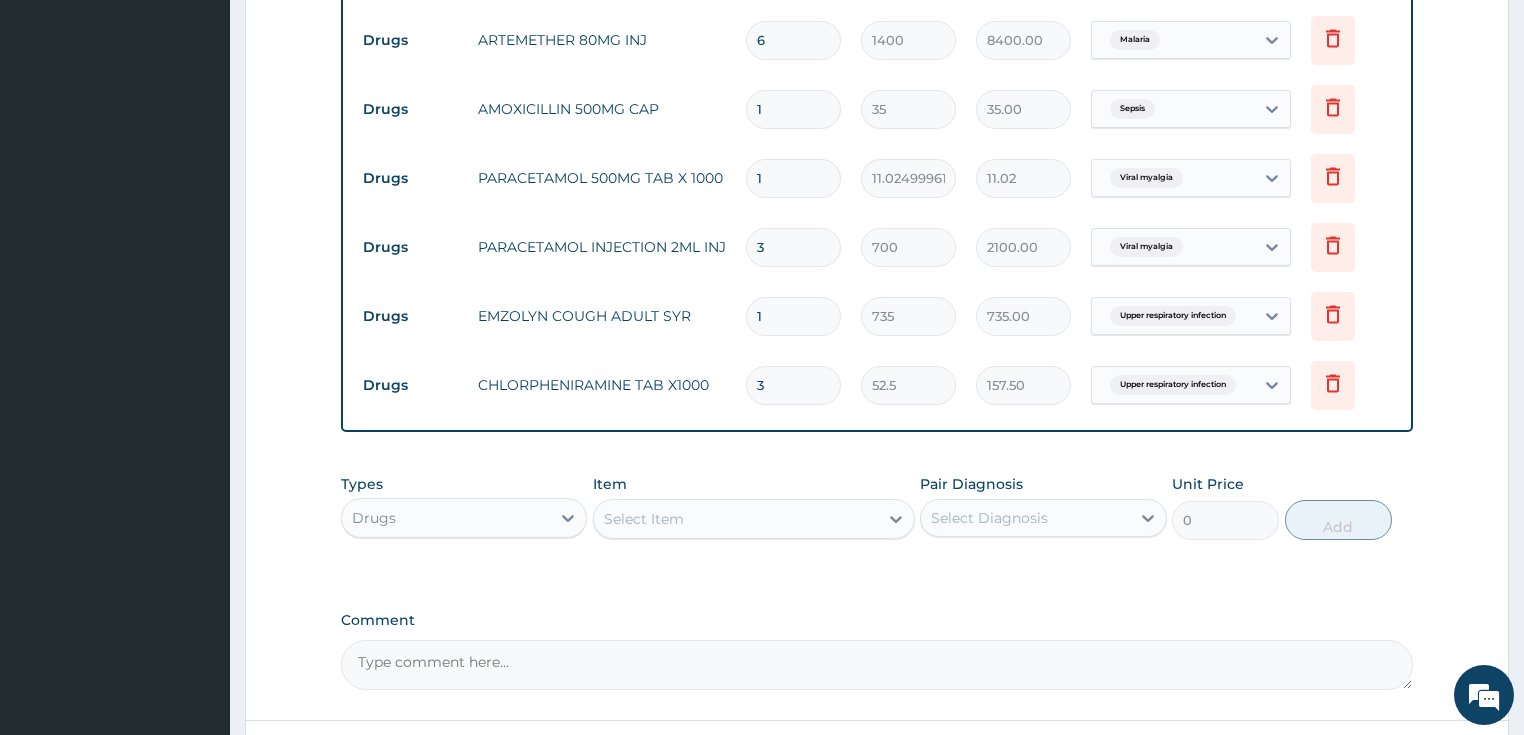 type on "4" 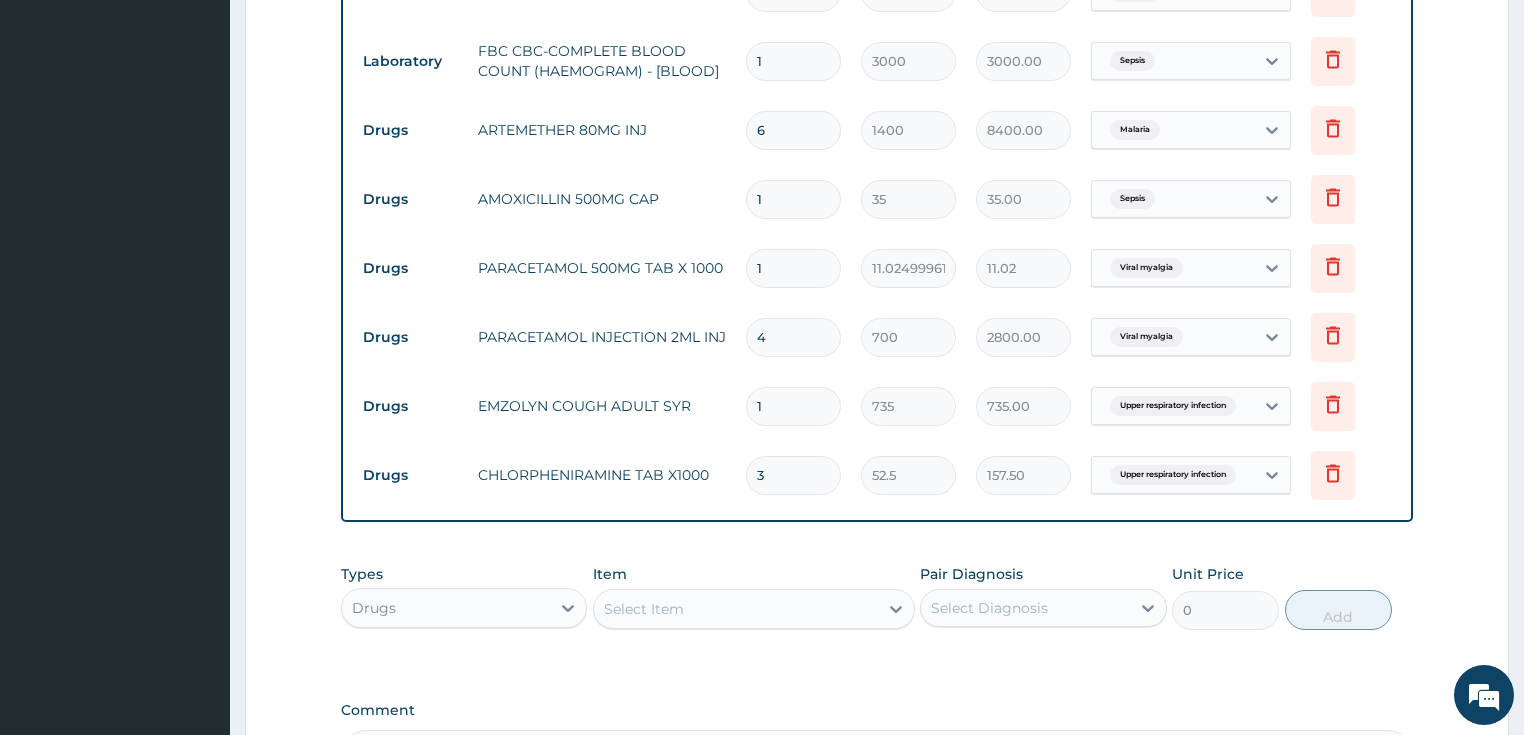 scroll, scrollTop: 850, scrollLeft: 0, axis: vertical 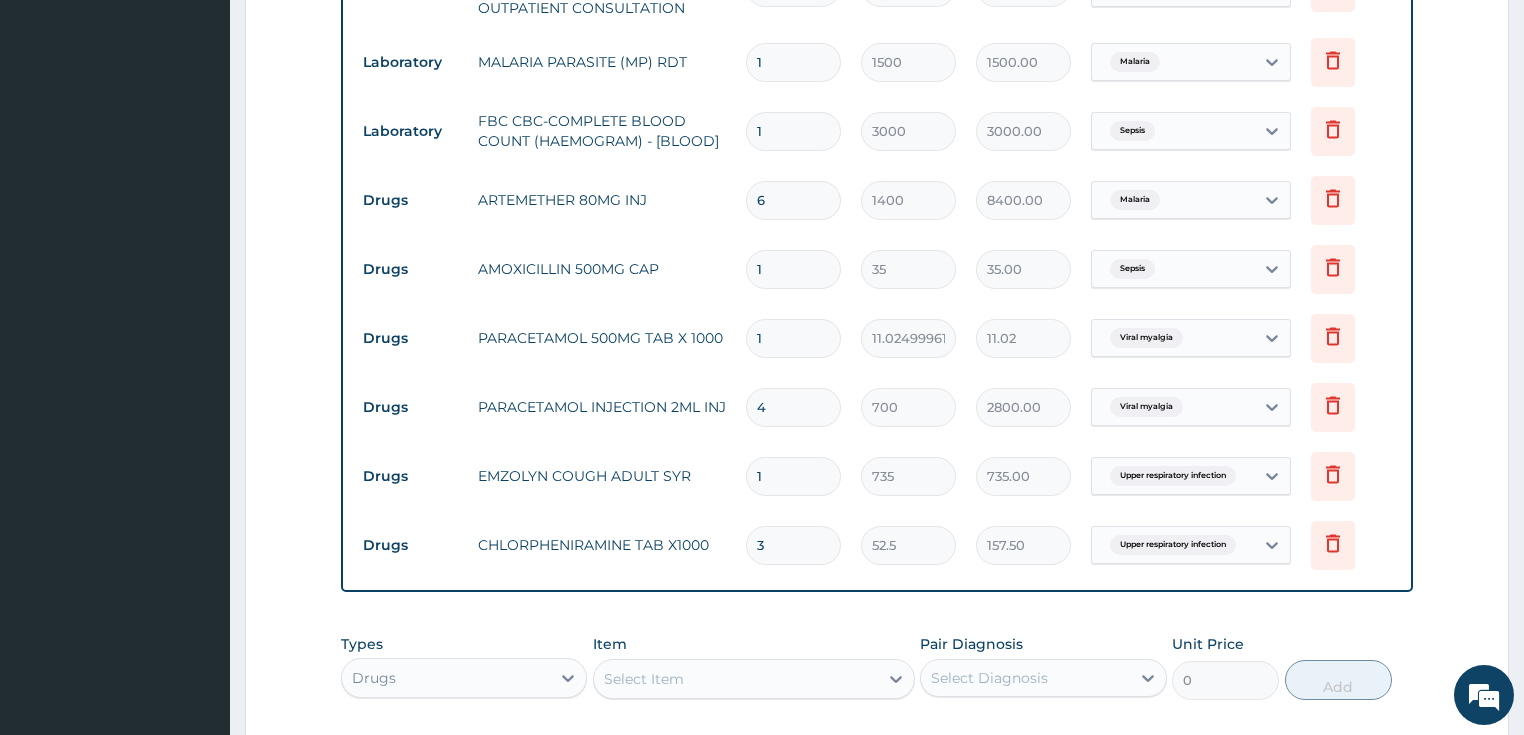 type on "4" 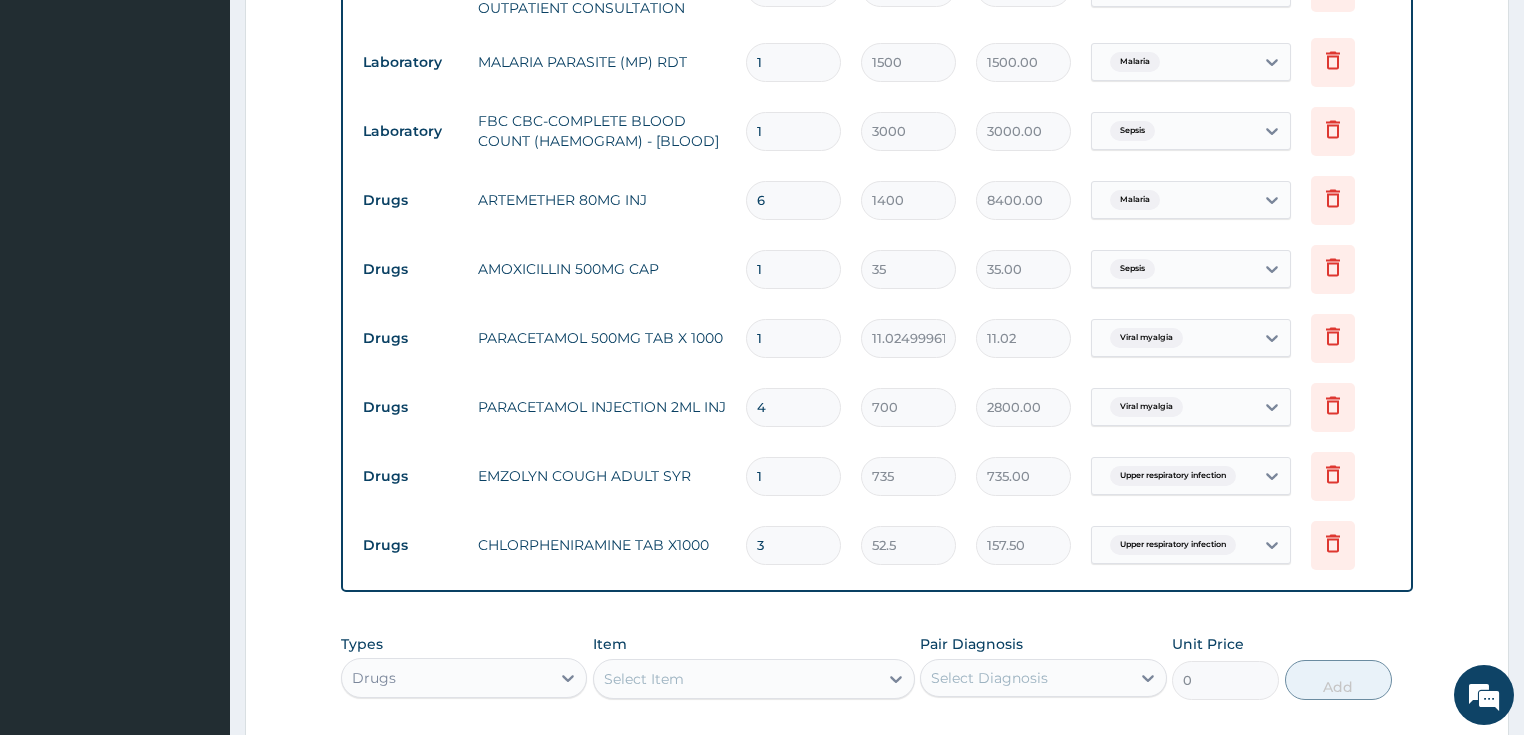 click on "1" at bounding box center [793, 338] 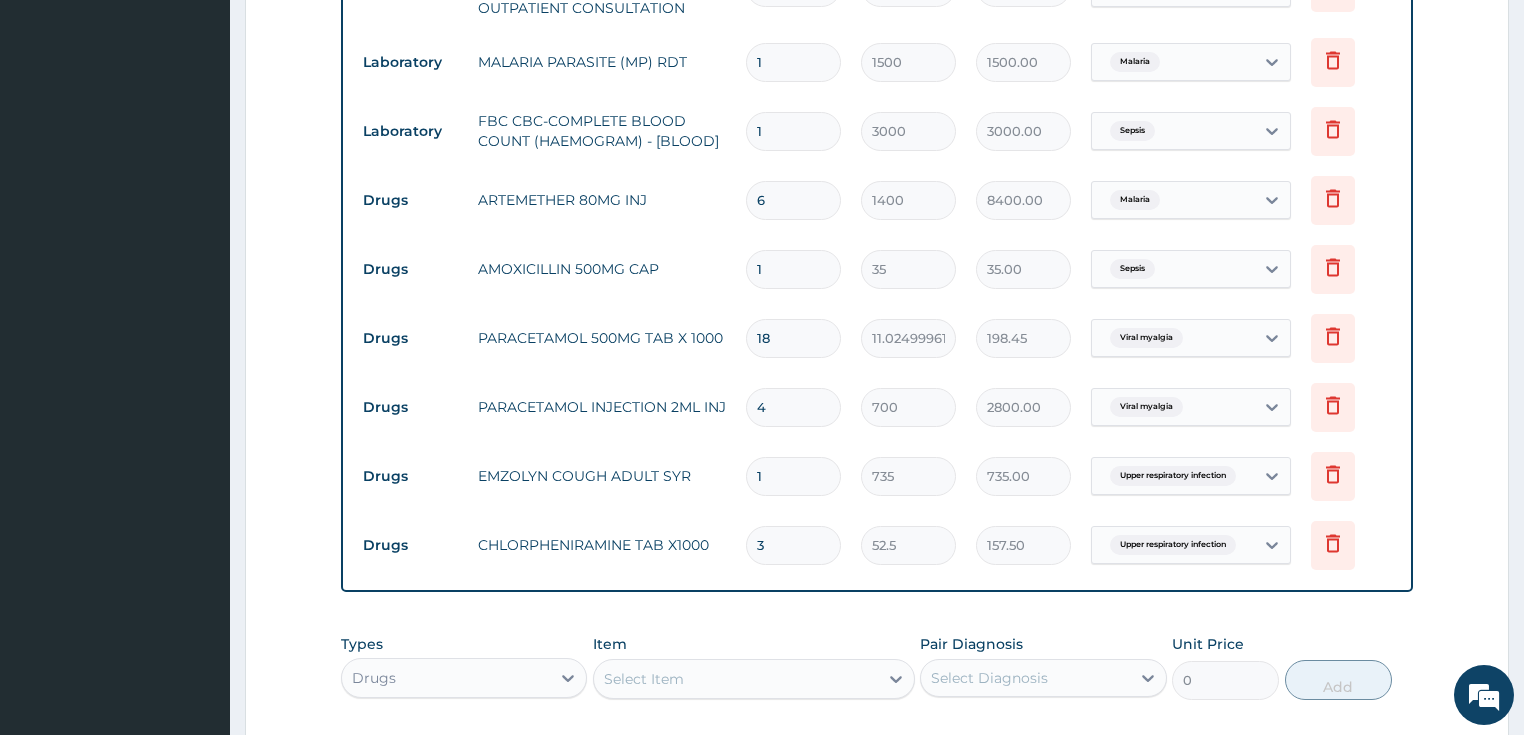 type on "19" 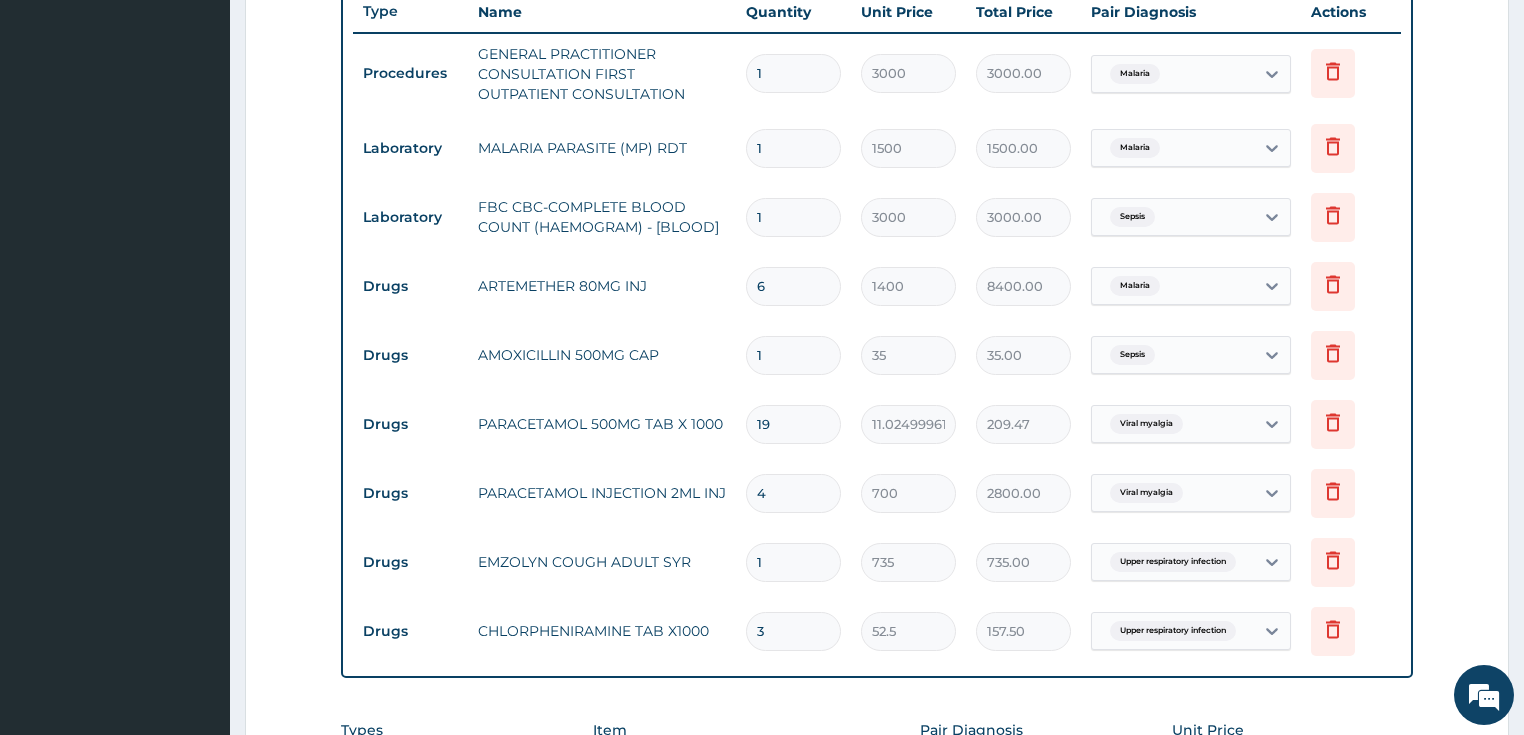 scroll, scrollTop: 690, scrollLeft: 0, axis: vertical 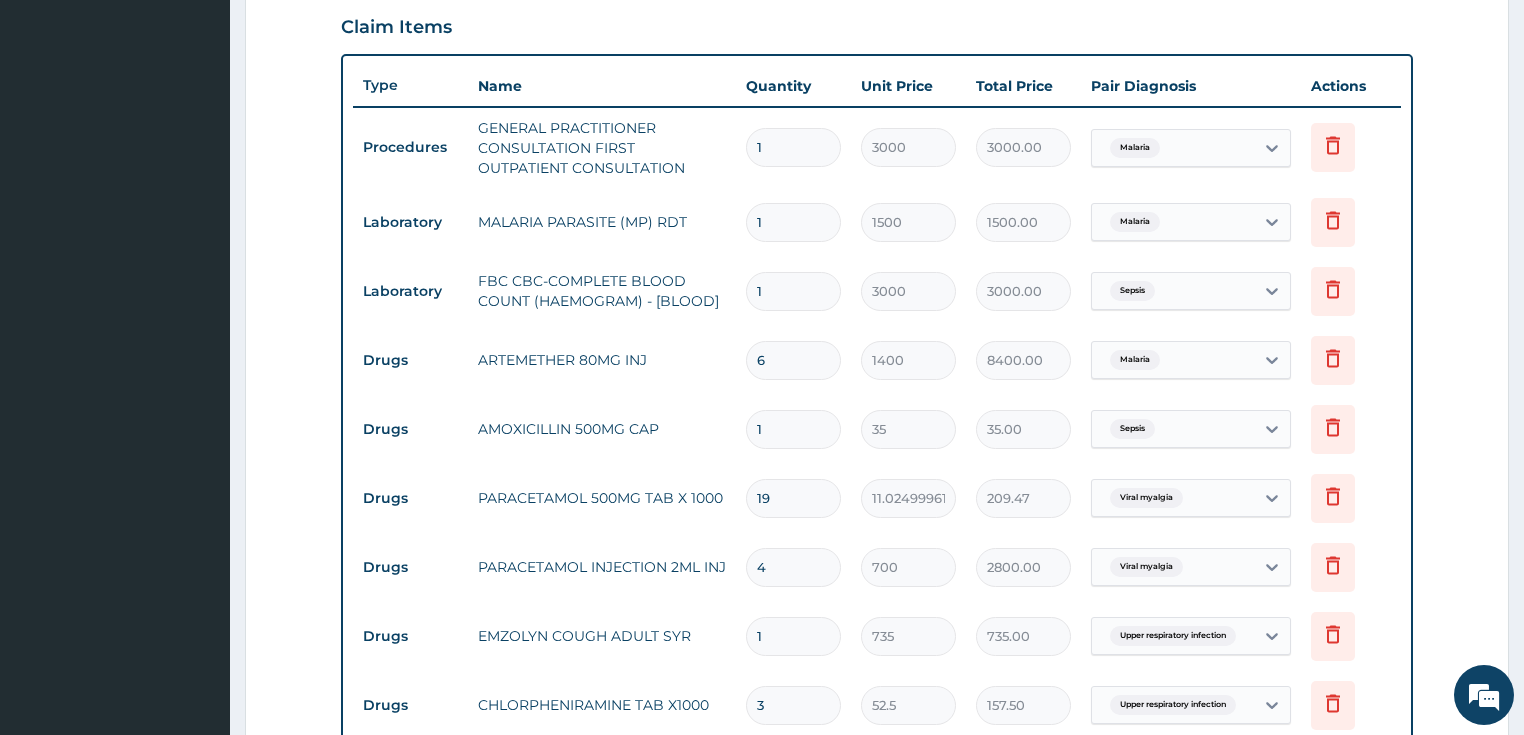 type on "19" 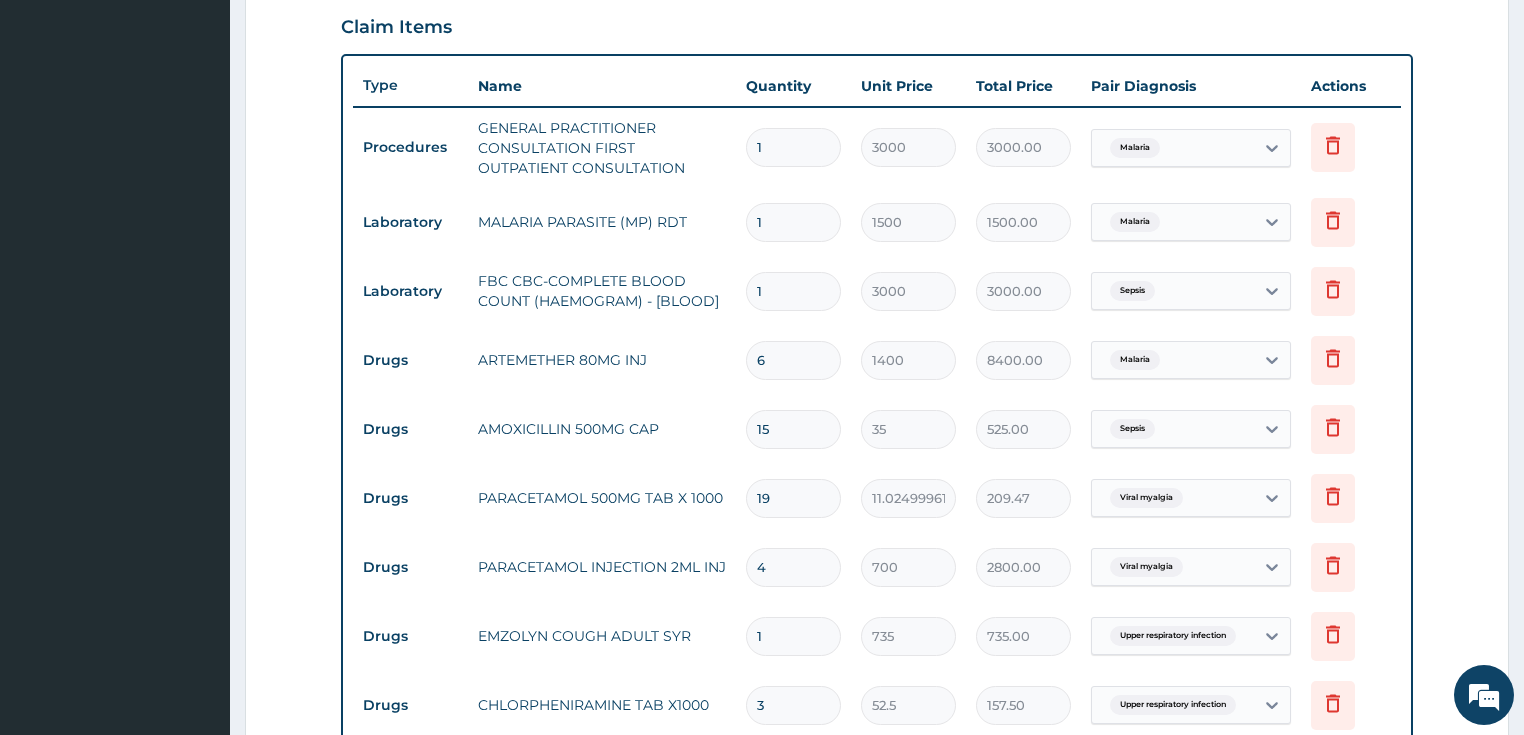 type on "14" 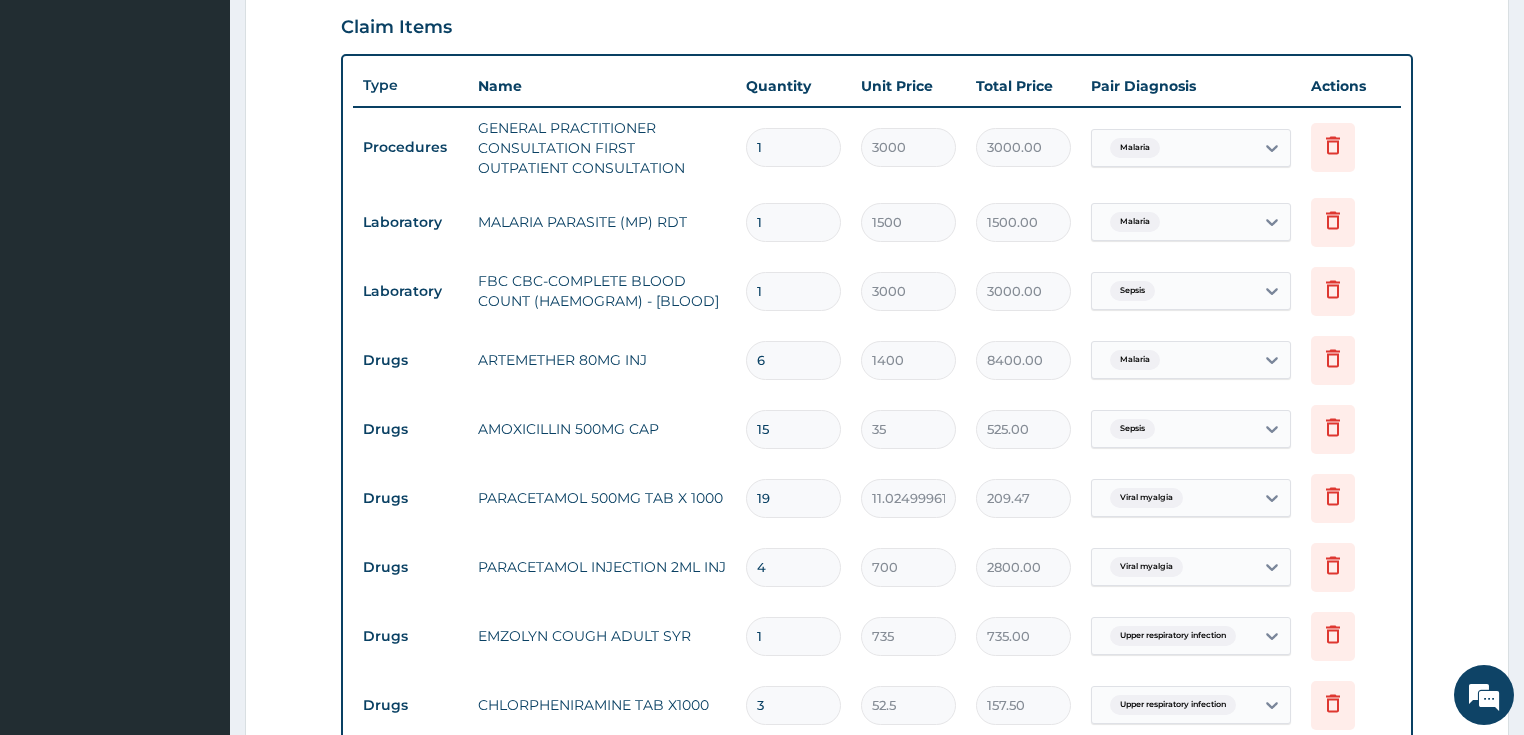 type on "490.00" 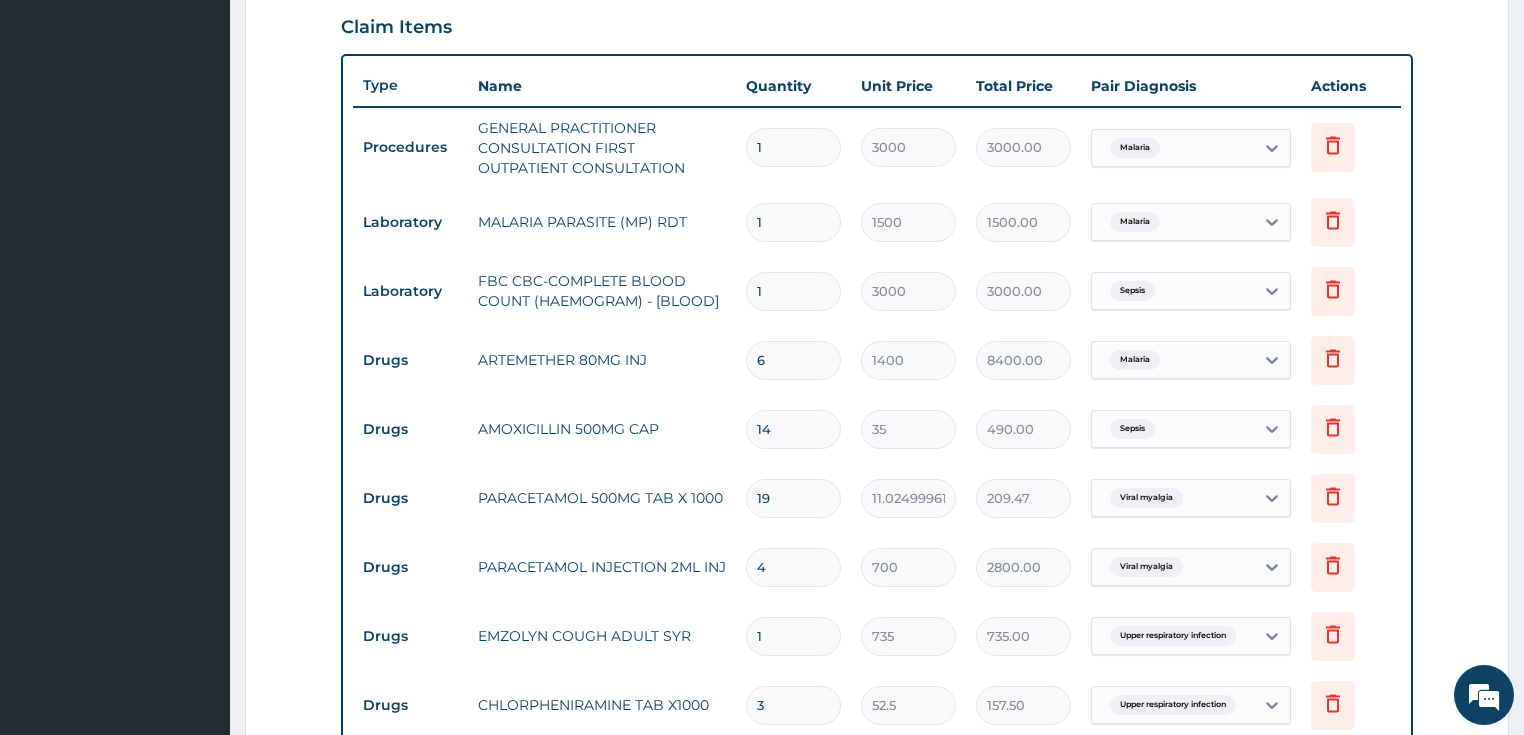 type on "13" 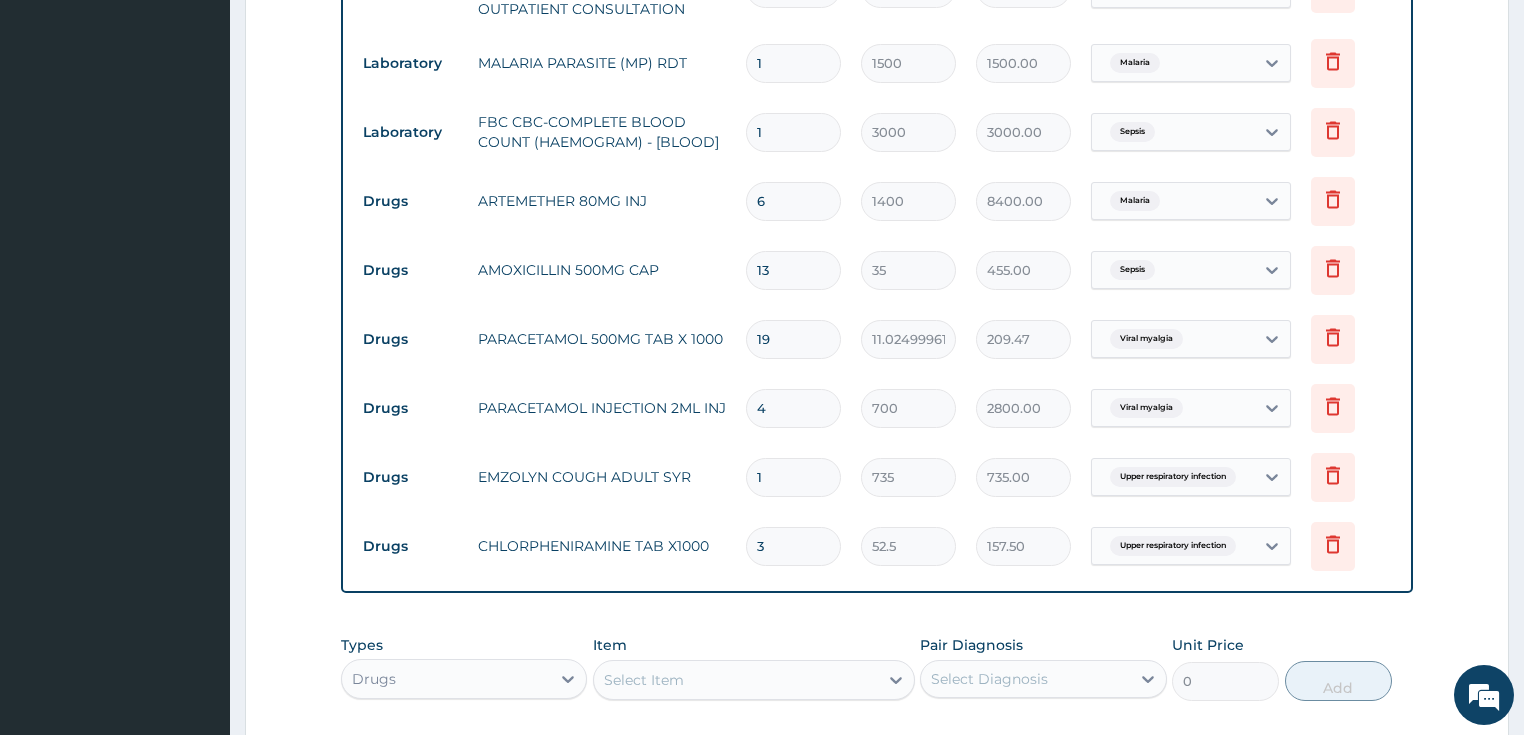 scroll, scrollTop: 850, scrollLeft: 0, axis: vertical 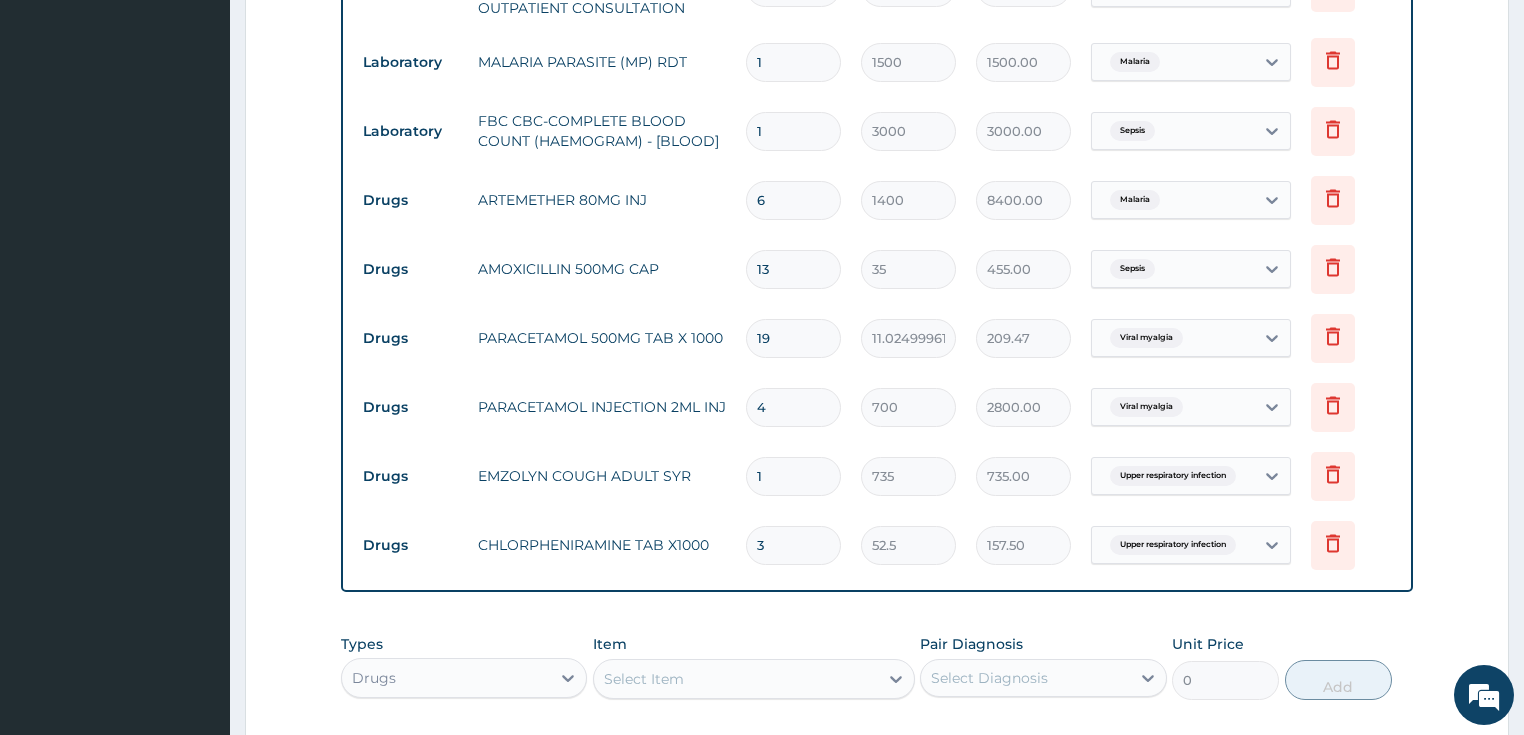 type on "13" 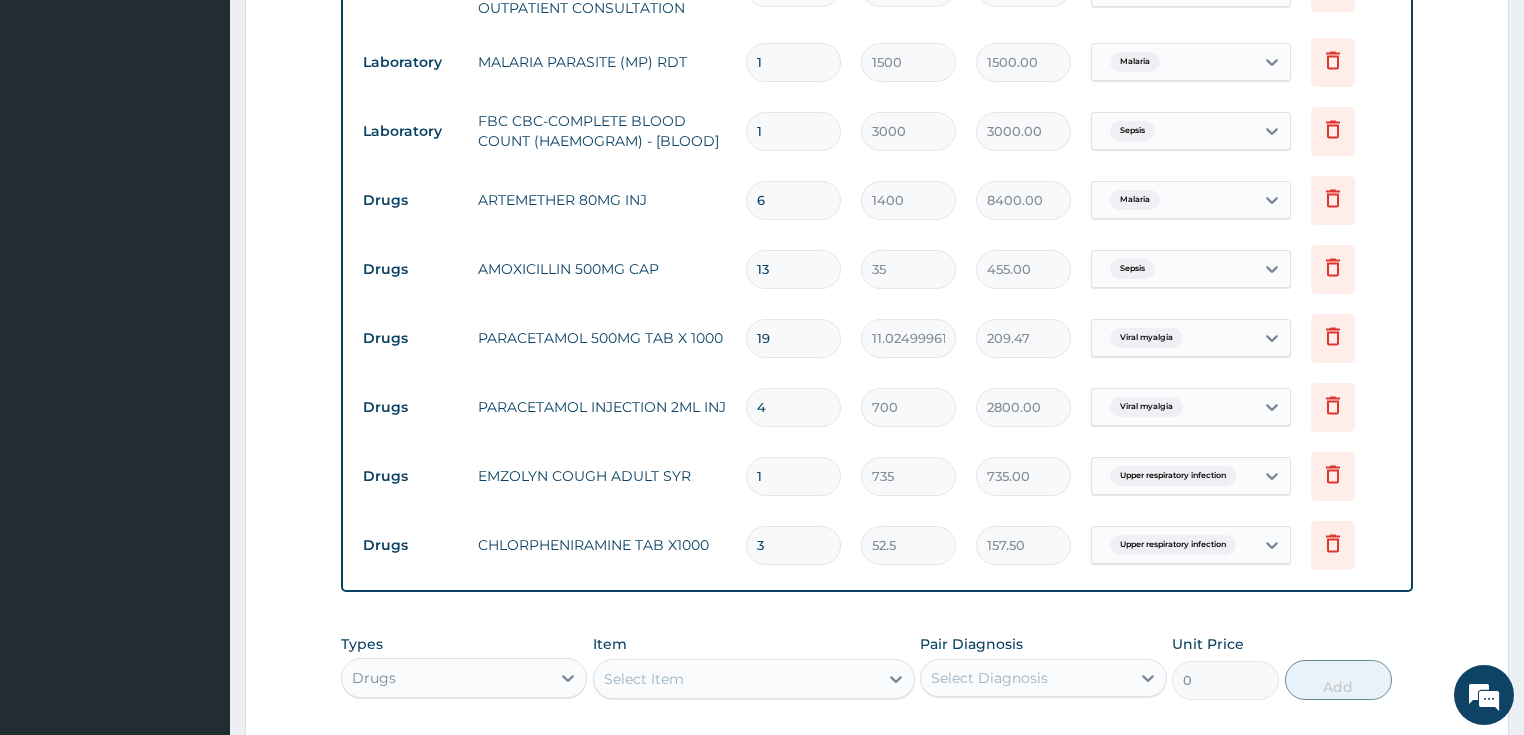 click on "19" at bounding box center (793, 338) 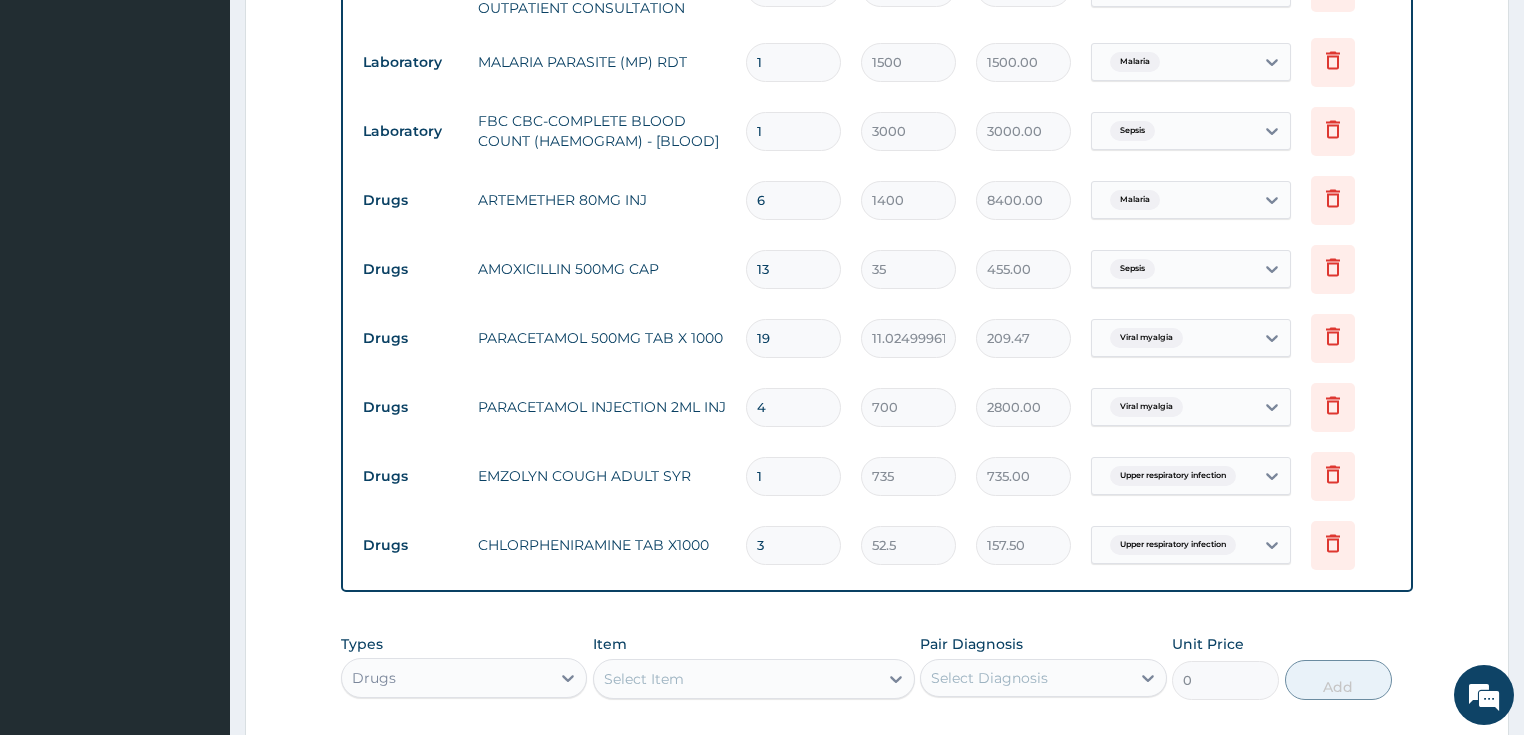 type on "1" 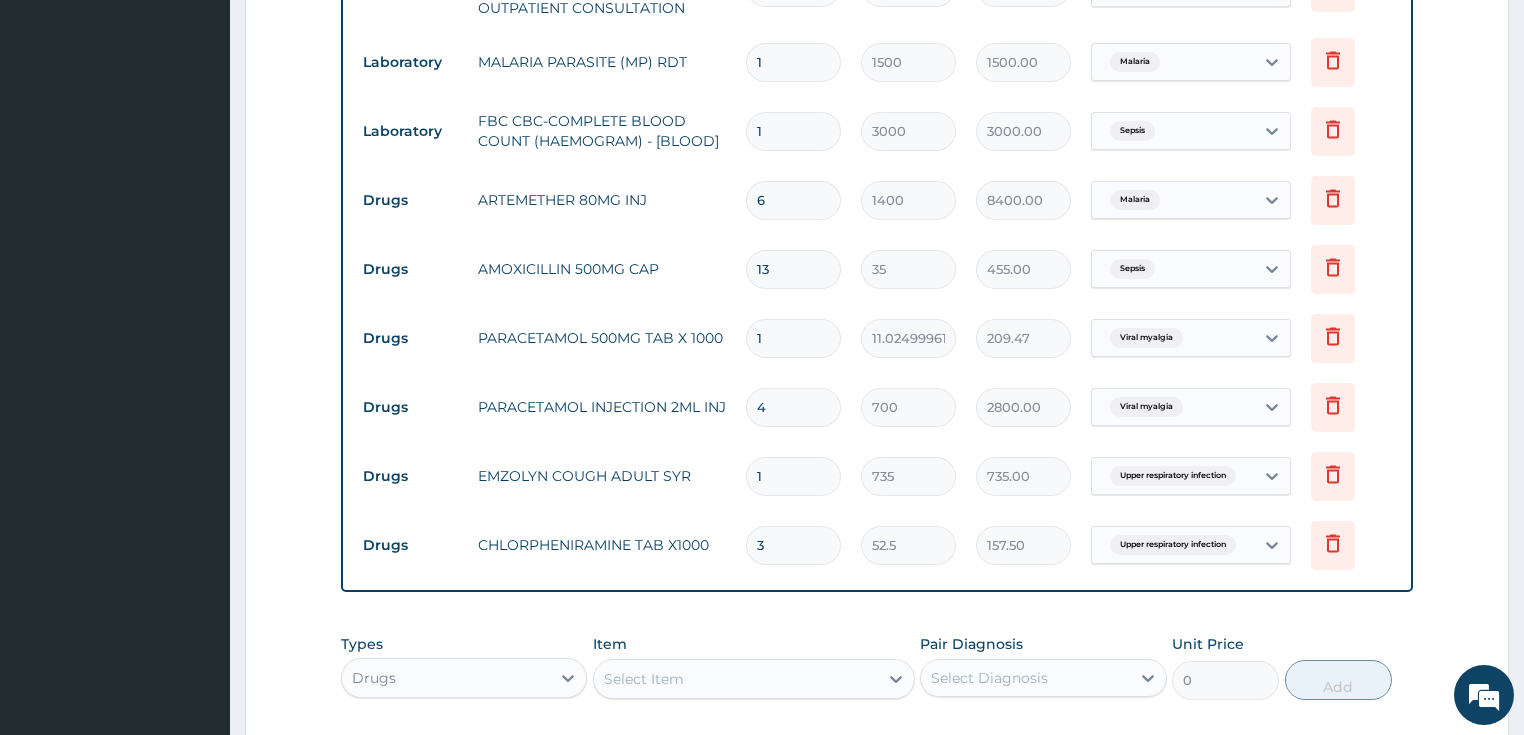 type on "11.02" 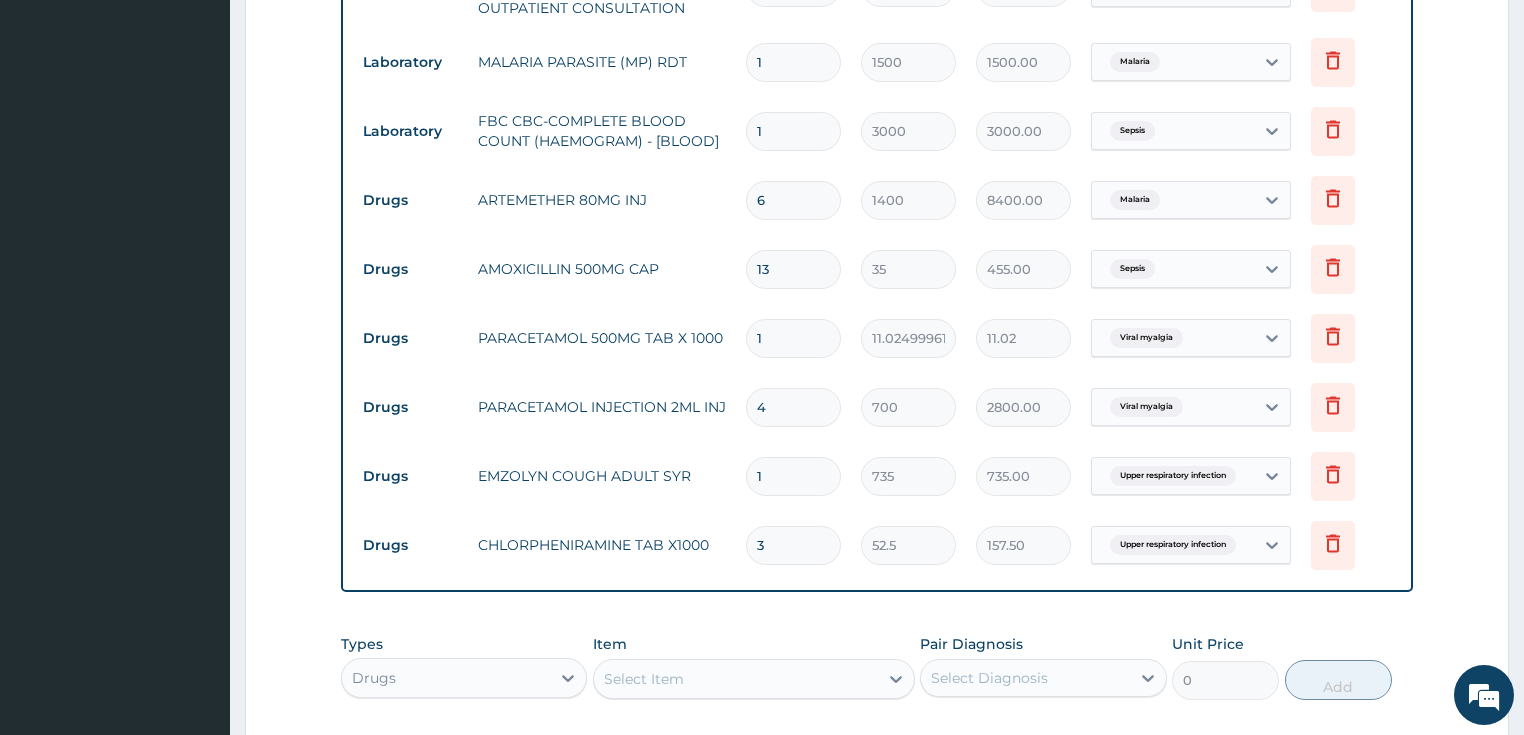 type on "18" 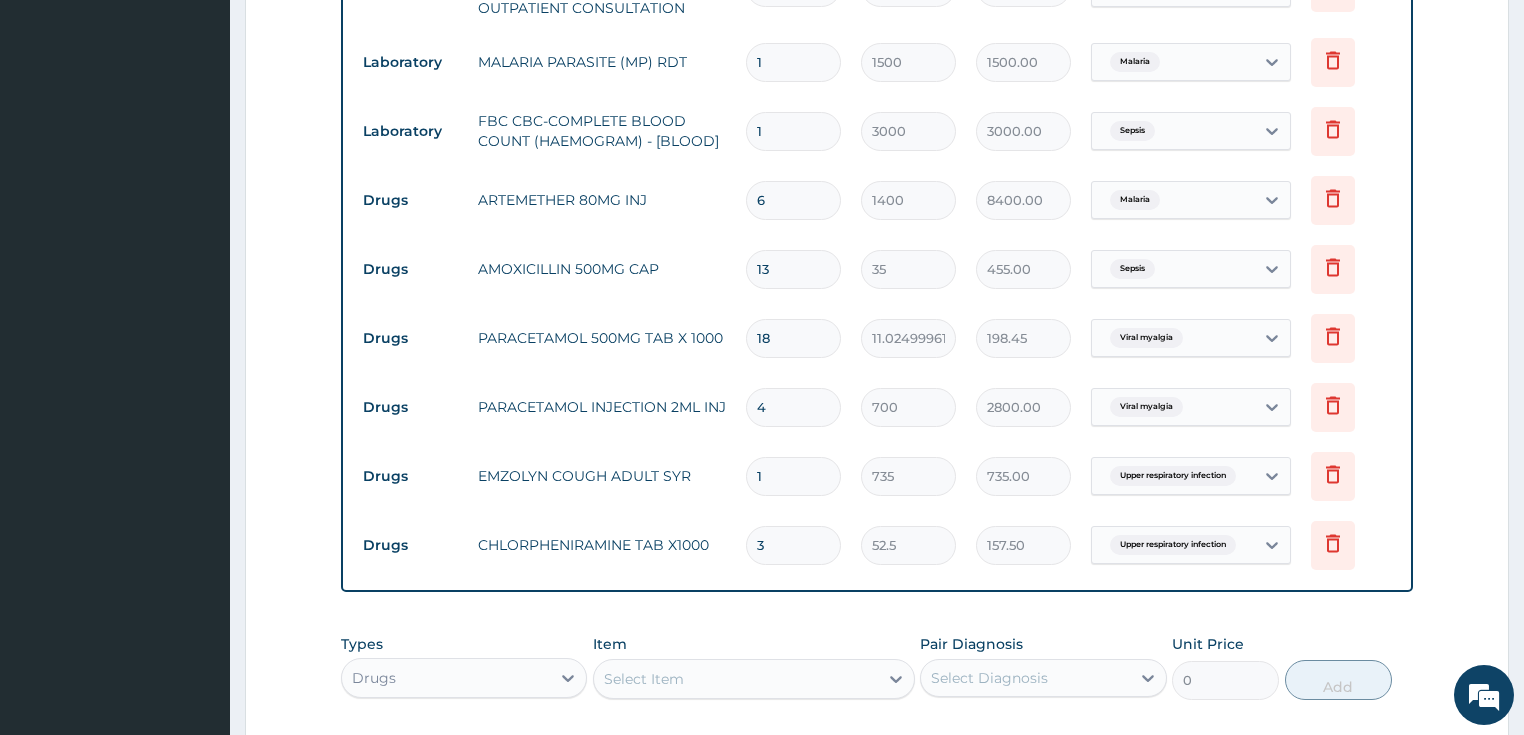 type on "18" 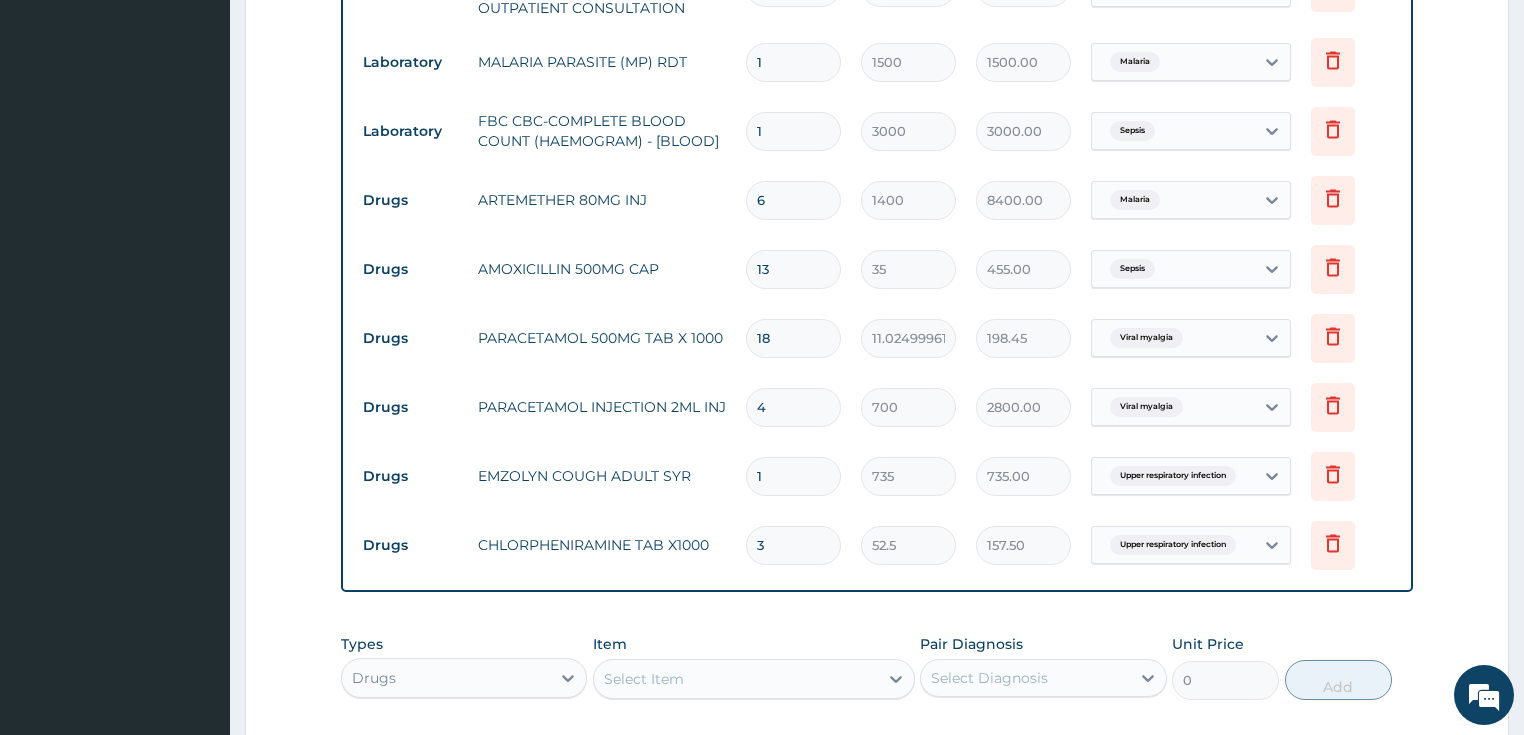 click on "13" at bounding box center (793, 269) 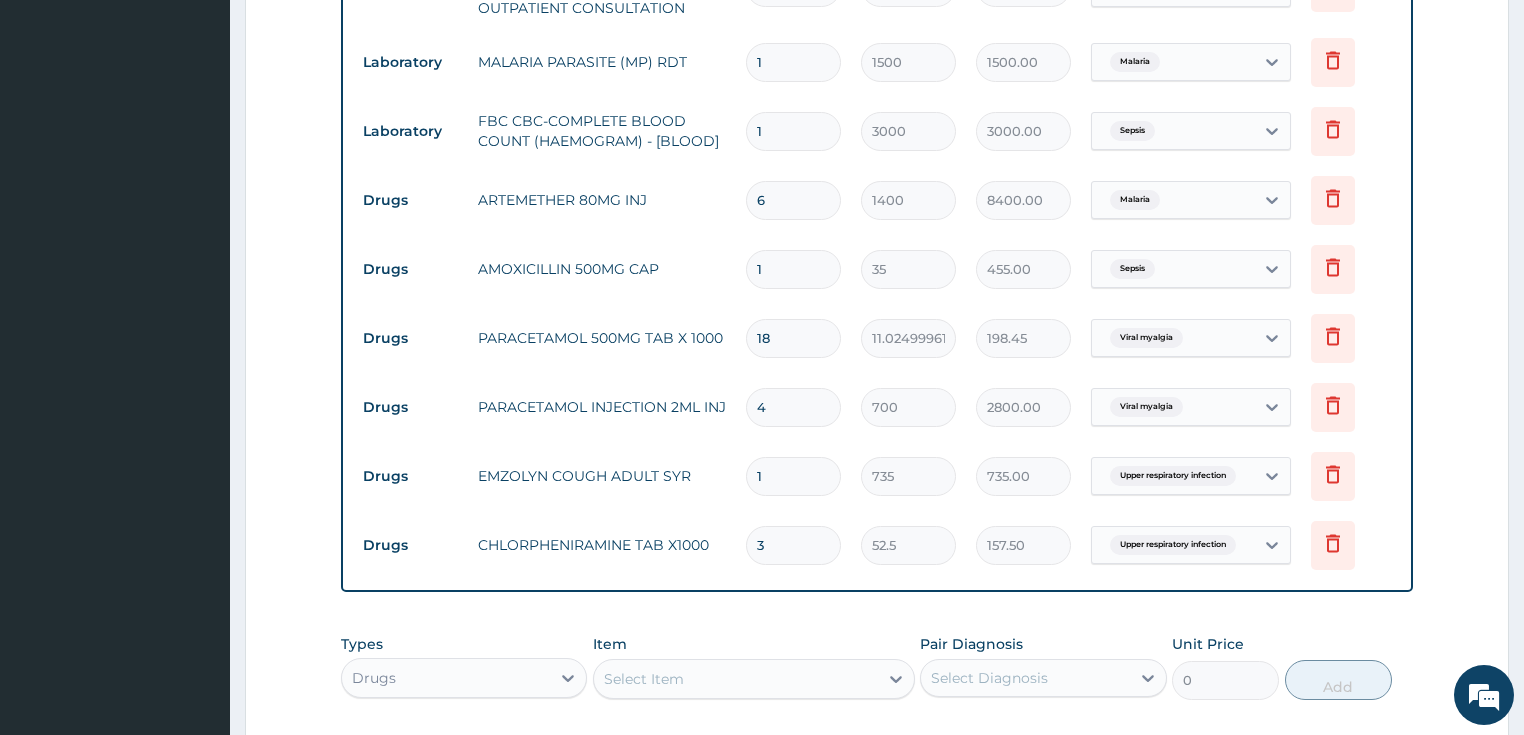 type on "35.00" 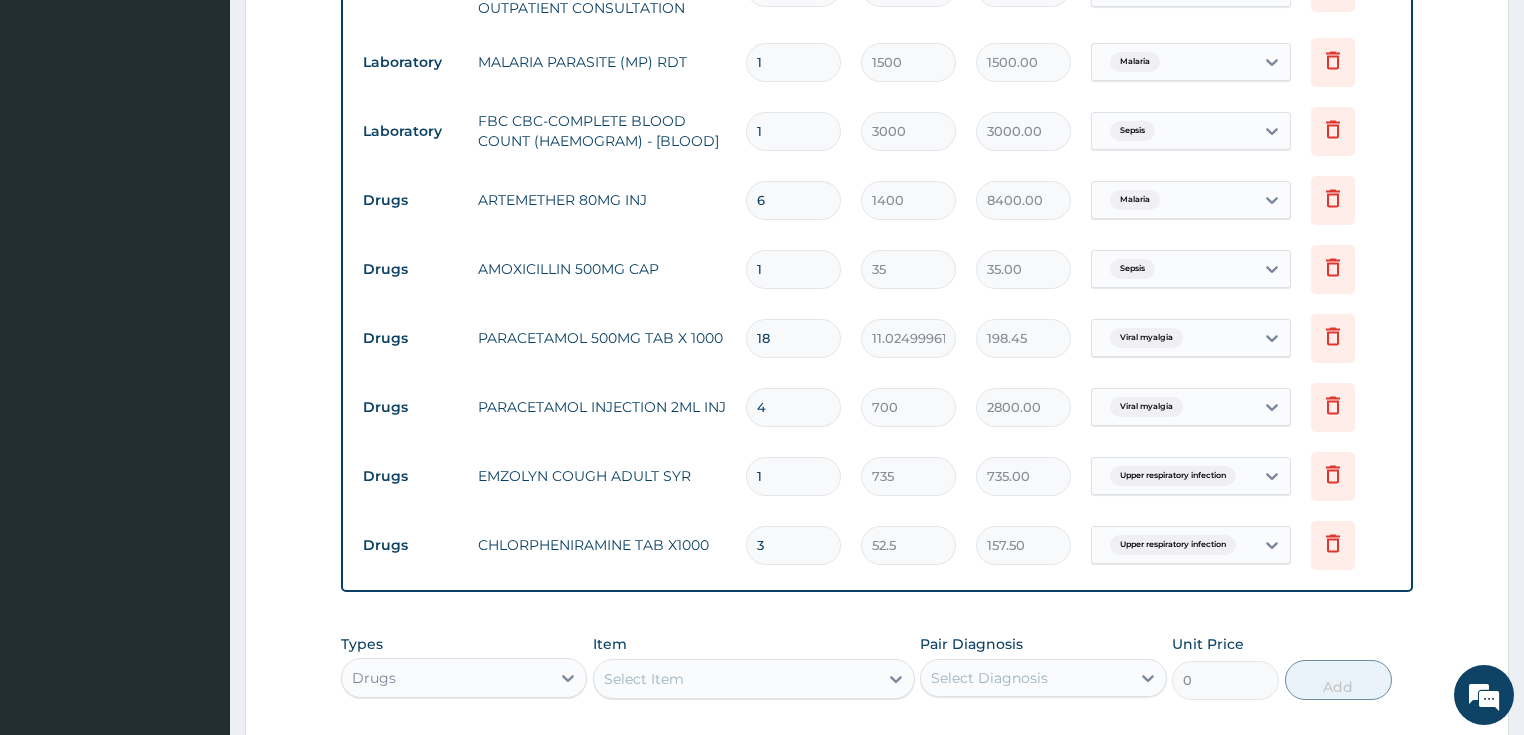 type on "15" 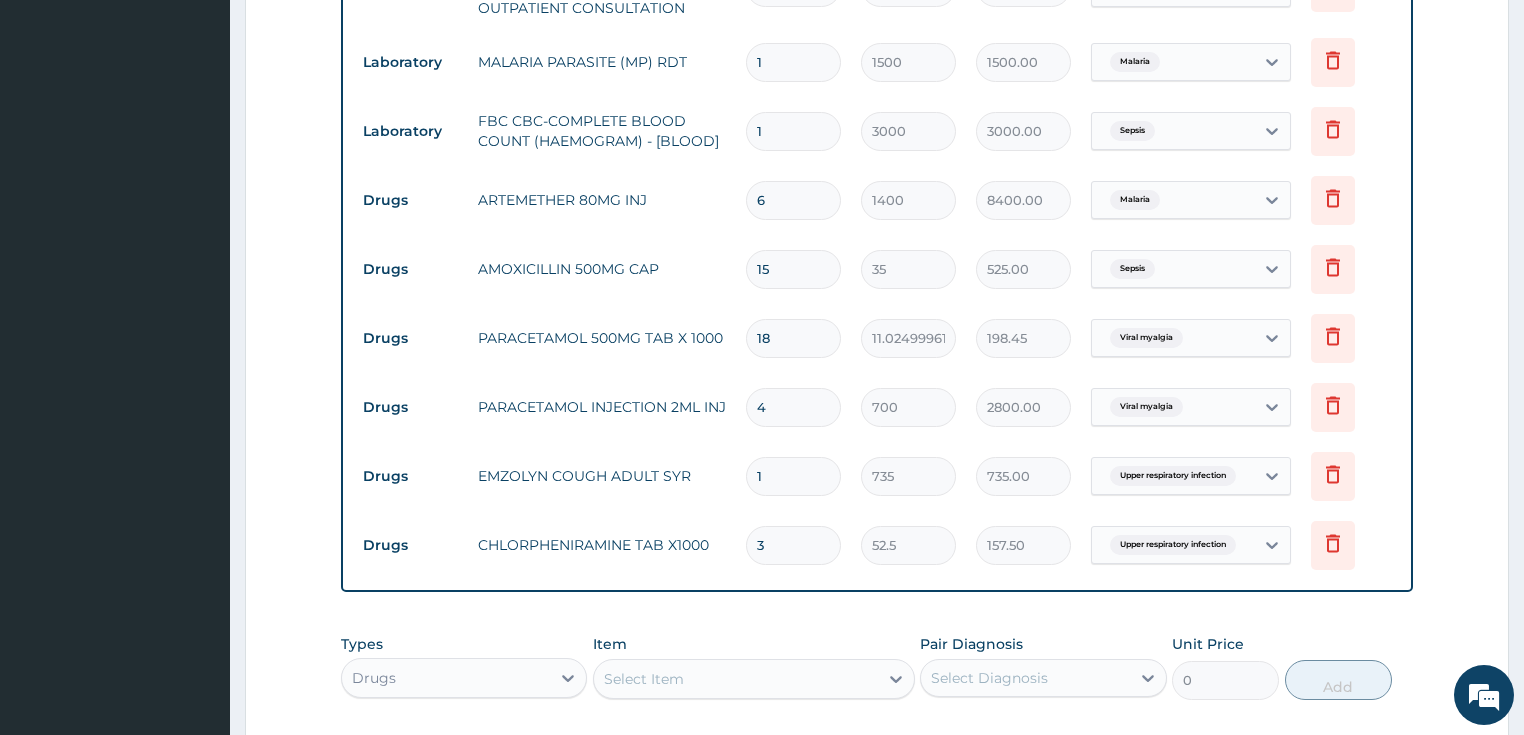 type on "15" 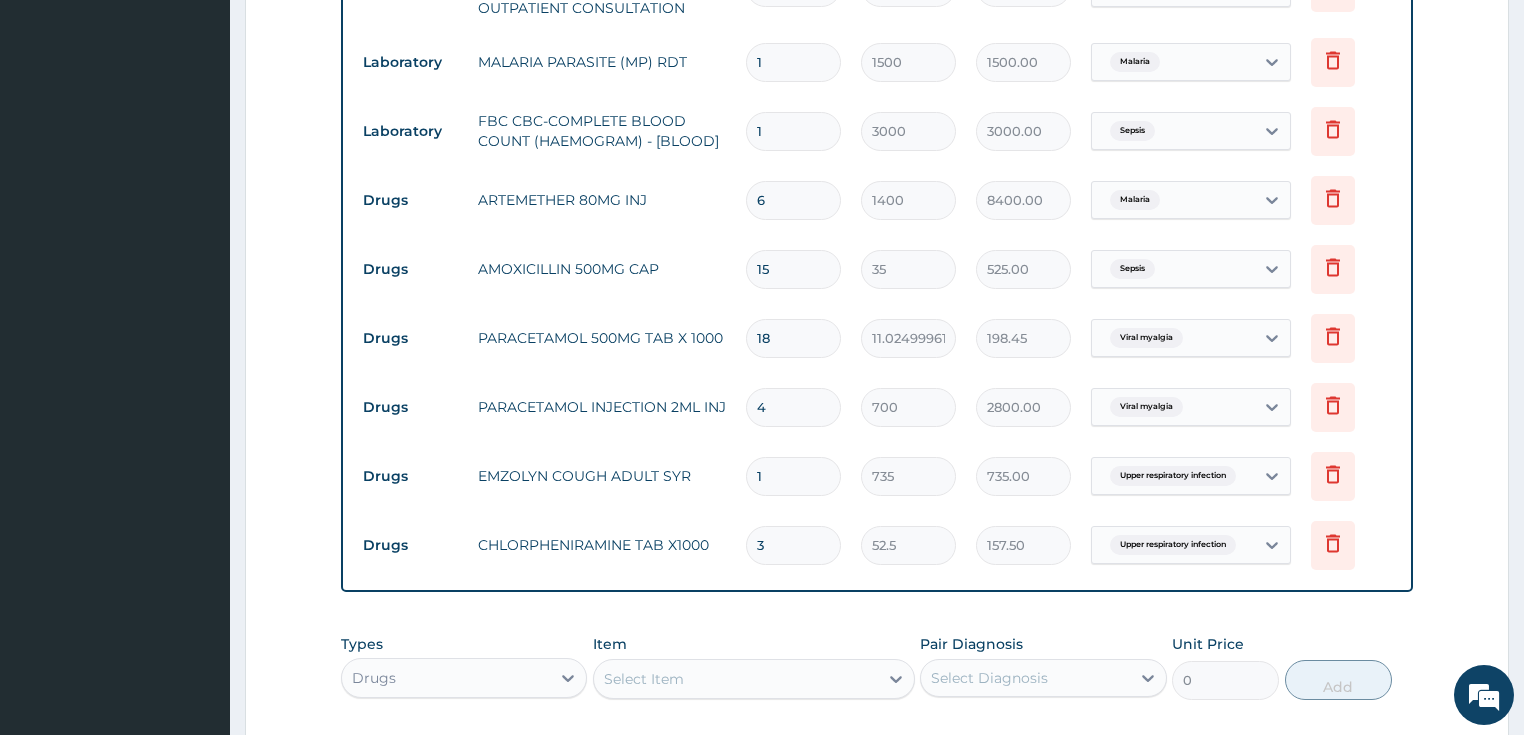 click on "Drugs AMOXICILLIN 500MG CAP 15 35 525.00 Sepsis Delete" at bounding box center [877, 269] 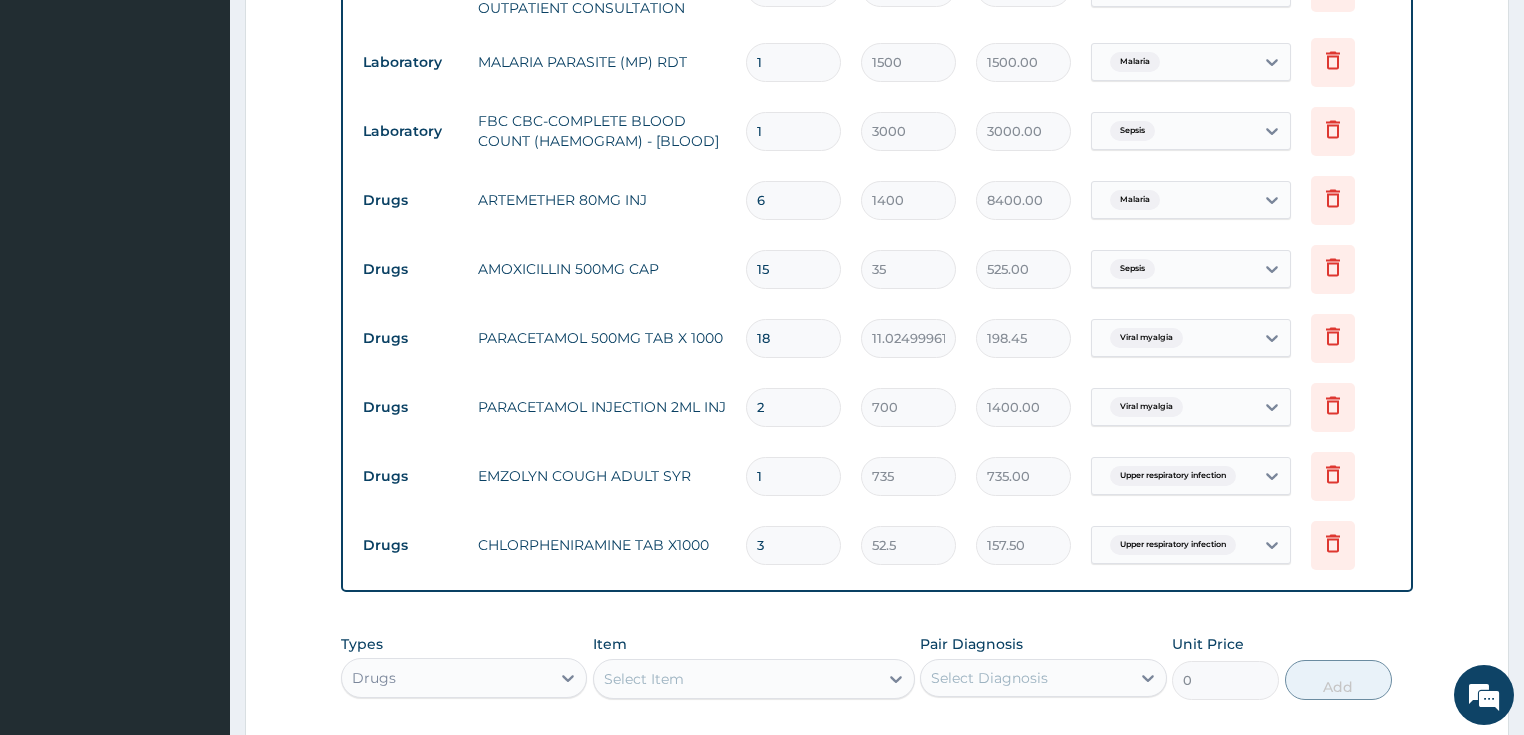 type on "2" 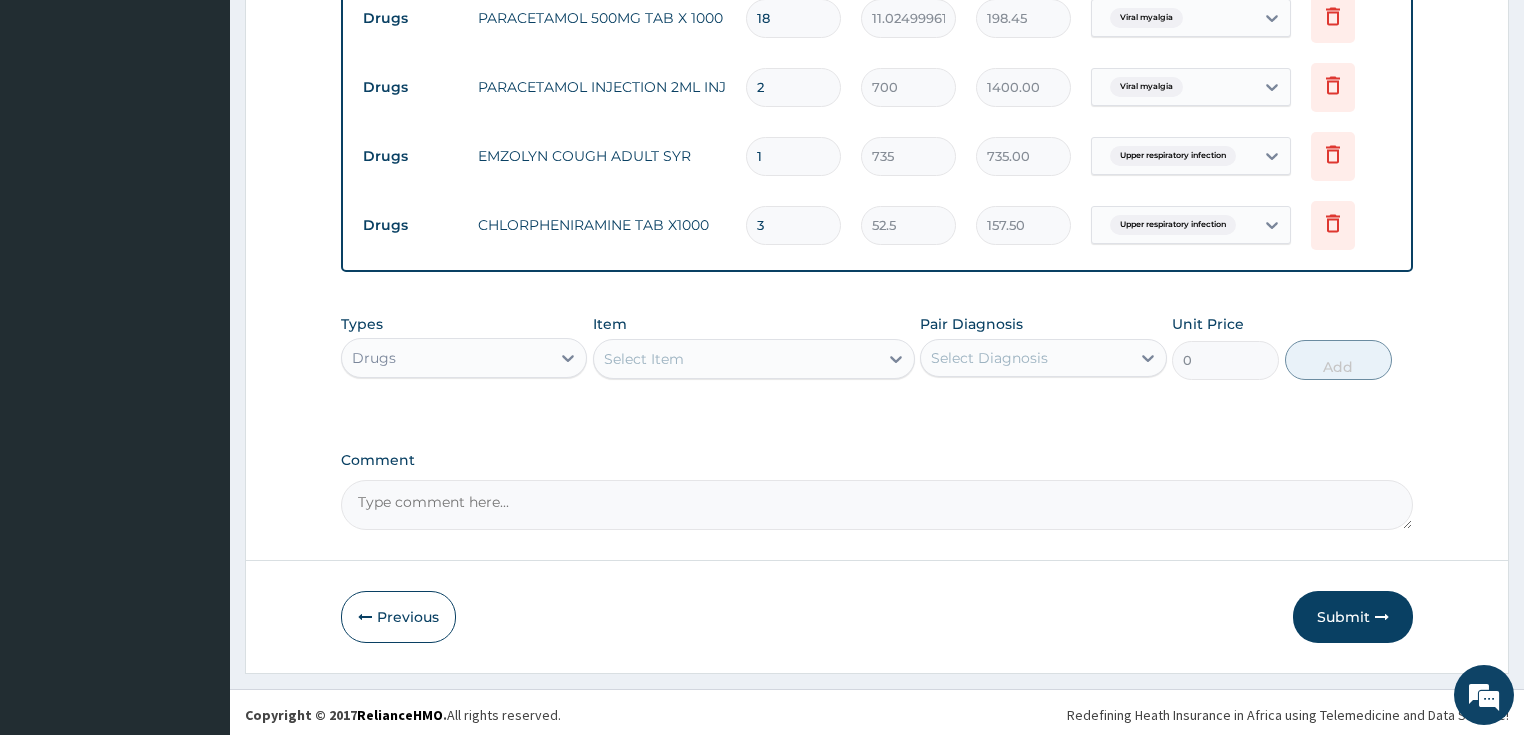 drag, startPoint x: 1340, startPoint y: 614, endPoint x: 1040, endPoint y: 543, distance: 308.2872 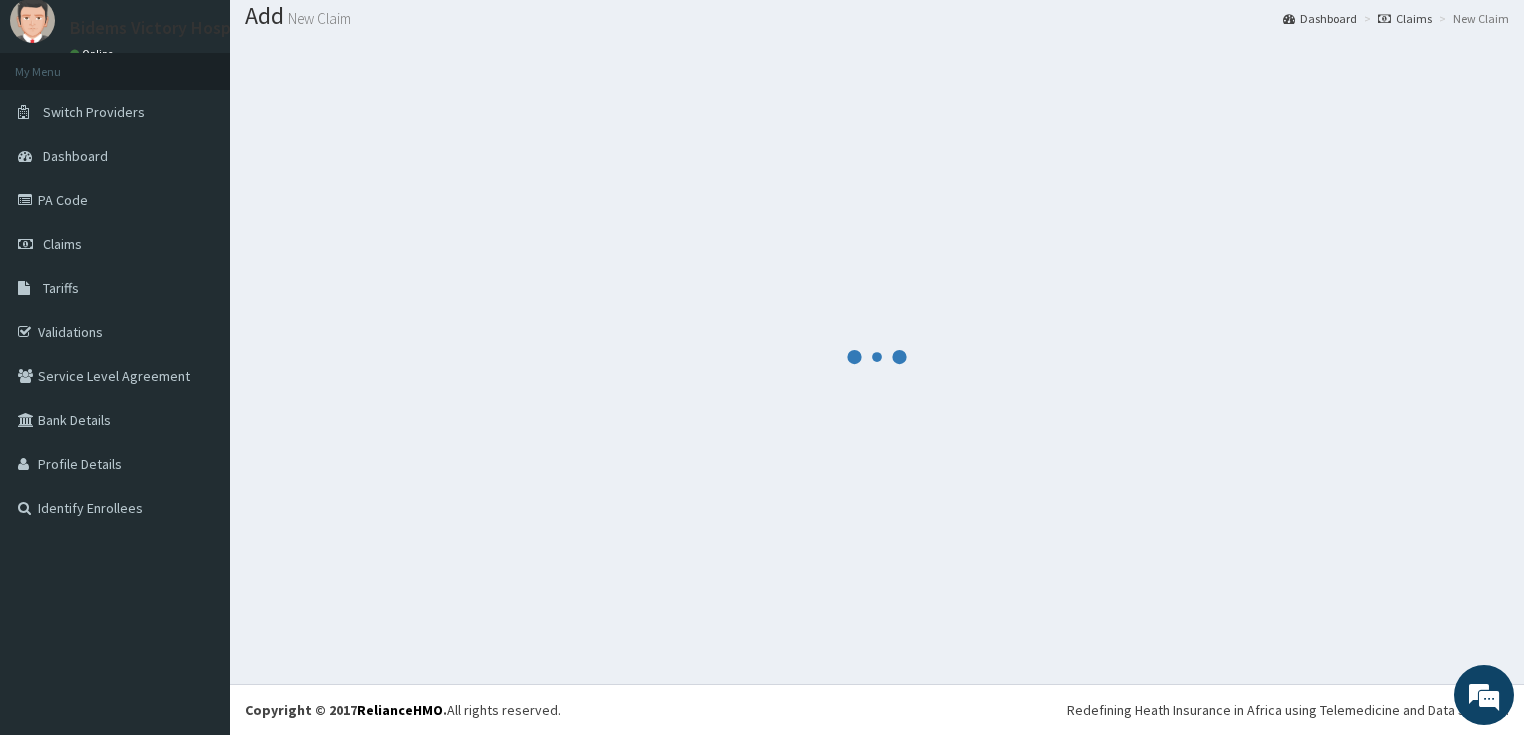 scroll, scrollTop: 61, scrollLeft: 0, axis: vertical 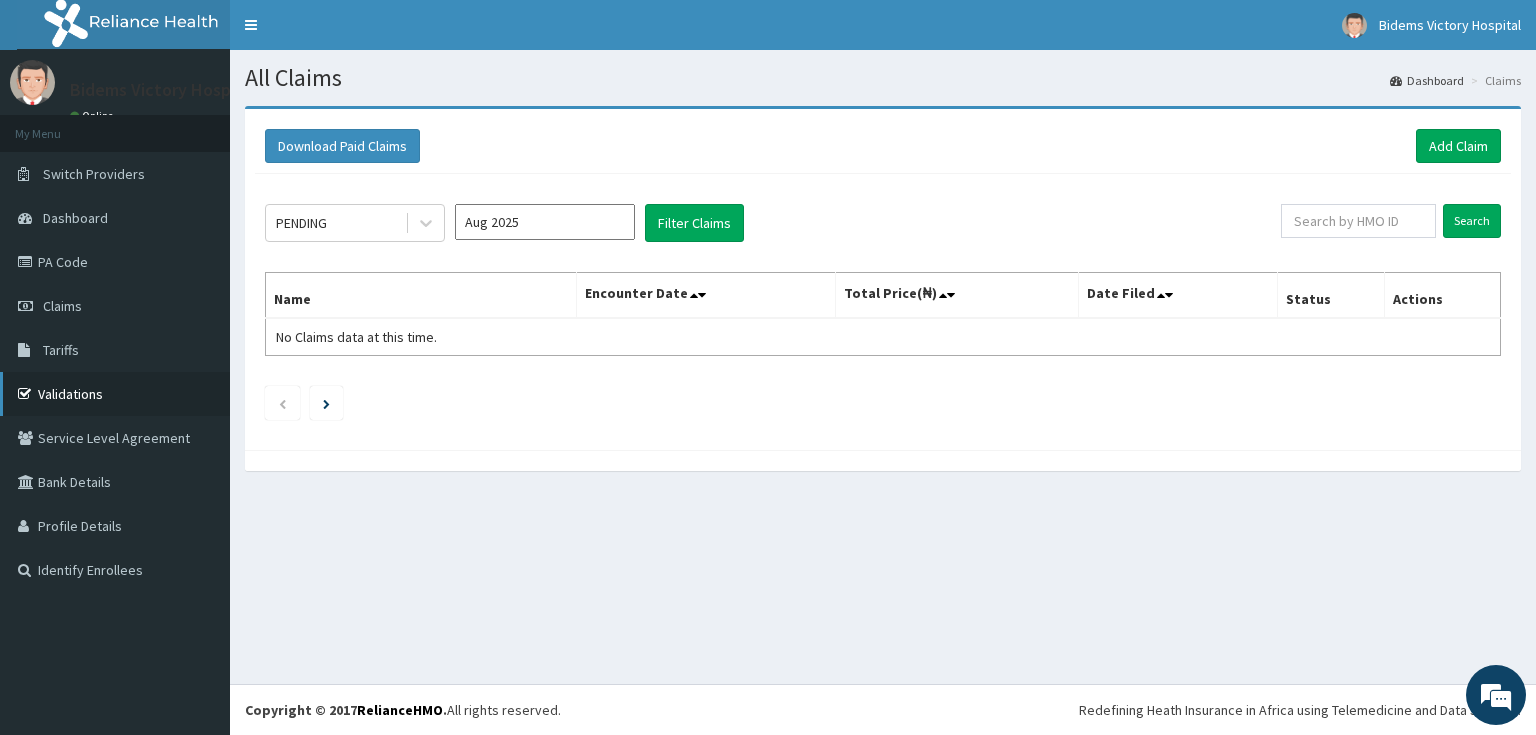 click on "Validations" at bounding box center (115, 394) 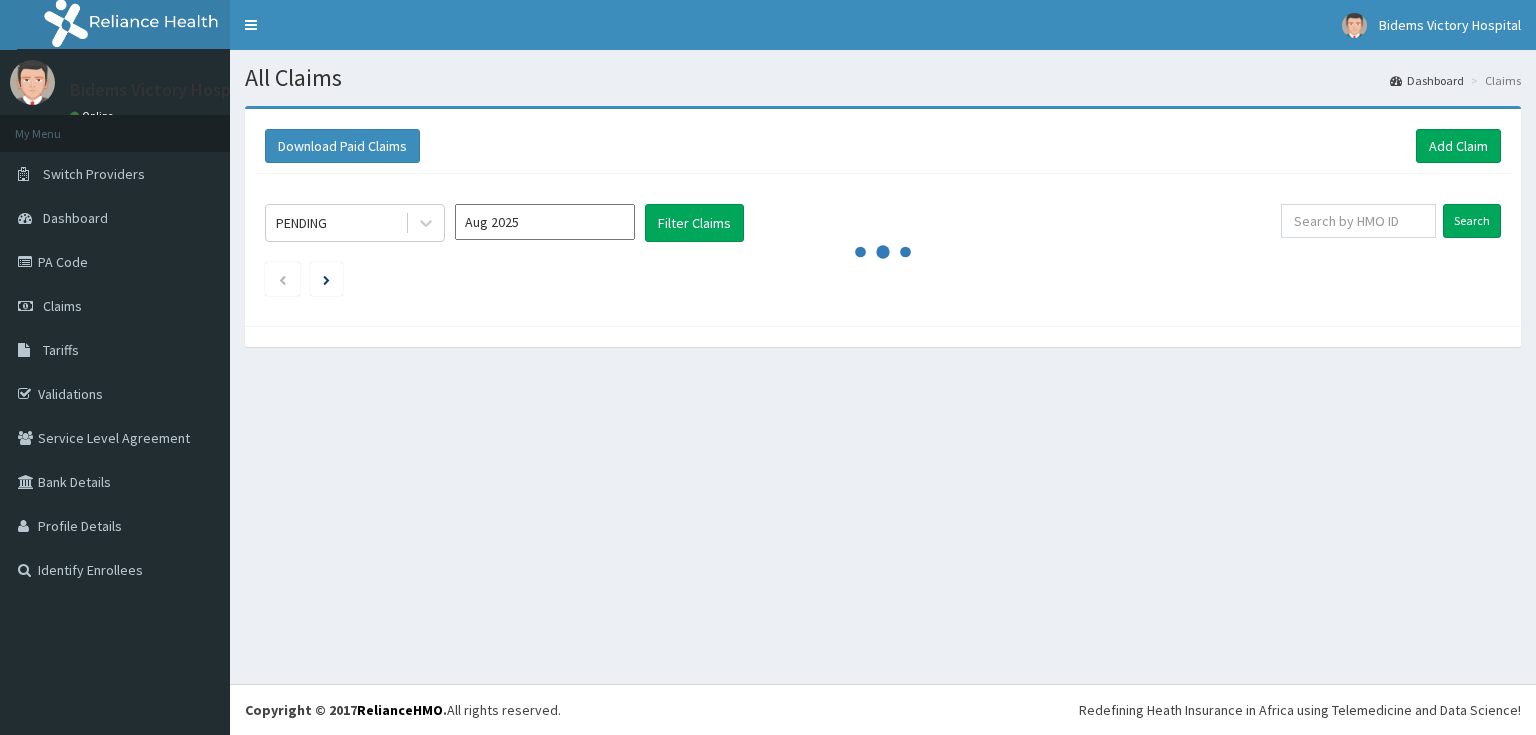 scroll, scrollTop: 0, scrollLeft: 0, axis: both 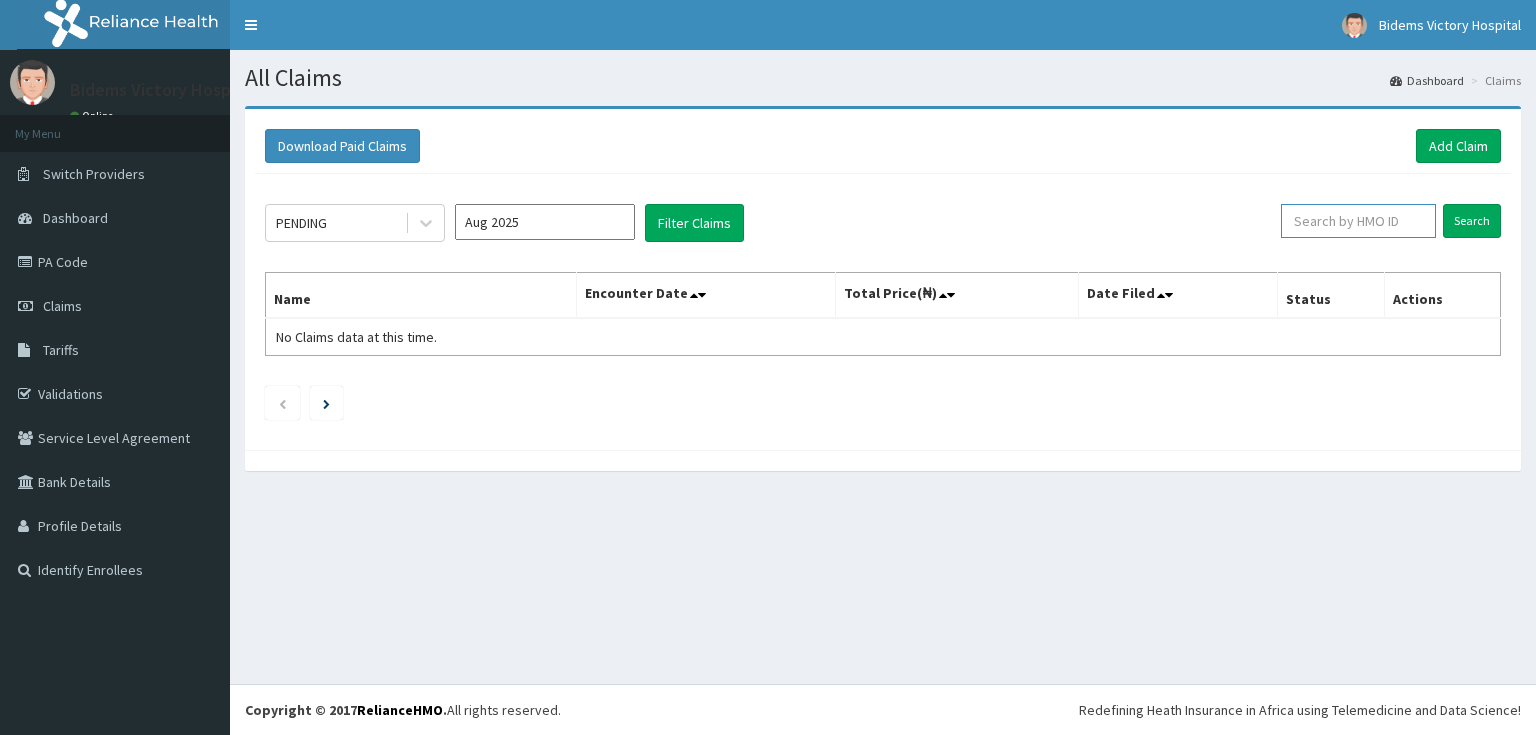 click at bounding box center [1358, 221] 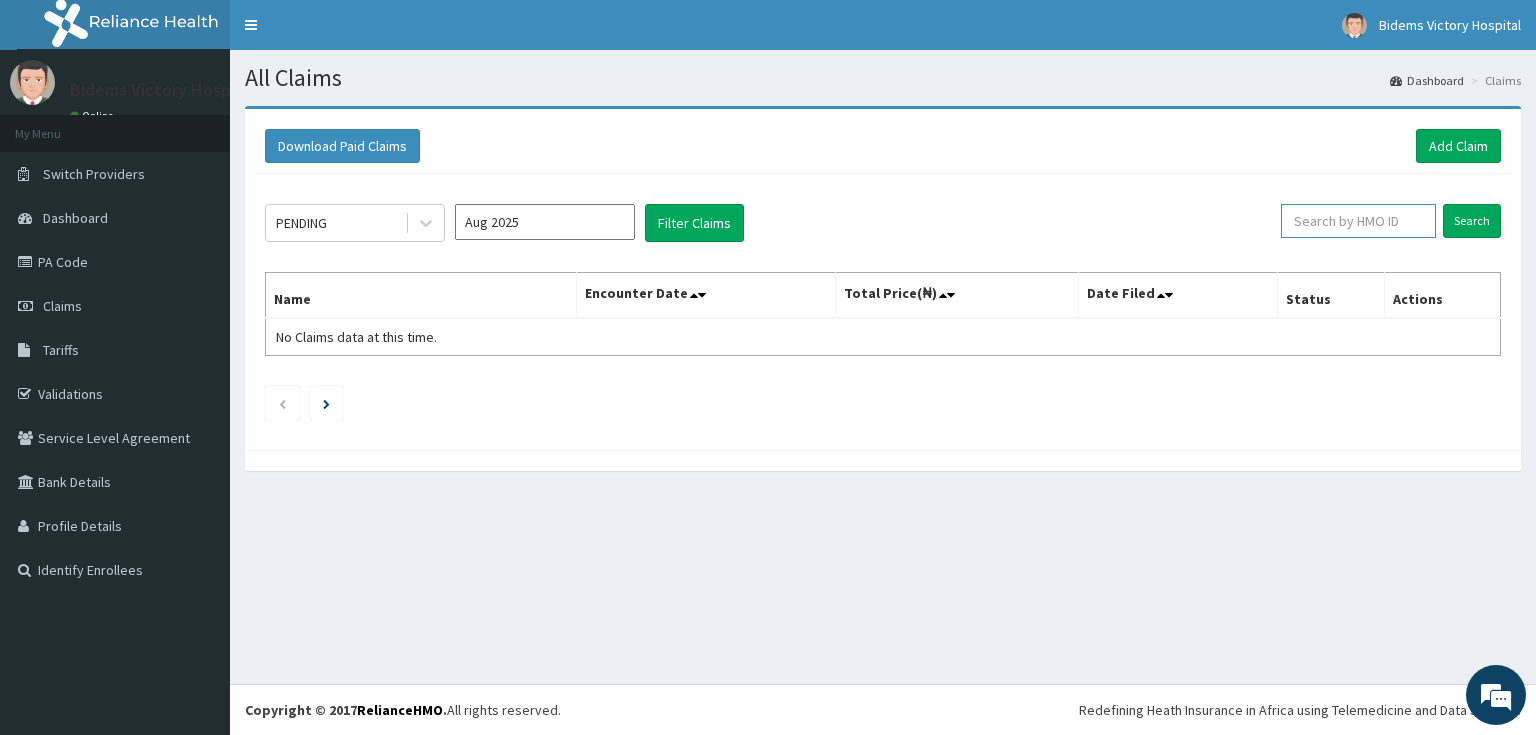paste on "FSM/10002/A" 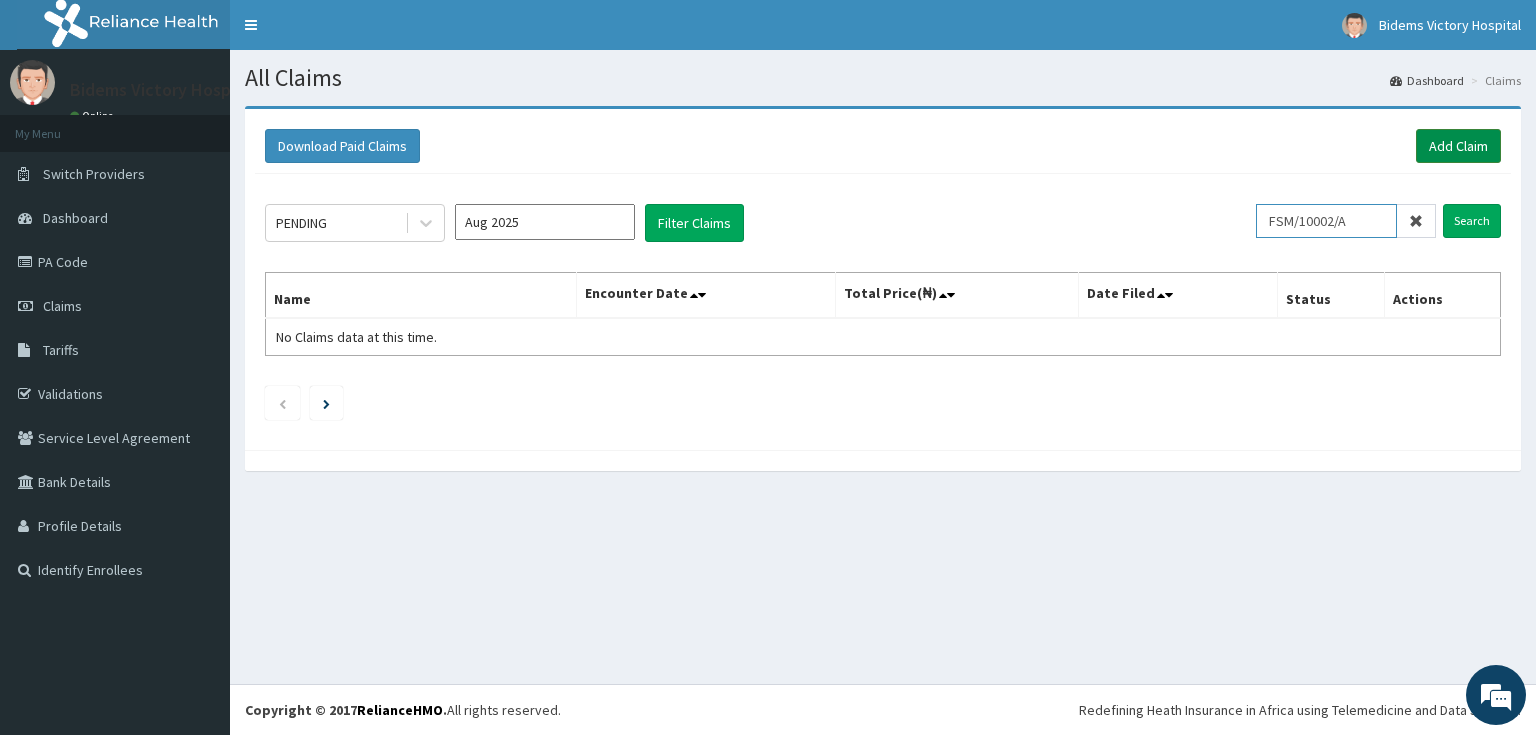 type on "FSM/10002/A" 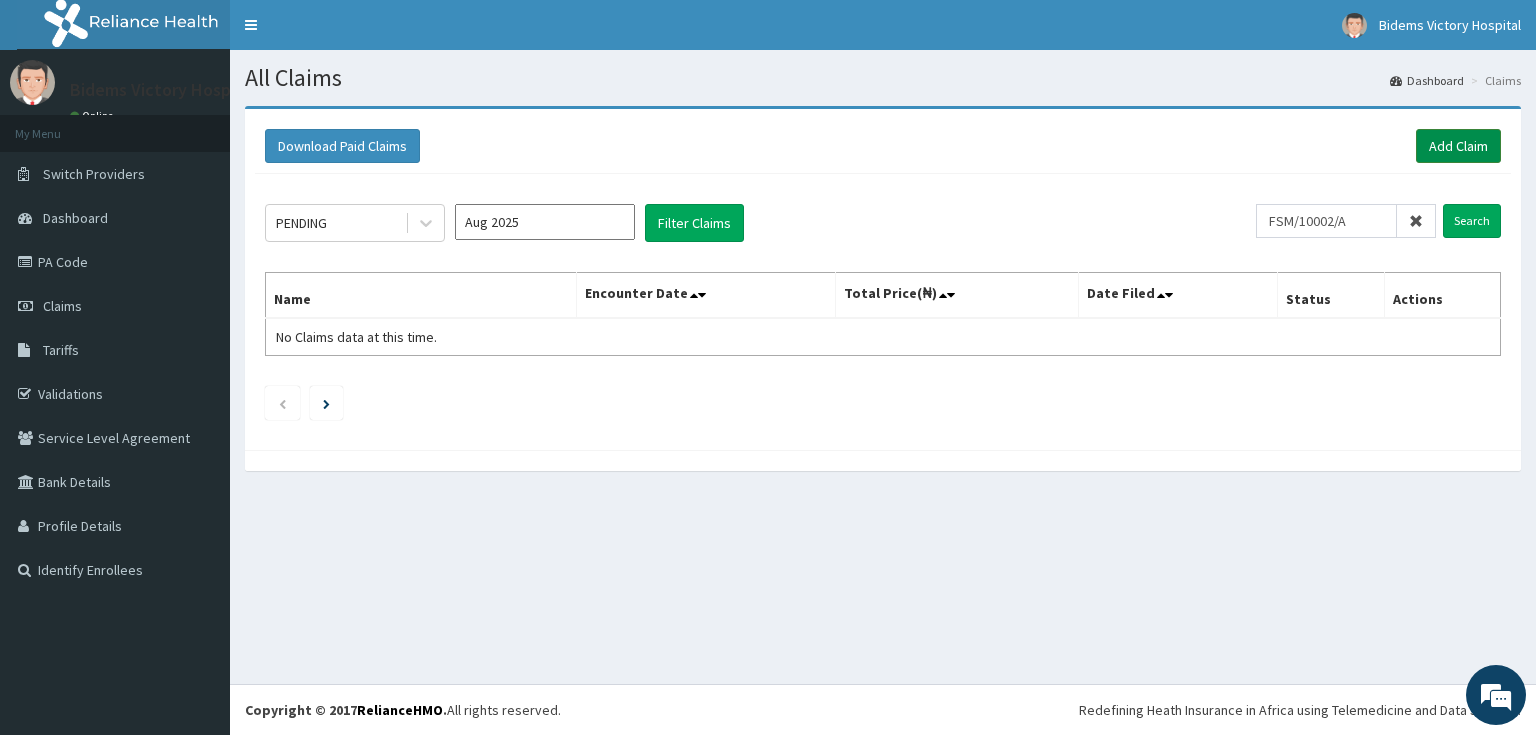 click on "Add Claim" at bounding box center [1458, 146] 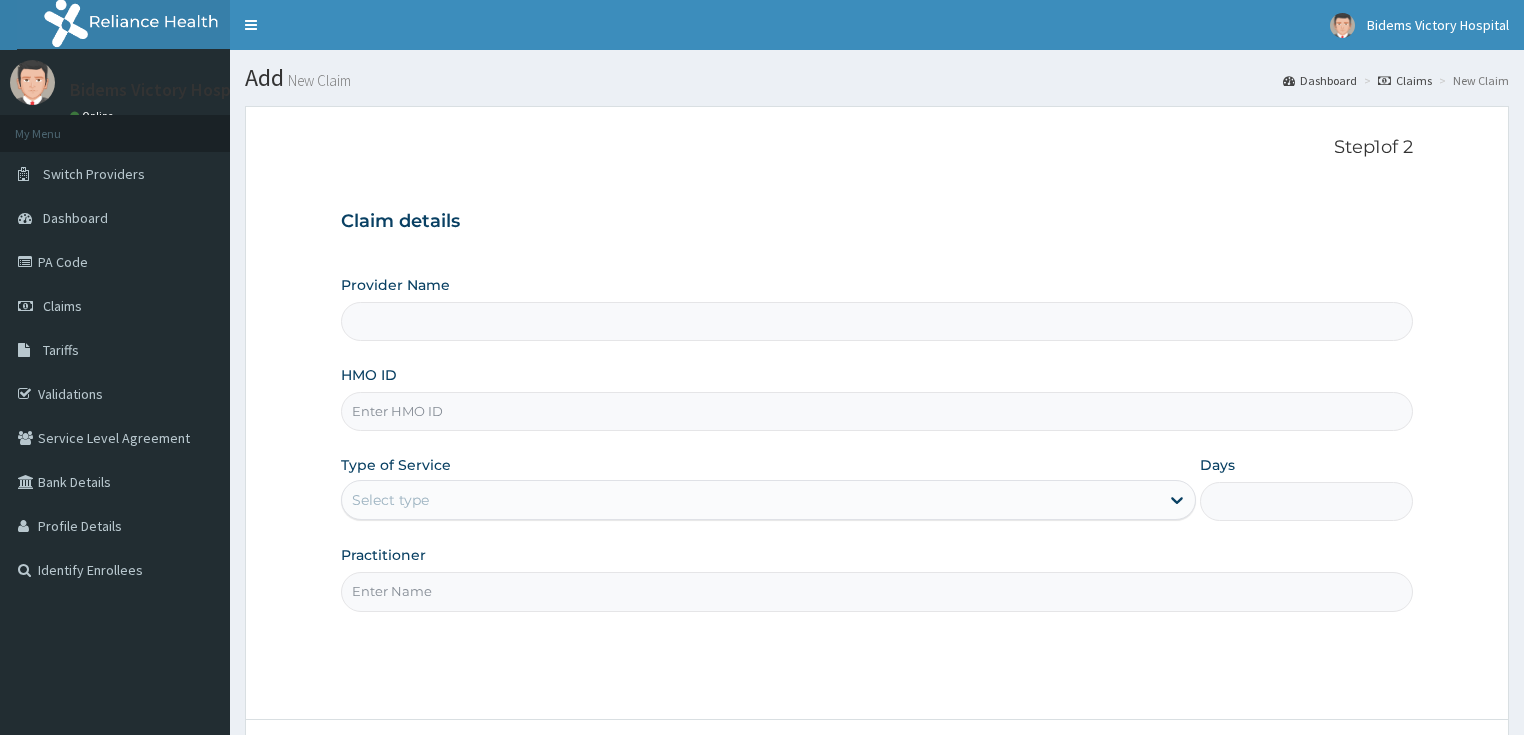 scroll, scrollTop: 0, scrollLeft: 0, axis: both 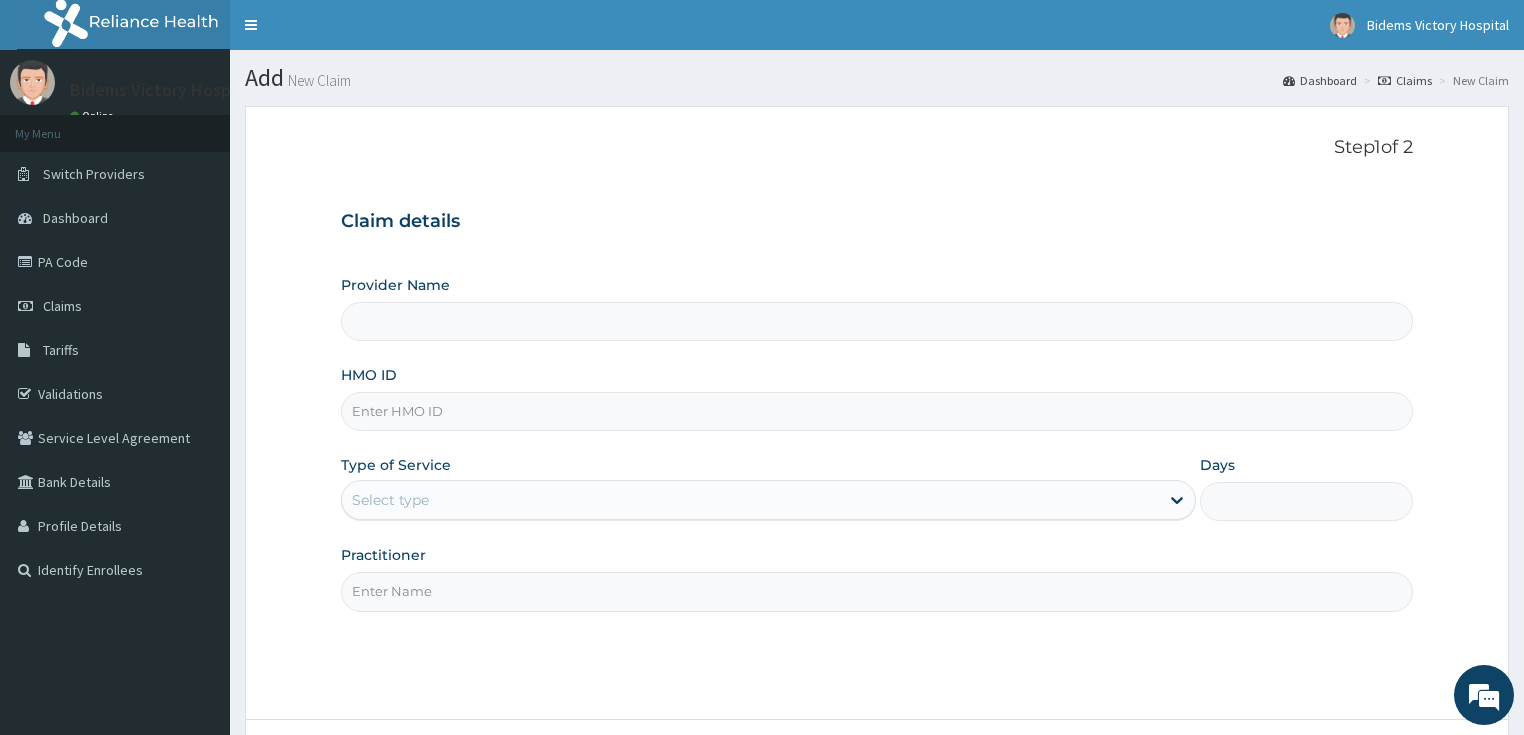 click on "HMO ID" at bounding box center (877, 411) 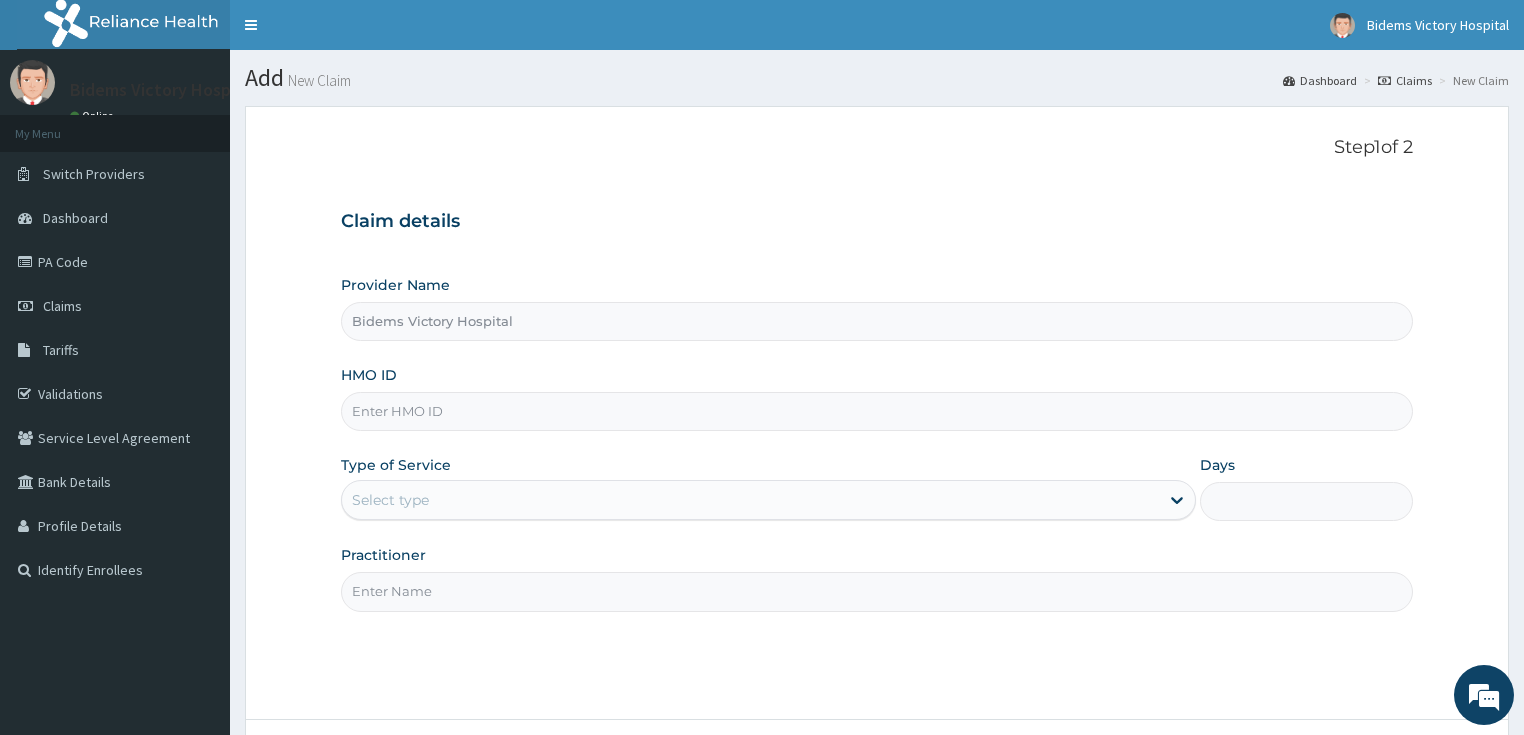 paste on "FSM/[NUMBER]/A" 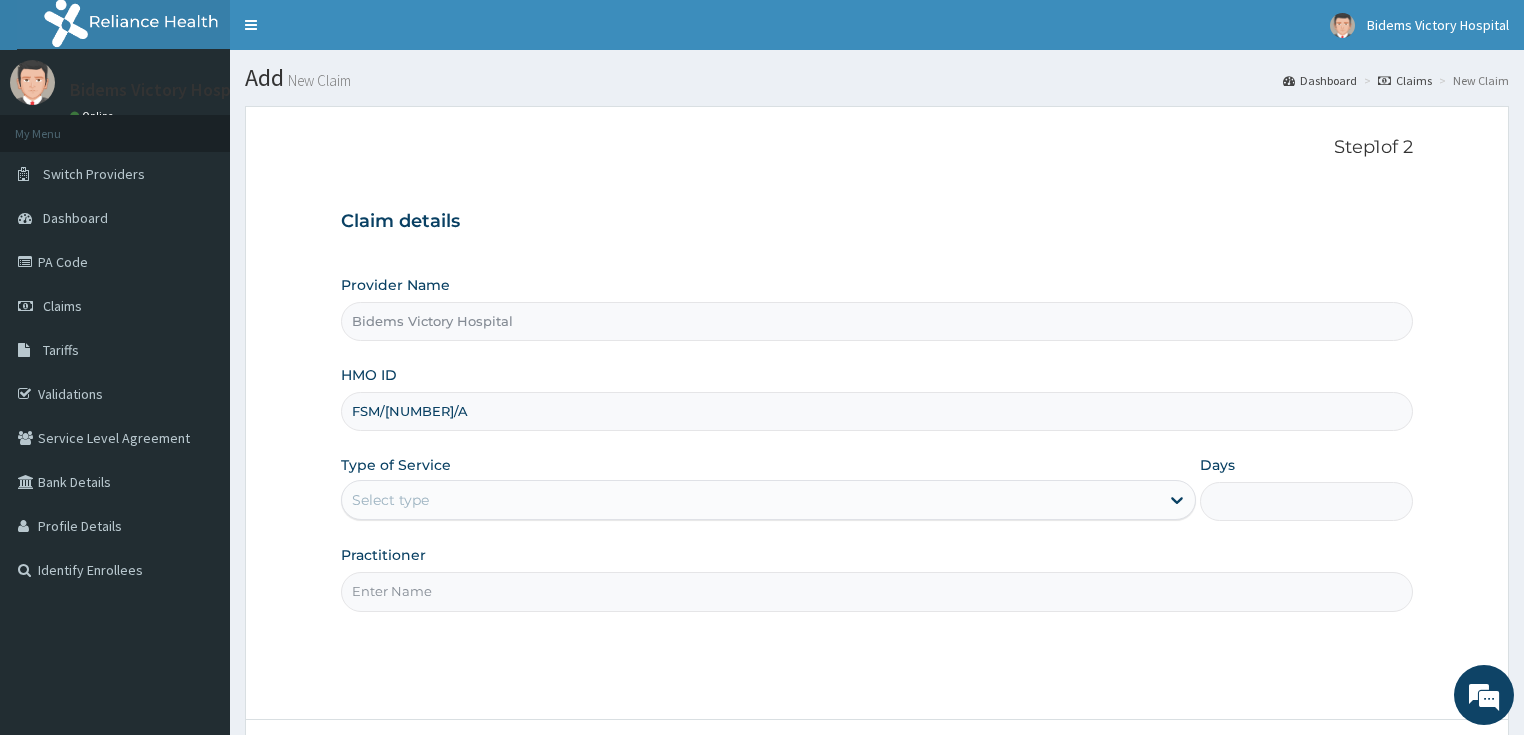 type on "FSM/[NUMBER]/A" 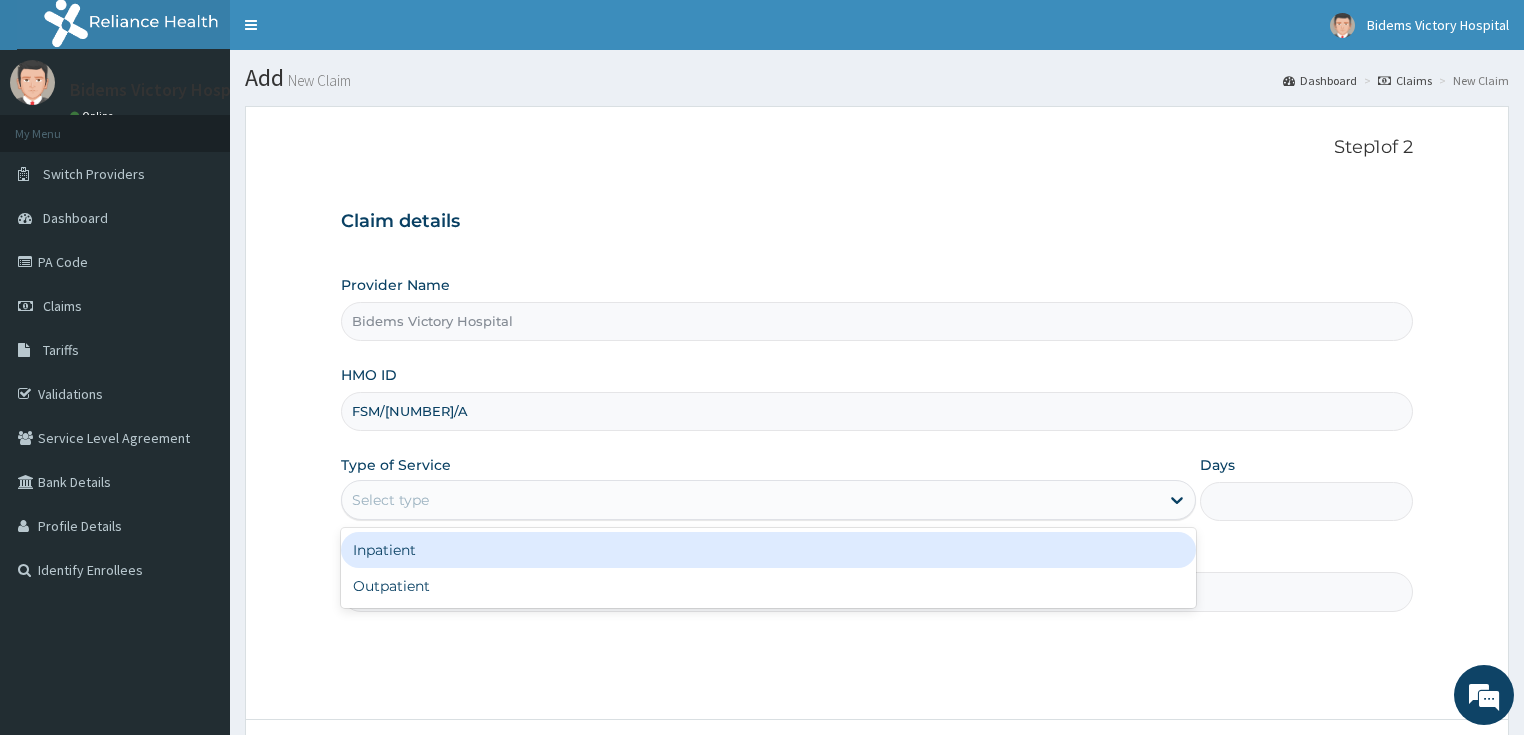 click on "Select type" at bounding box center [390, 500] 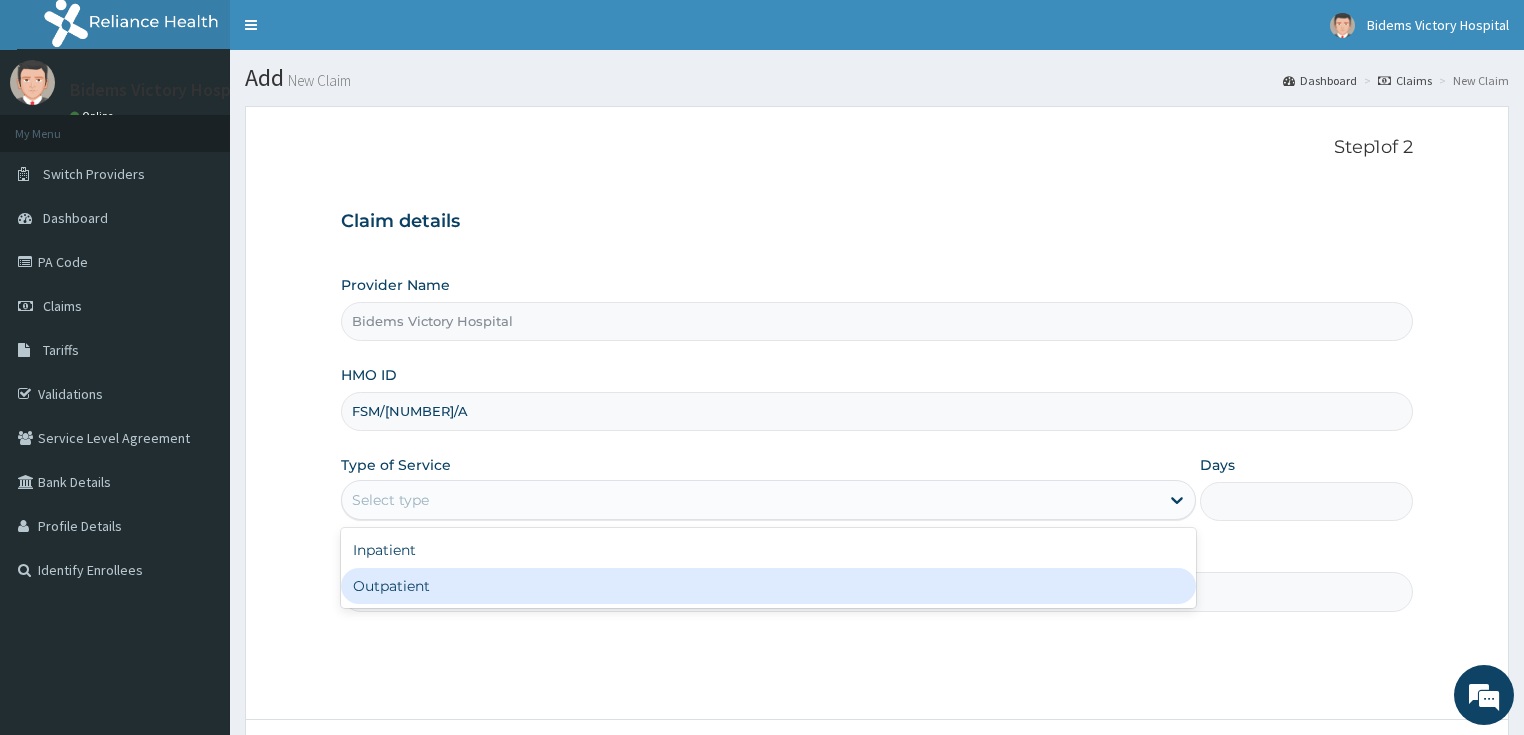 click on "Outpatient" at bounding box center (768, 586) 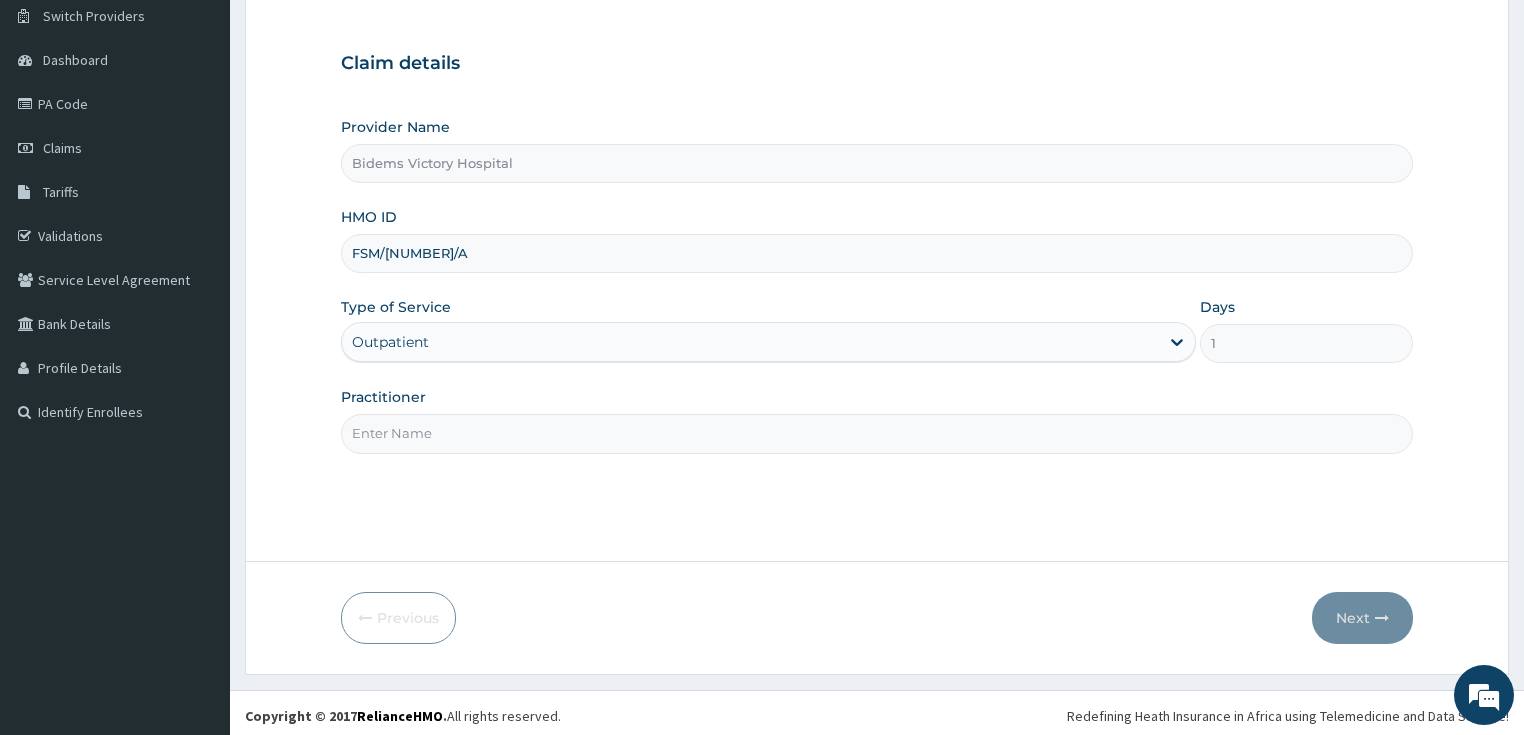 scroll, scrollTop: 163, scrollLeft: 0, axis: vertical 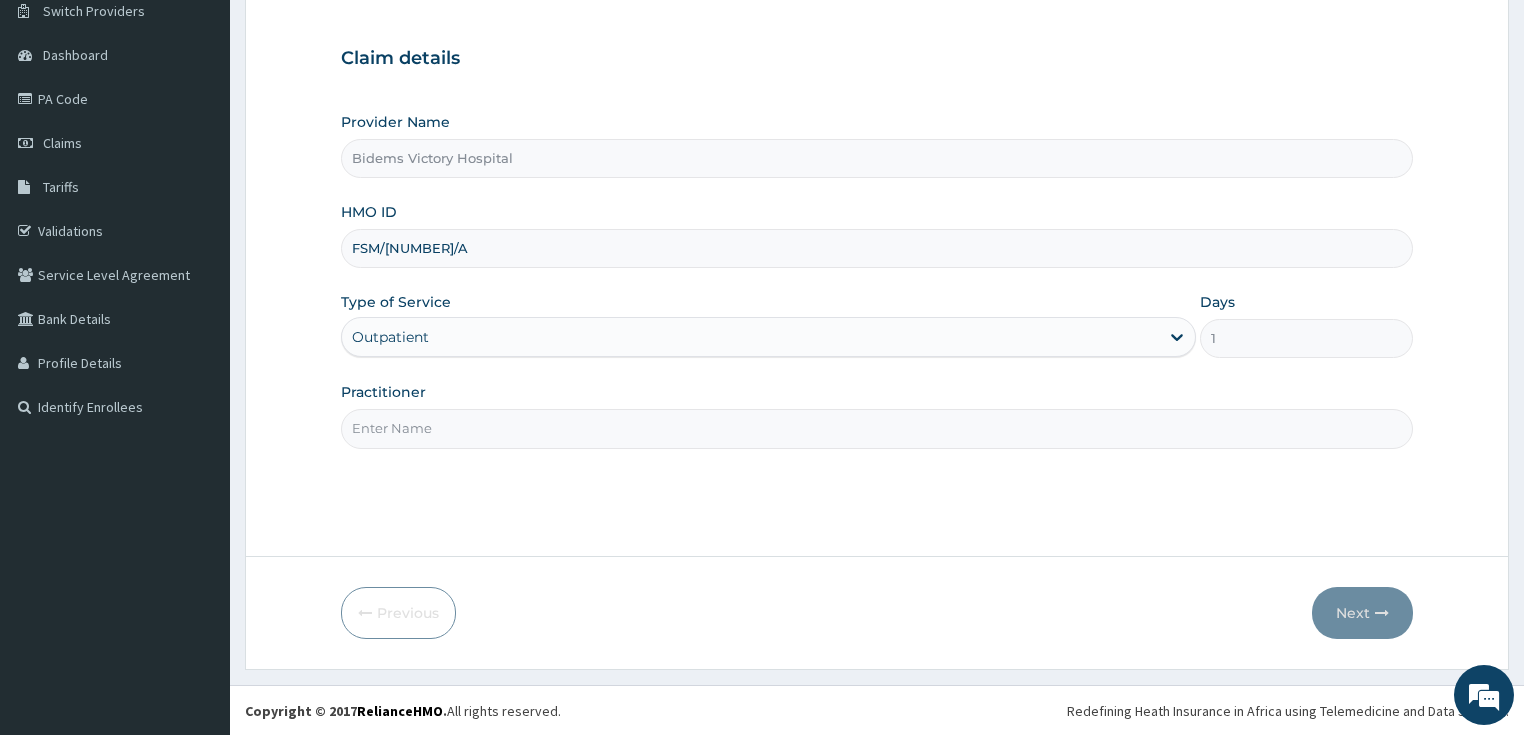 click on "Practitioner" at bounding box center (877, 428) 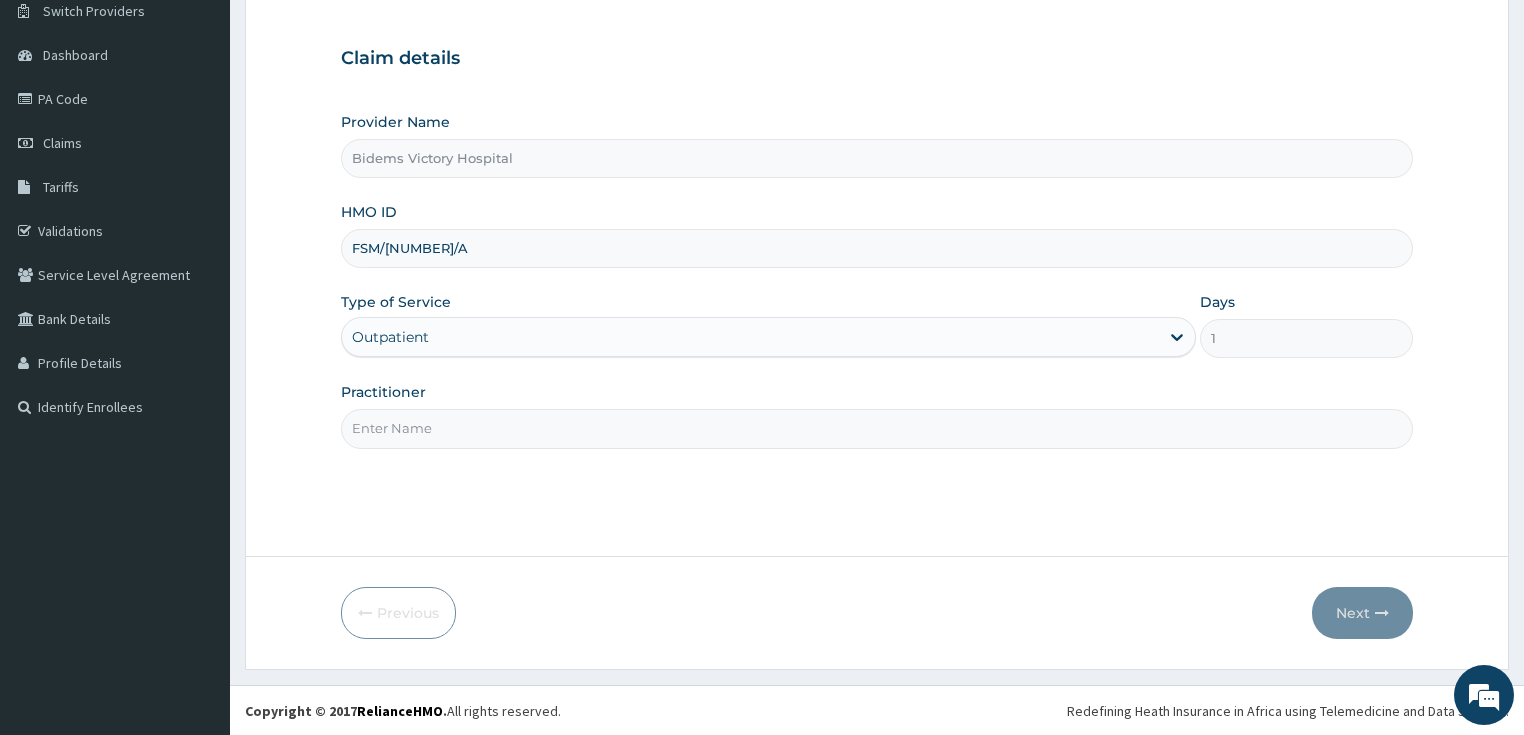 scroll, scrollTop: 0, scrollLeft: 0, axis: both 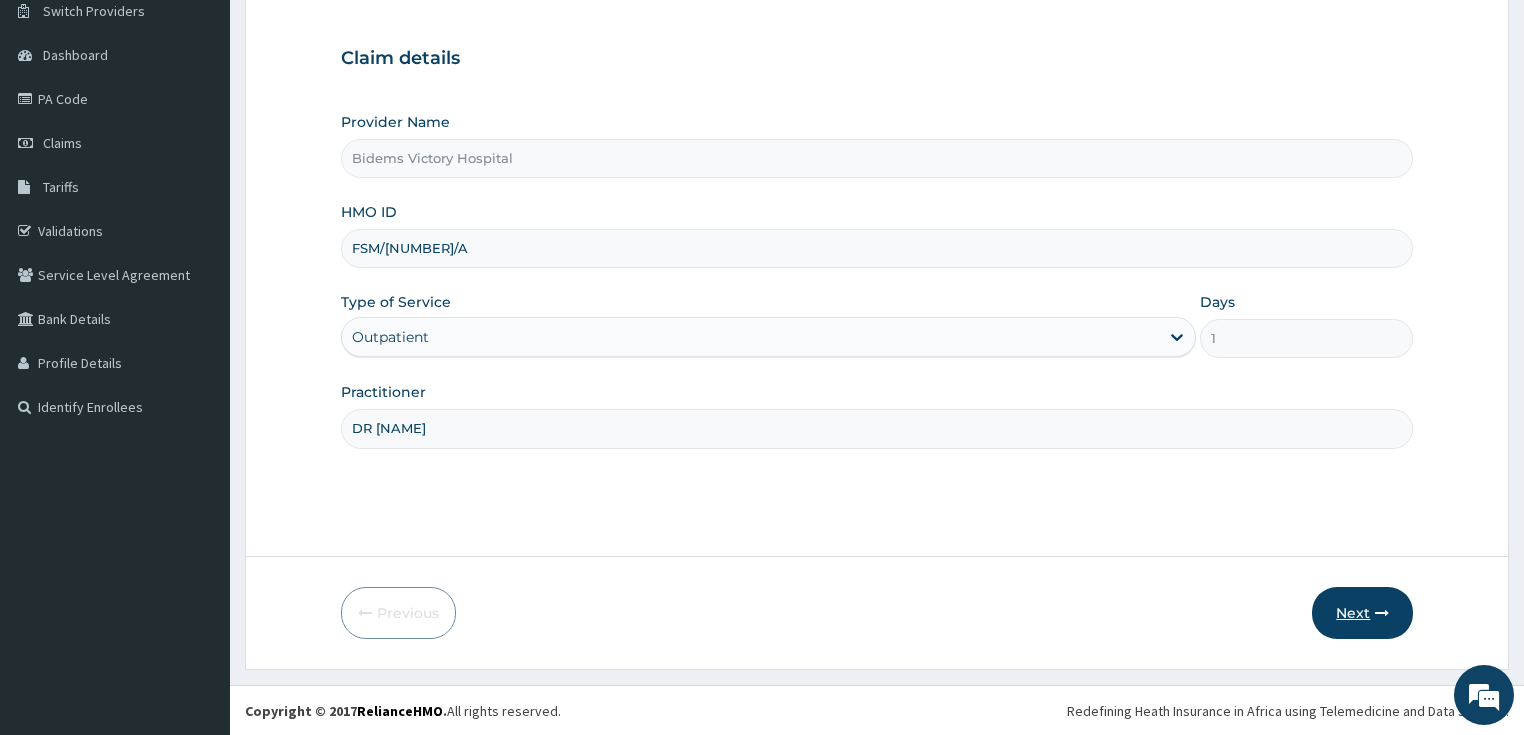 click on "Next" at bounding box center [1362, 613] 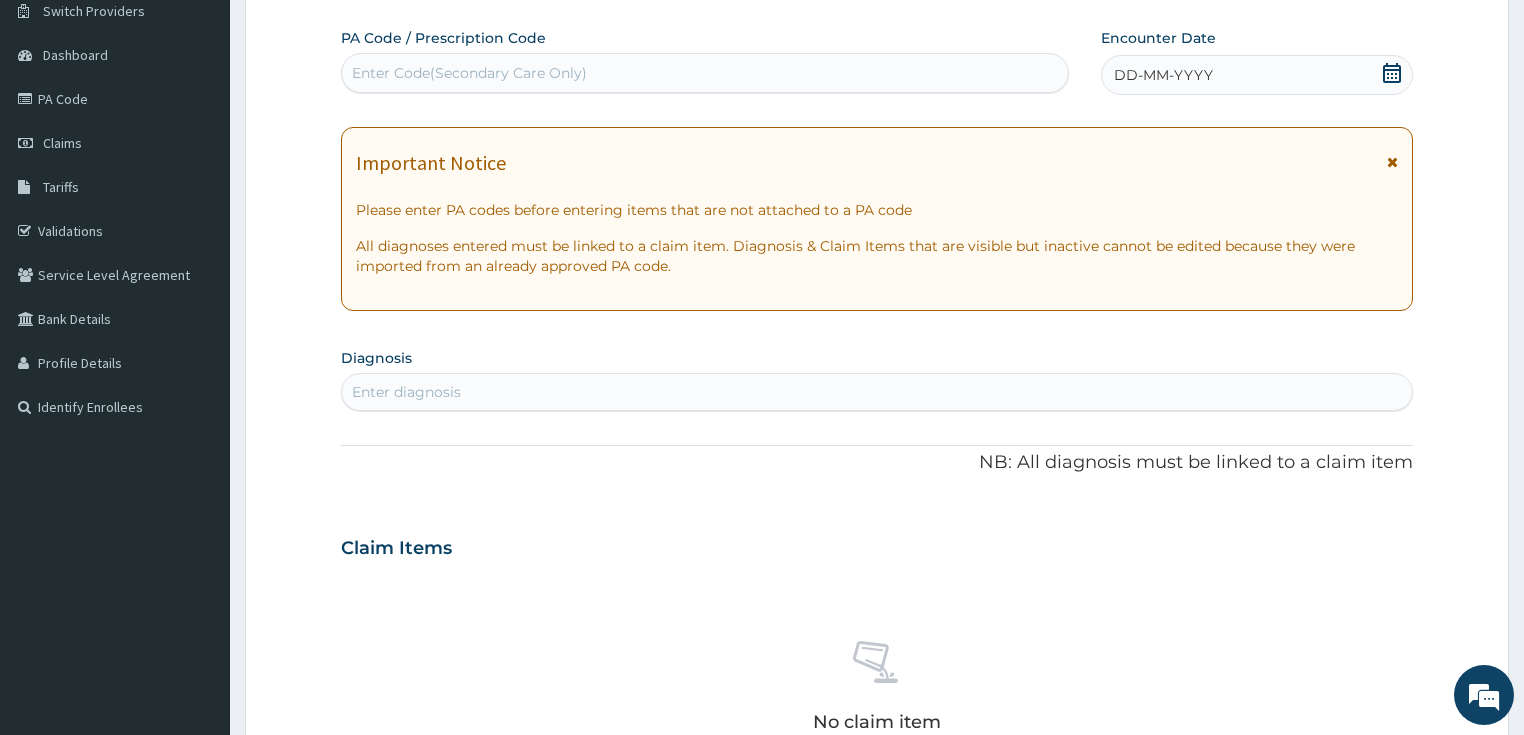 click on "DD-MM-YYYY" at bounding box center [1163, 75] 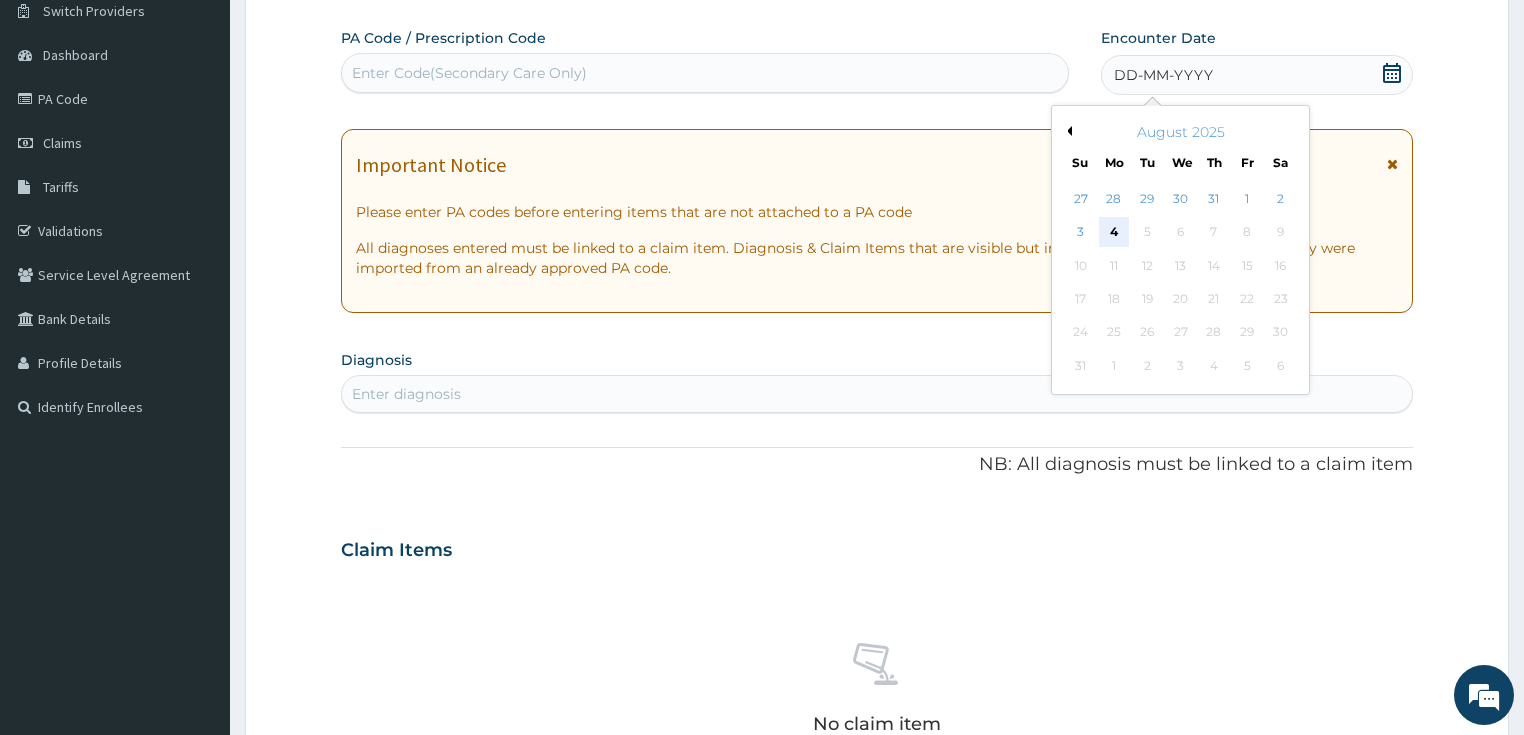 click on "4" at bounding box center (1114, 233) 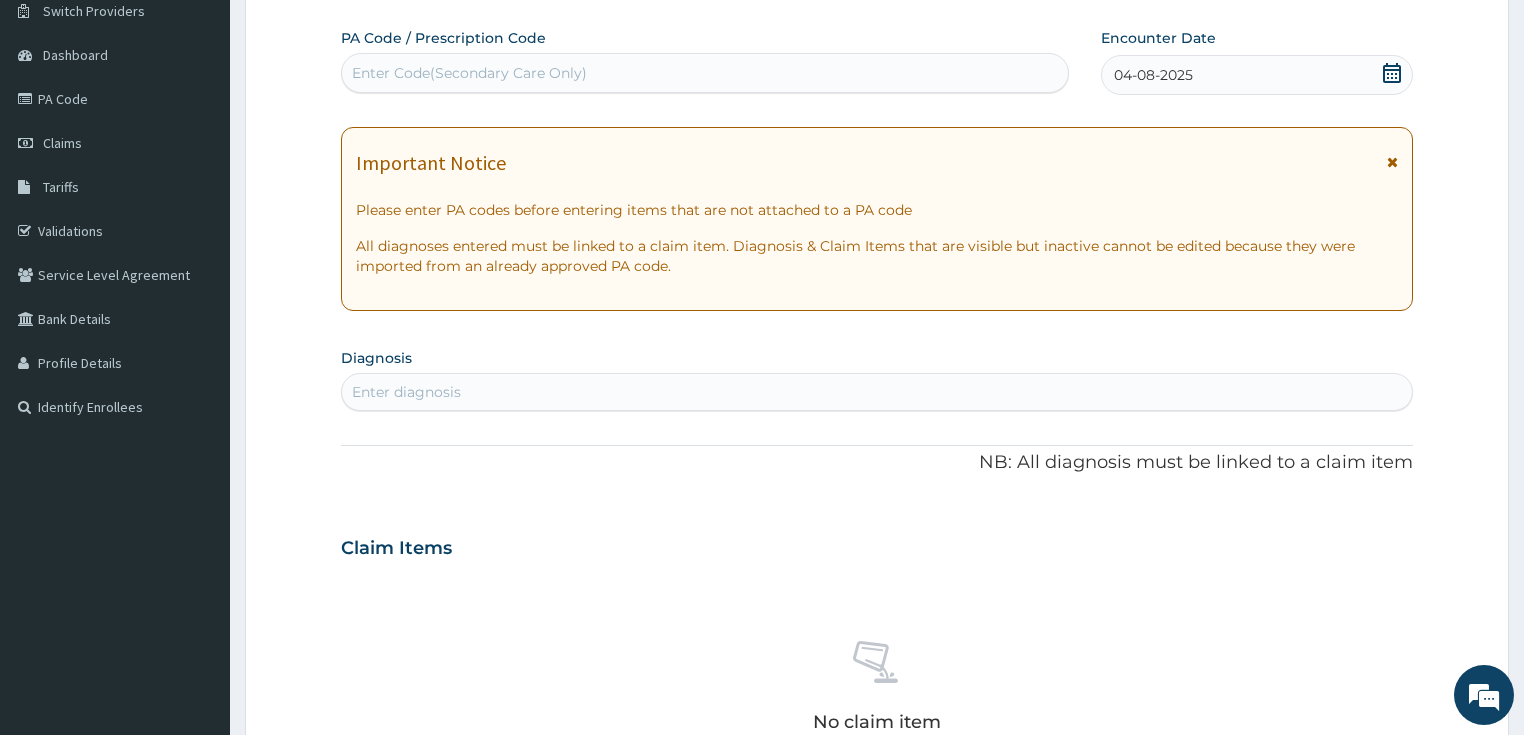 click on "Enter diagnosis" at bounding box center [406, 392] 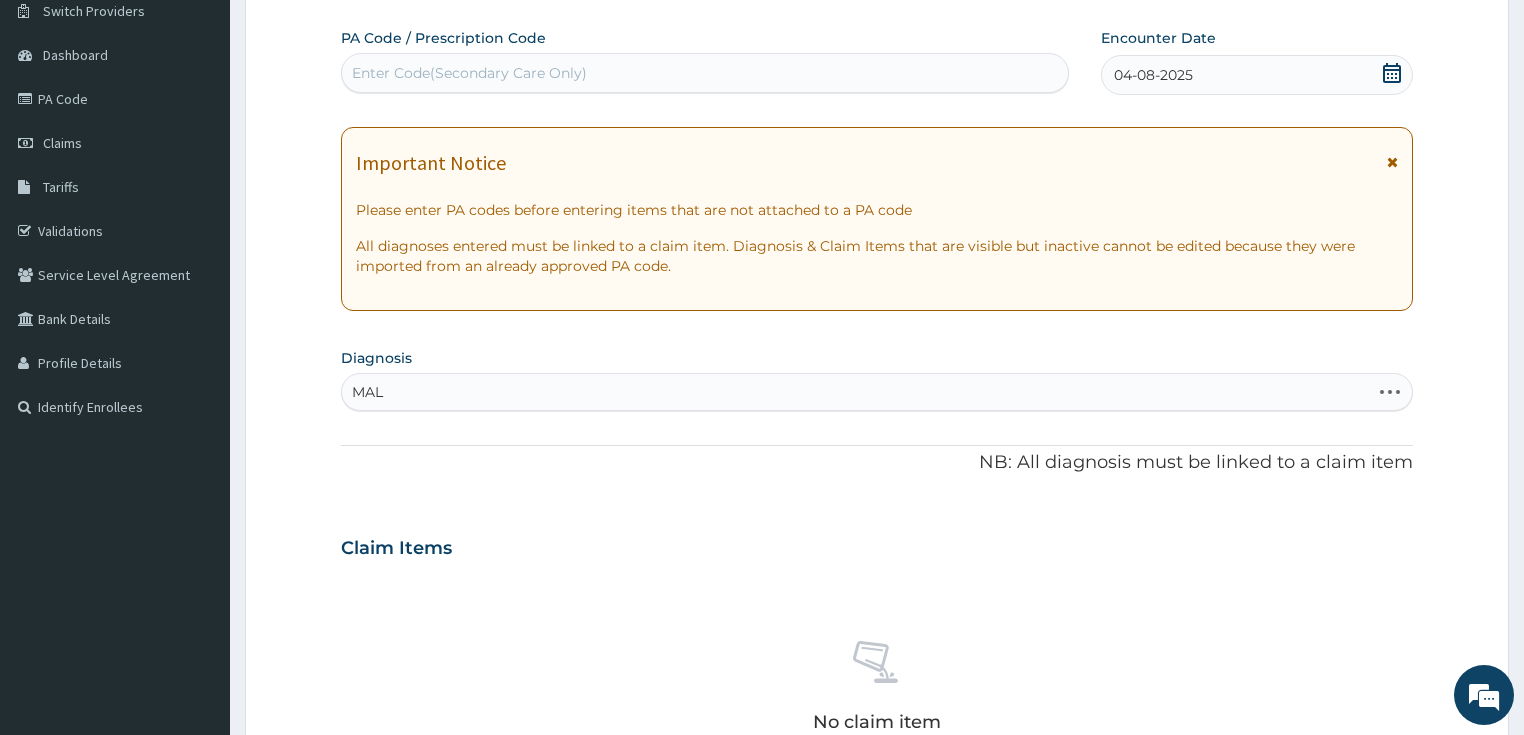 type on "MALA" 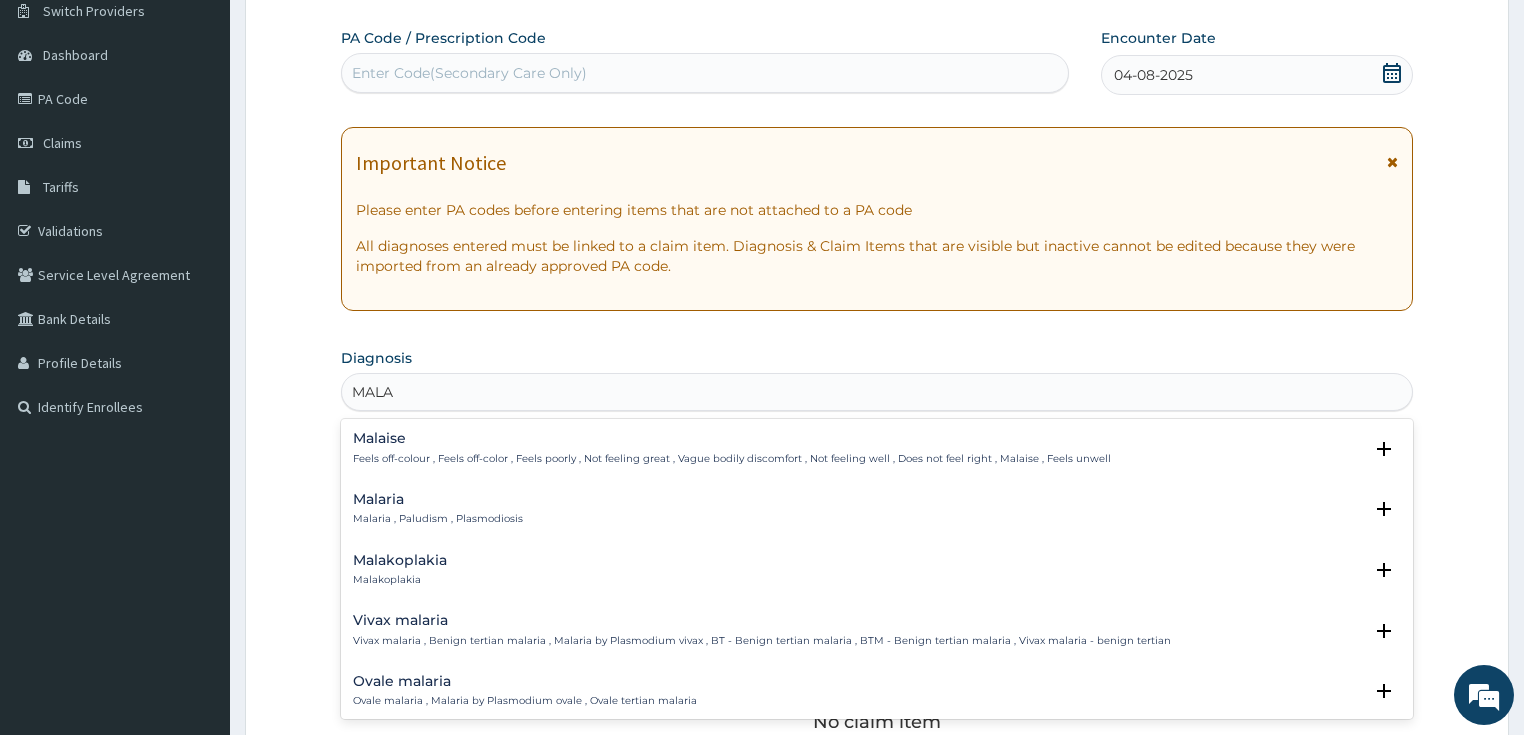 click on "Malaria" at bounding box center (438, 499) 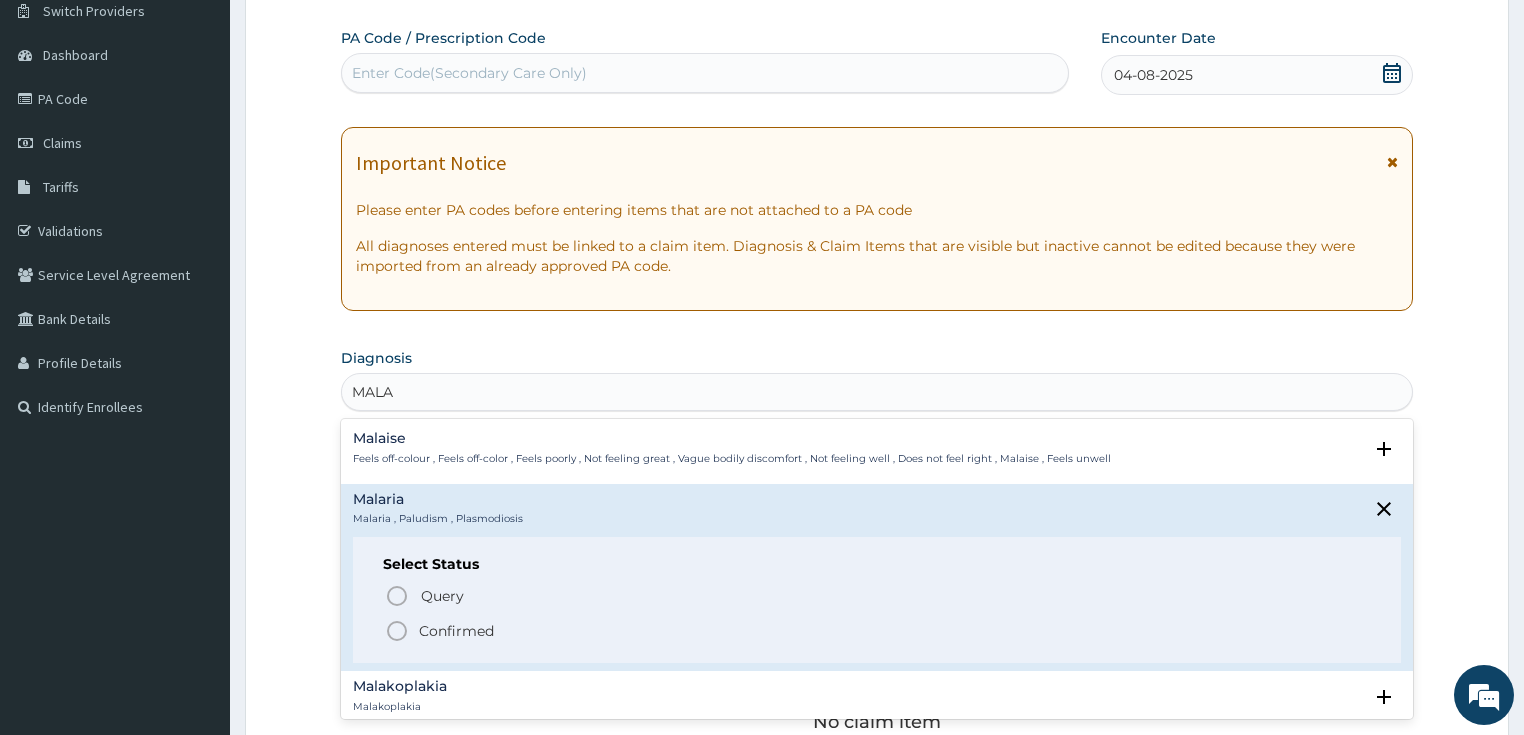 click 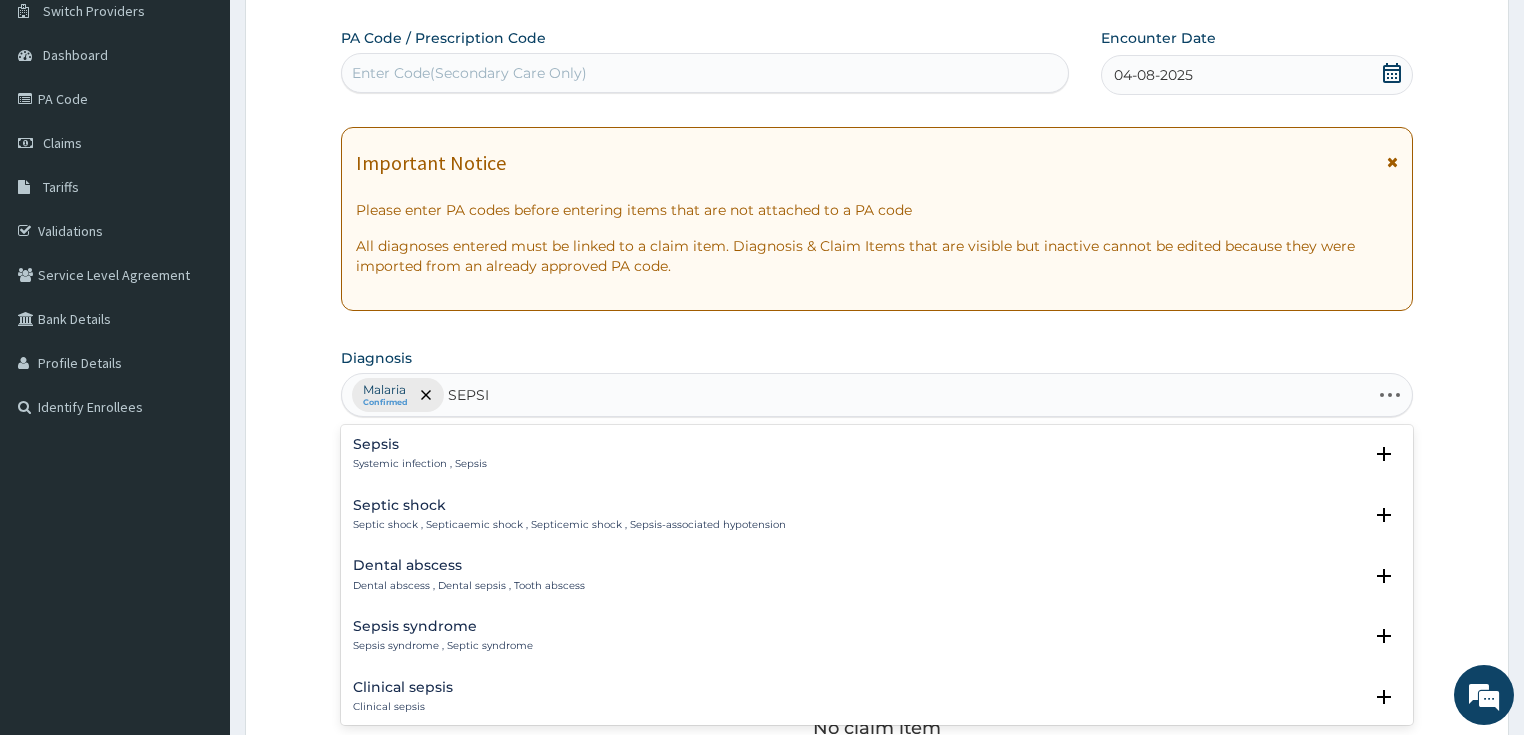 type on "SEPSIS" 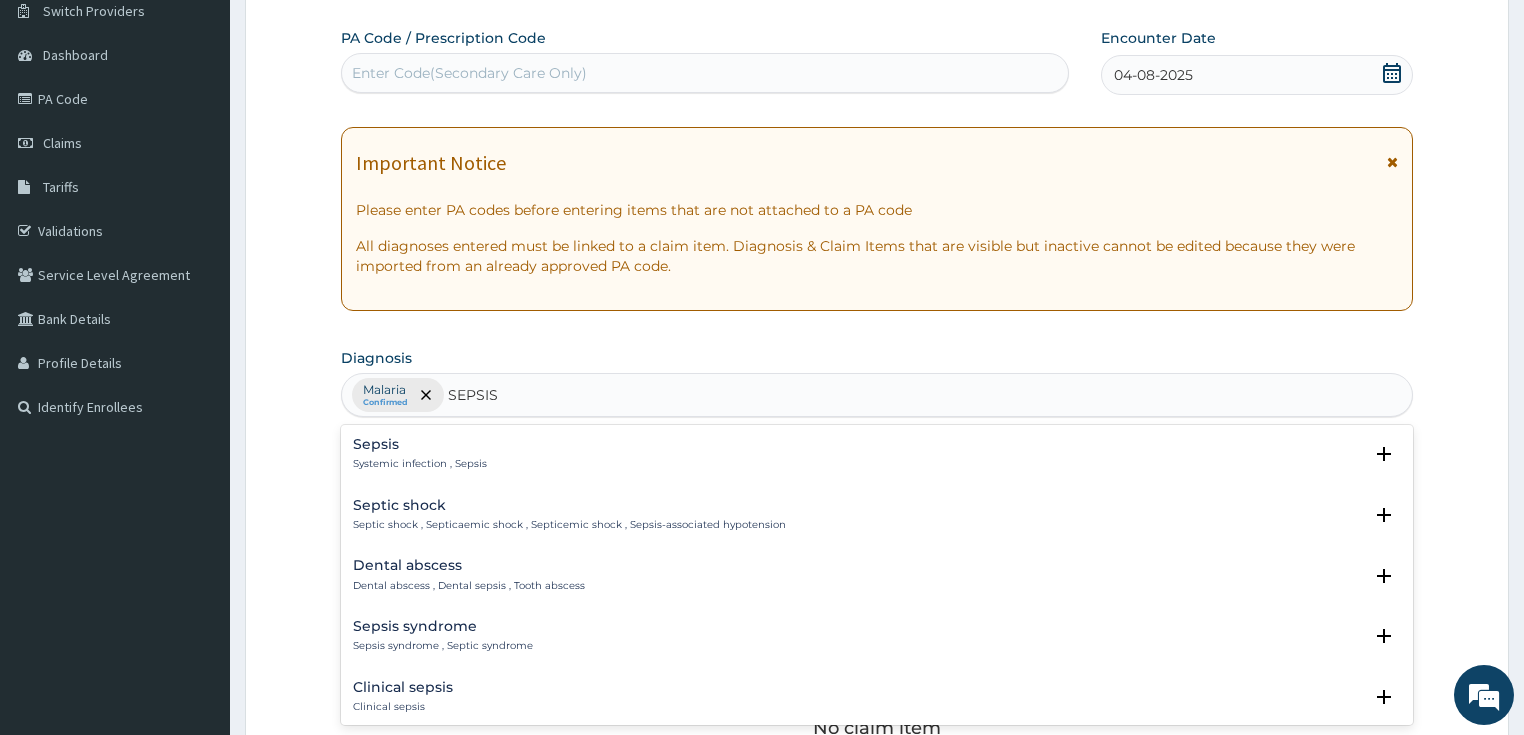 click on "Sepsis" at bounding box center (420, 444) 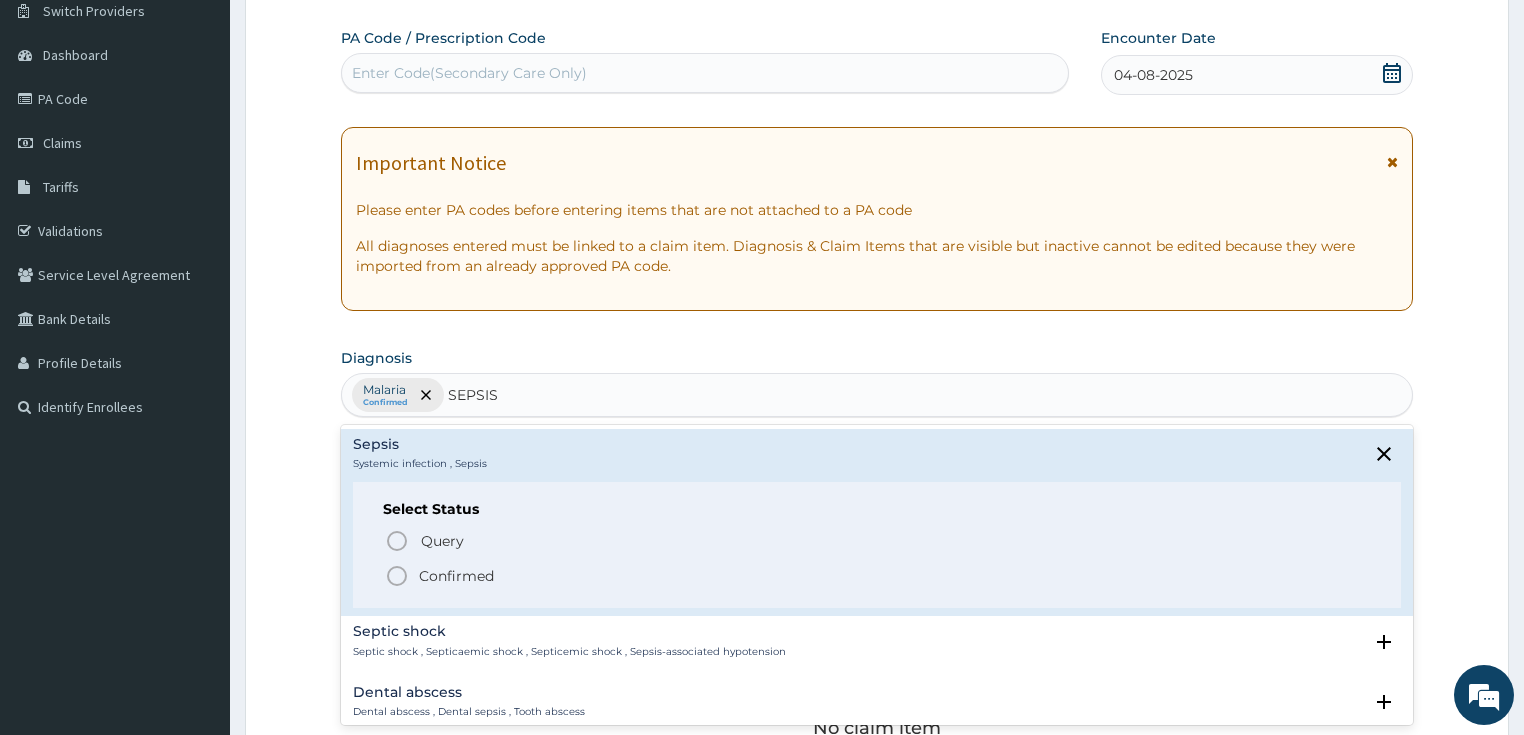 click 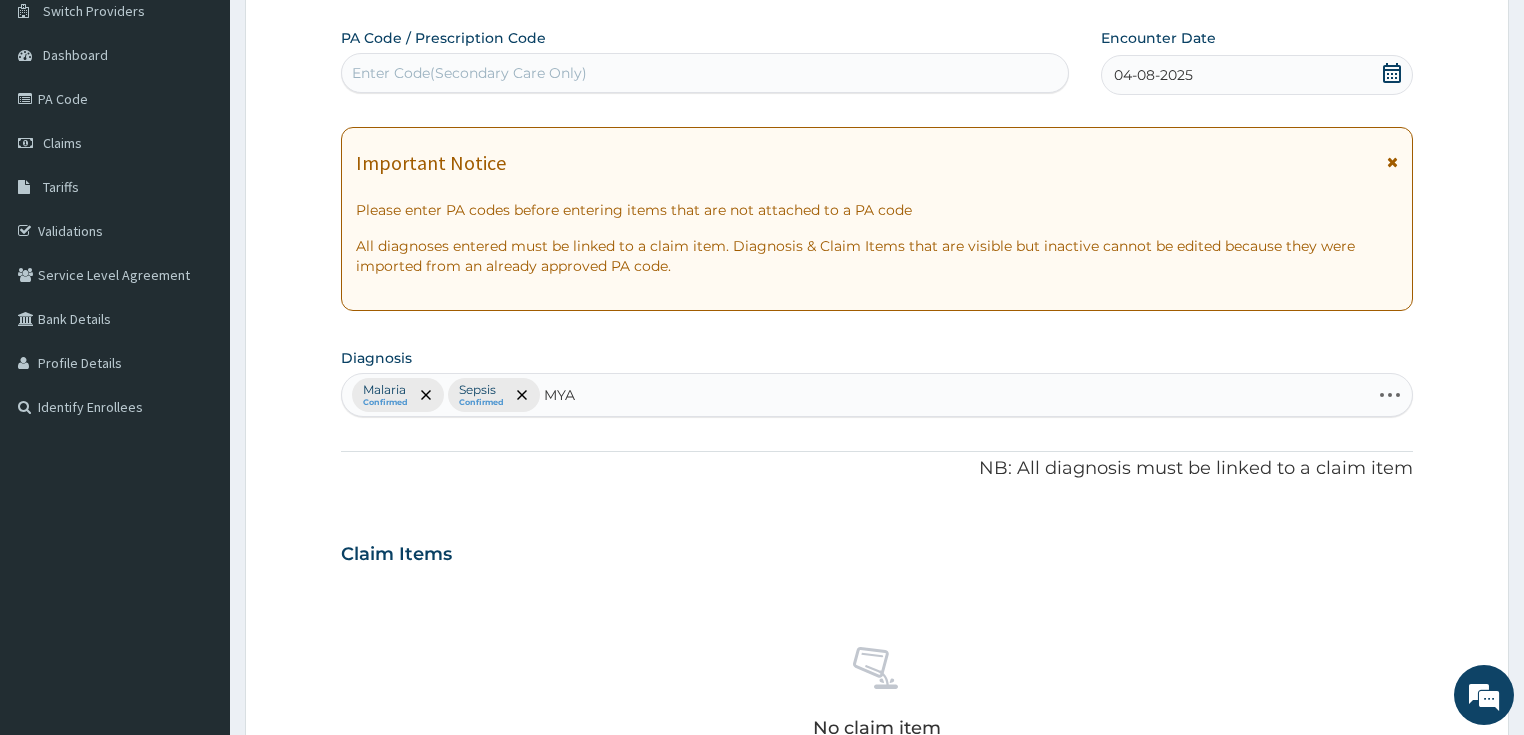 type on "MYAL" 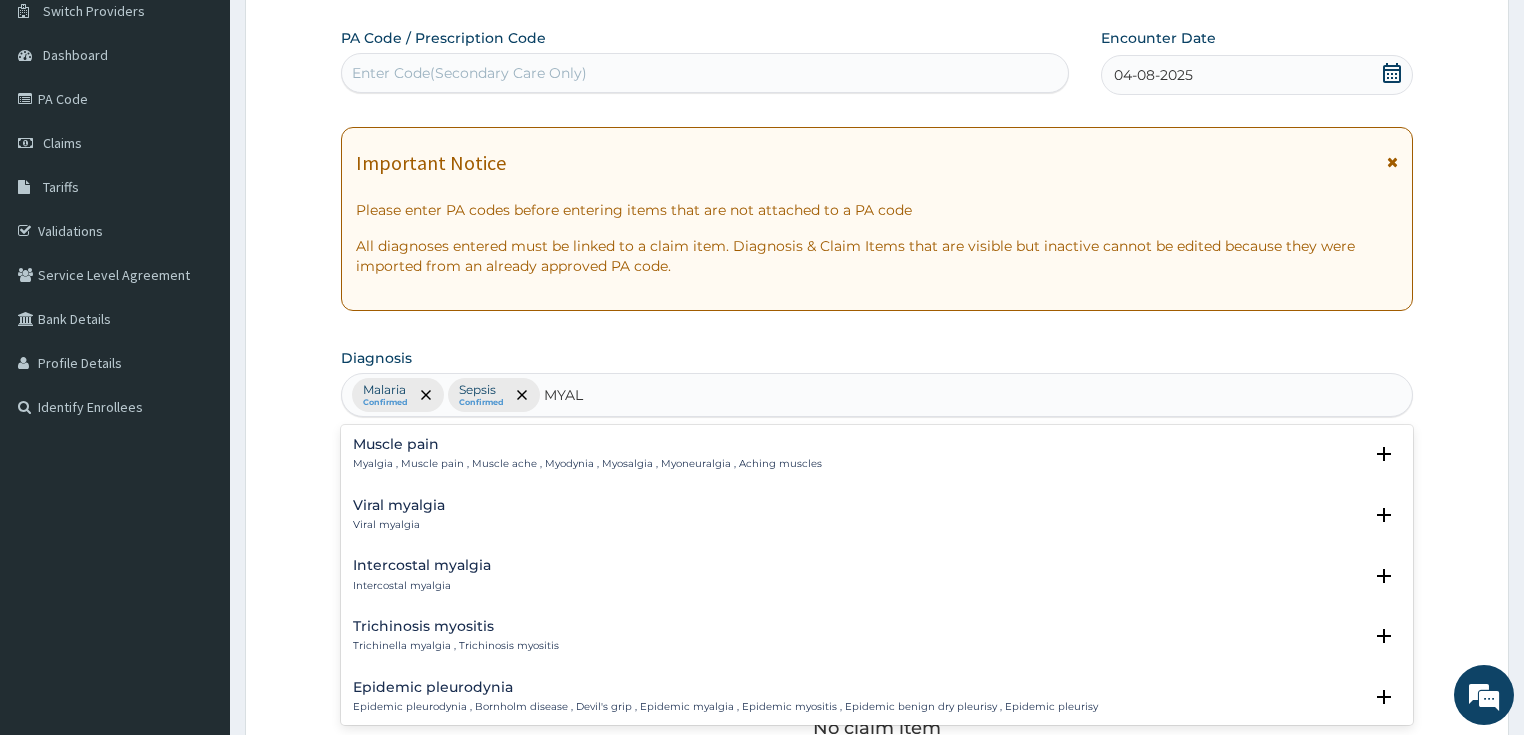 click on "Viral myalgia" at bounding box center [399, 505] 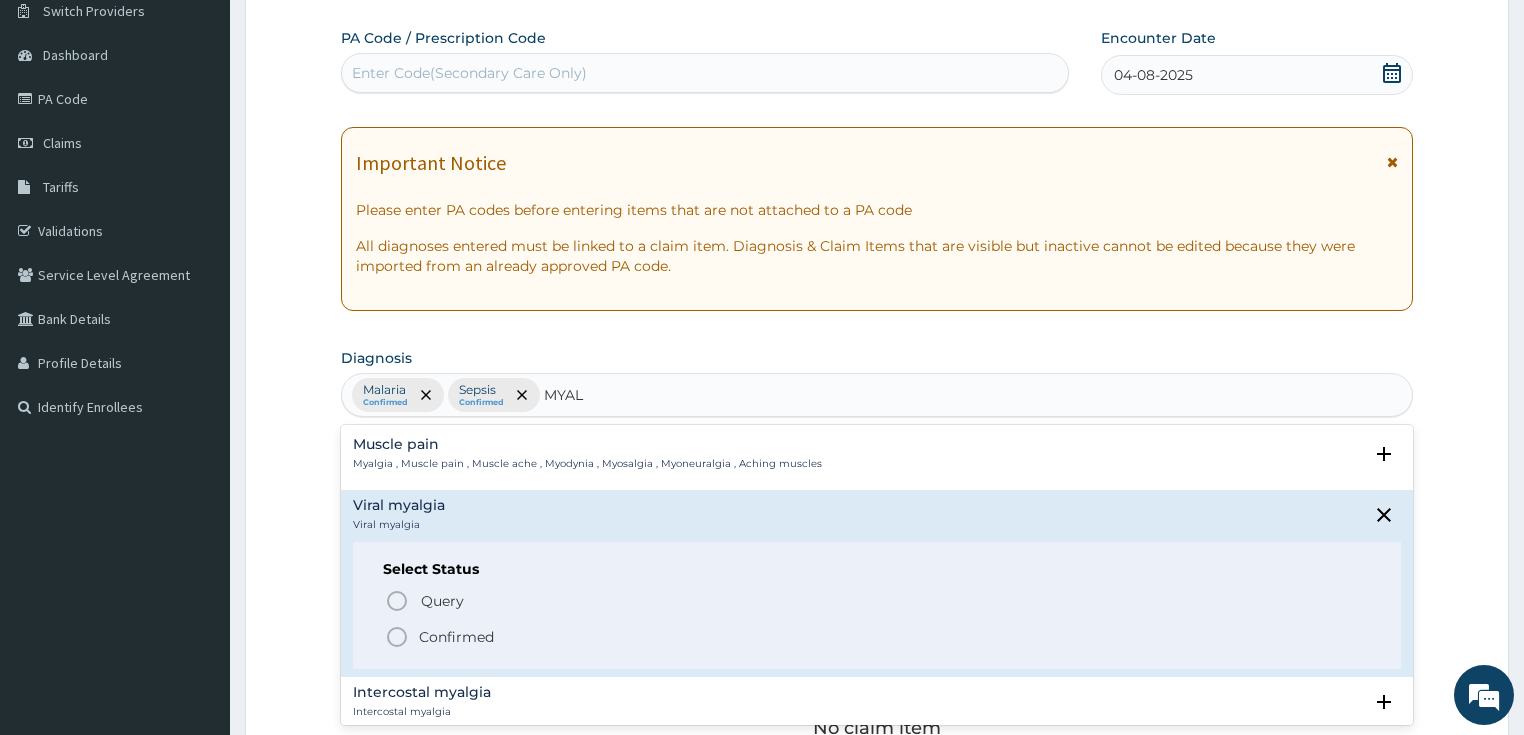 click 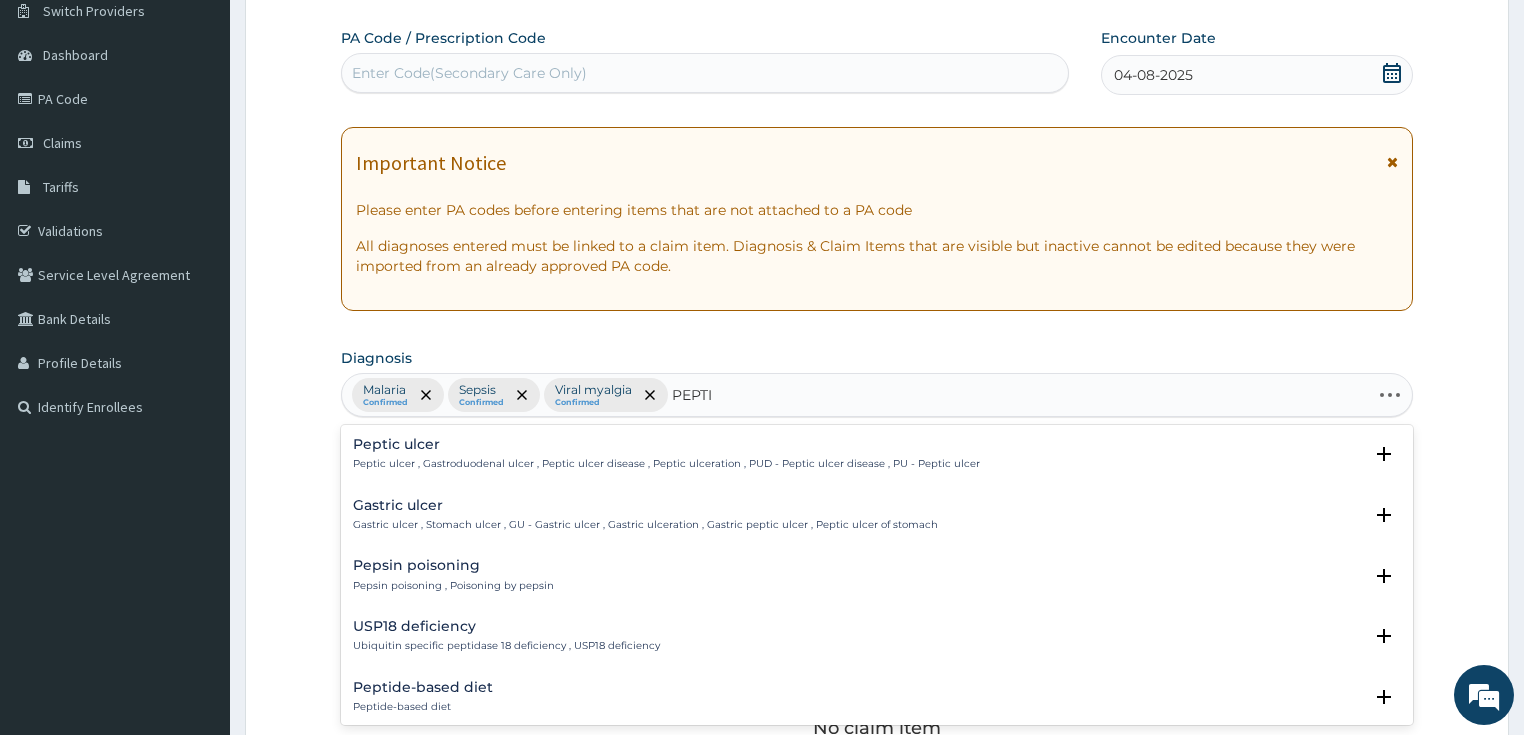 type on "PEPTIC" 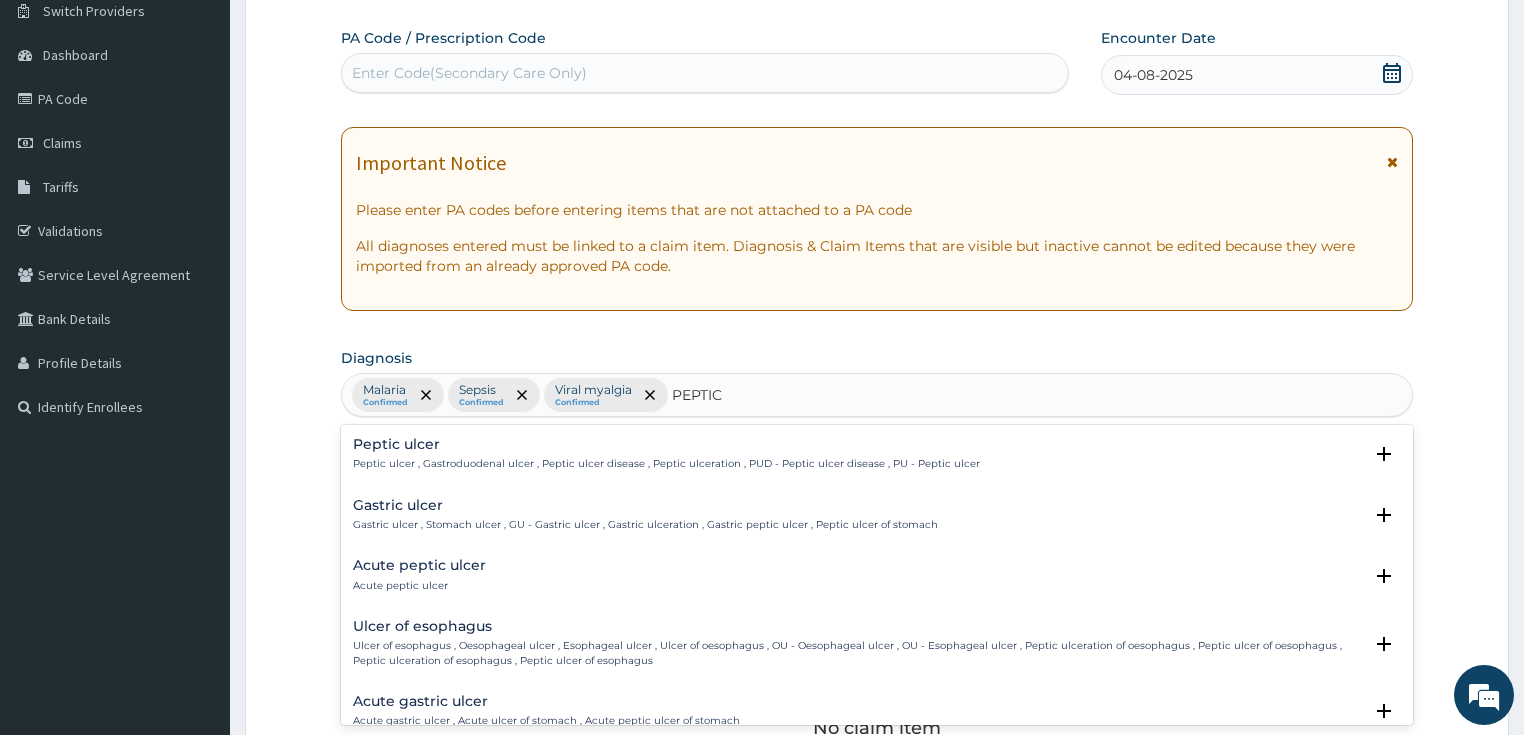 click on "Peptic ulcer" at bounding box center (666, 444) 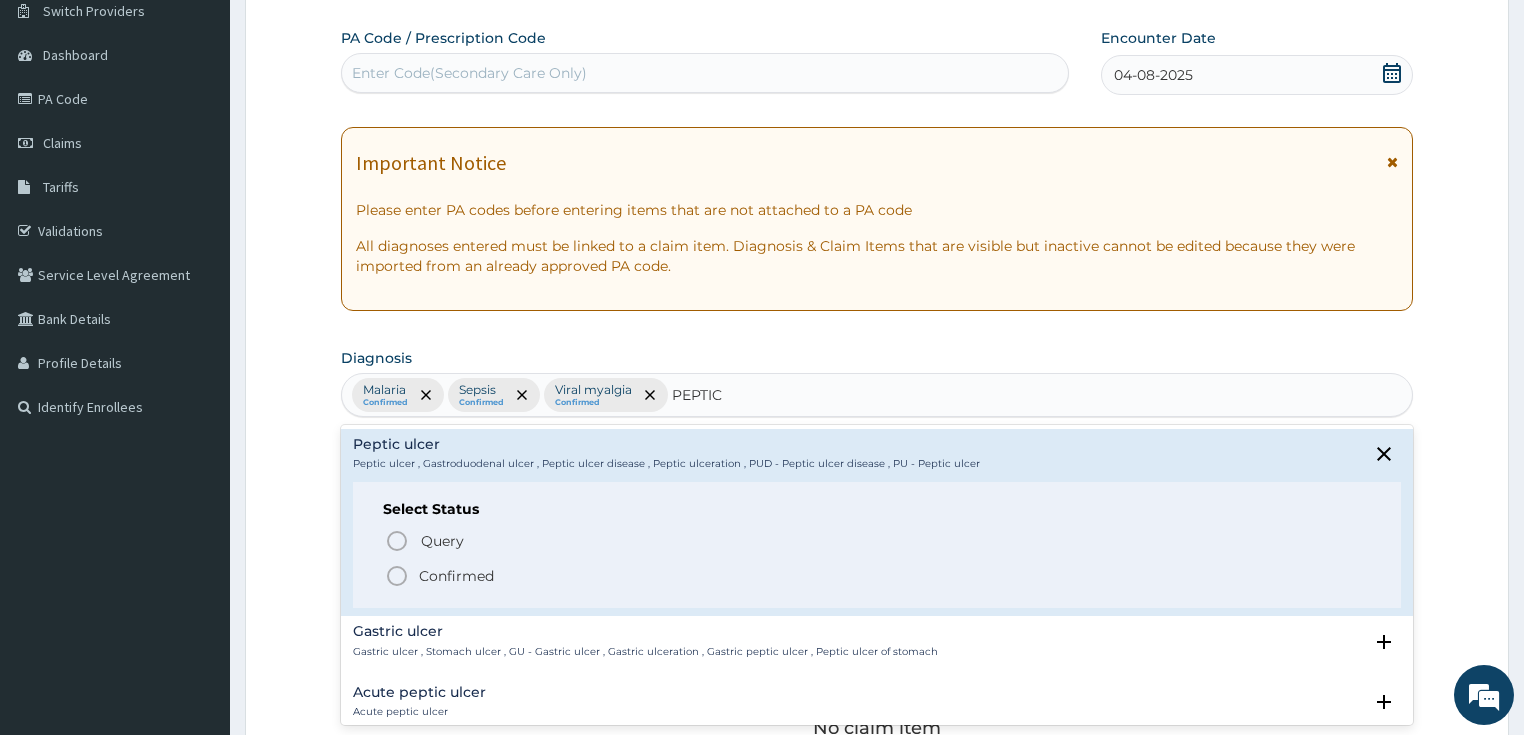 click 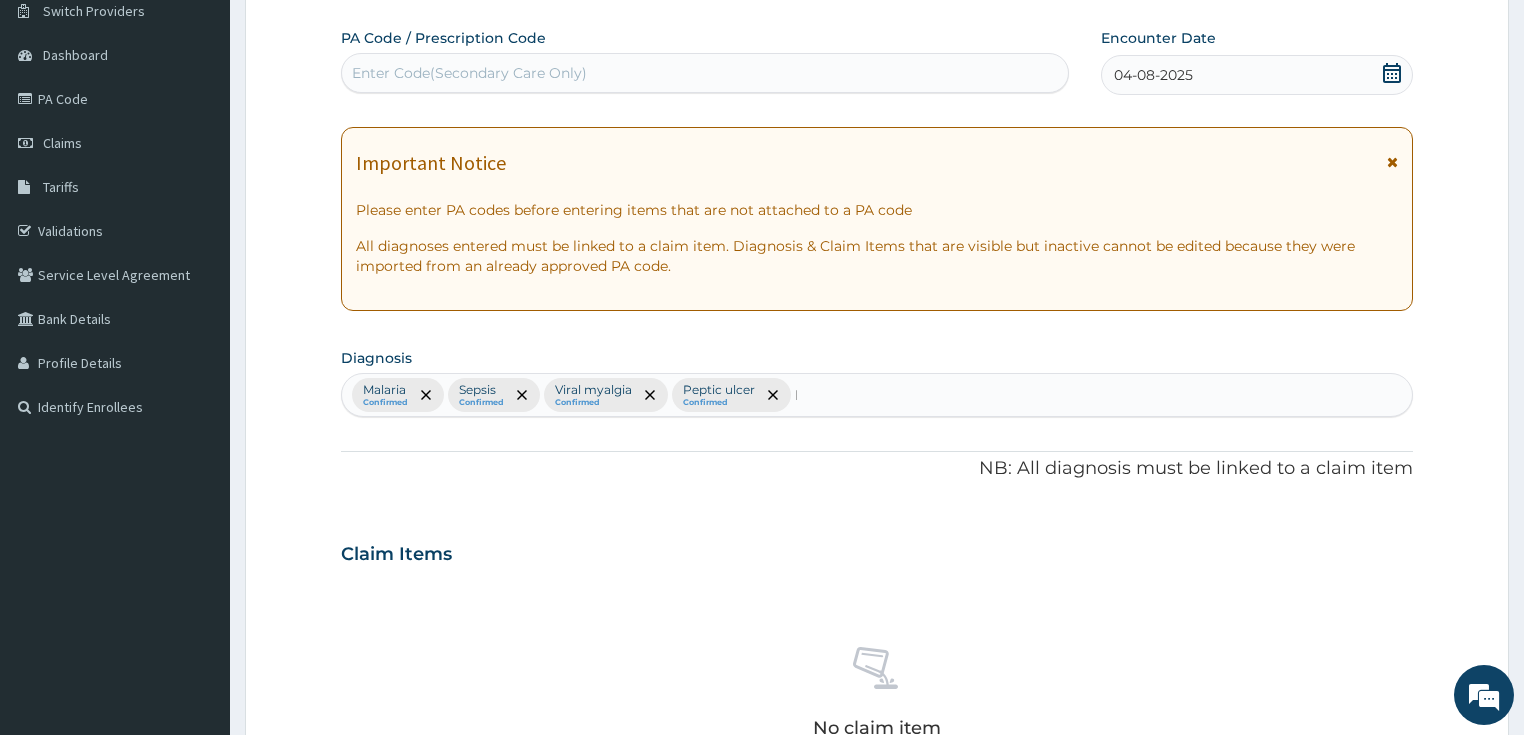 type 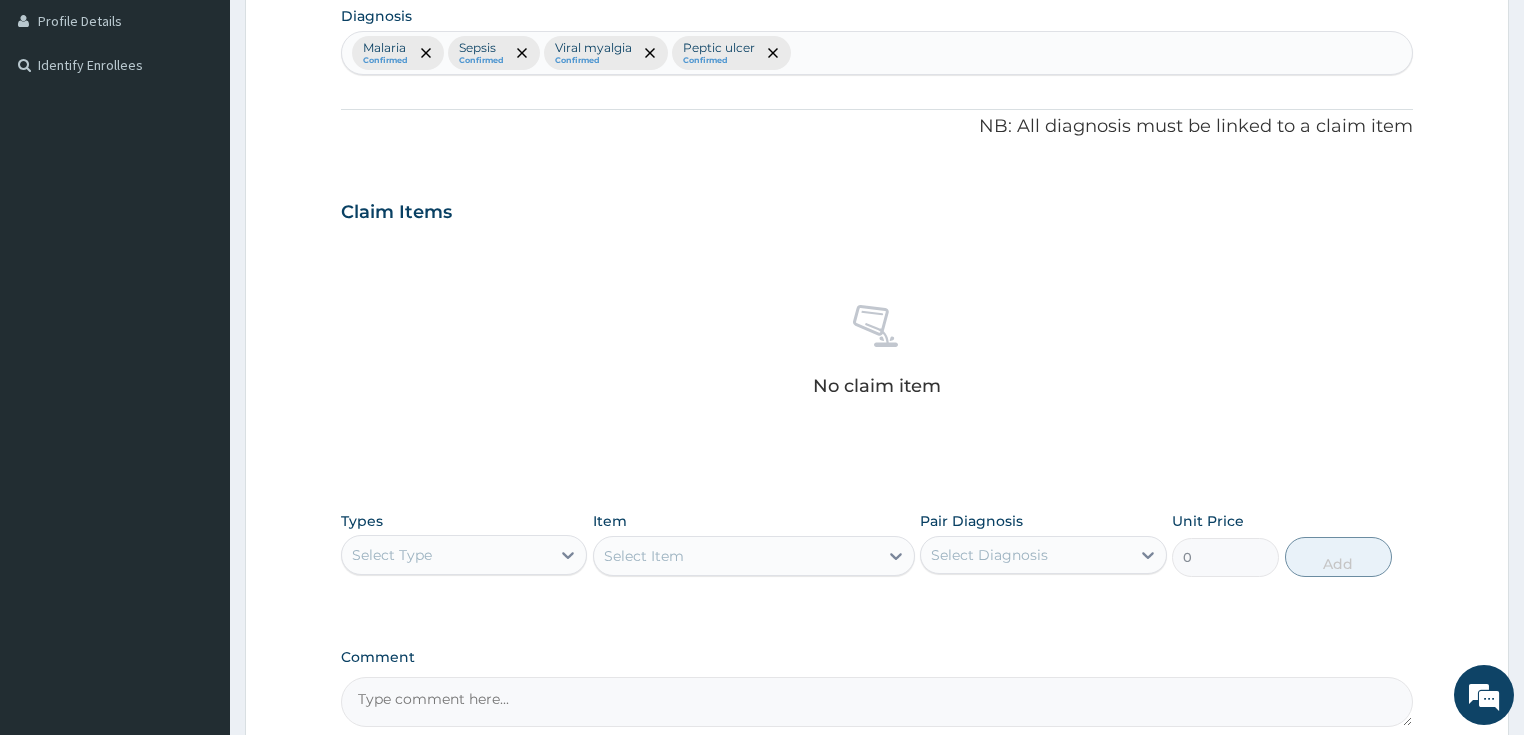 scroll, scrollTop: 643, scrollLeft: 0, axis: vertical 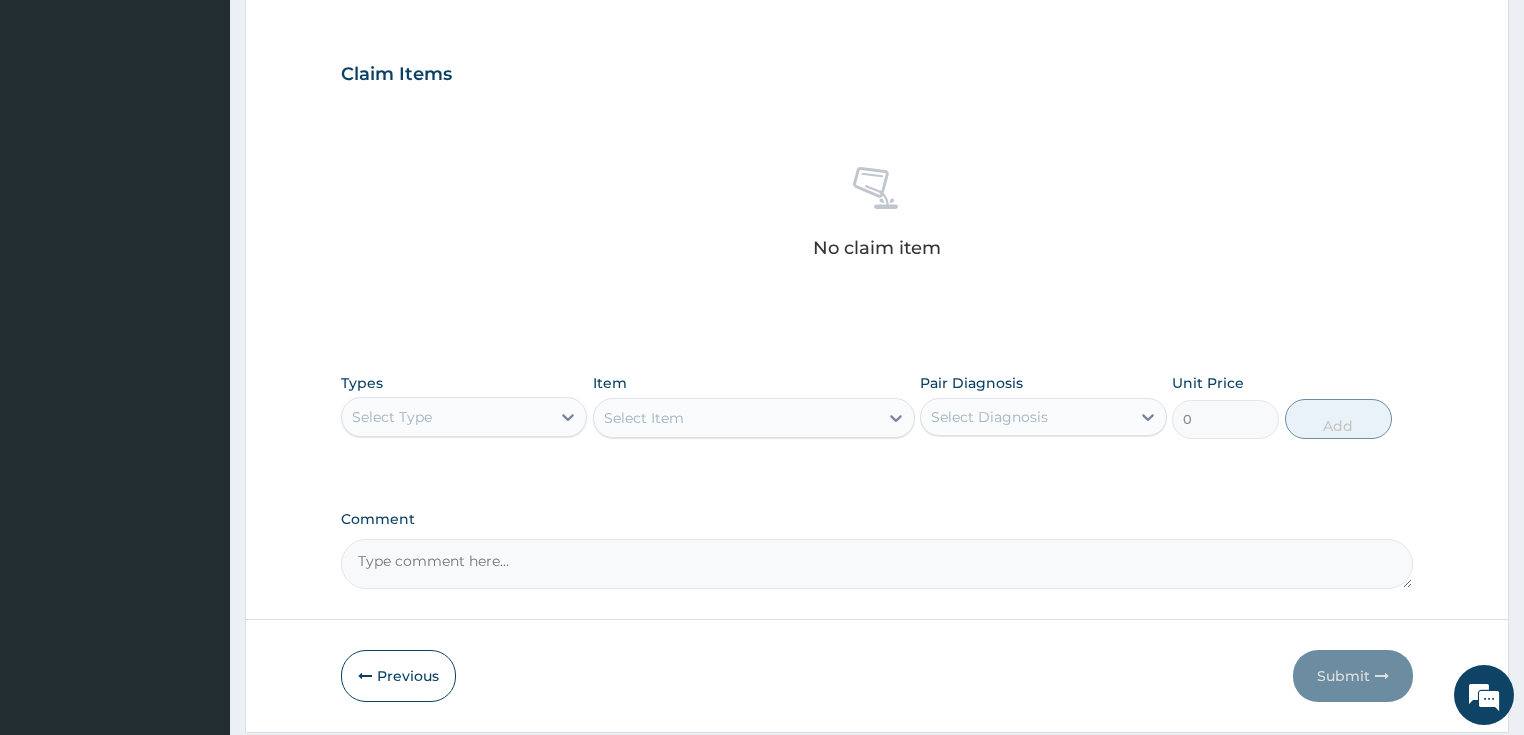 click on "Select Type" at bounding box center [446, 417] 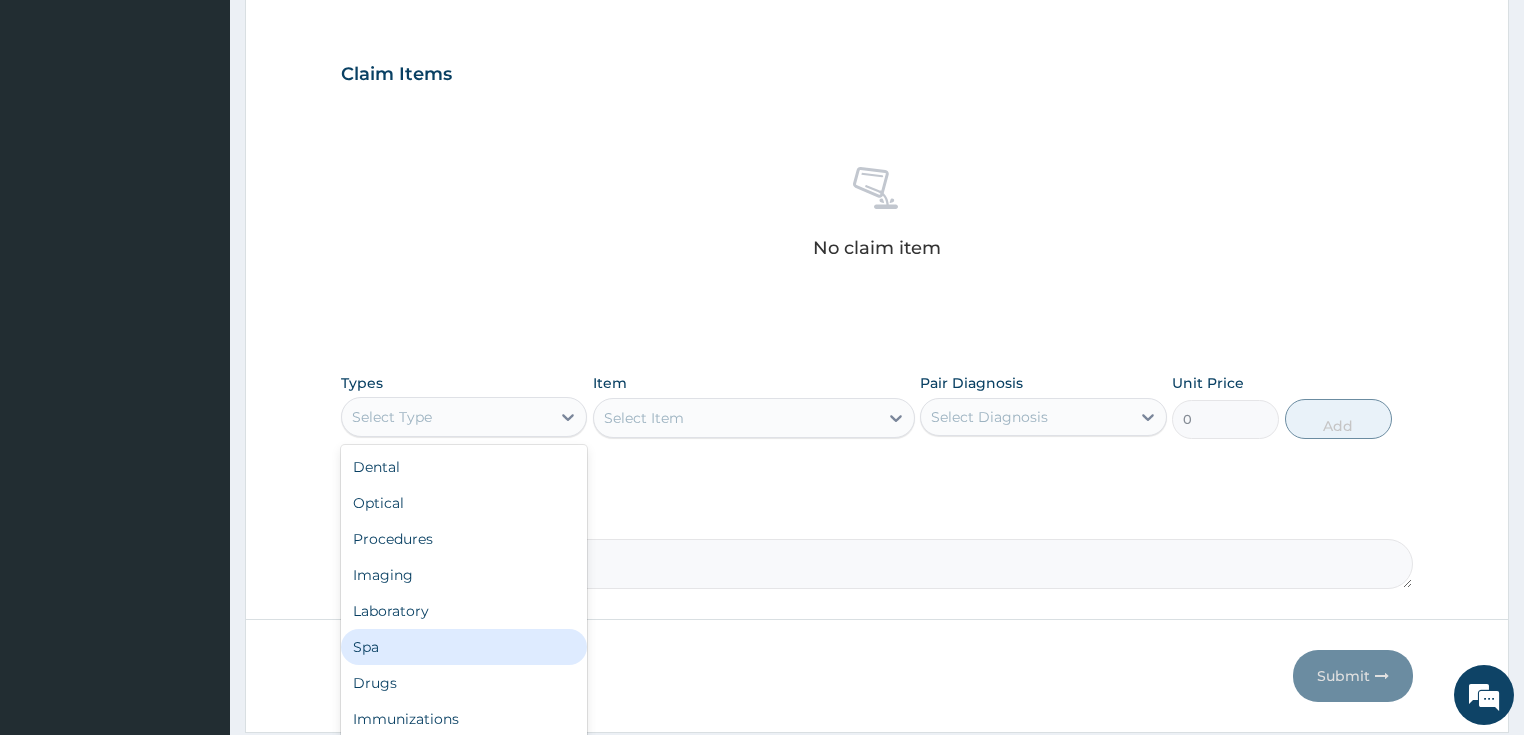 scroll, scrollTop: 68, scrollLeft: 0, axis: vertical 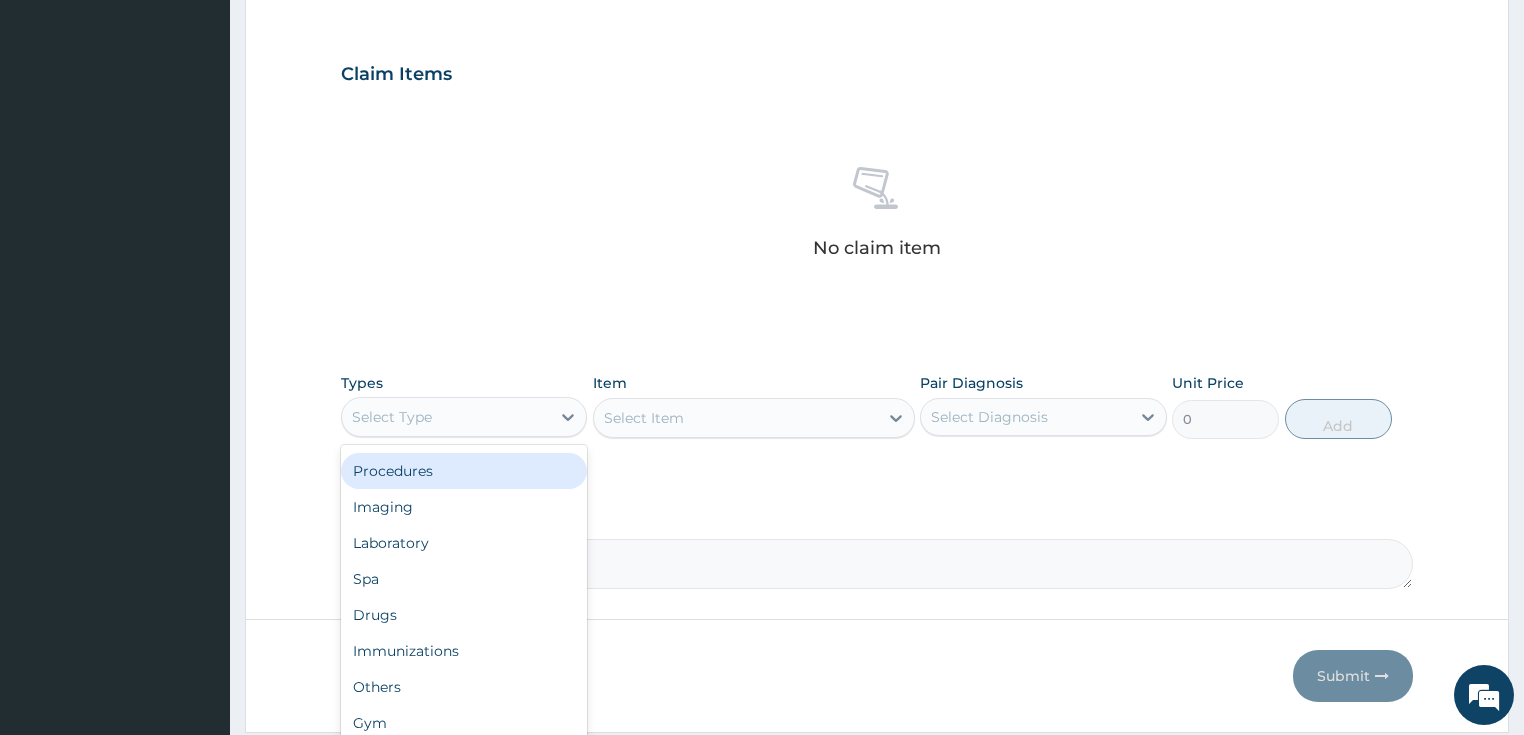 click on "Procedures" at bounding box center [464, 471] 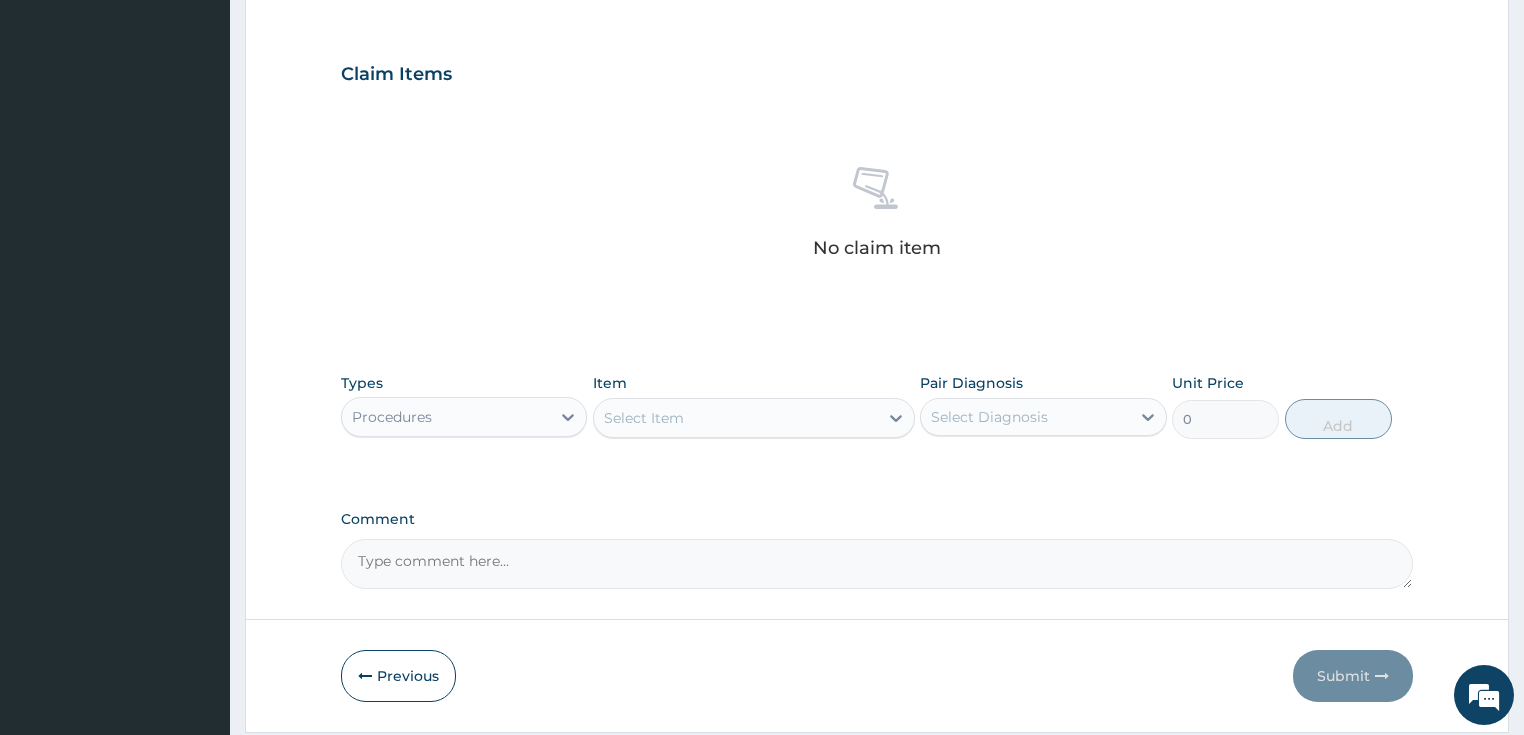click on "Select Item" at bounding box center [736, 418] 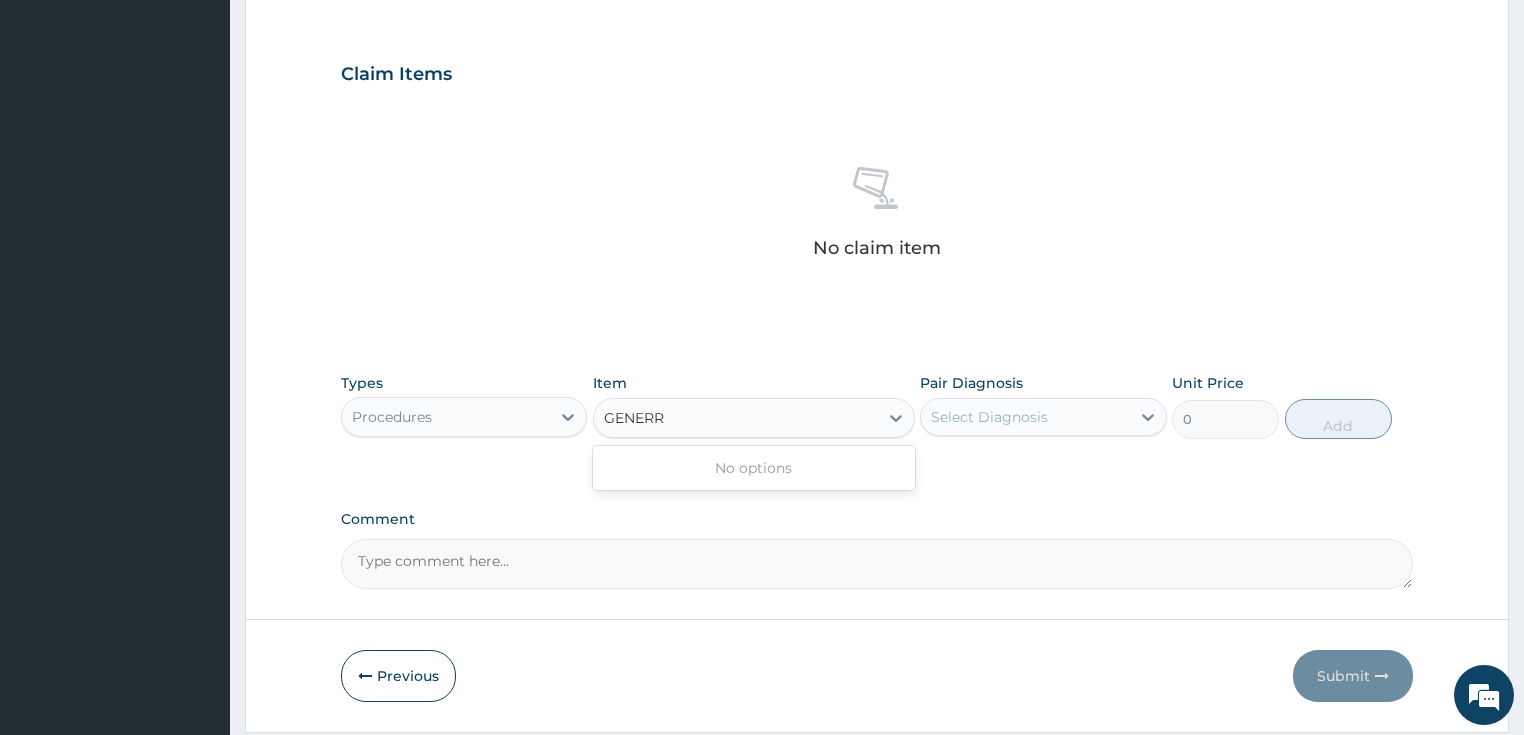 scroll, scrollTop: 0, scrollLeft: 0, axis: both 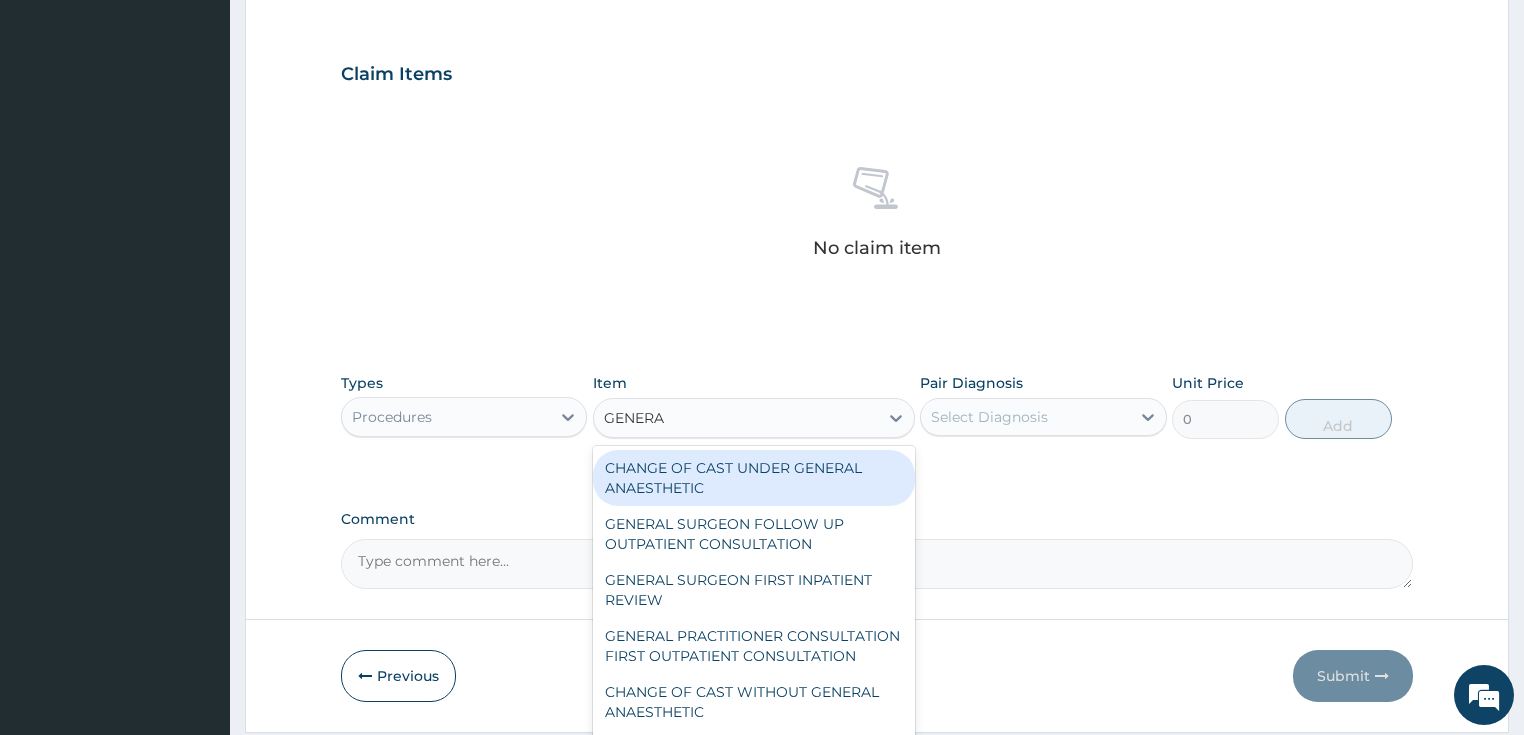 type on "GENERAL" 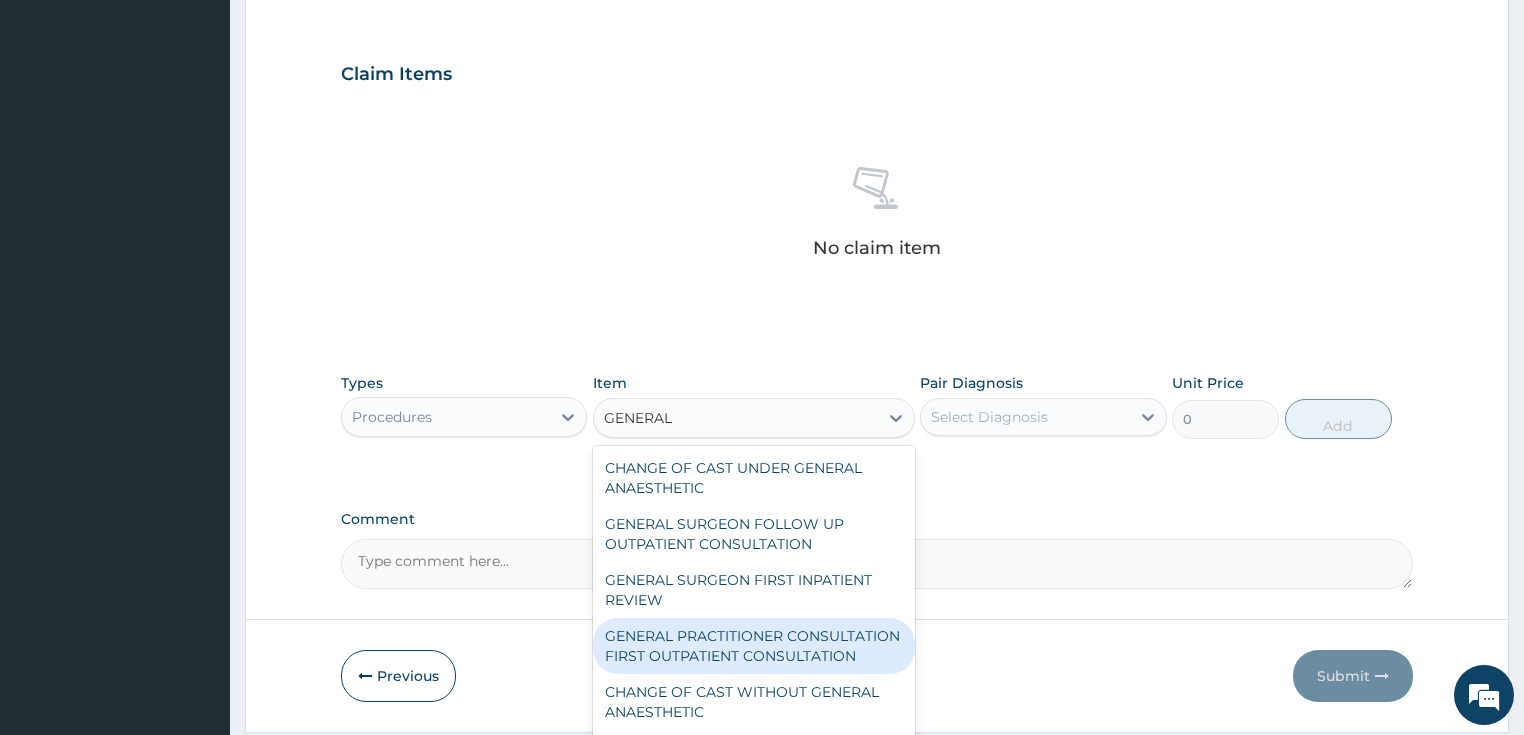 click on "GENERAL PRACTITIONER CONSULTATION FIRST OUTPATIENT CONSULTATION" at bounding box center (754, 646) 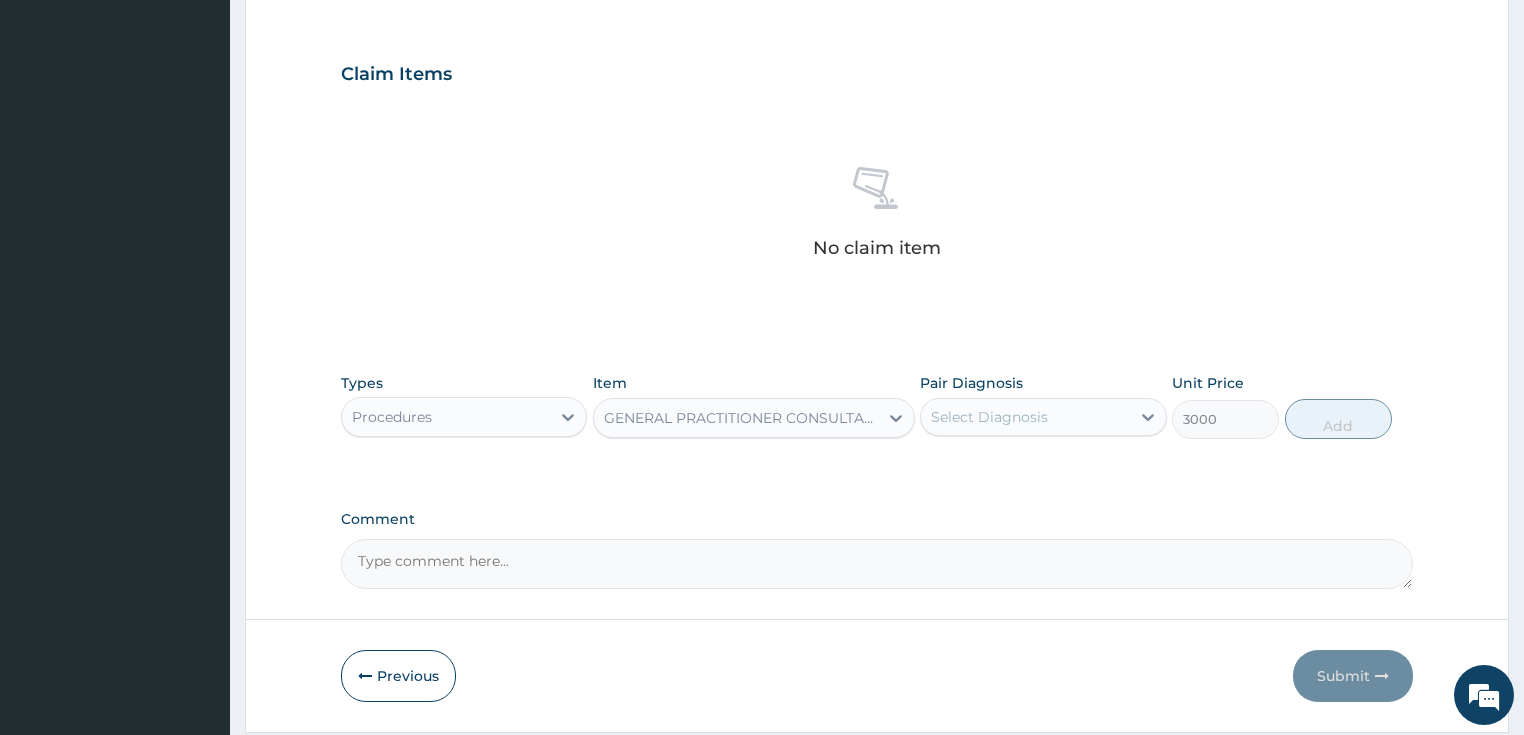 click on "Select Diagnosis" at bounding box center (989, 417) 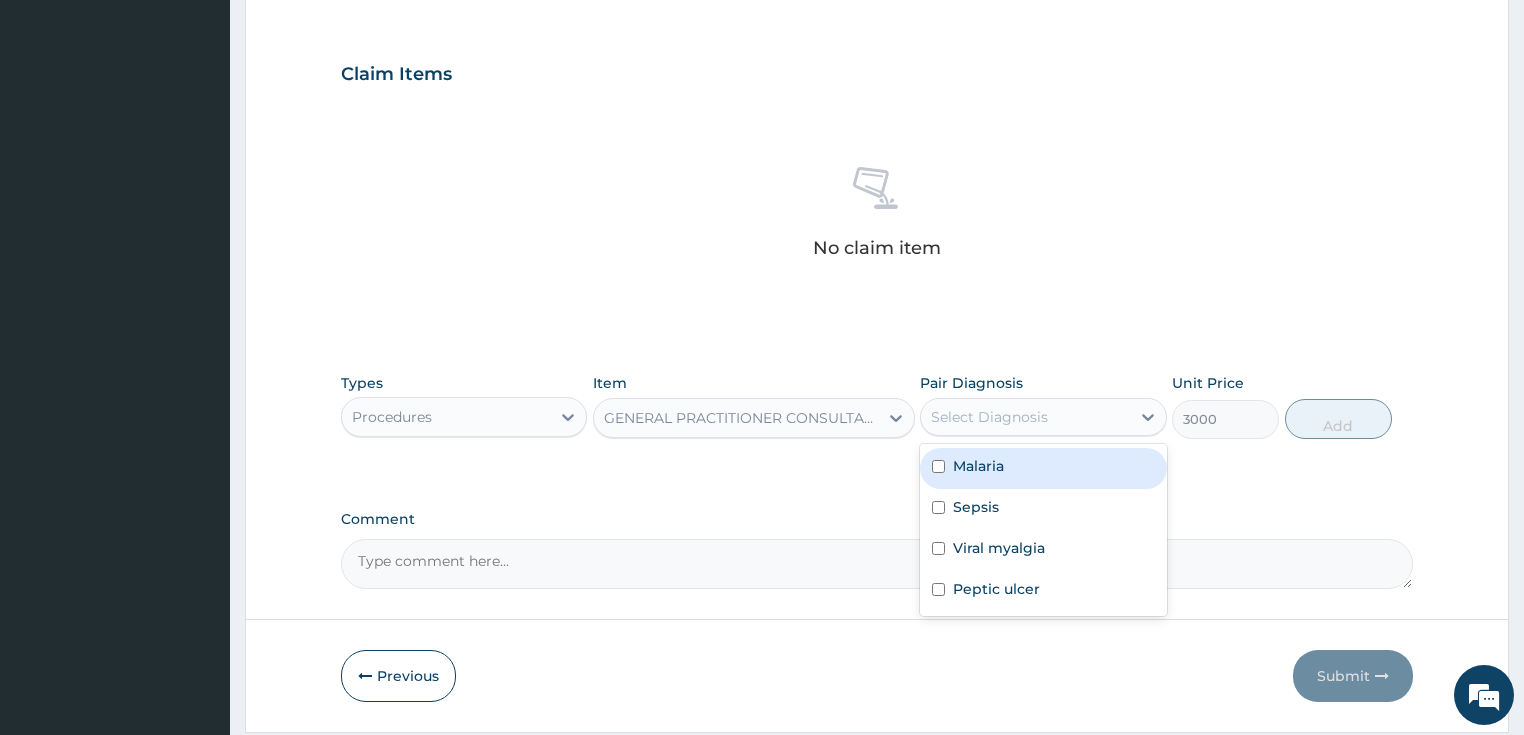 click on "Malaria" at bounding box center (978, 466) 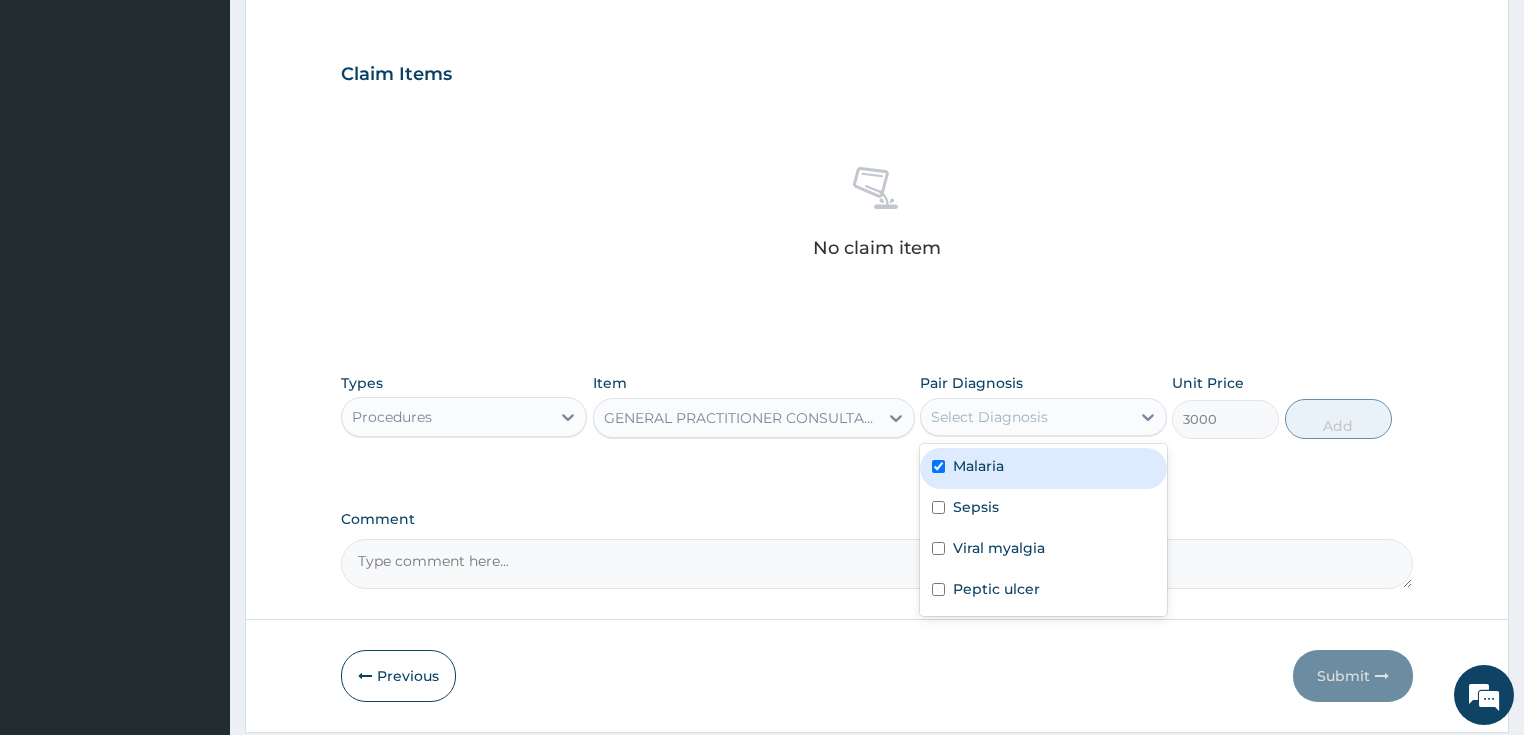 checkbox on "true" 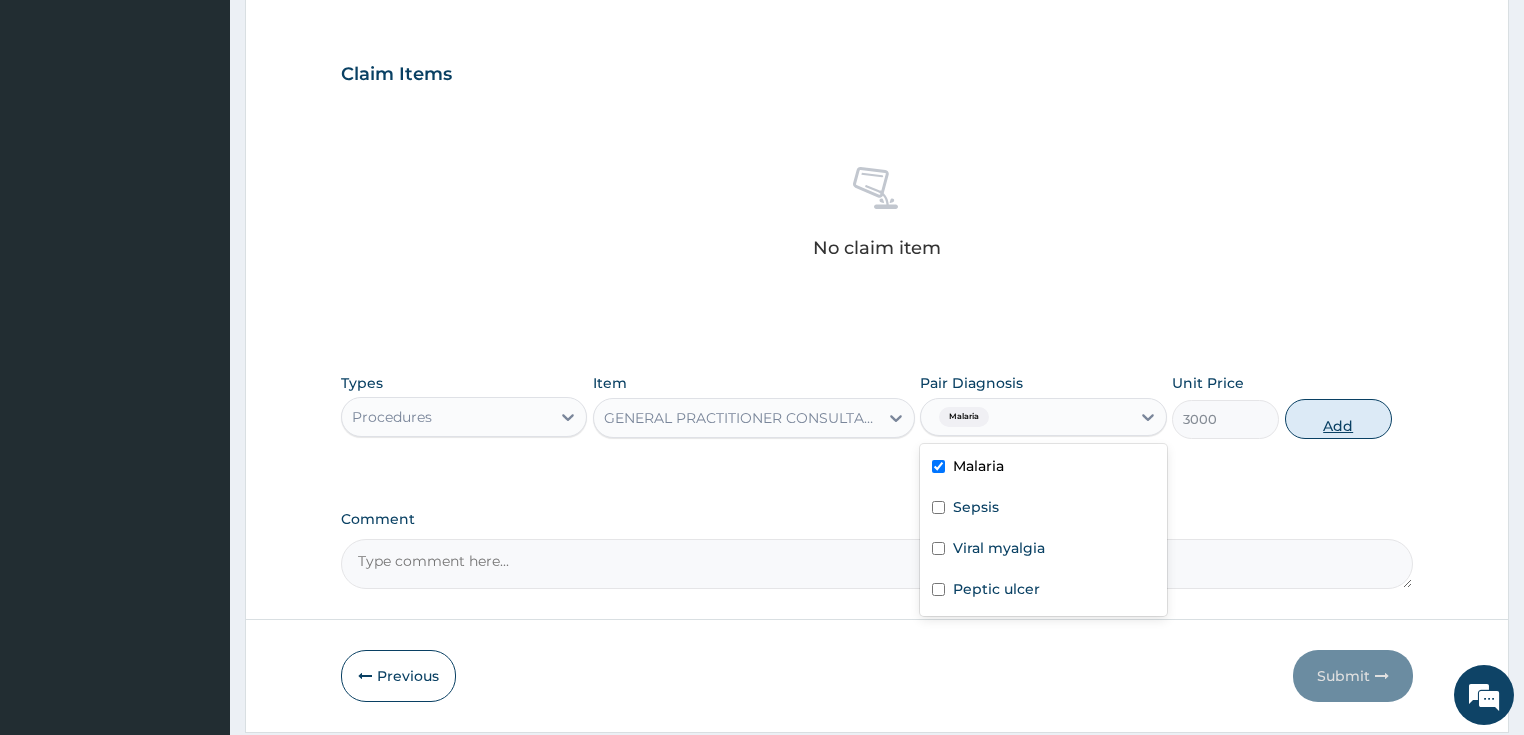 click on "Add" at bounding box center (1338, 419) 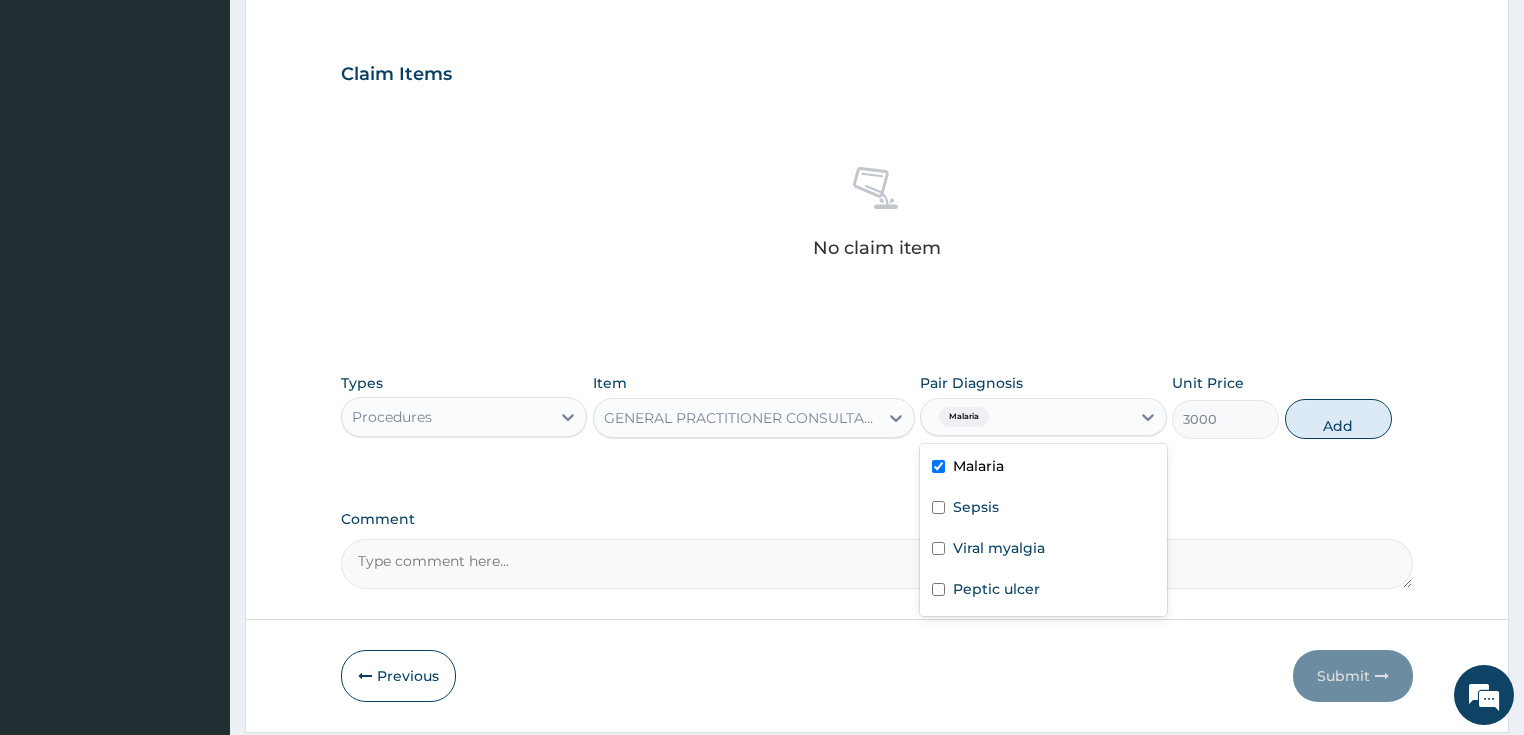 type on "0" 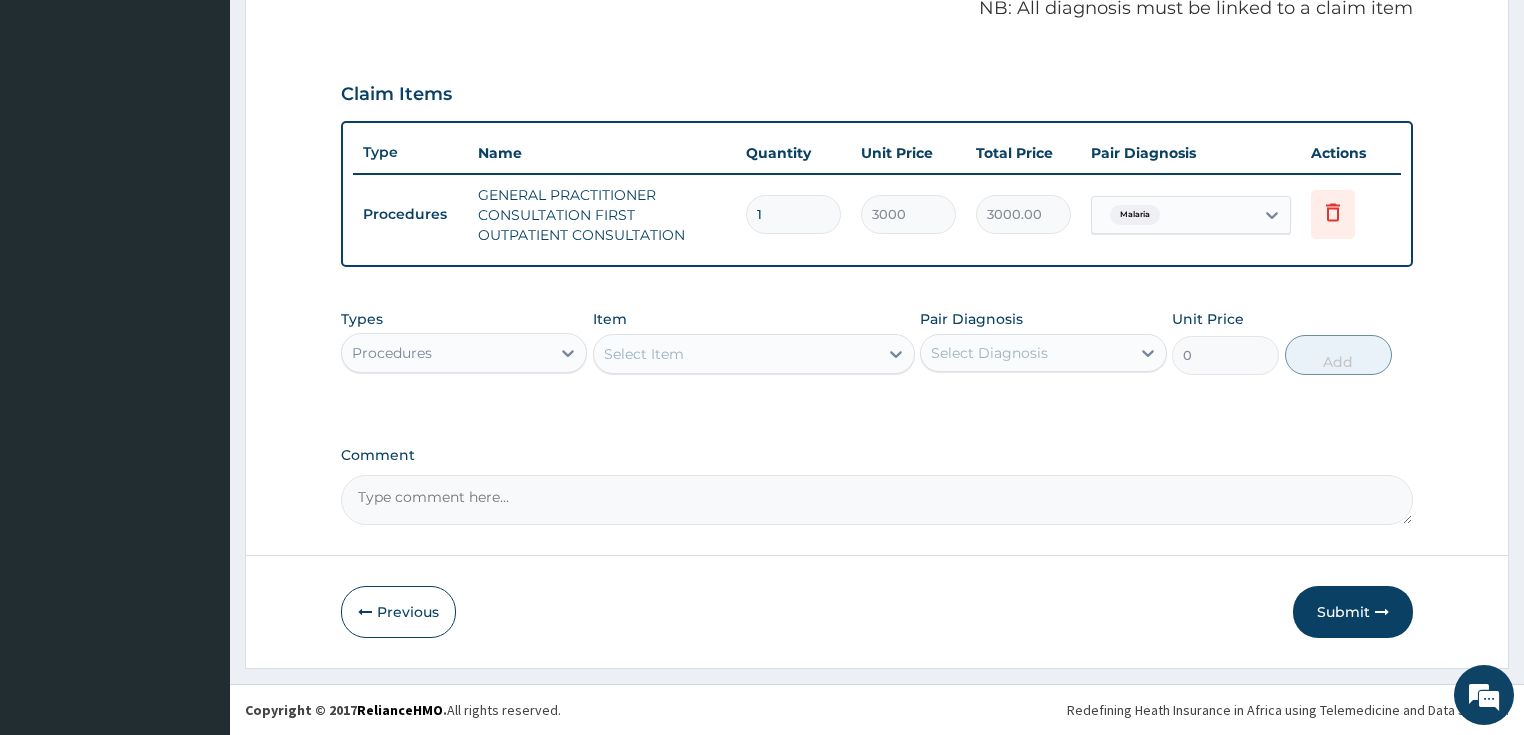 scroll, scrollTop: 620, scrollLeft: 0, axis: vertical 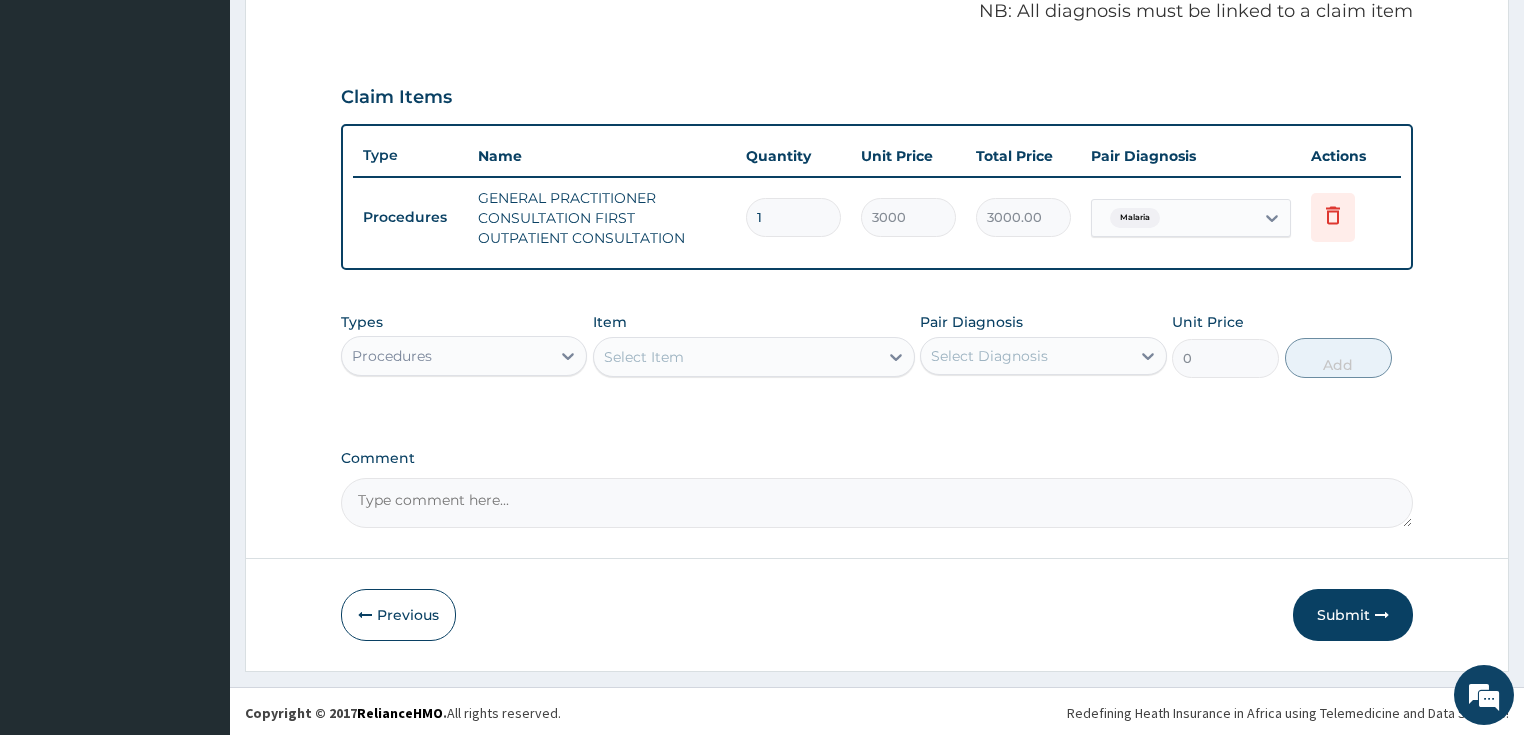 click on "Select Item" at bounding box center [644, 357] 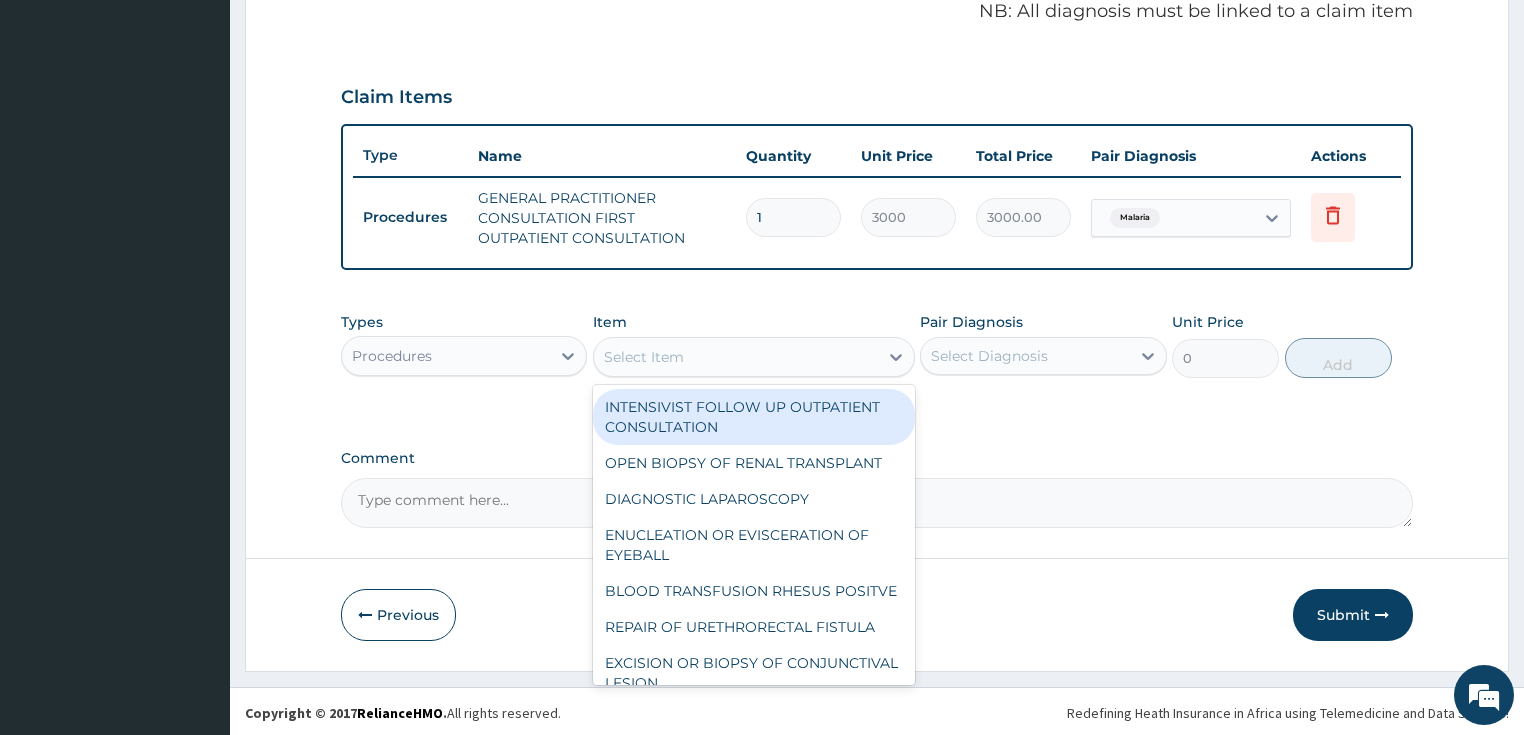 click on "Procedures" at bounding box center (446, 356) 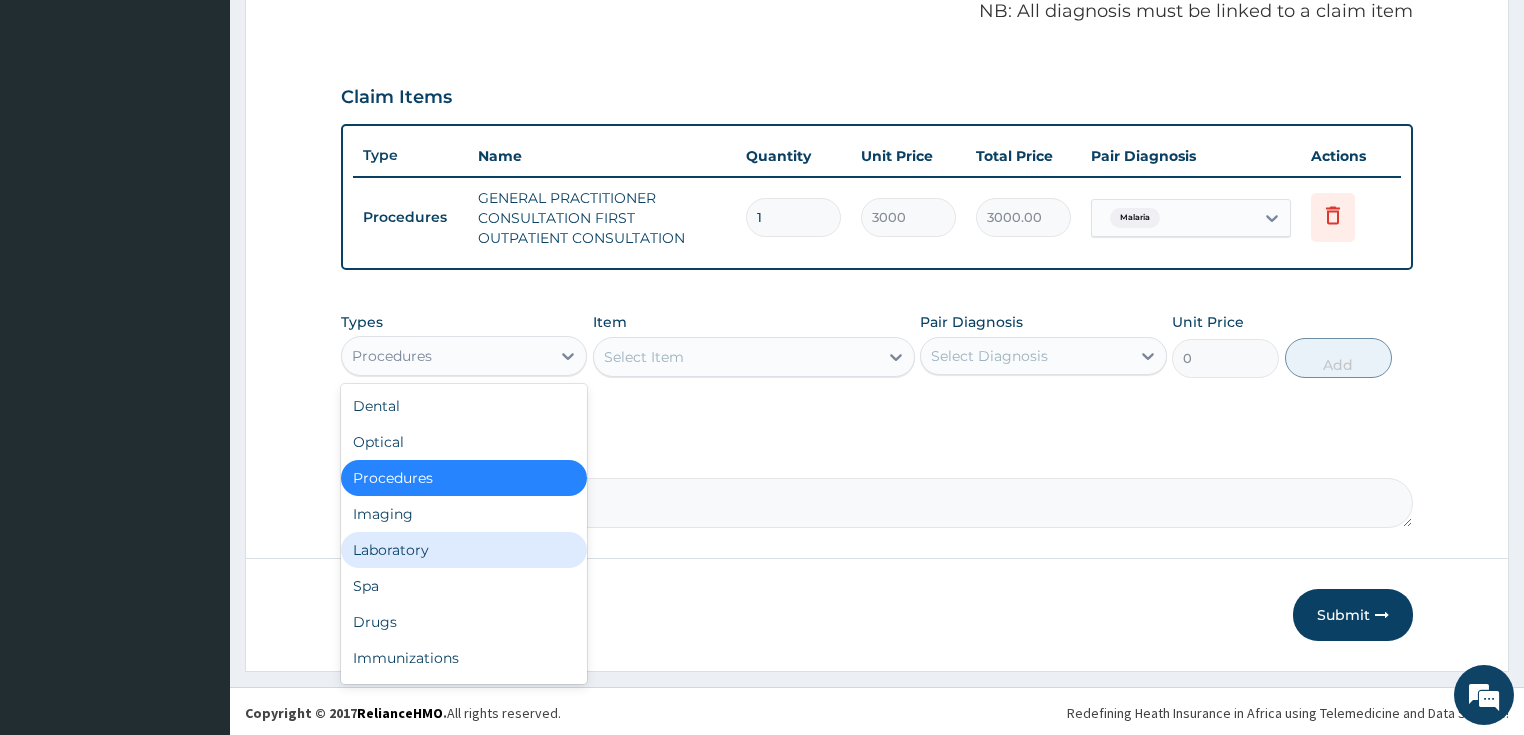 click on "Laboratory" at bounding box center (464, 550) 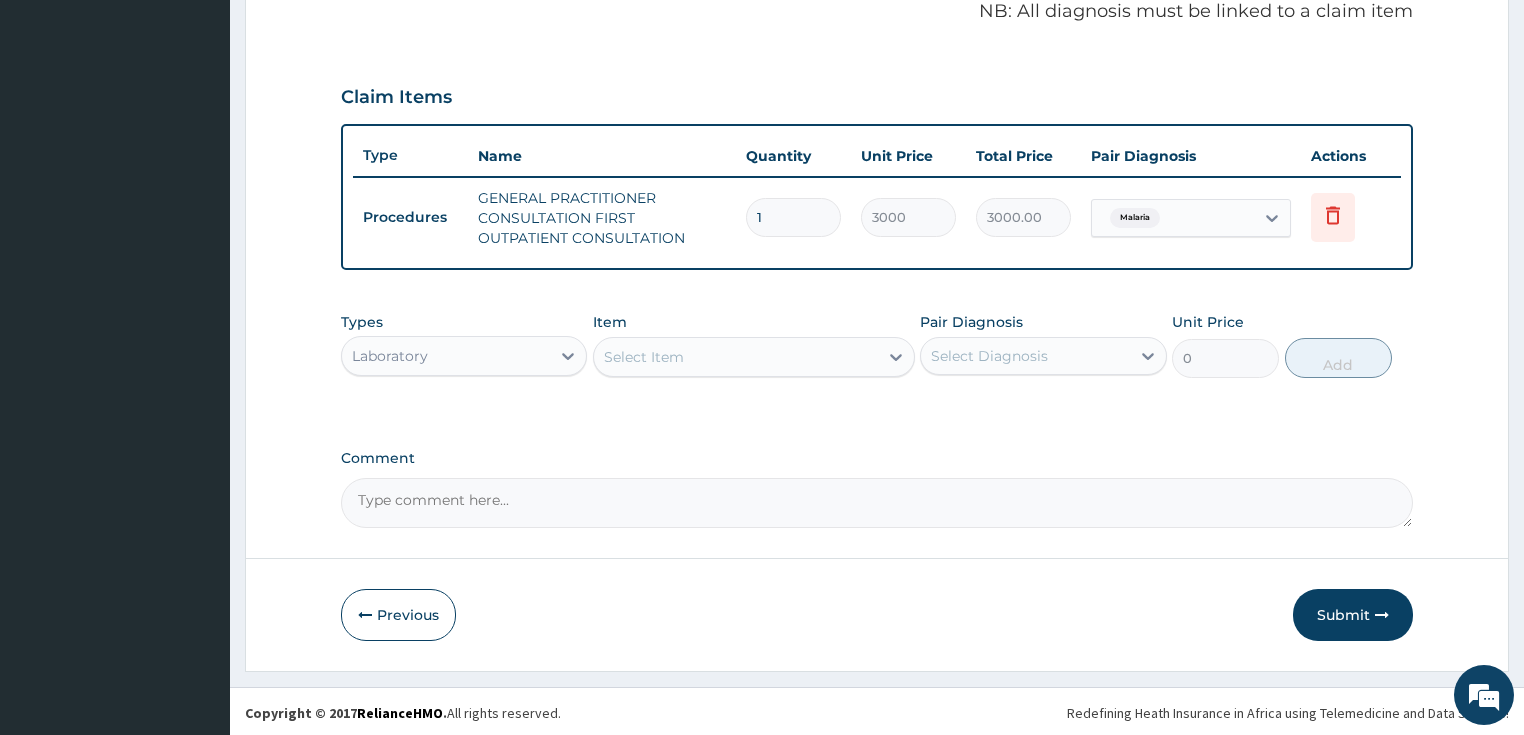 click on "Select Item" at bounding box center (736, 357) 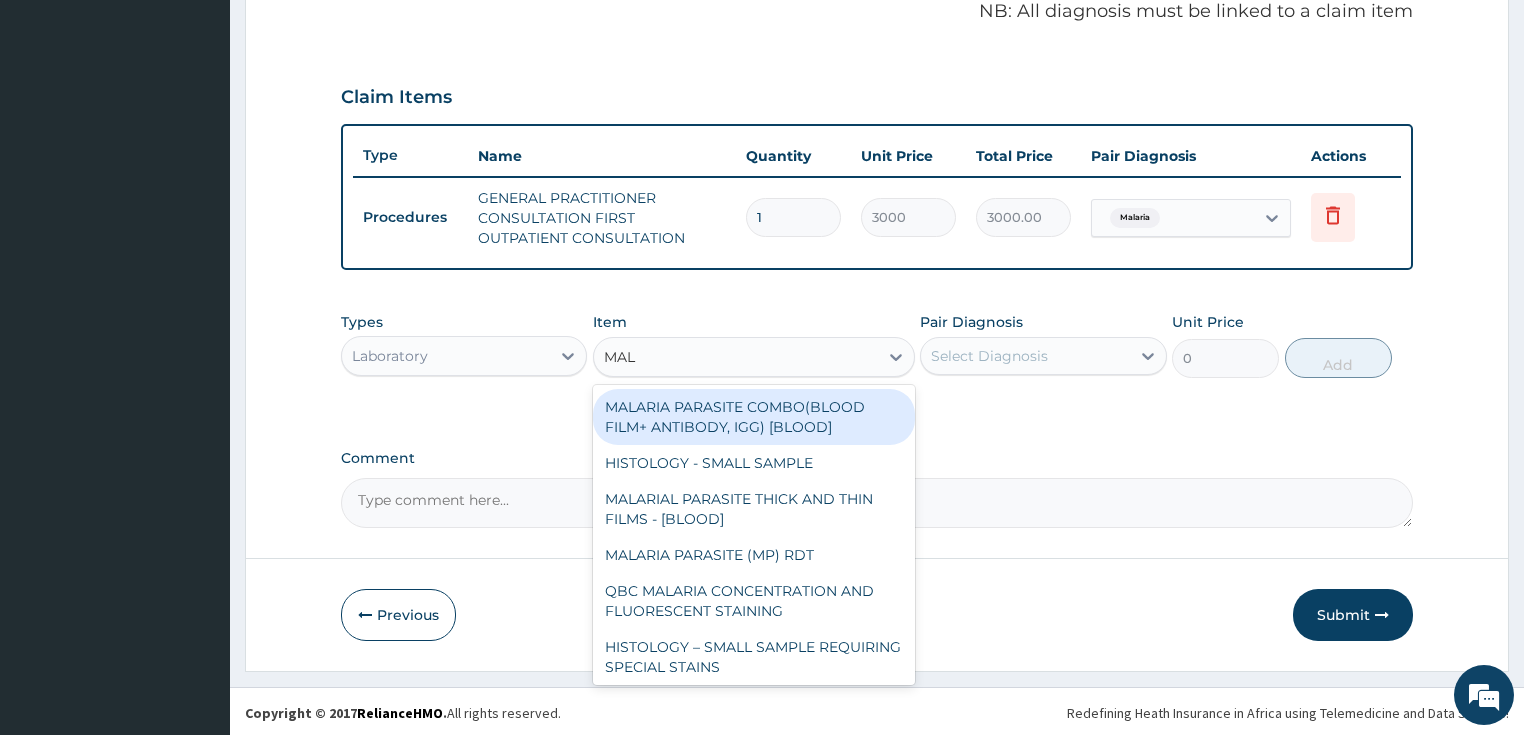 type on "MALA" 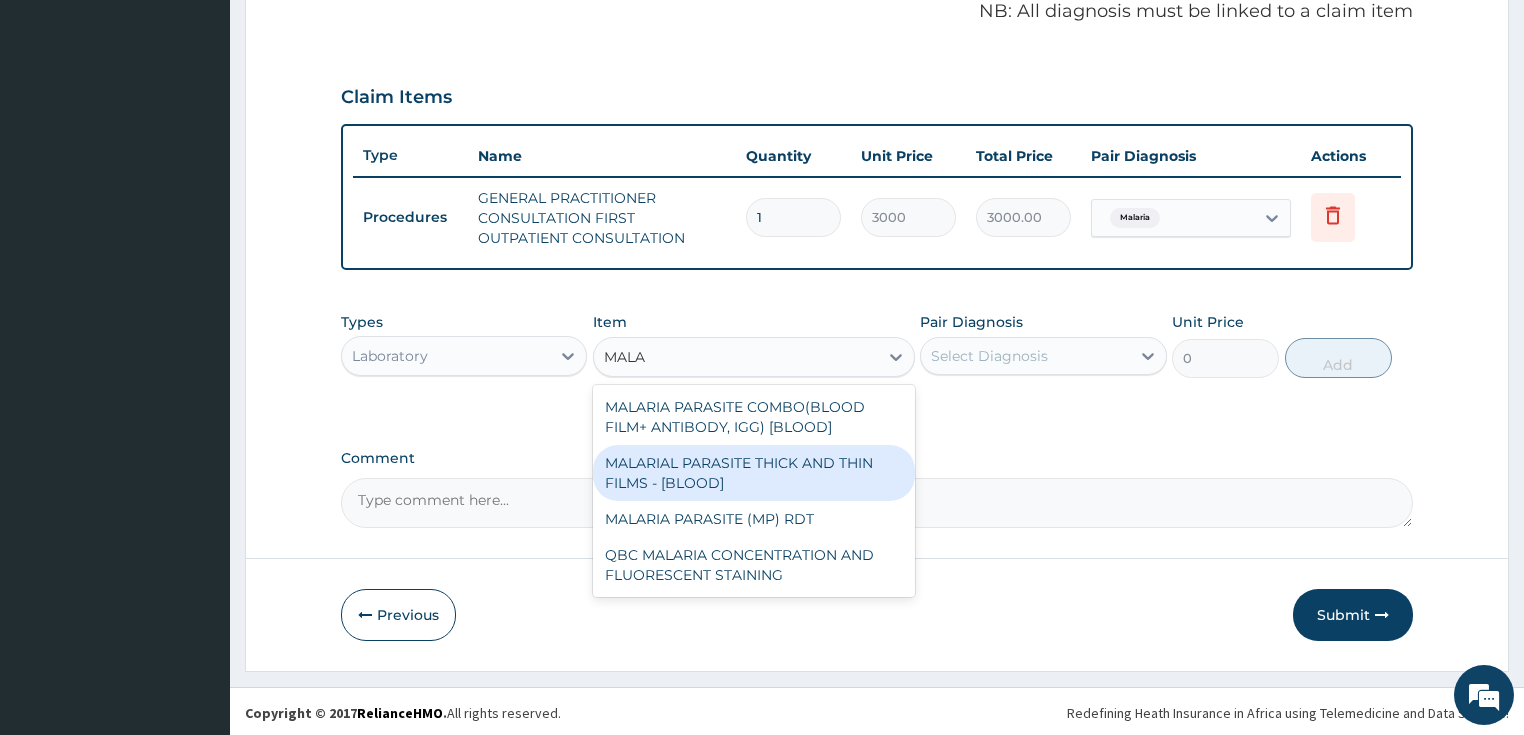 click on "MALARIAL PARASITE THICK AND THIN FILMS - [BLOOD]" at bounding box center (754, 473) 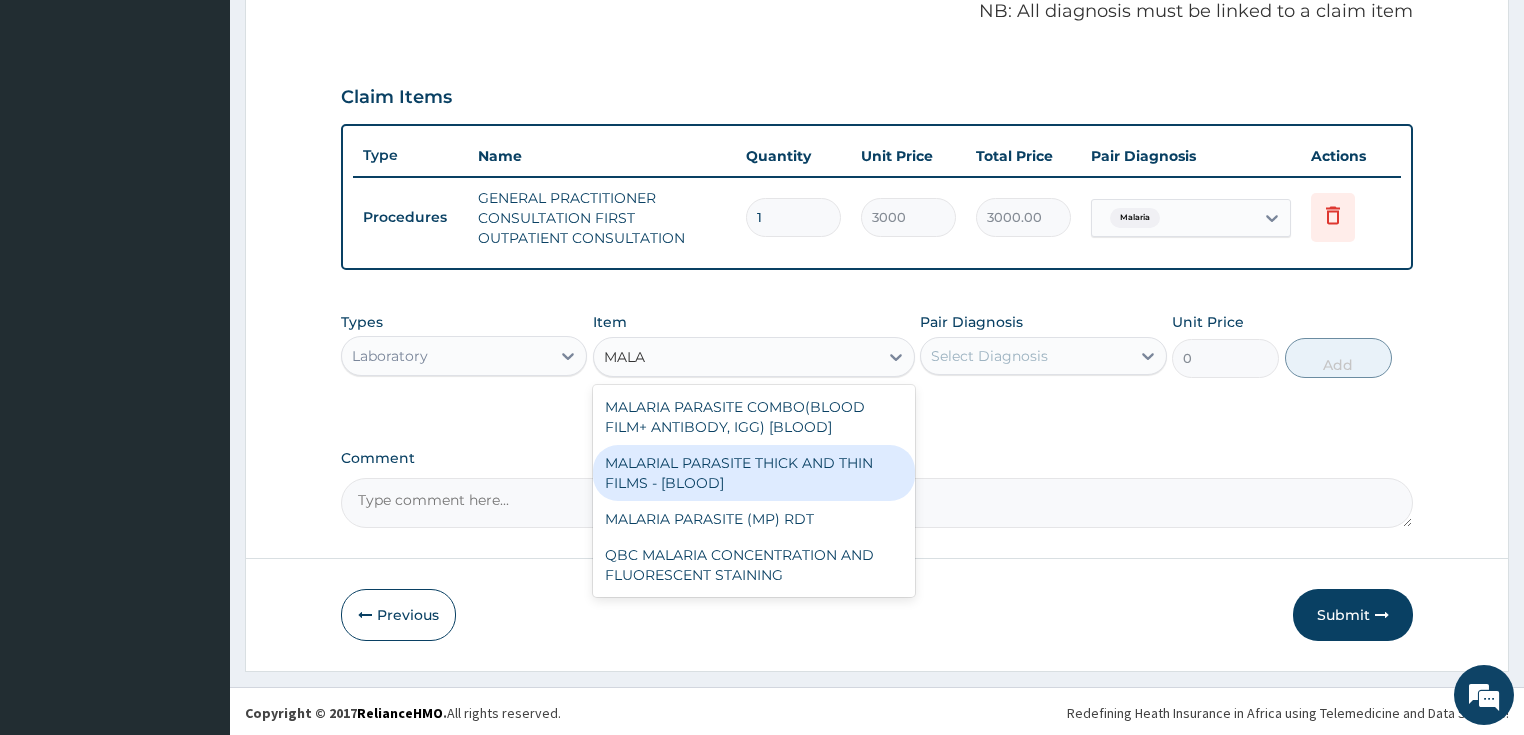 type 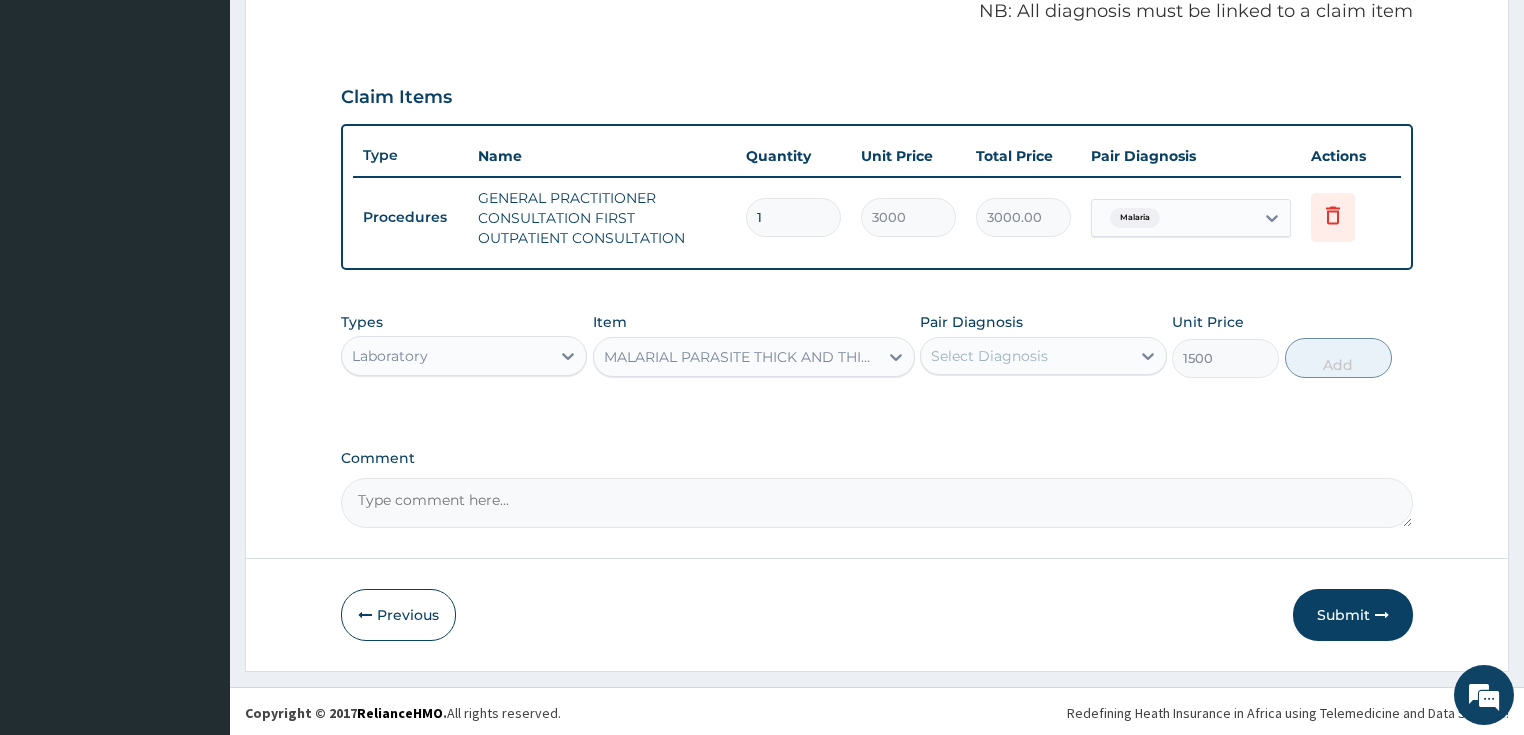 click on "Select Diagnosis" at bounding box center (989, 356) 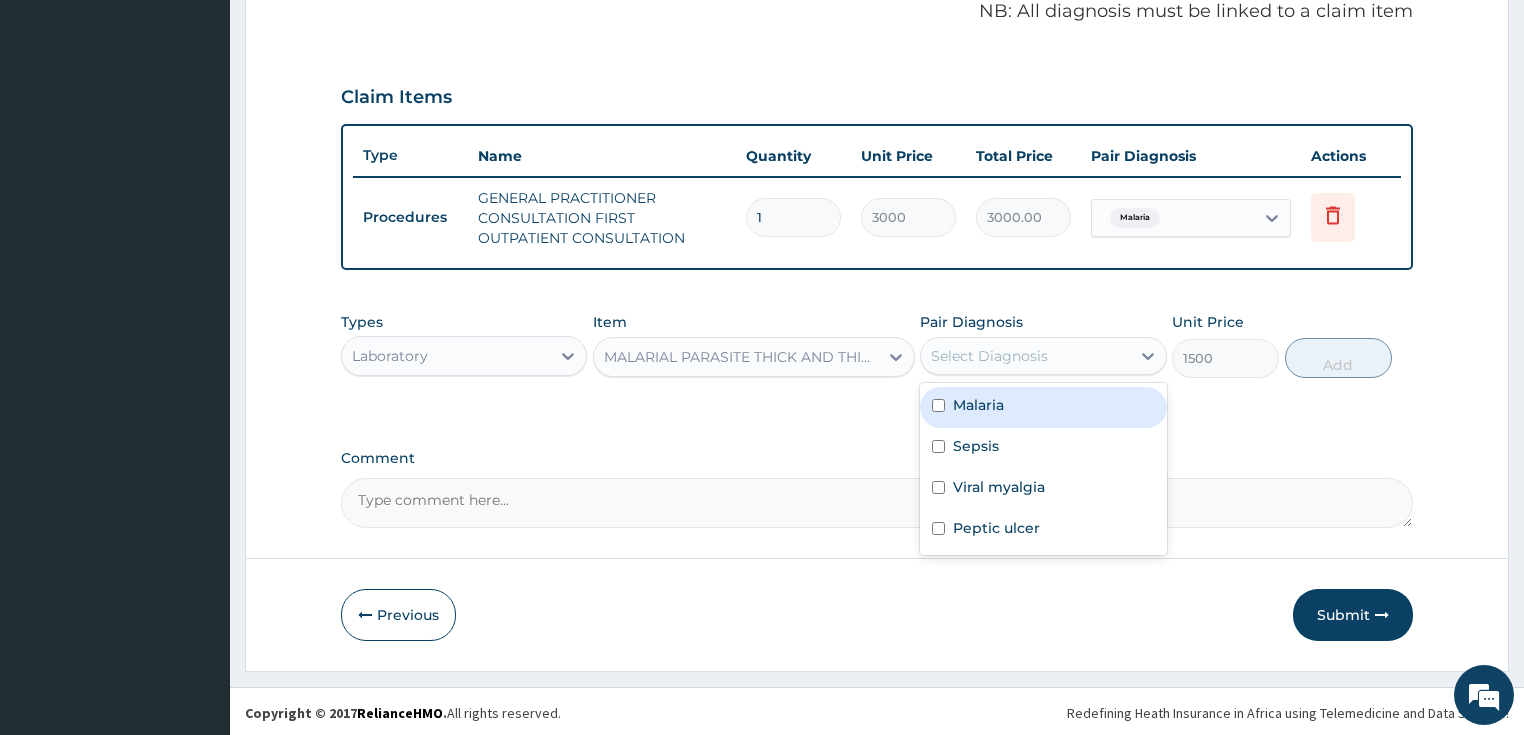 click on "Malaria" at bounding box center [978, 405] 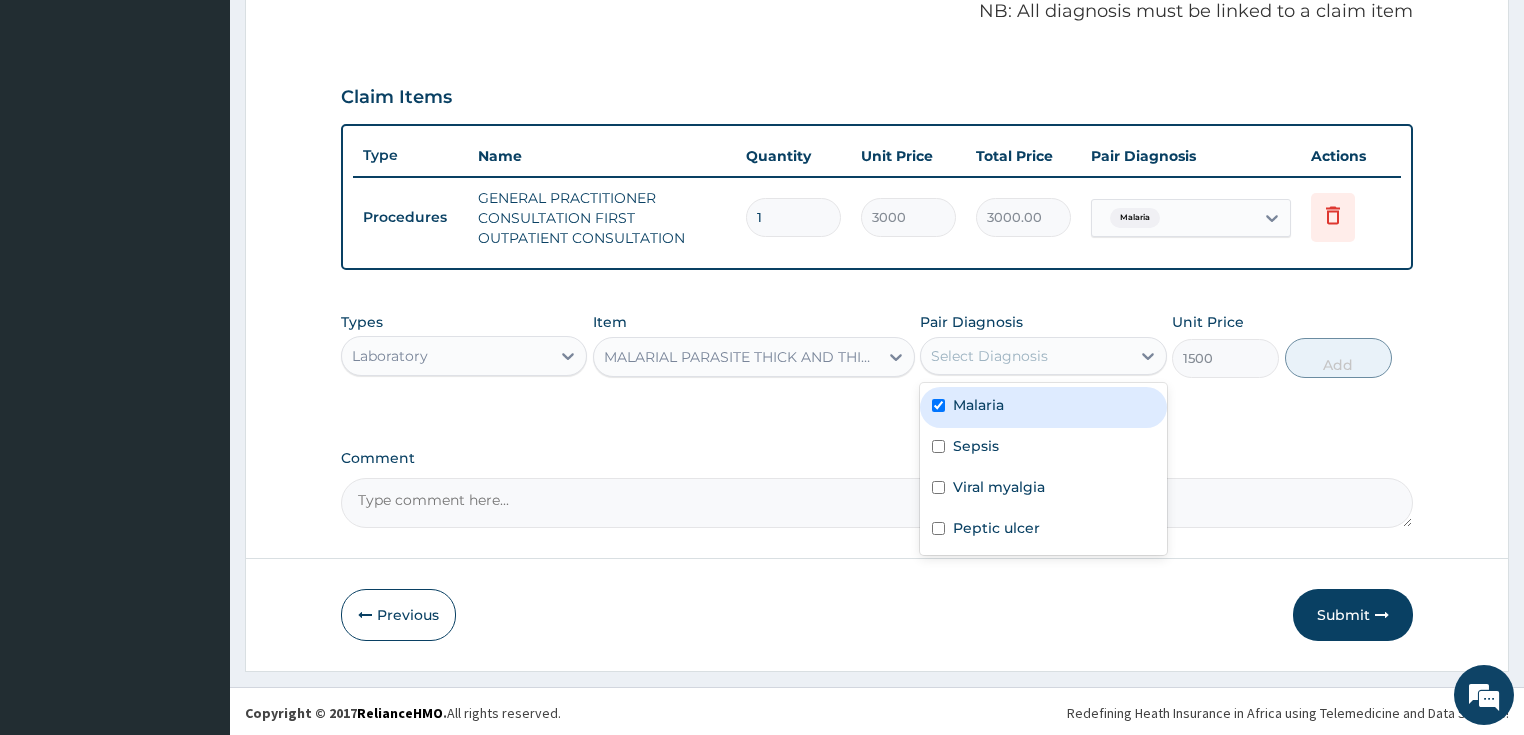 checkbox on "true" 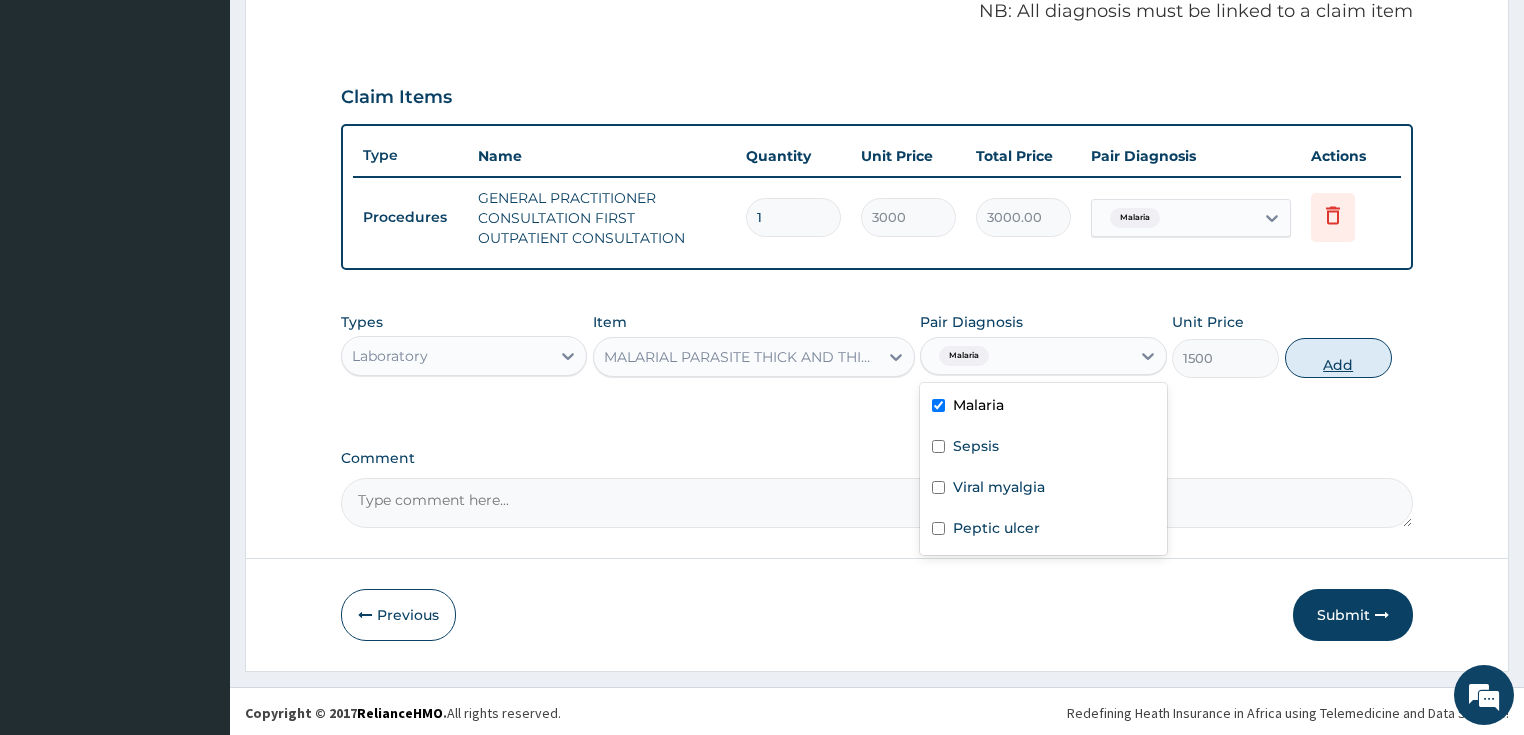 click on "Add" at bounding box center (1338, 358) 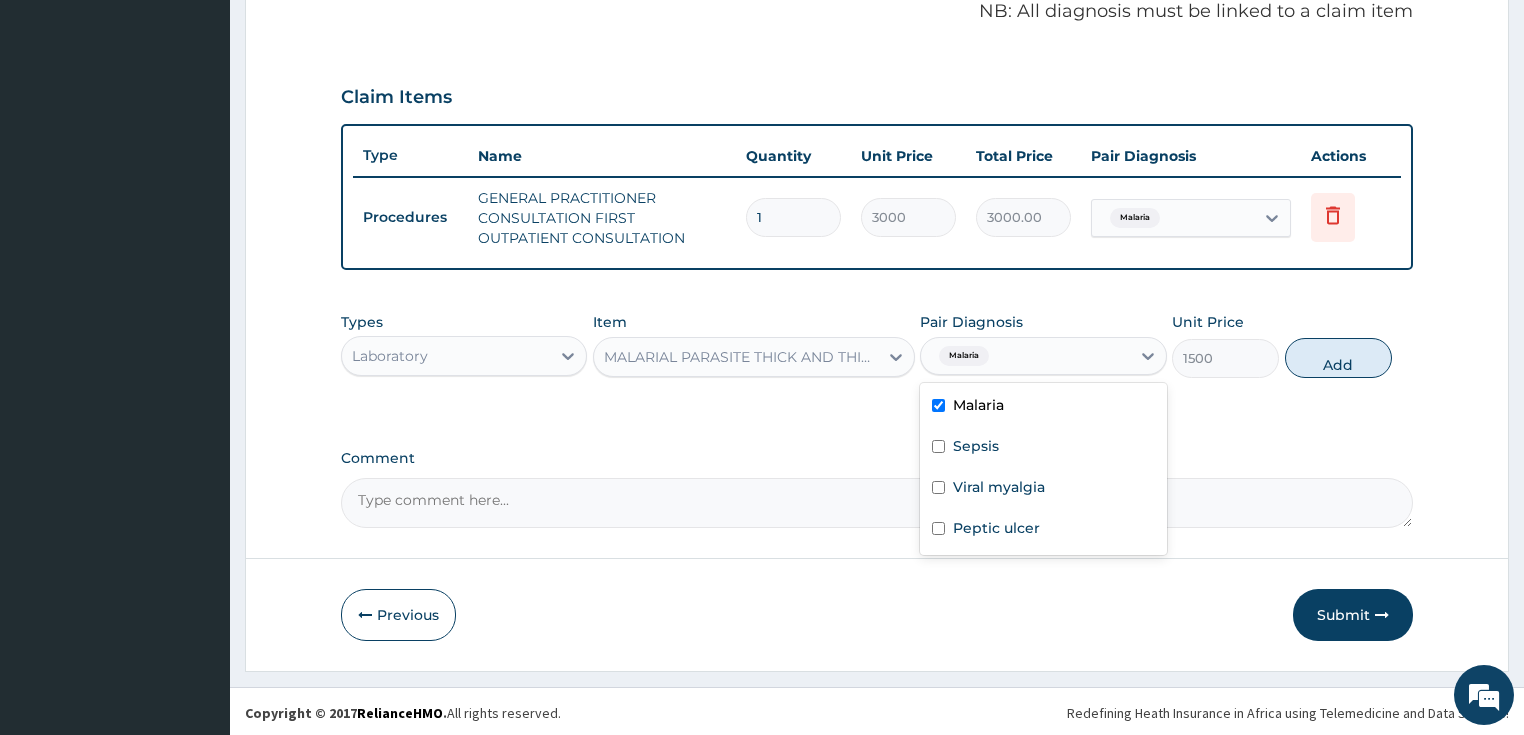 type on "0" 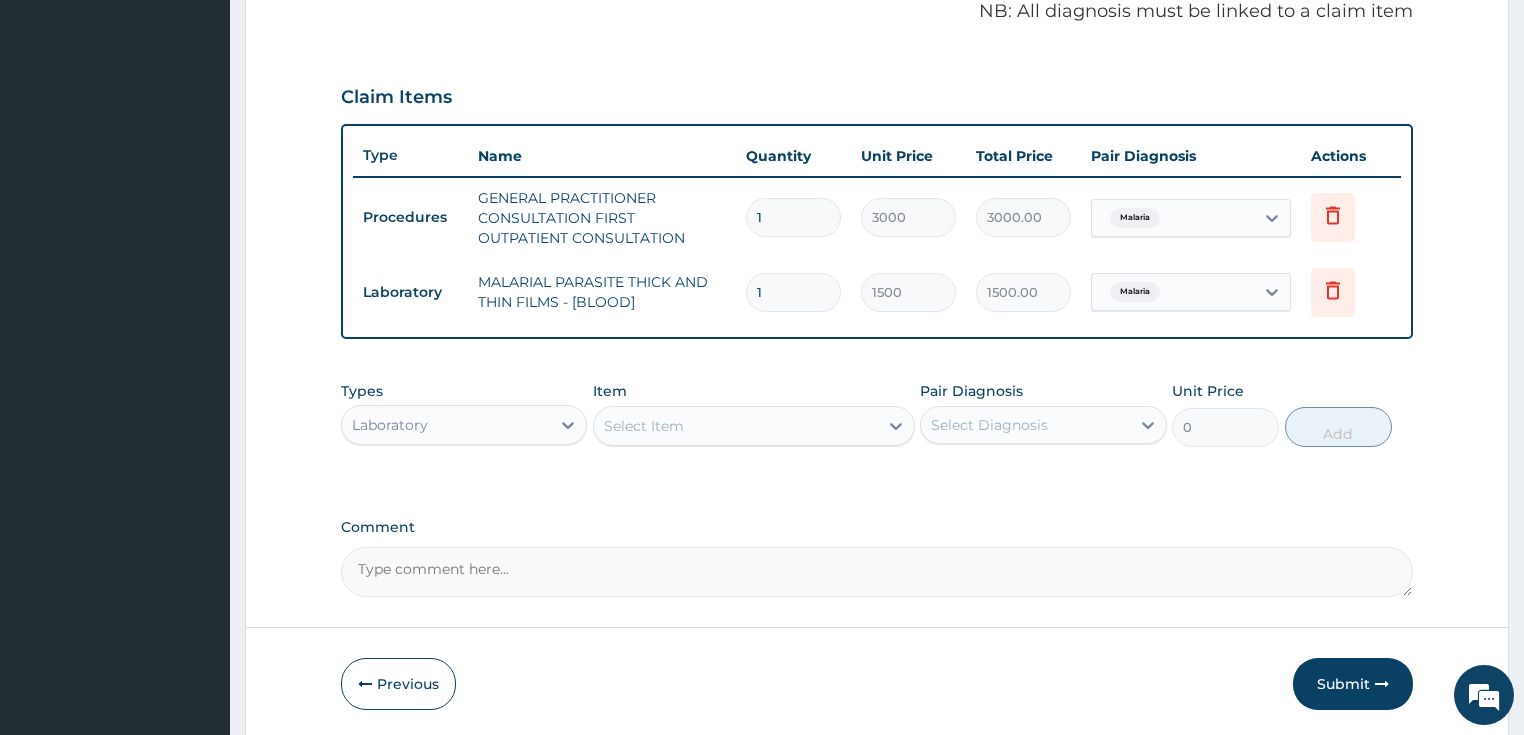 click on "Select Item" at bounding box center [736, 426] 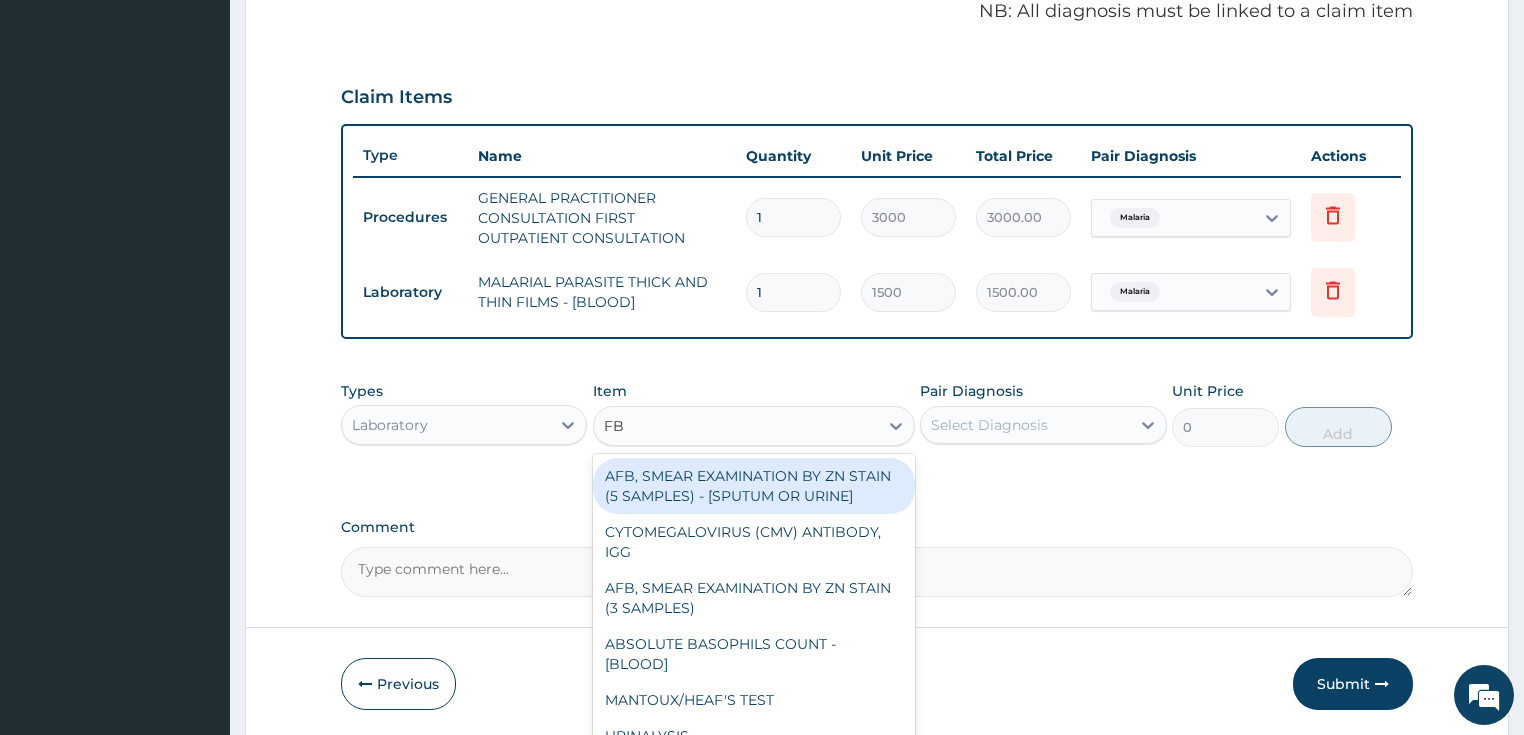 type on "FBC" 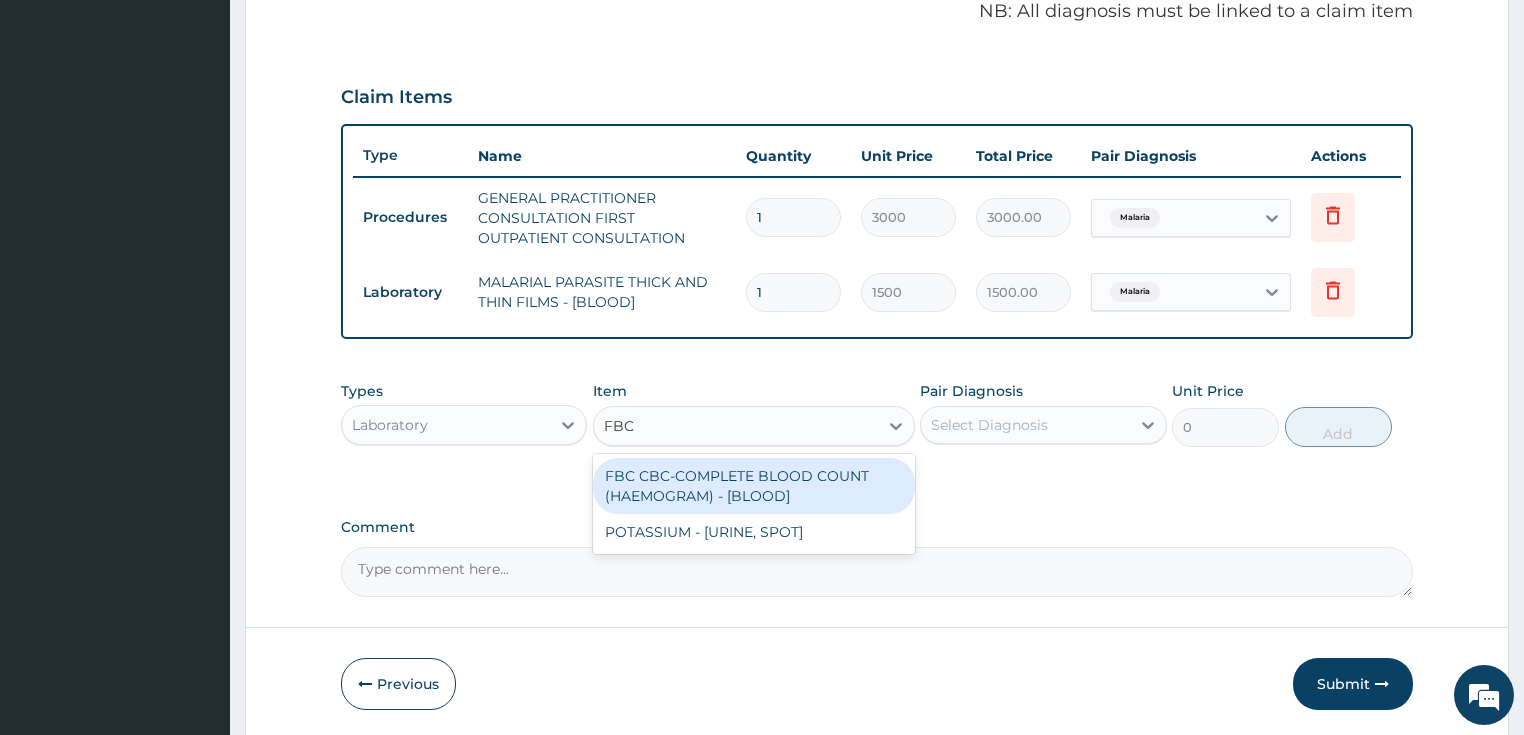 click on "FBC CBC-COMPLETE BLOOD COUNT (HAEMOGRAM) - [BLOOD]" at bounding box center (754, 486) 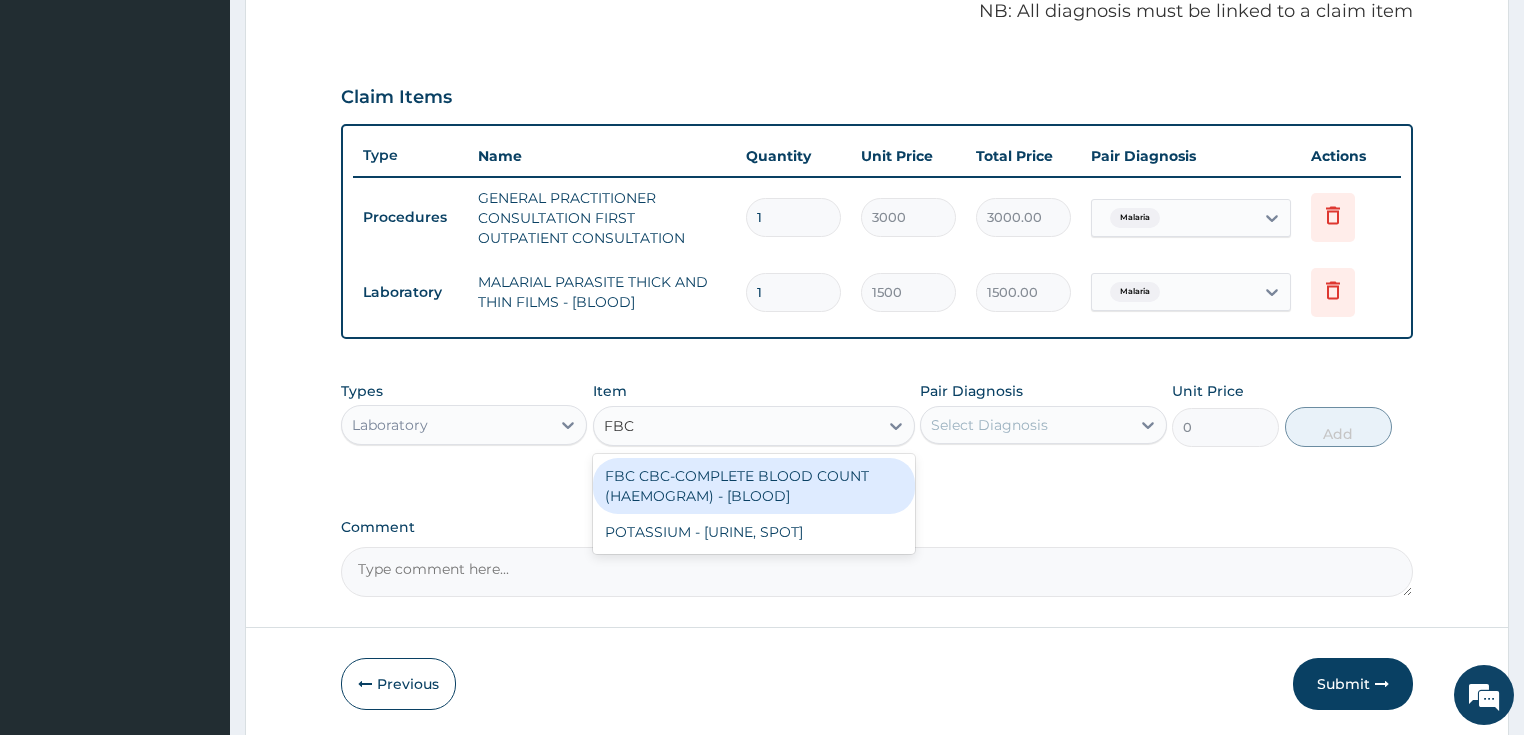 type 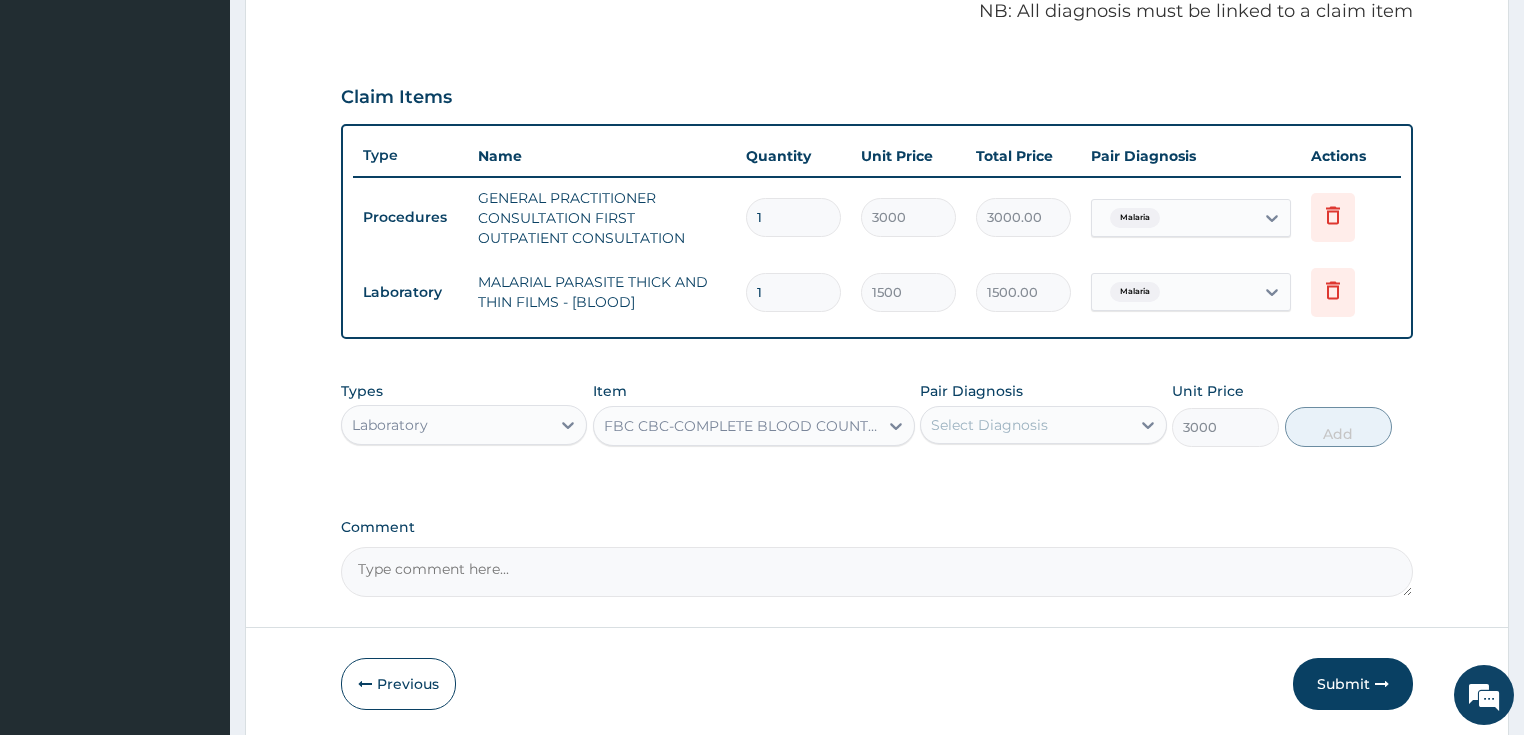 click on "Select Diagnosis" at bounding box center (1025, 425) 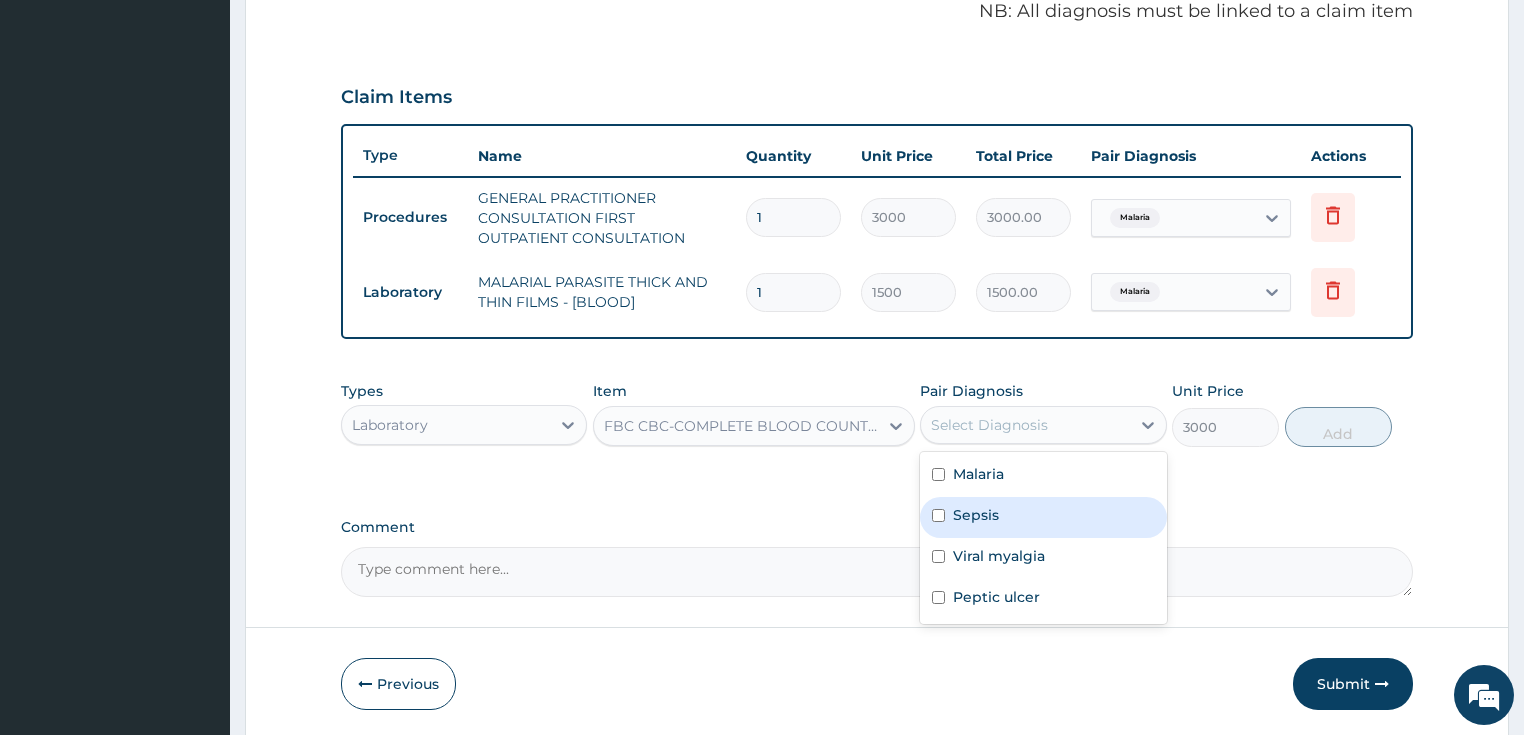 drag, startPoint x: 974, startPoint y: 512, endPoint x: 1056, endPoint y: 478, distance: 88.76936 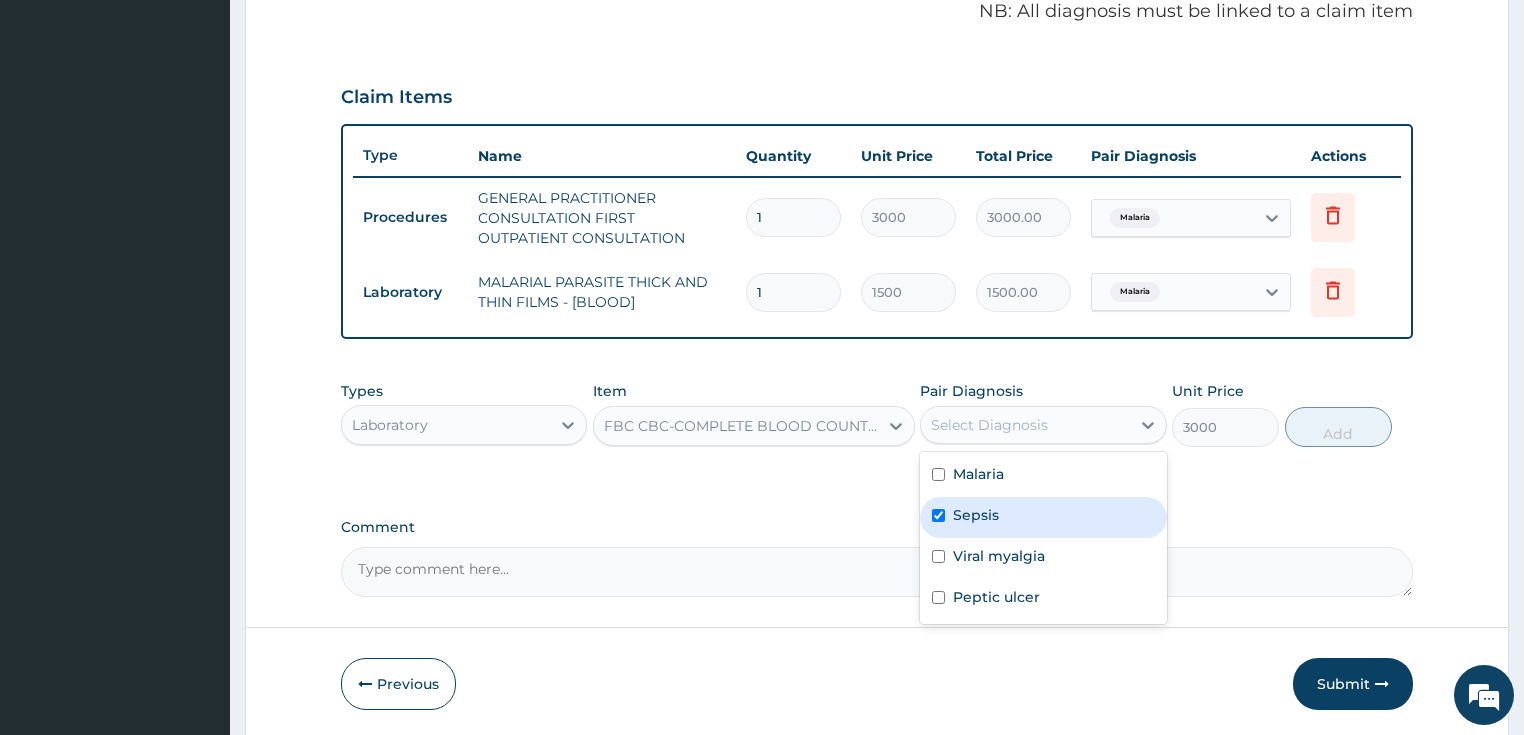 checkbox on "true" 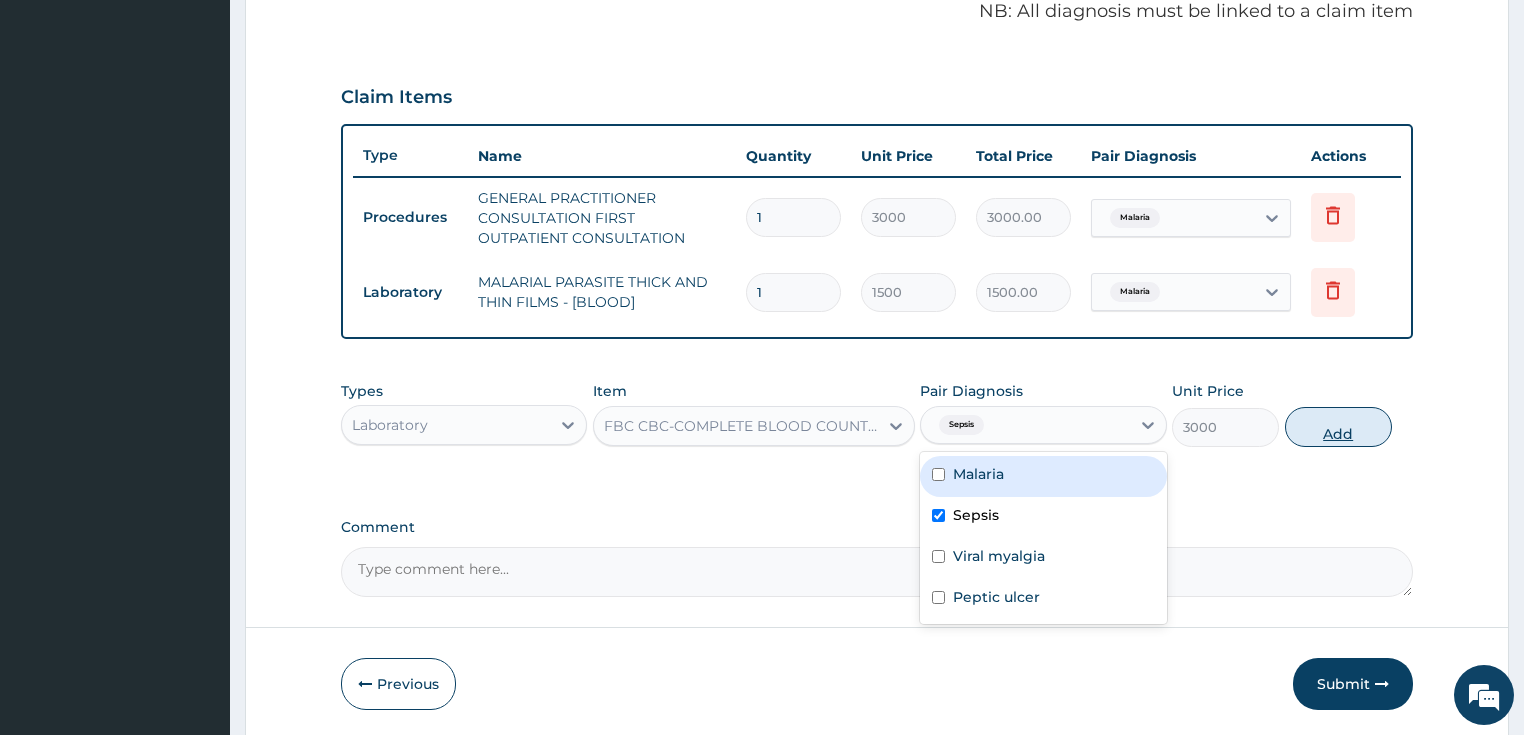 click on "Add" at bounding box center [1338, 427] 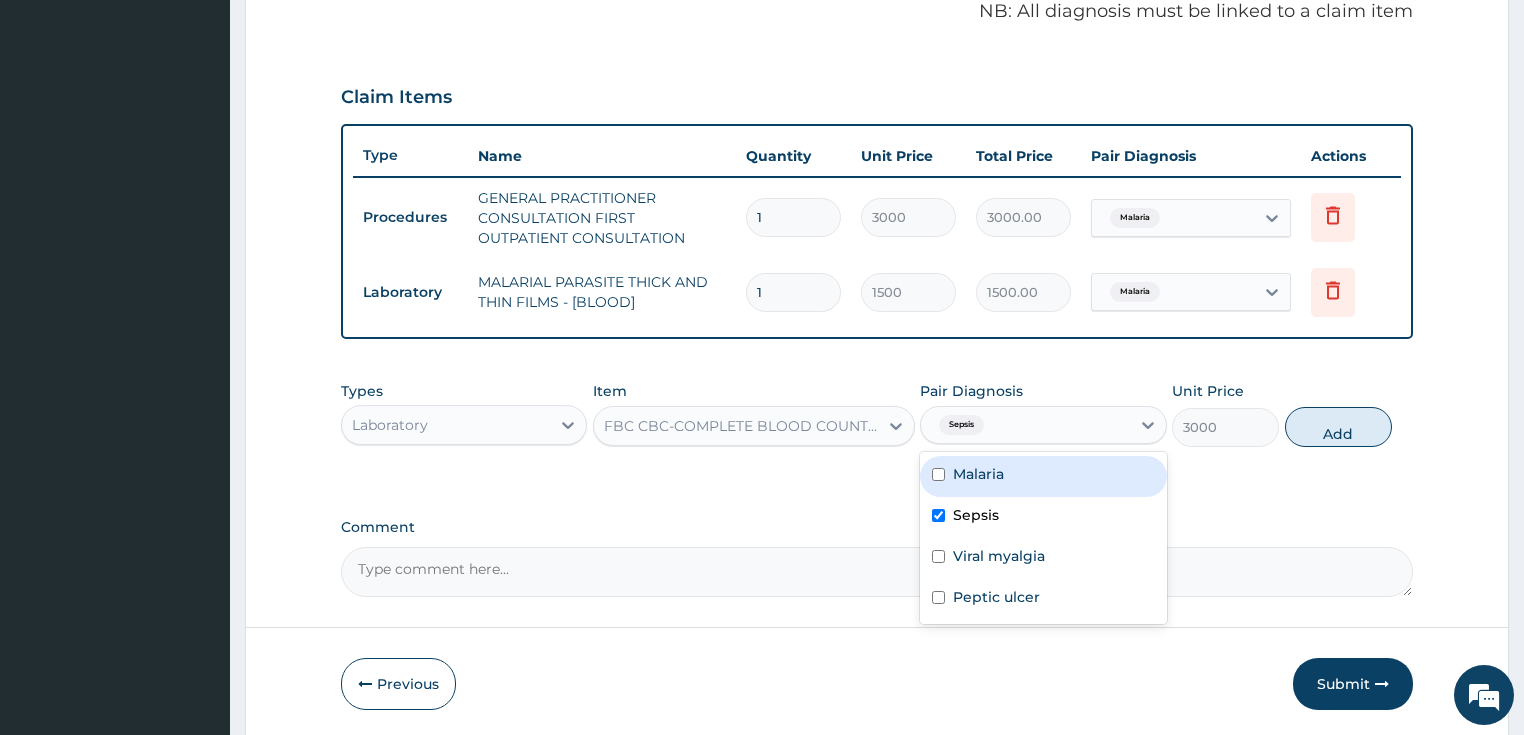 type on "0" 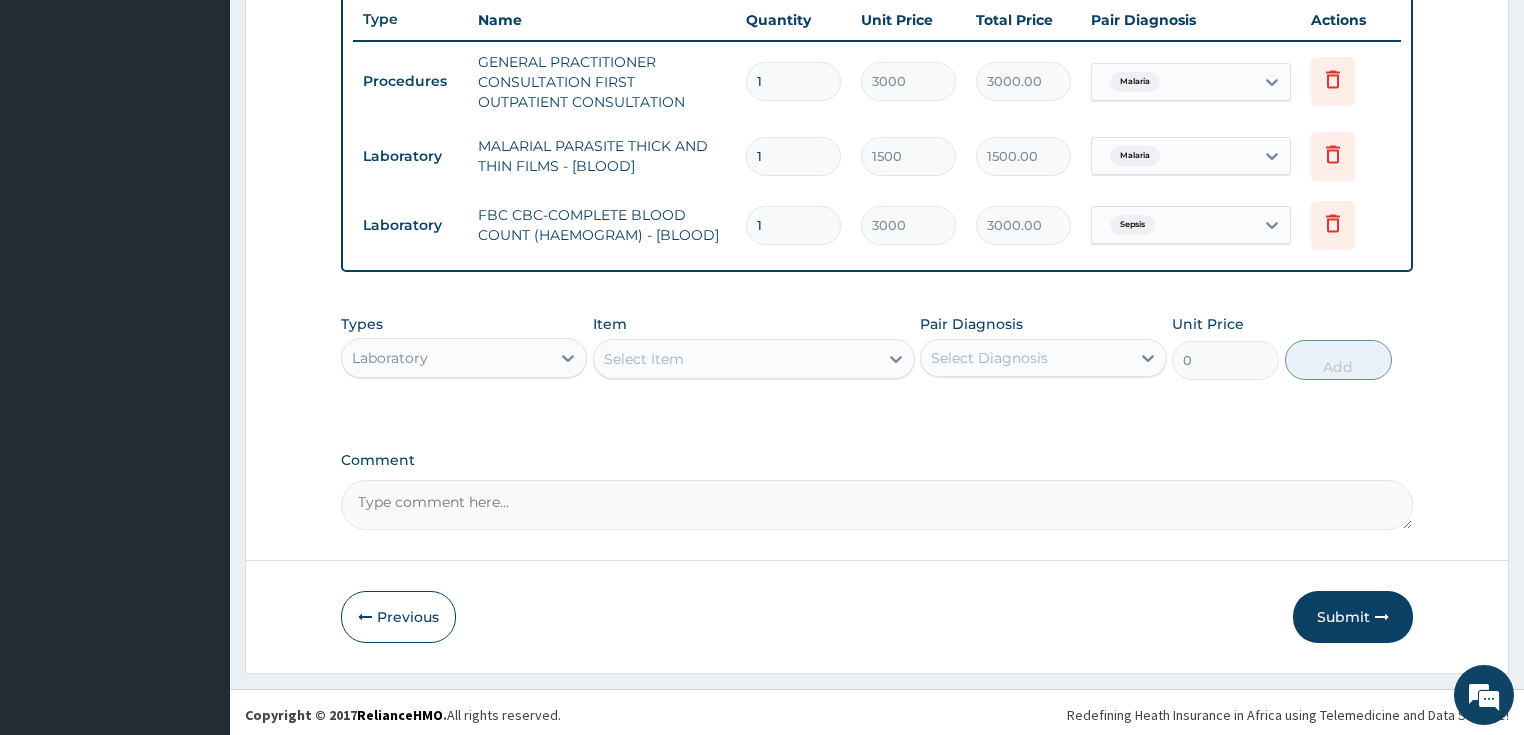 scroll, scrollTop: 757, scrollLeft: 0, axis: vertical 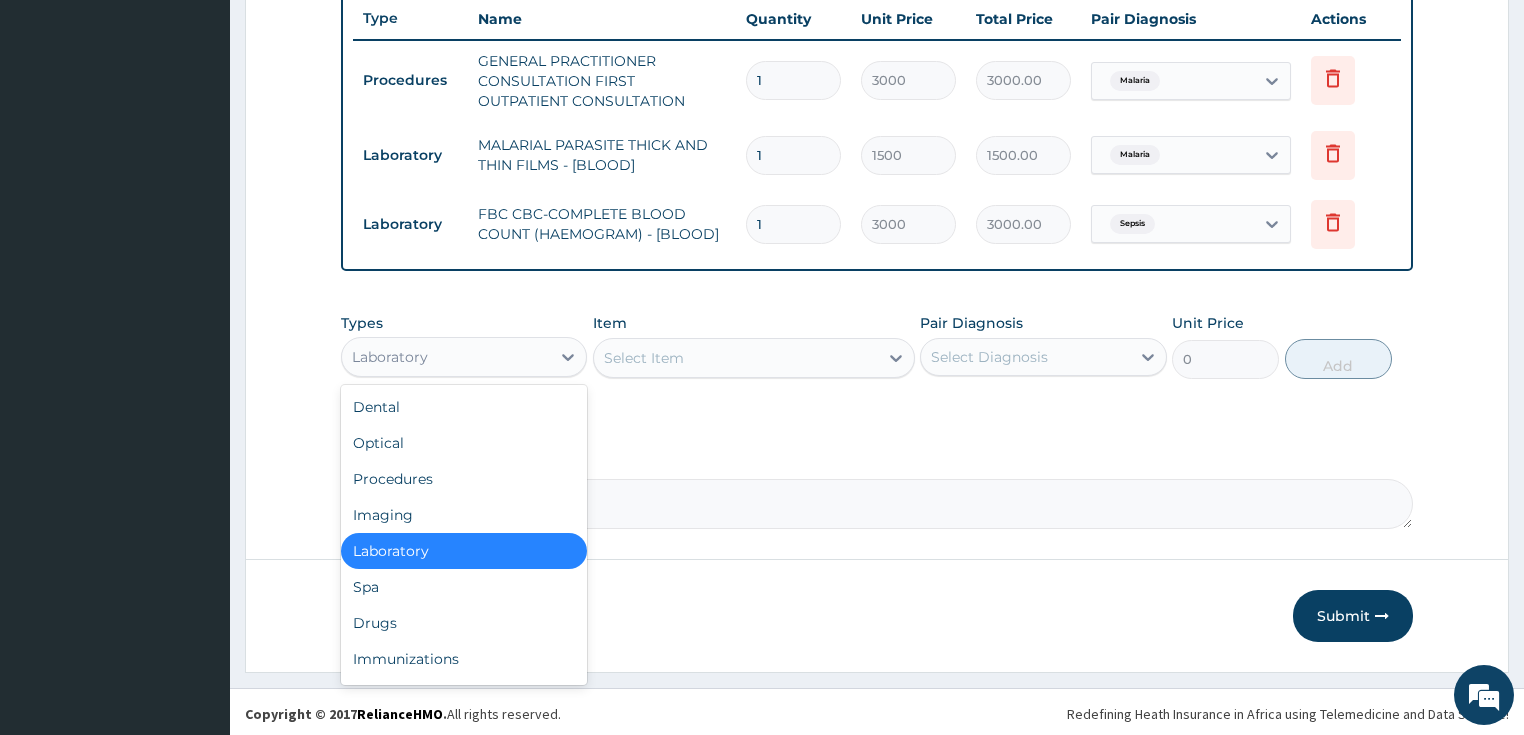 click on "Laboratory" at bounding box center (446, 357) 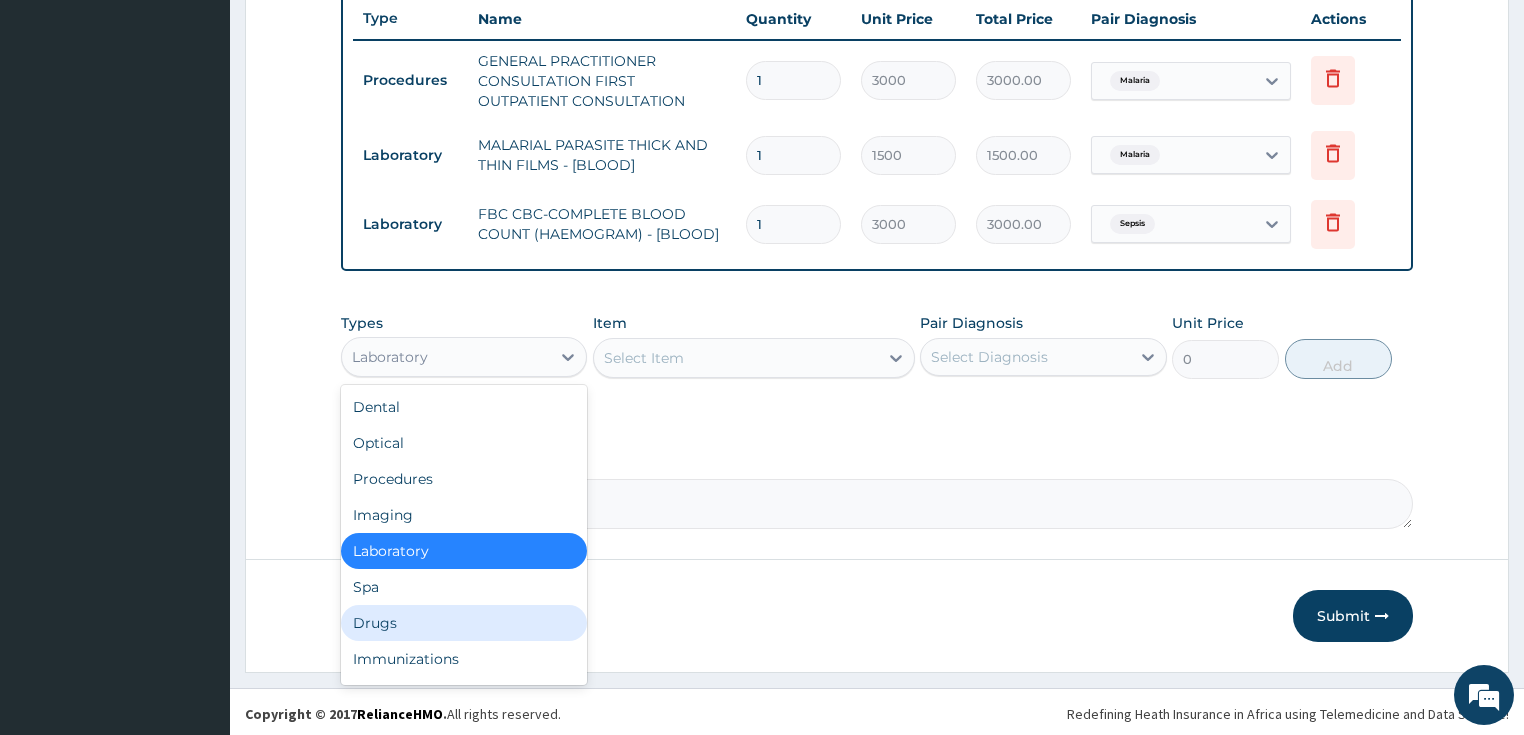 click on "Drugs" at bounding box center [464, 623] 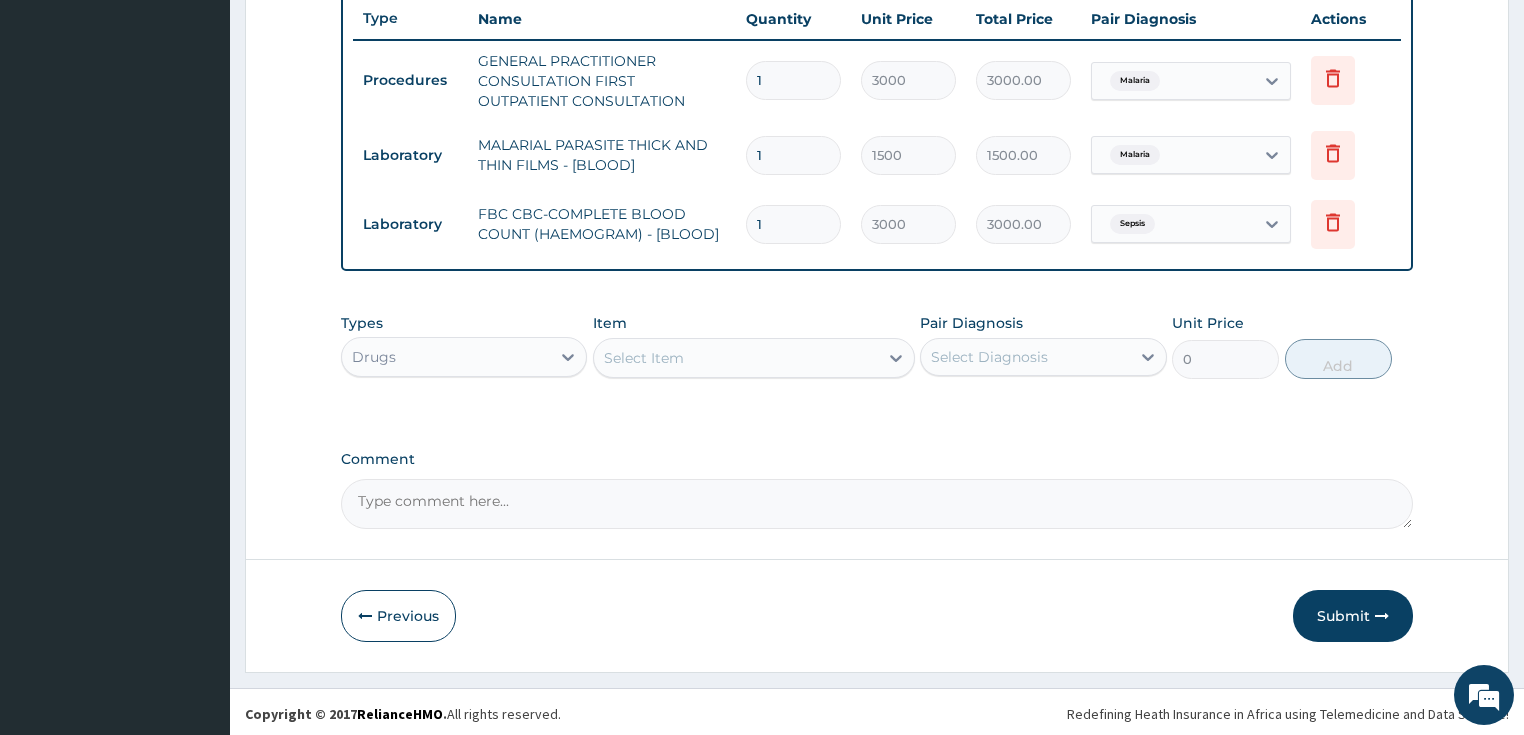 click on "Select Item" at bounding box center [736, 358] 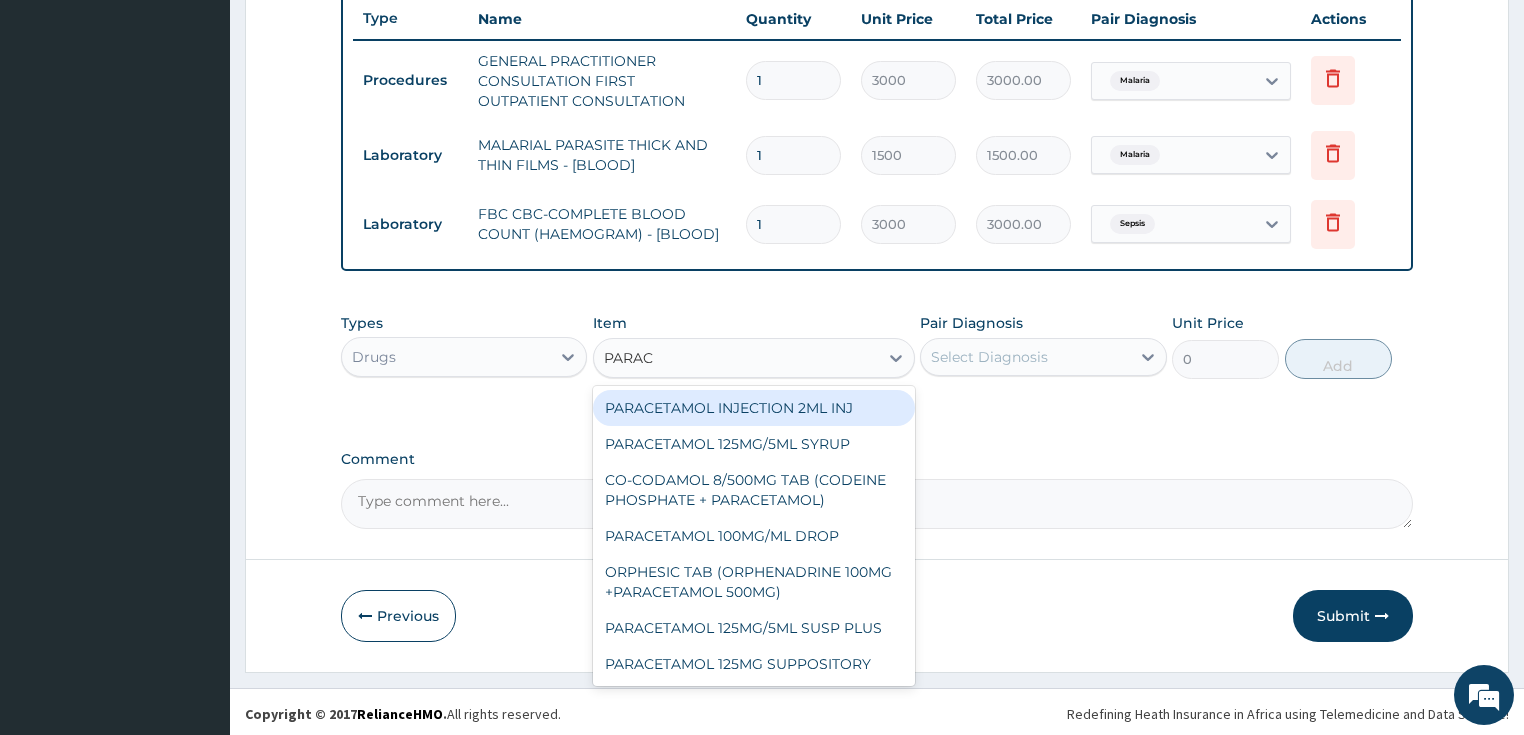 type on "PARACE" 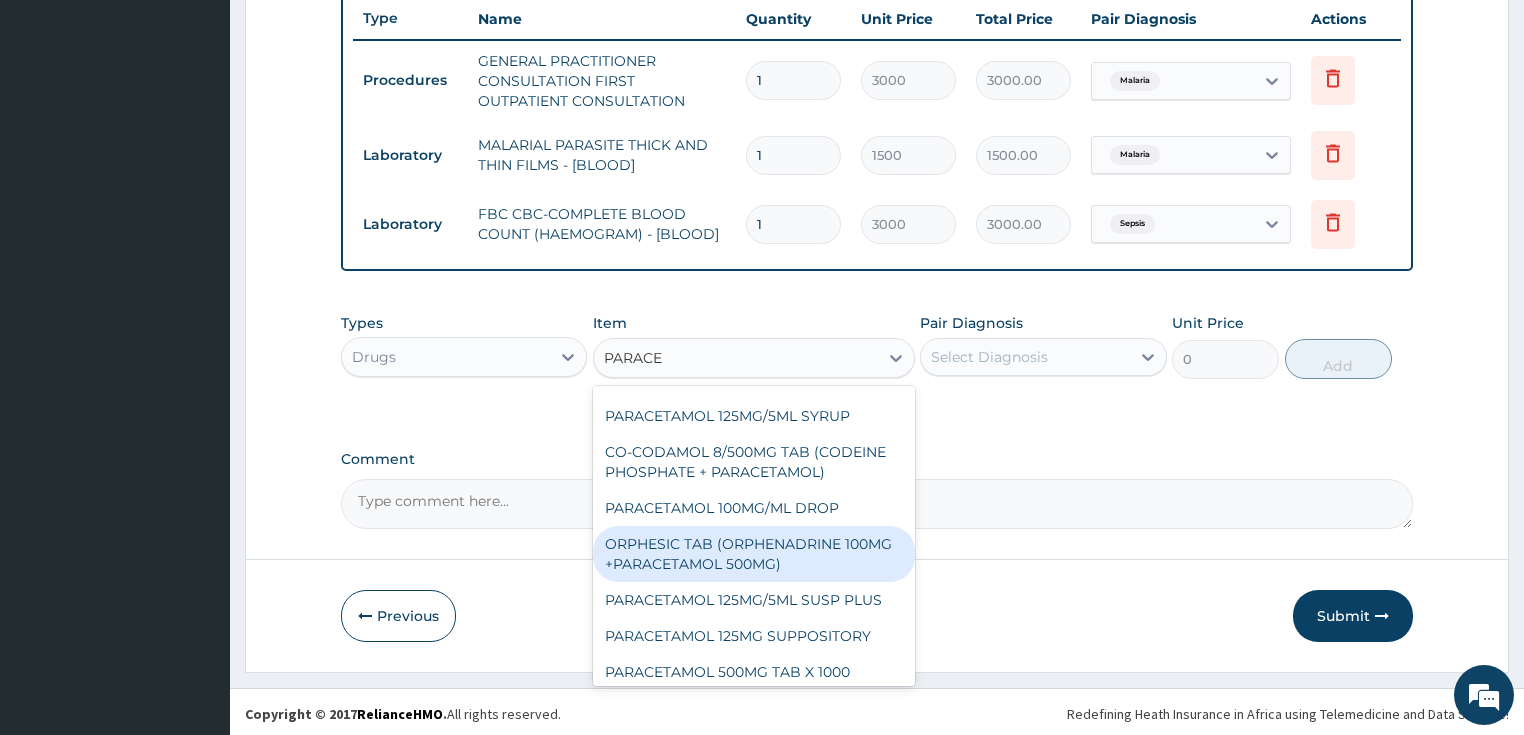 scroll, scrollTop: 108, scrollLeft: 0, axis: vertical 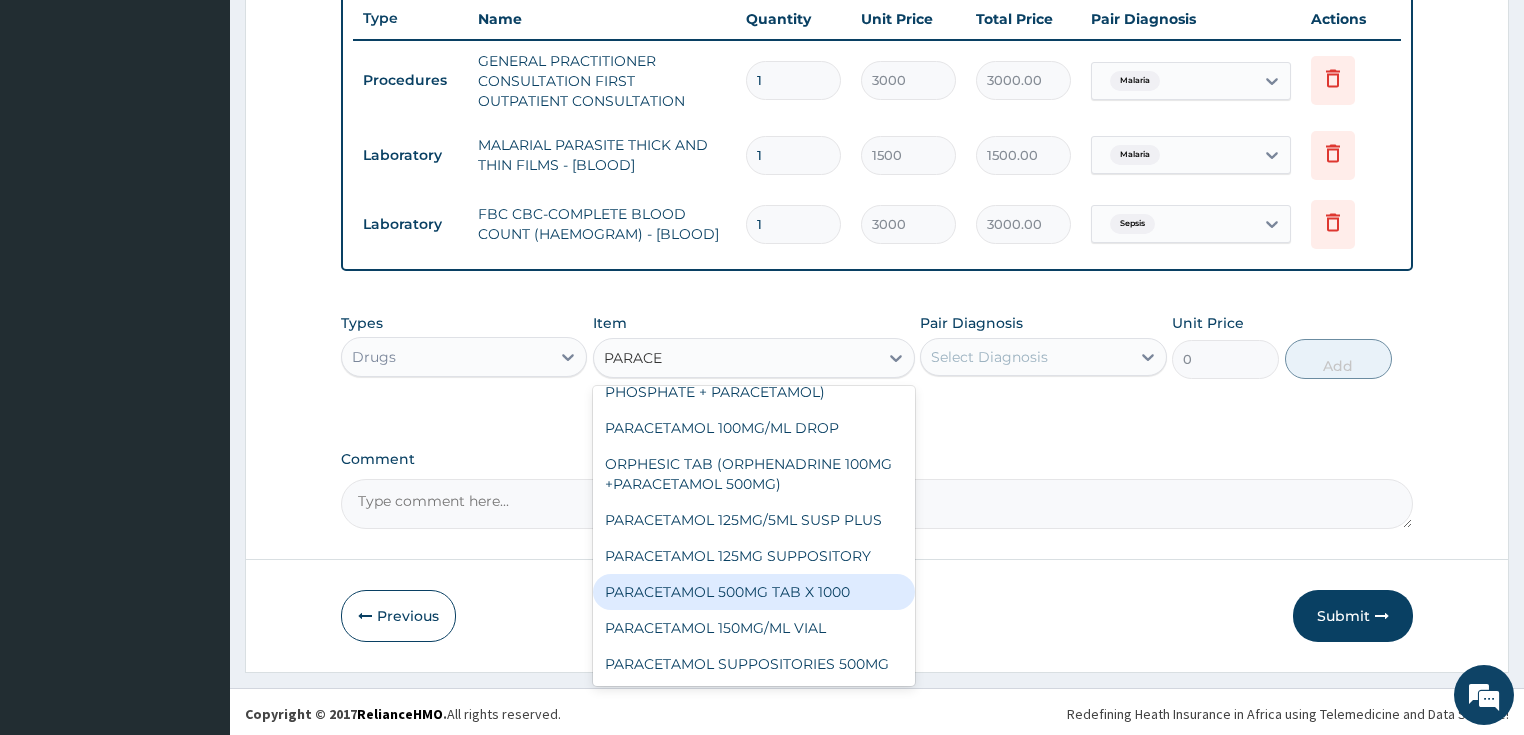 click on "PARACETAMOL 500MG TAB X 1000" at bounding box center [754, 592] 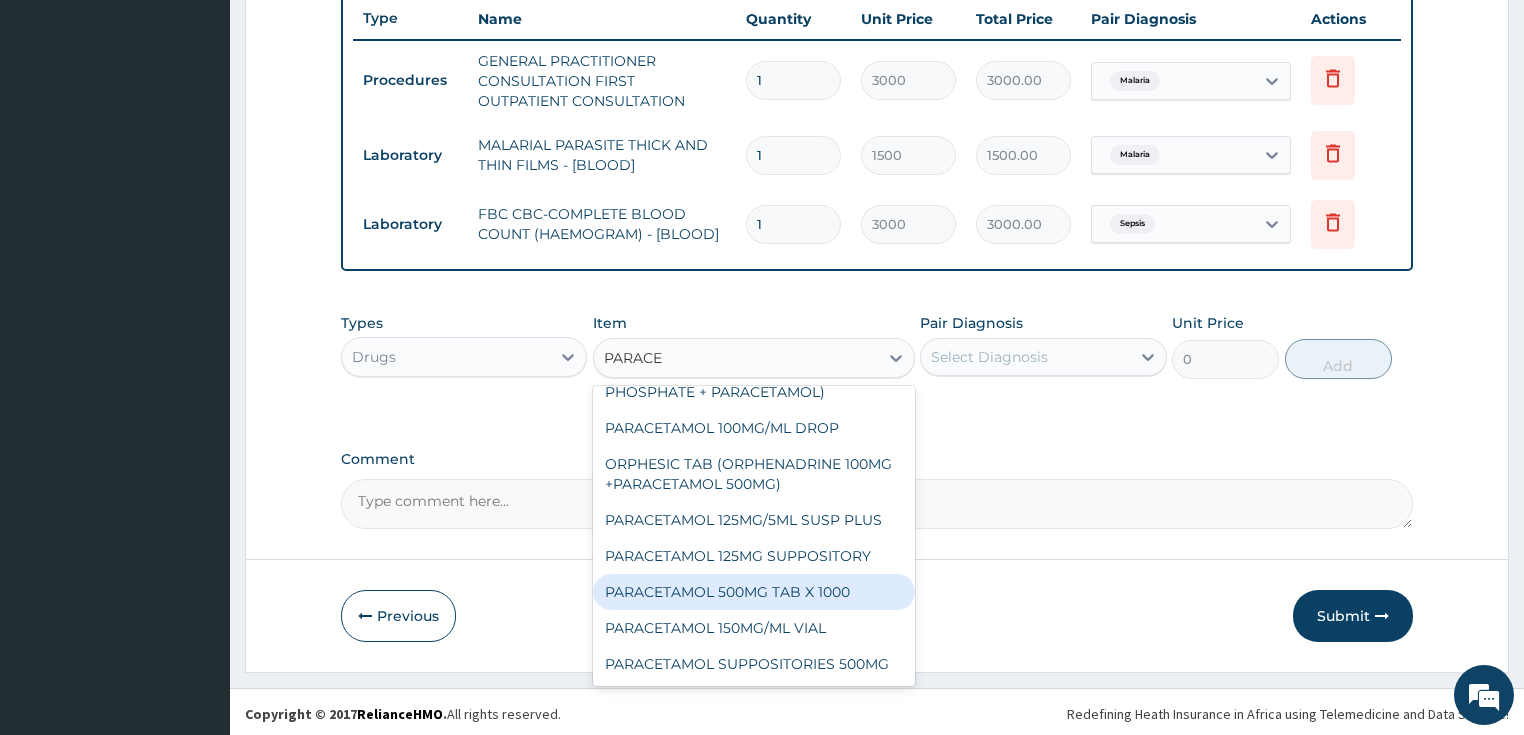 type 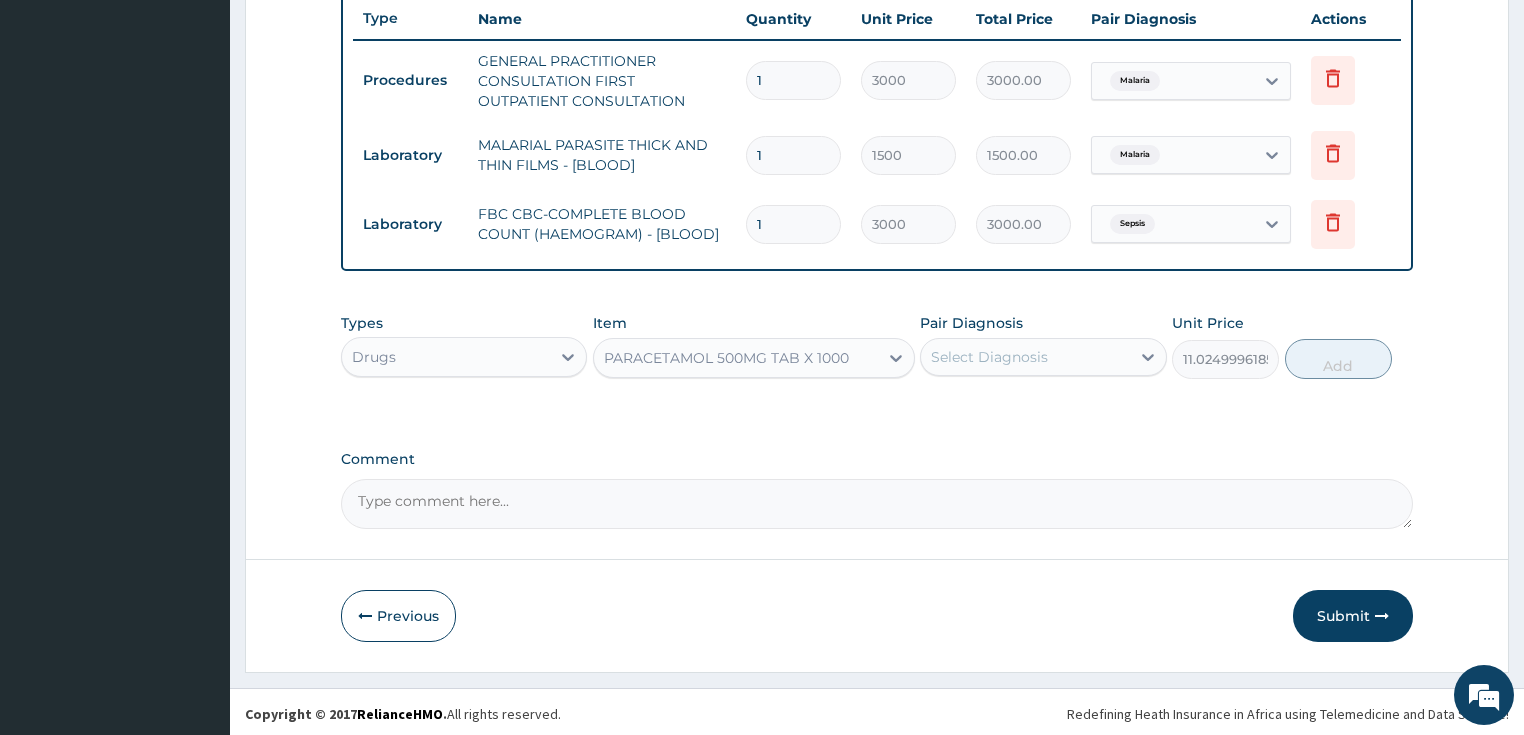 click on "Select Diagnosis" at bounding box center (989, 357) 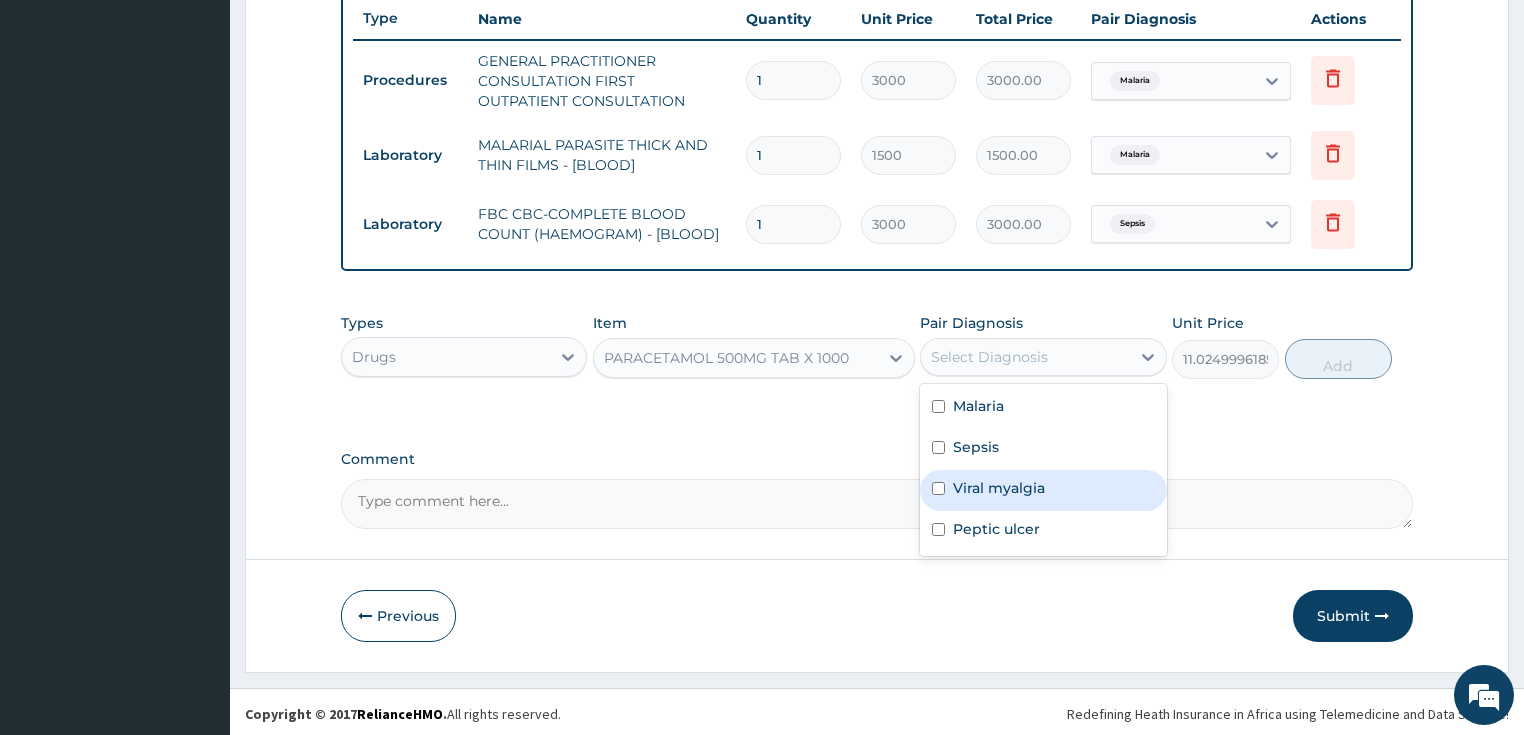 click on "Viral myalgia" at bounding box center (999, 488) 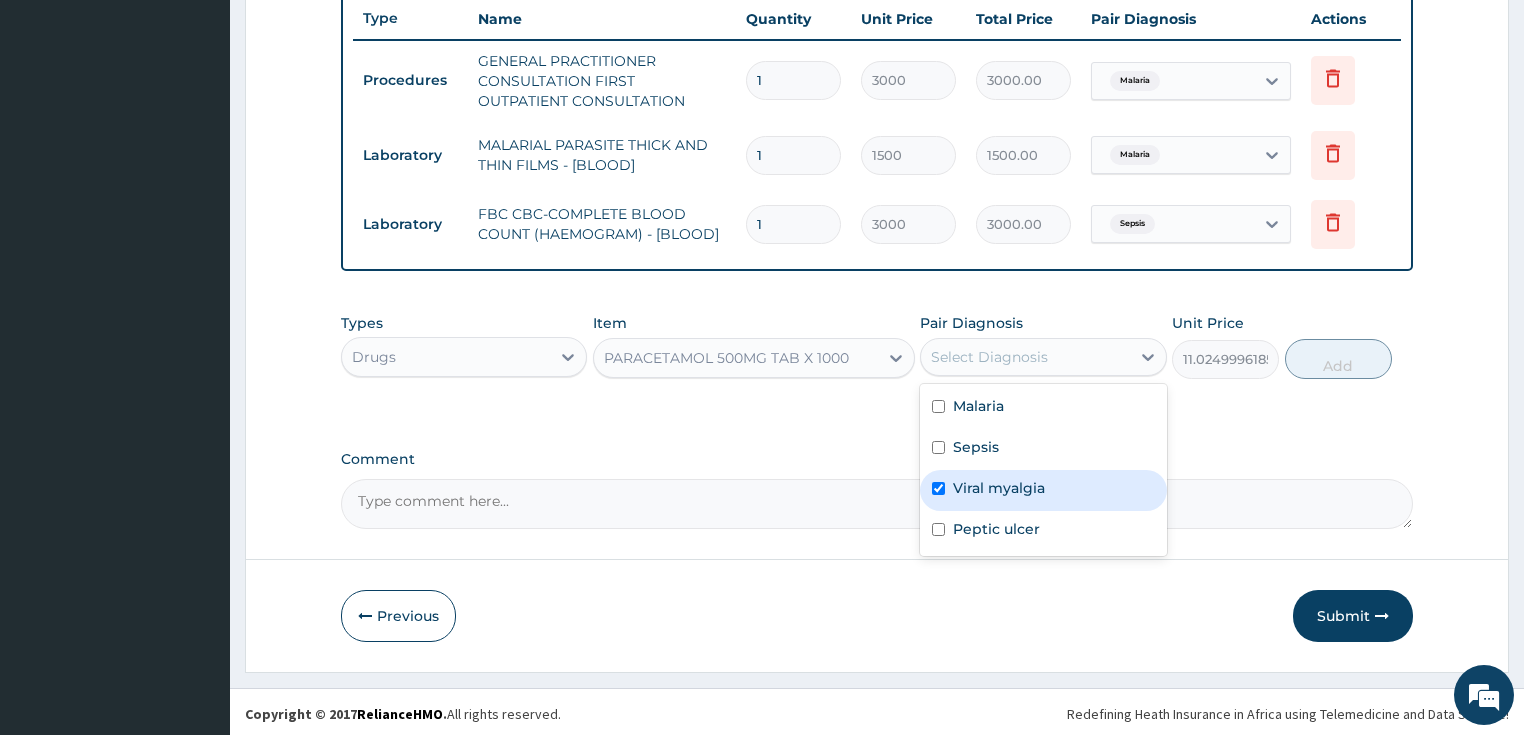 checkbox on "true" 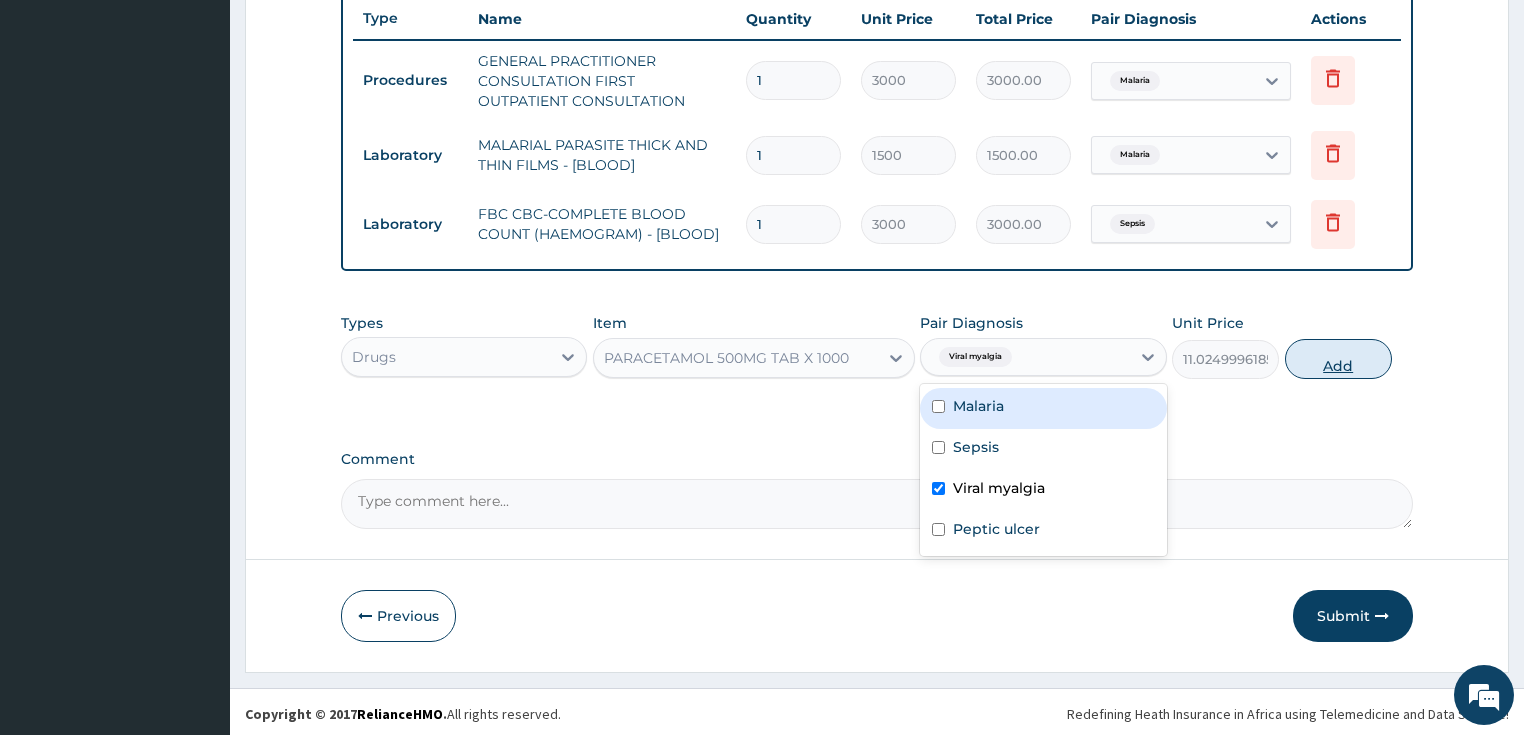 click on "Add" at bounding box center [1338, 359] 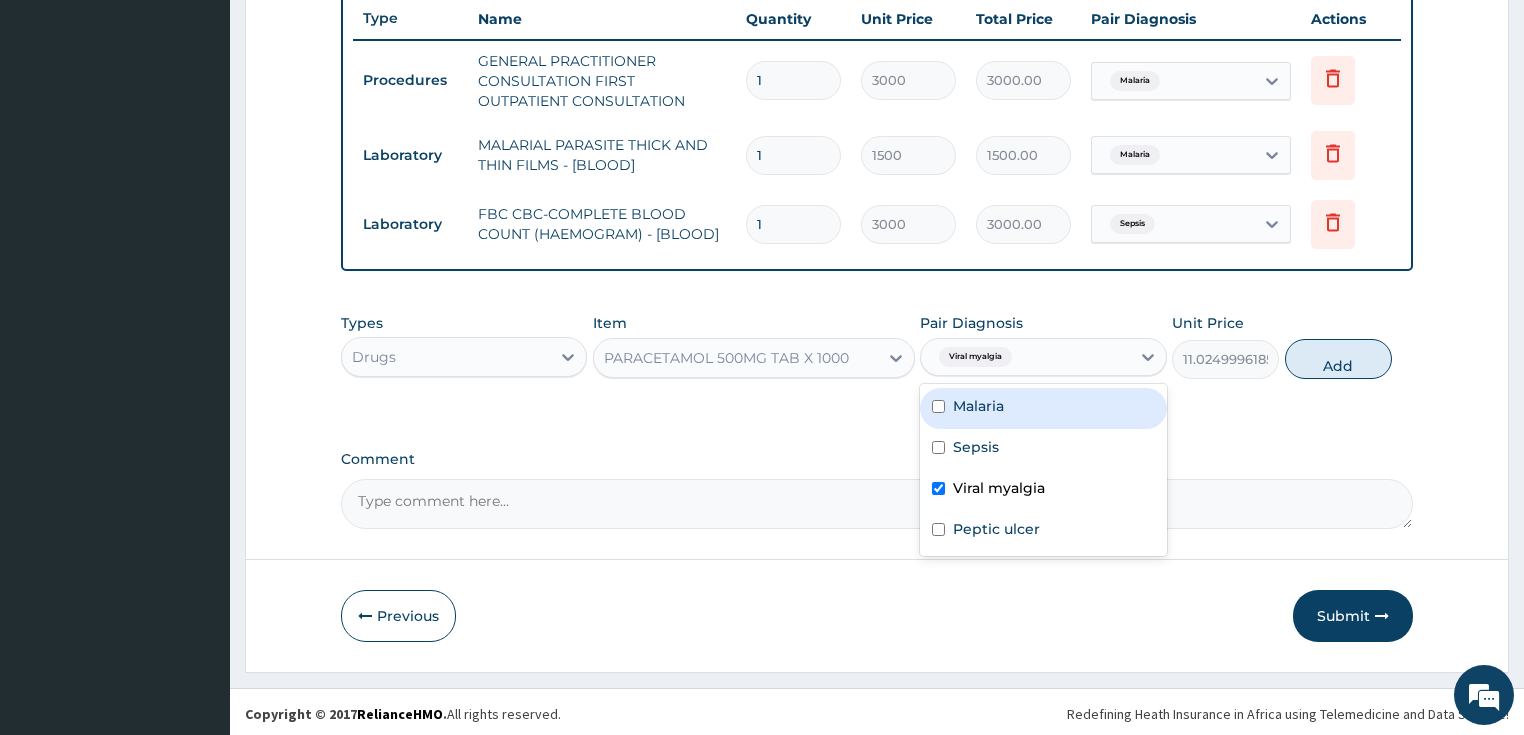 type on "0" 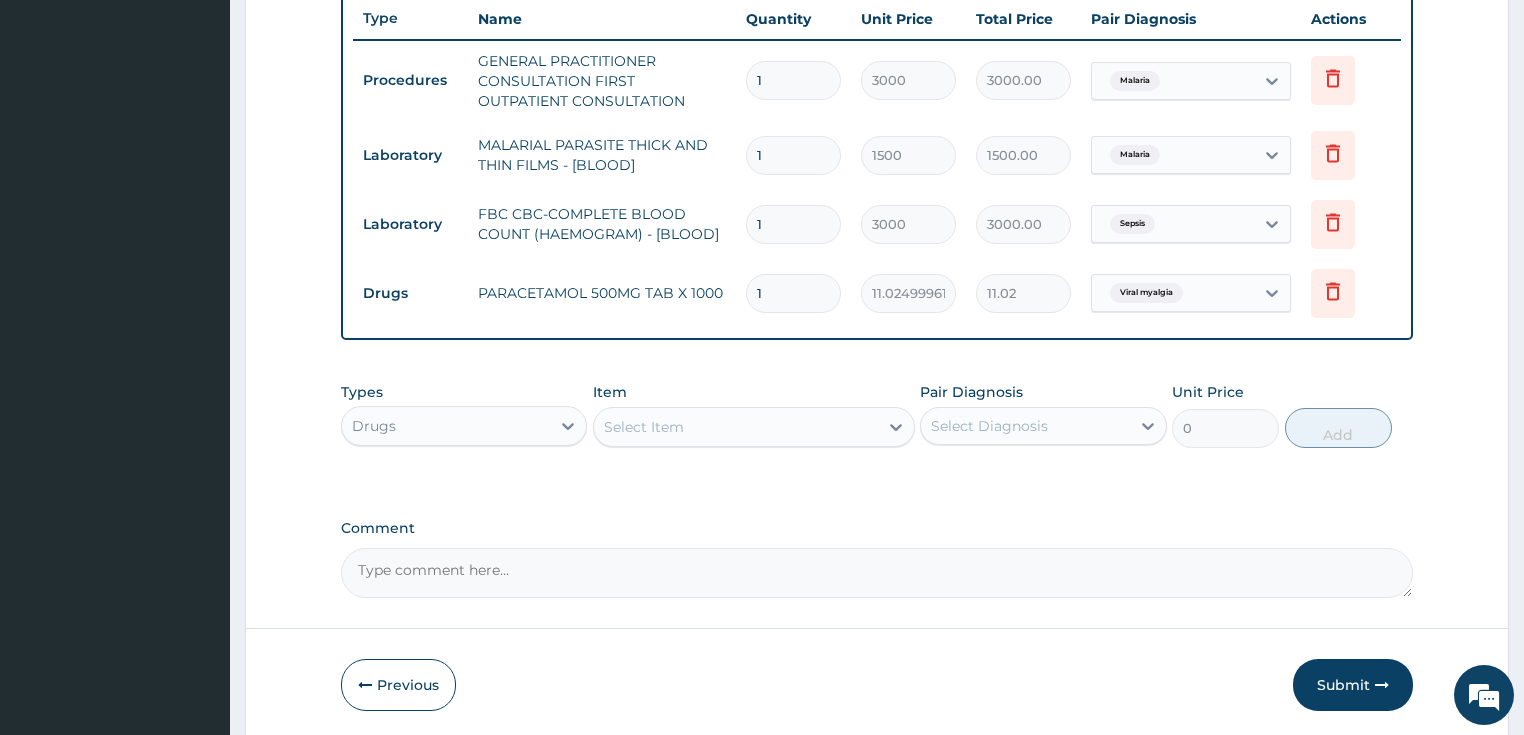 click on "Select Item" at bounding box center (736, 427) 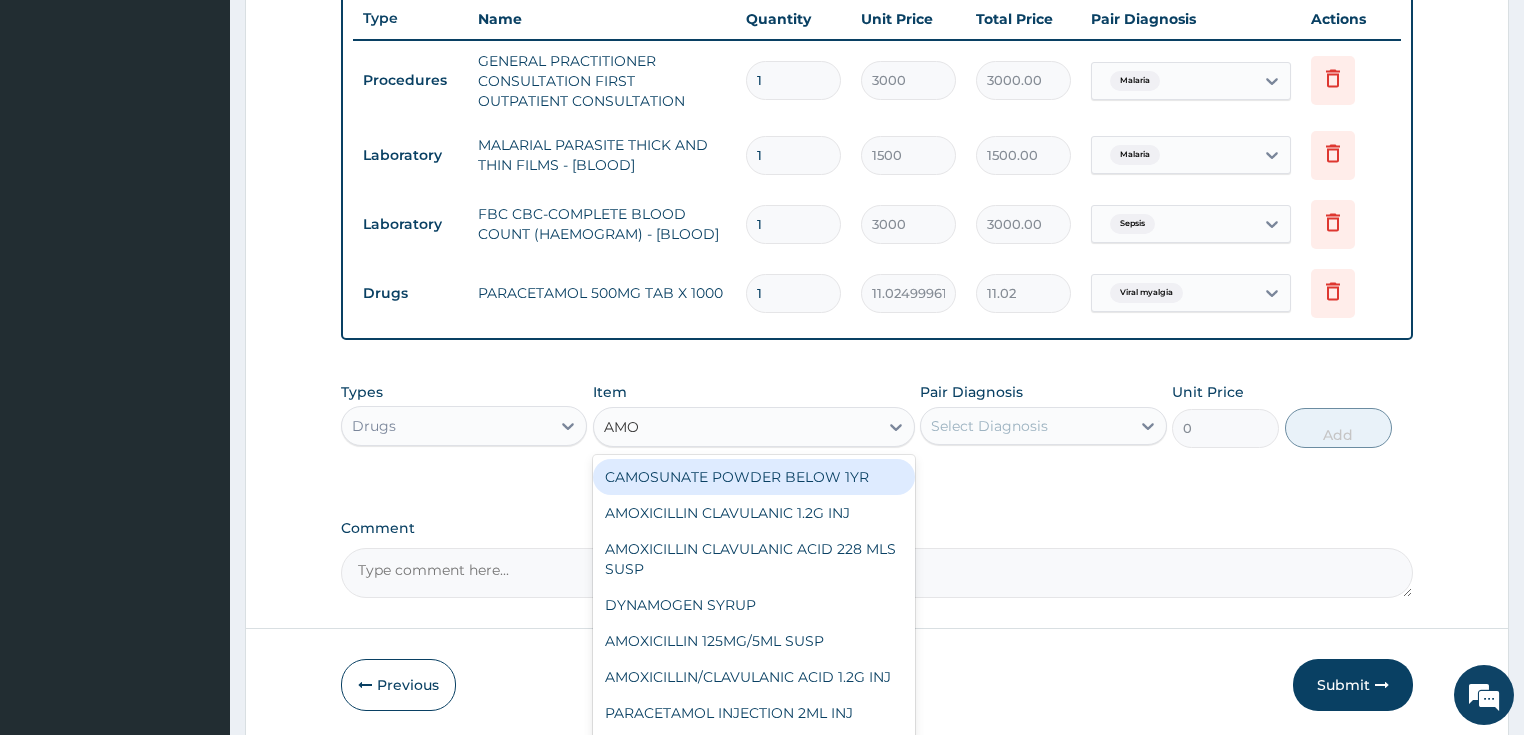 type on "AMOX" 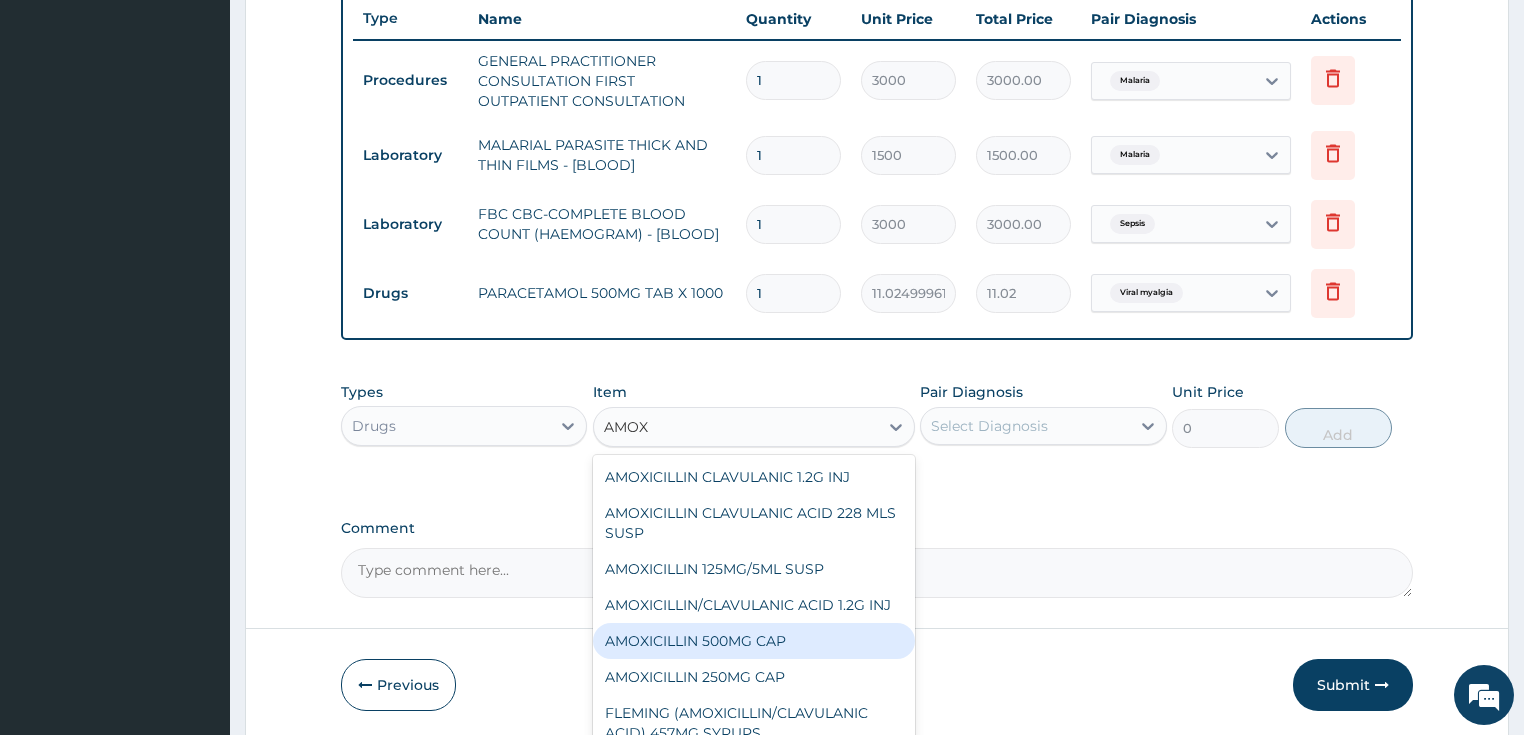 click on "AMOXICILLIN 500MG CAP" at bounding box center (754, 641) 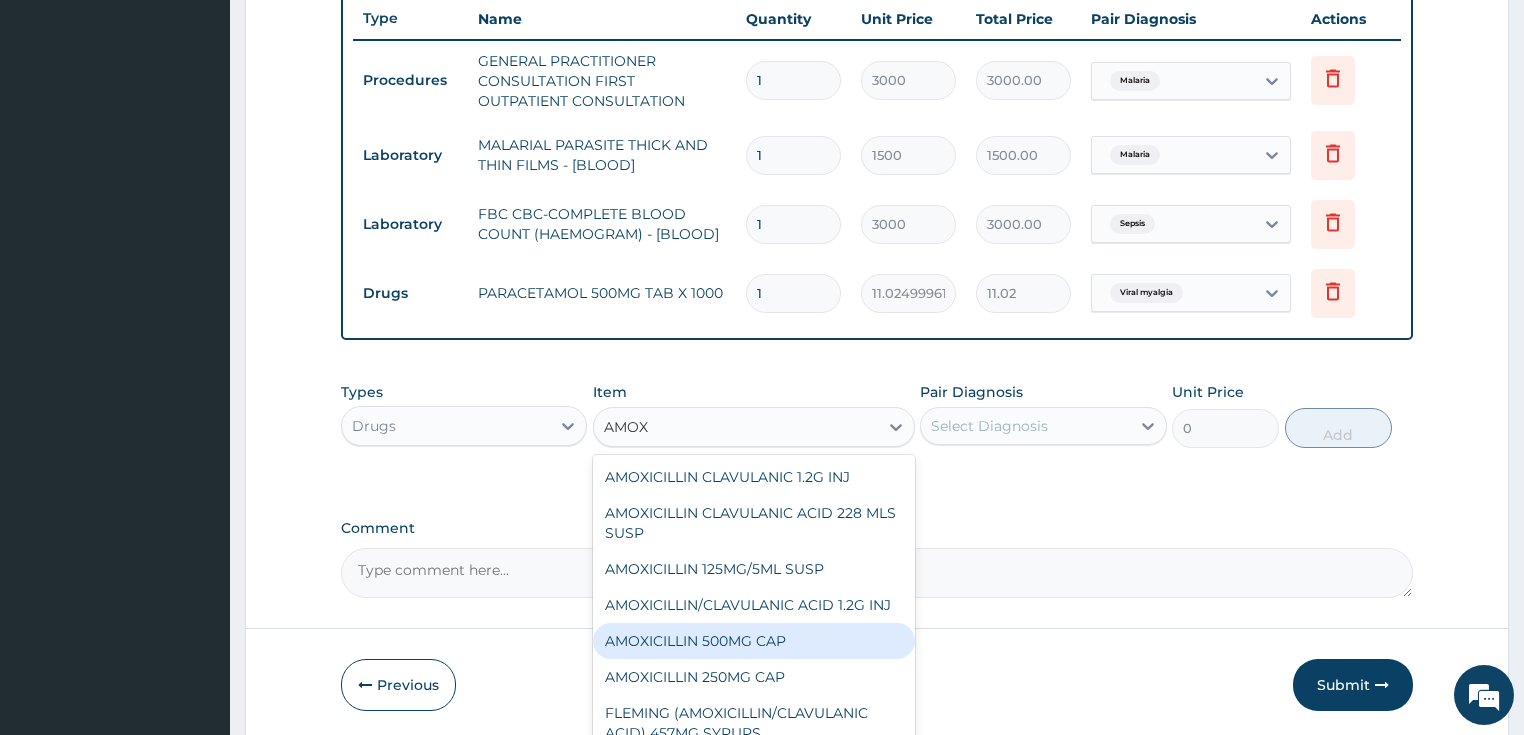type 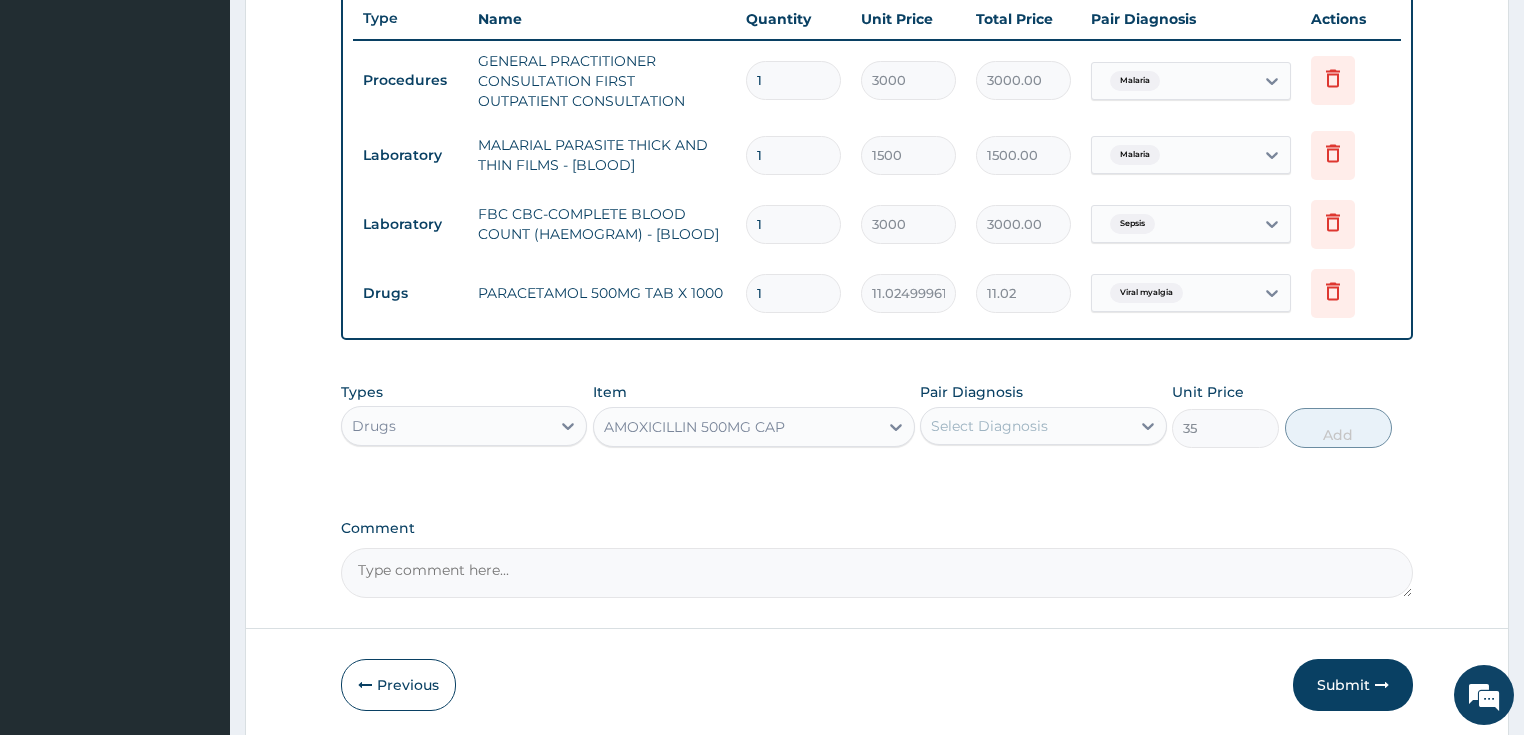 click on "Select Diagnosis" at bounding box center (1025, 426) 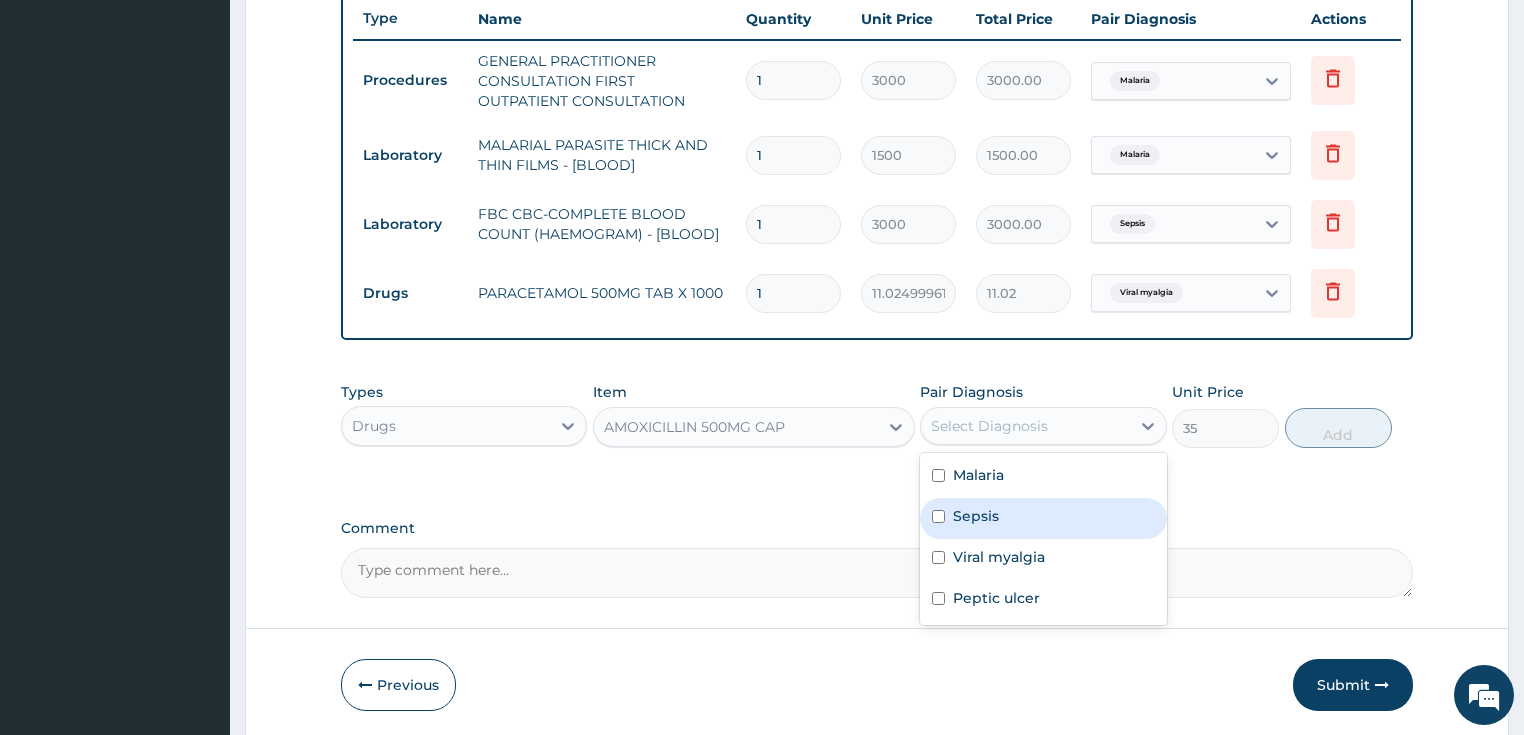 click on "Sepsis" at bounding box center (976, 516) 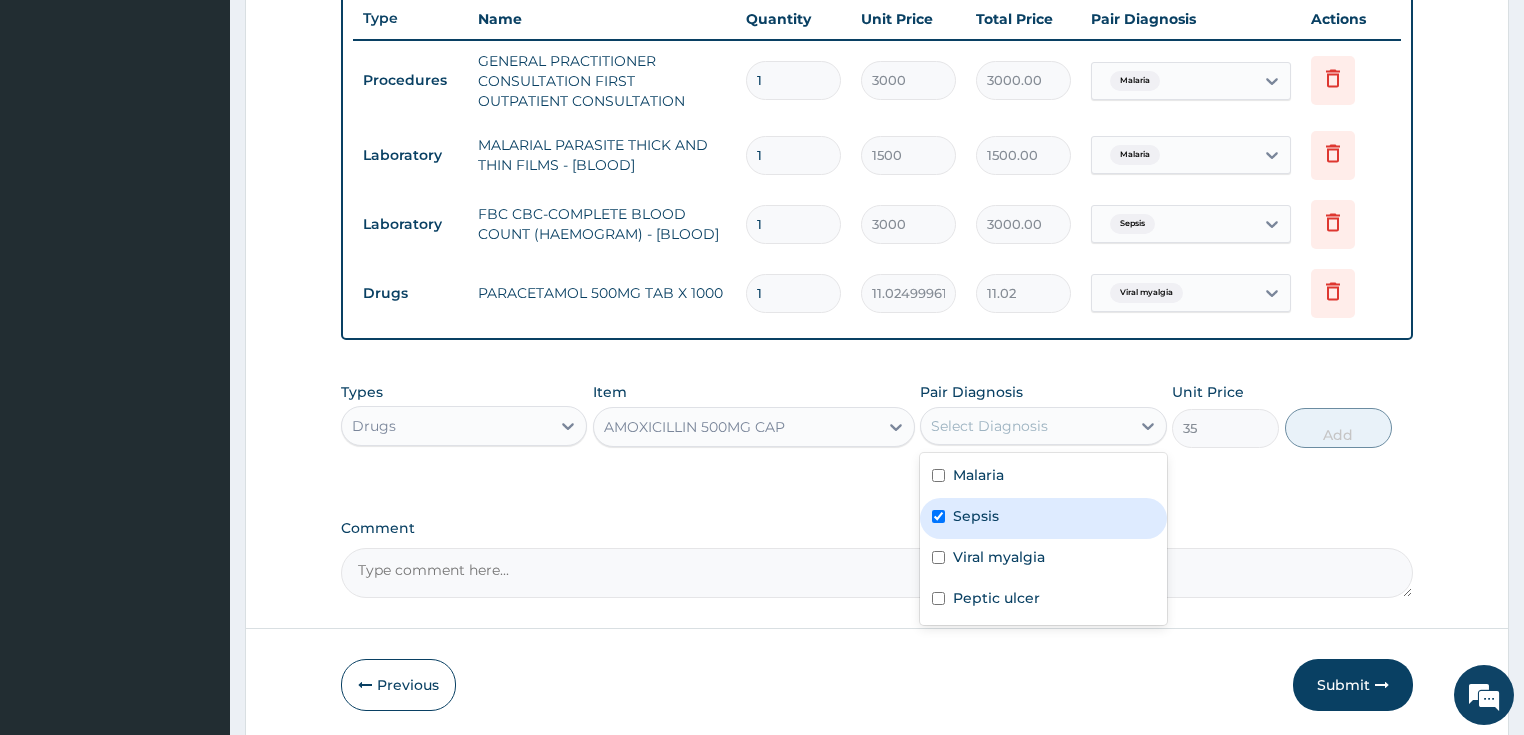 checkbox on "true" 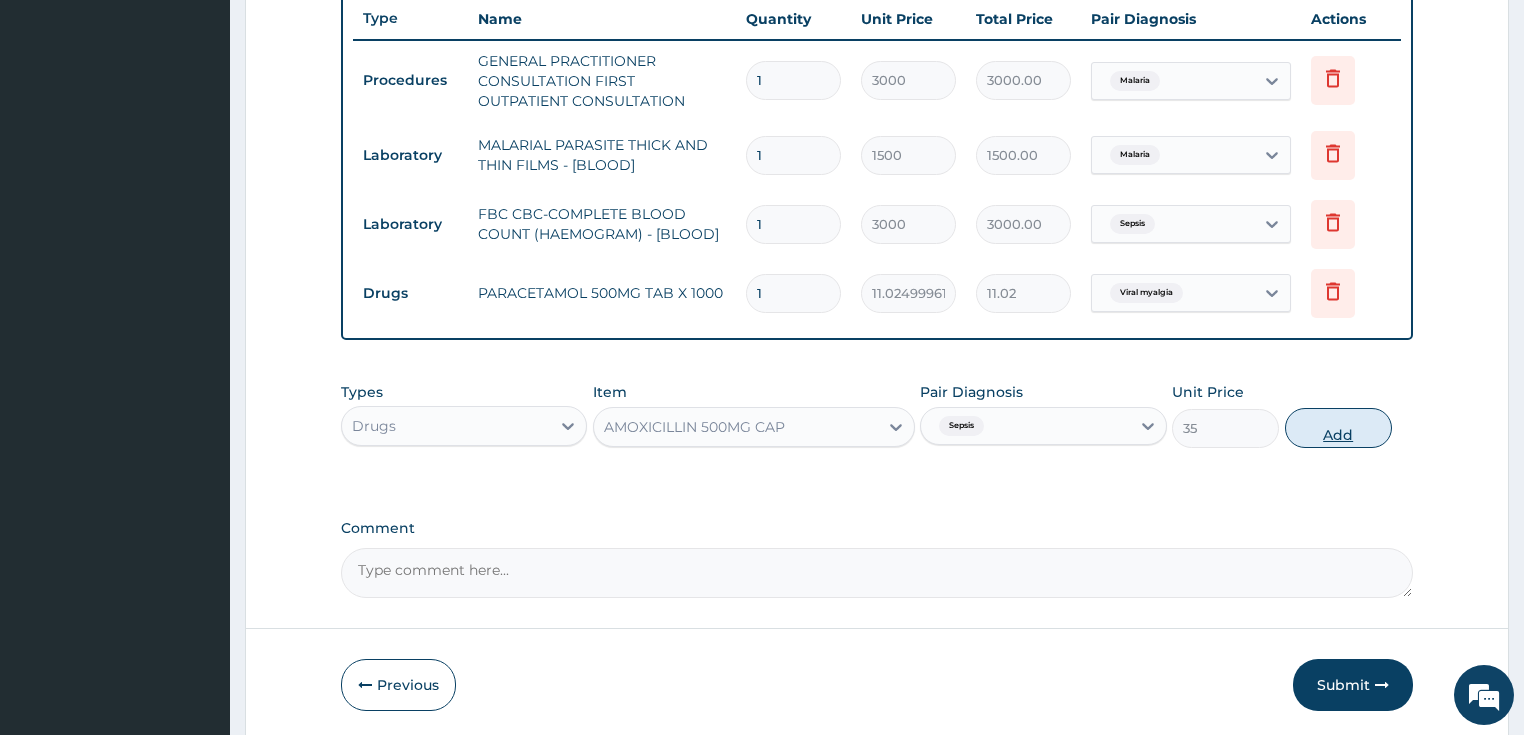 click on "Add" at bounding box center [1338, 428] 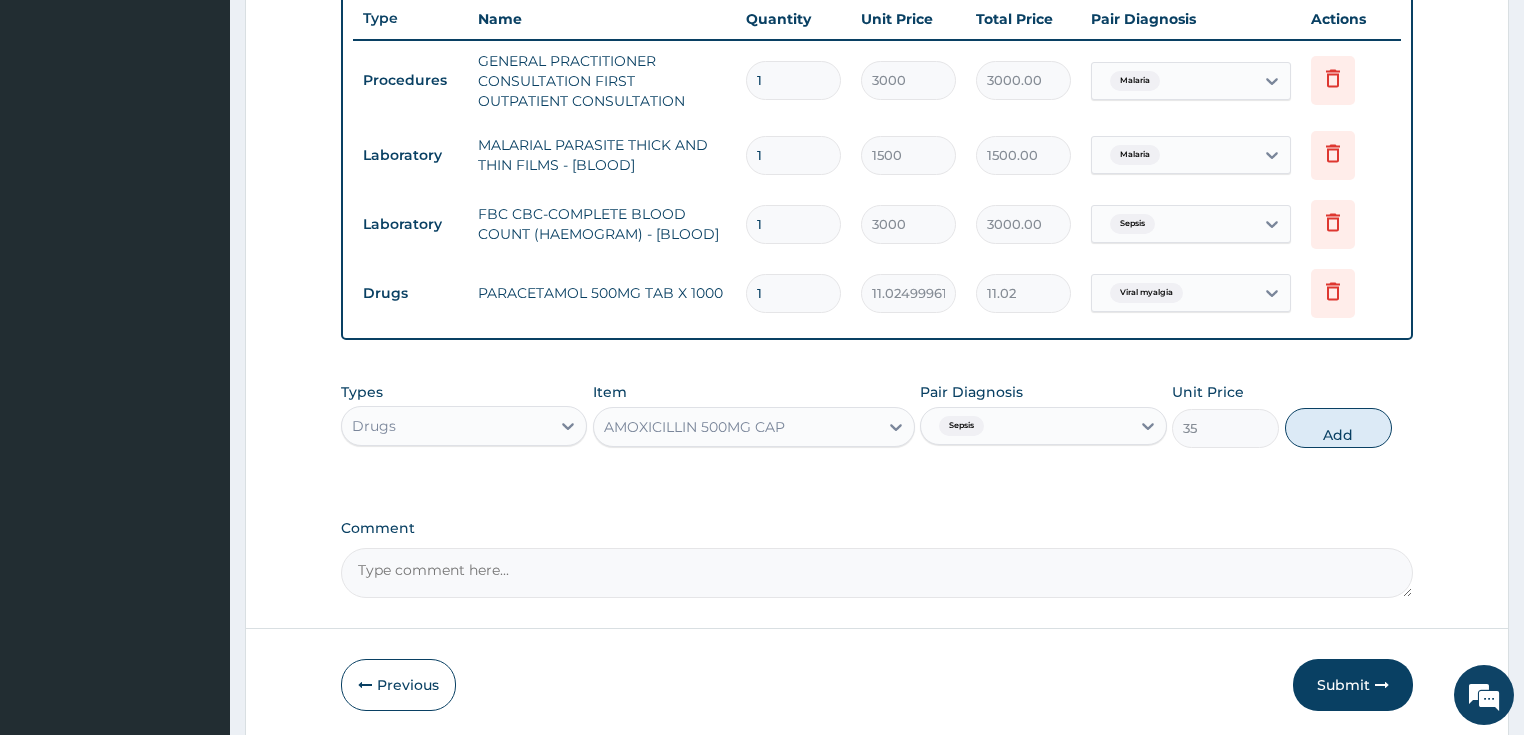 type on "0" 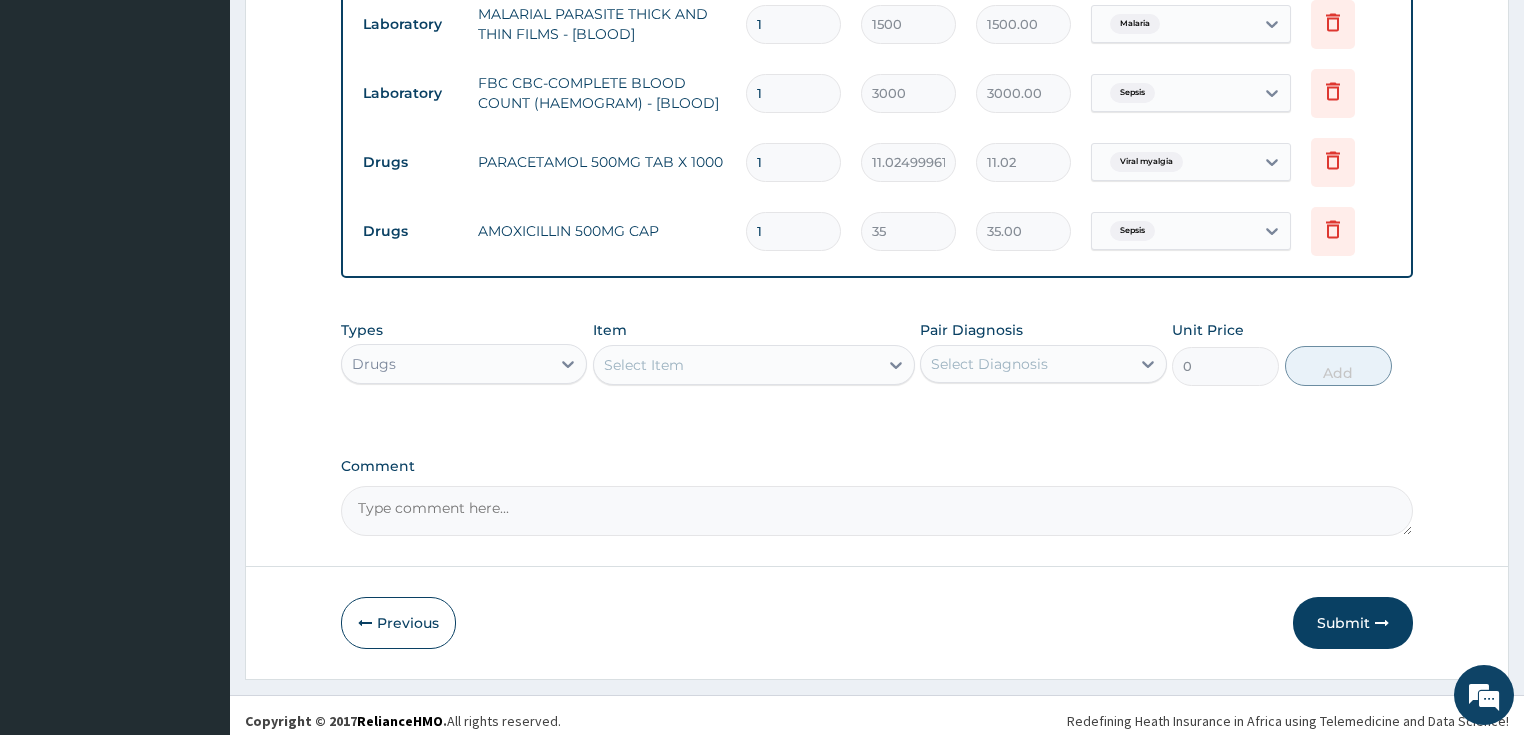 scroll, scrollTop: 895, scrollLeft: 0, axis: vertical 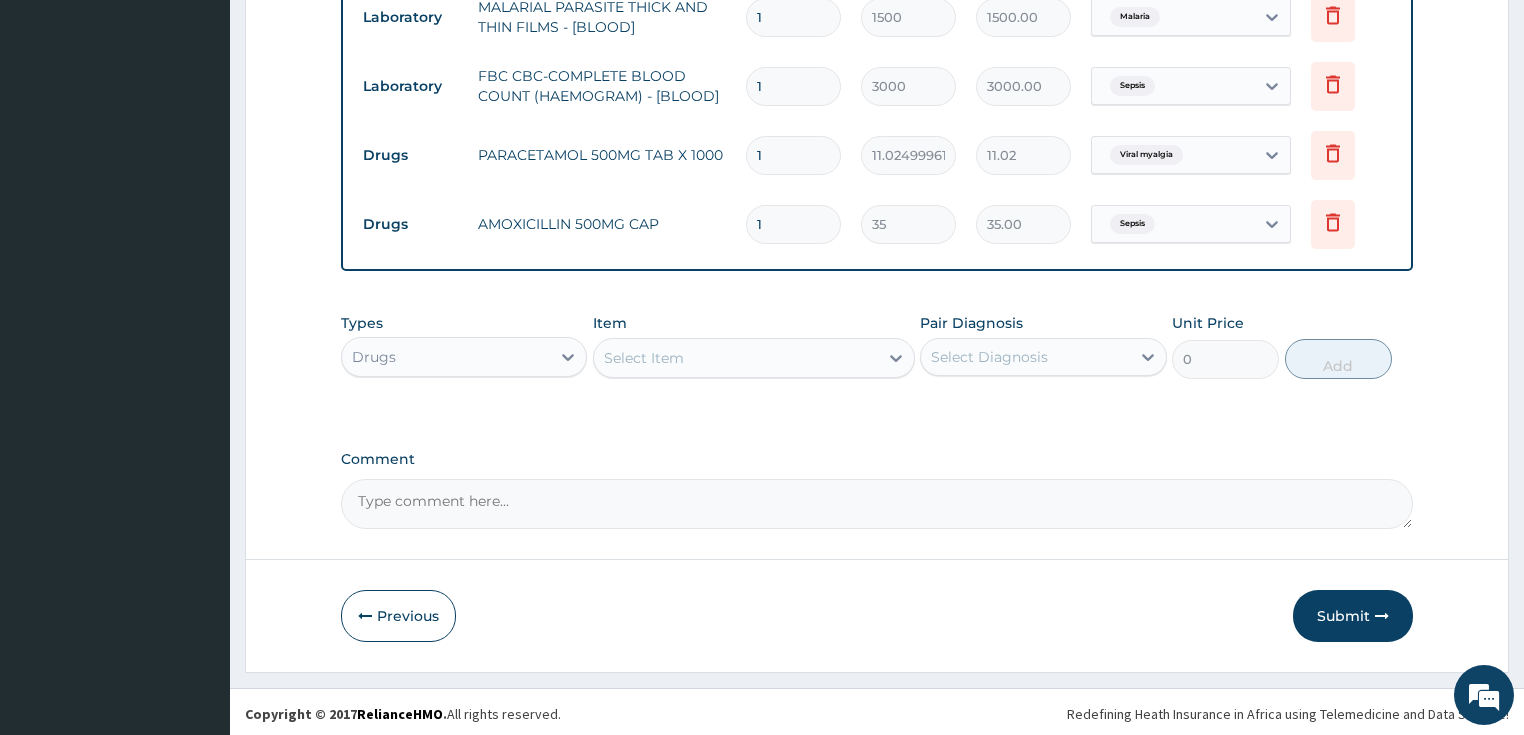 click on "Select Item" at bounding box center [736, 358] 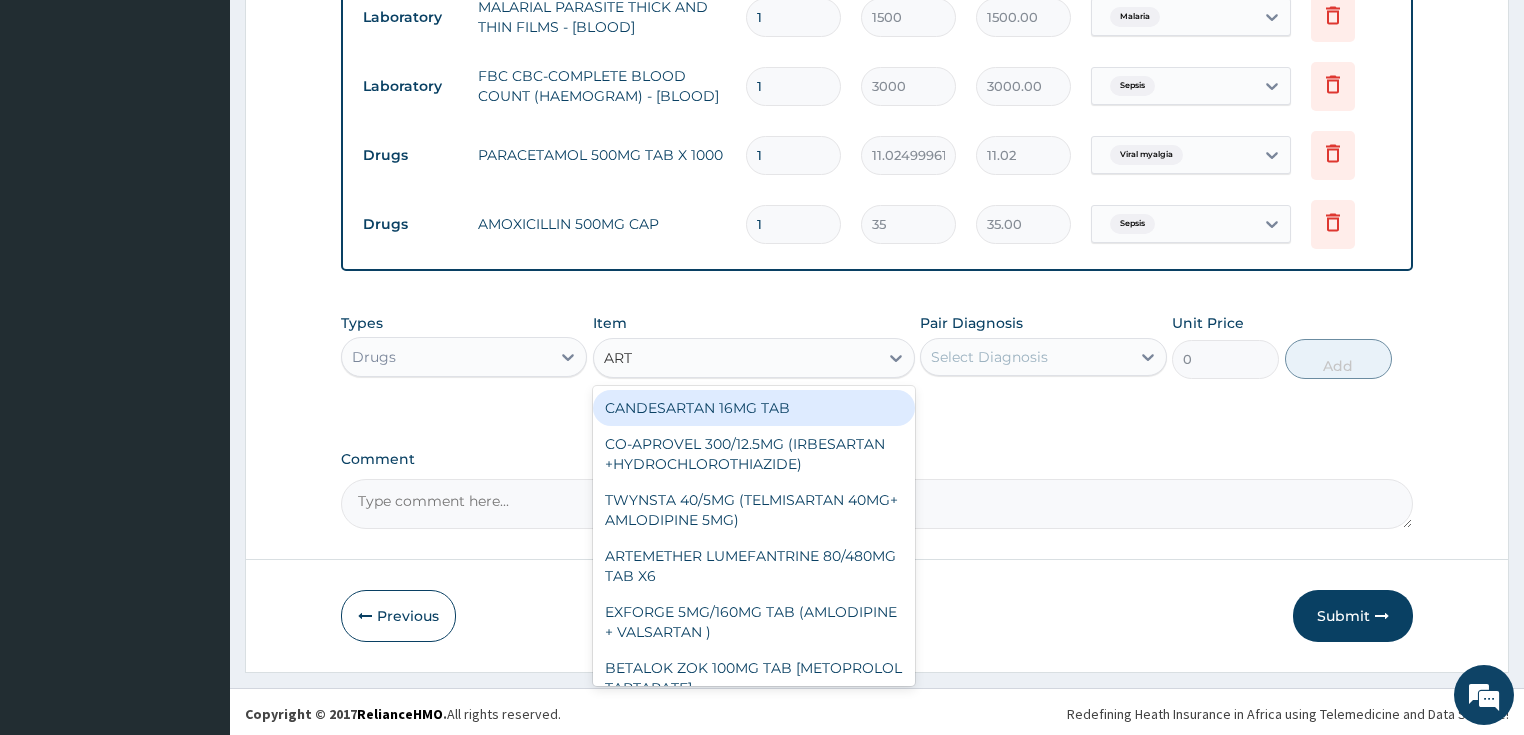 type on "ARTE" 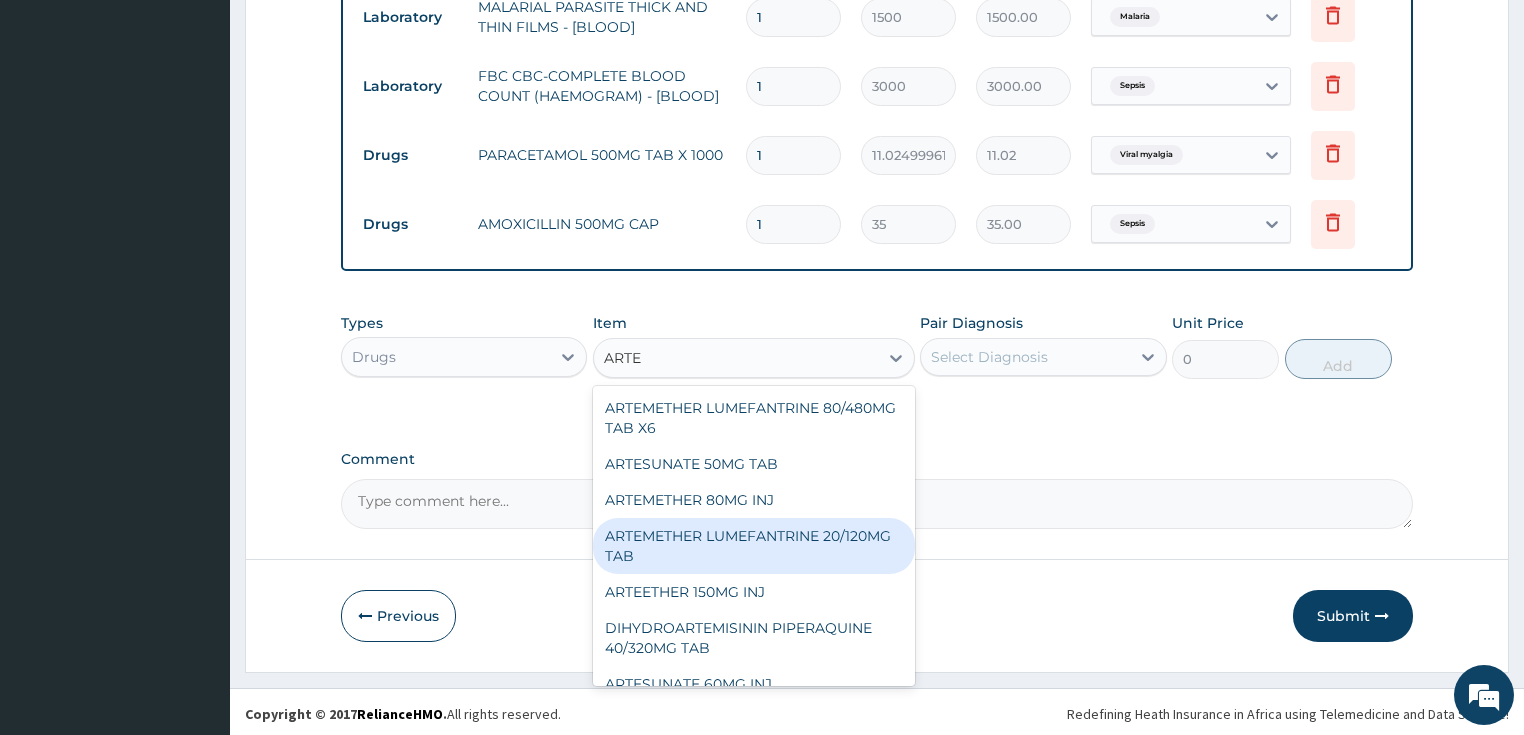 click on "ARTEMETHER LUMEFANTRINE 20/120MG TAB" at bounding box center [754, 546] 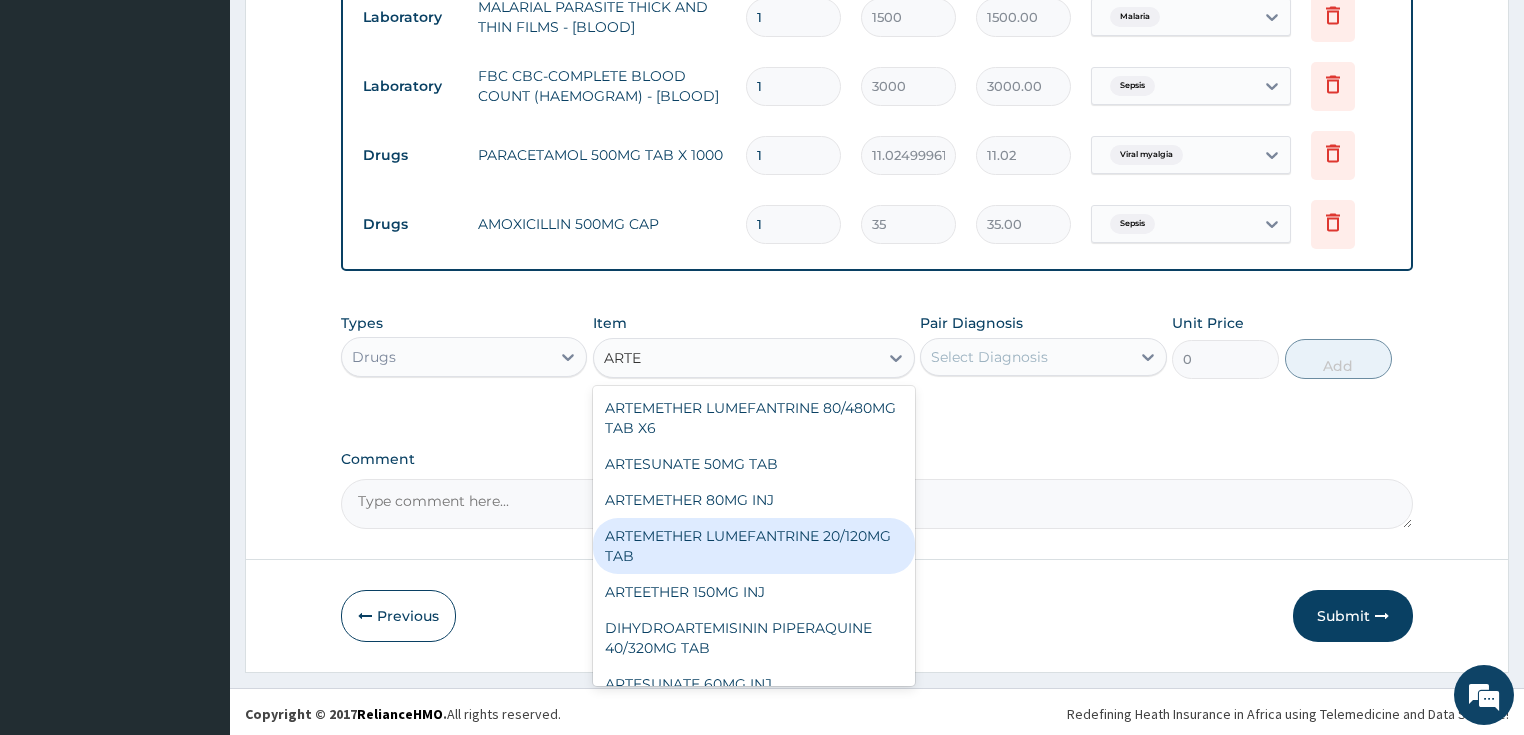 type 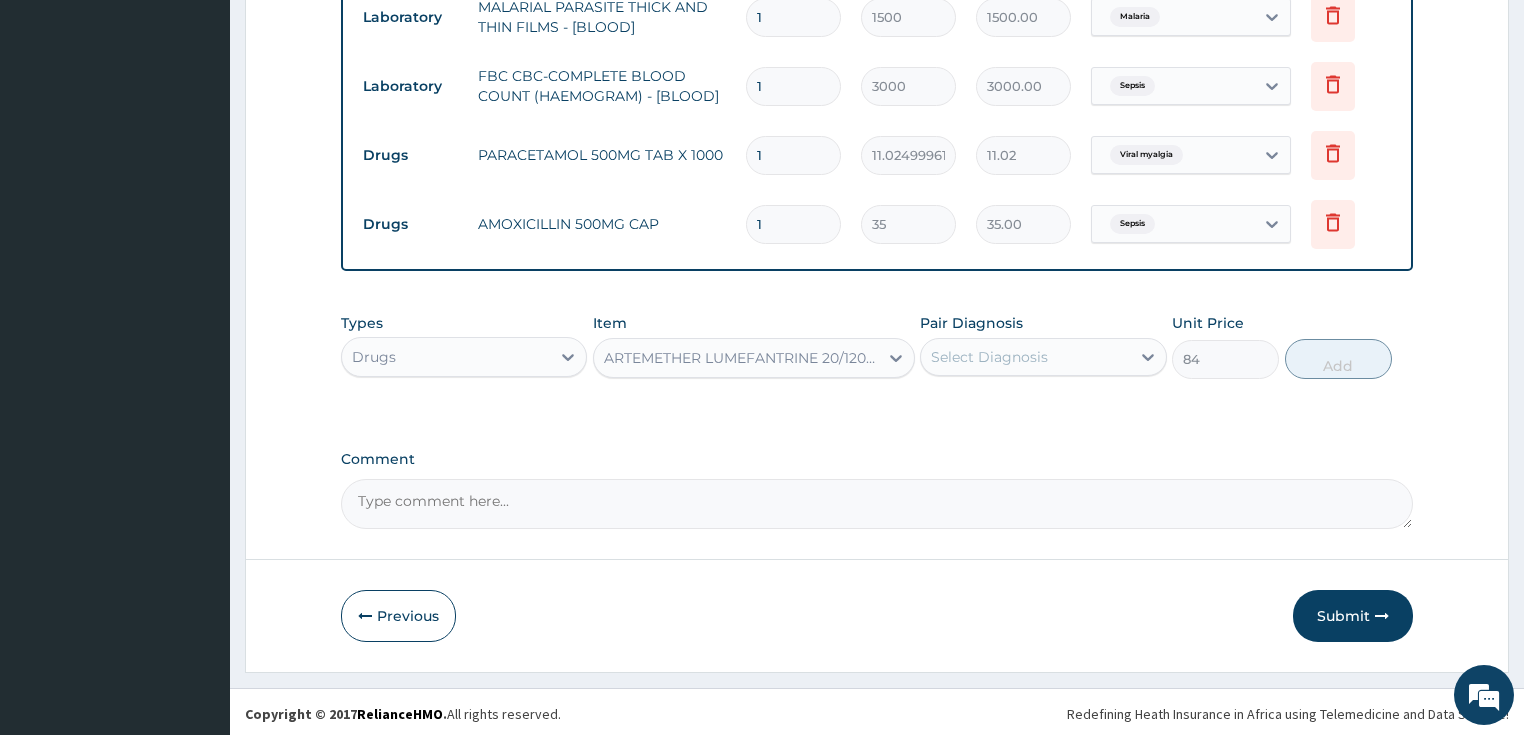 click on "Select Diagnosis" at bounding box center [1025, 357] 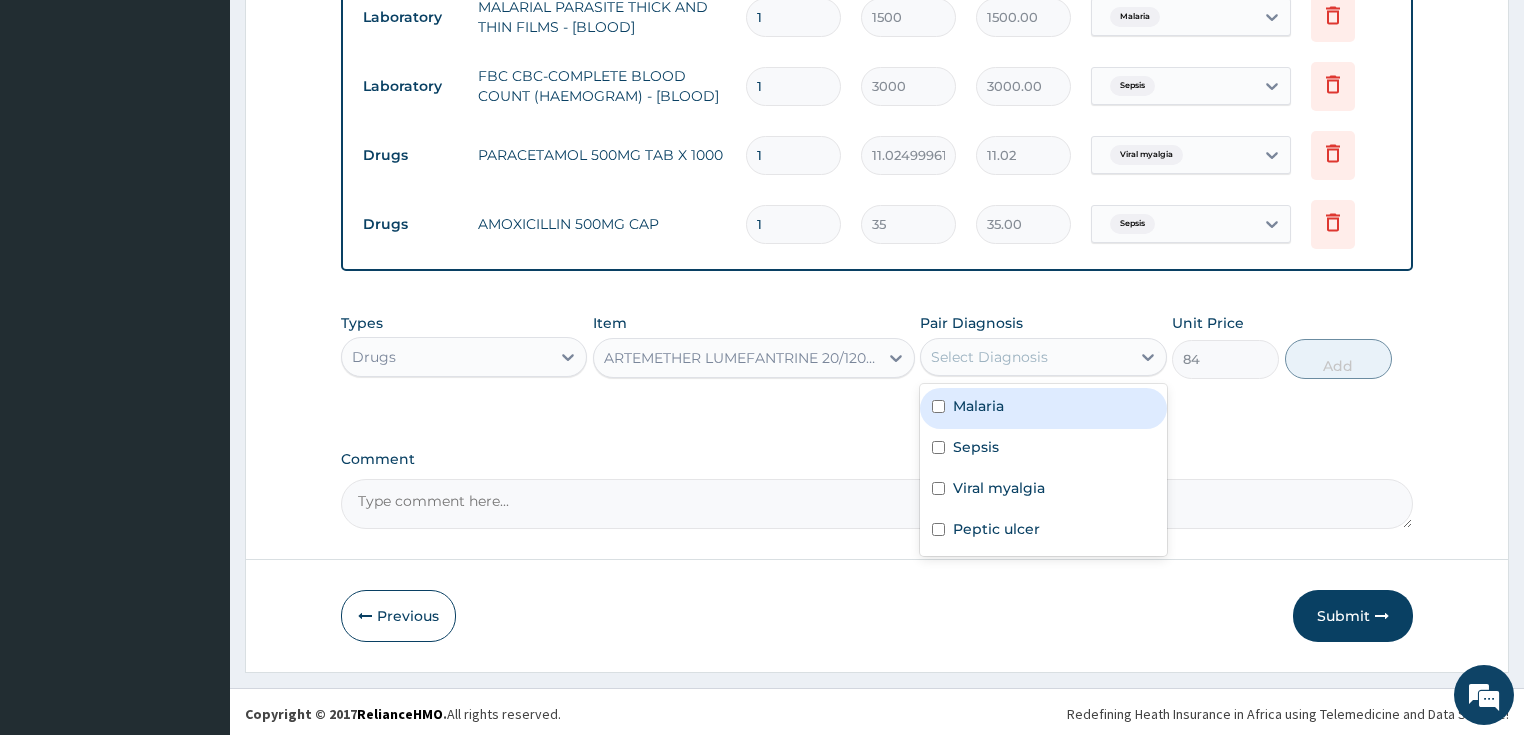click on "Malaria" at bounding box center (1043, 408) 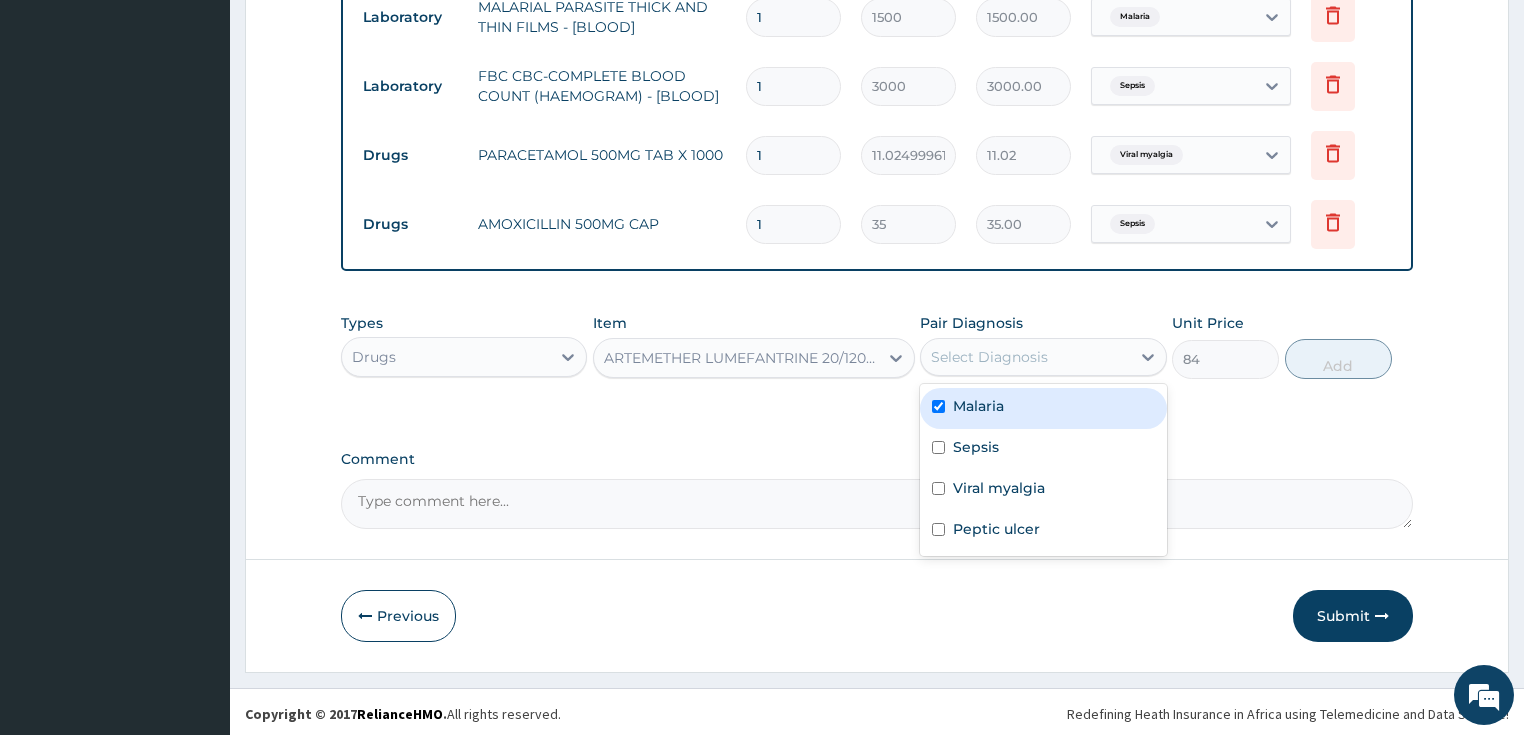 checkbox on "true" 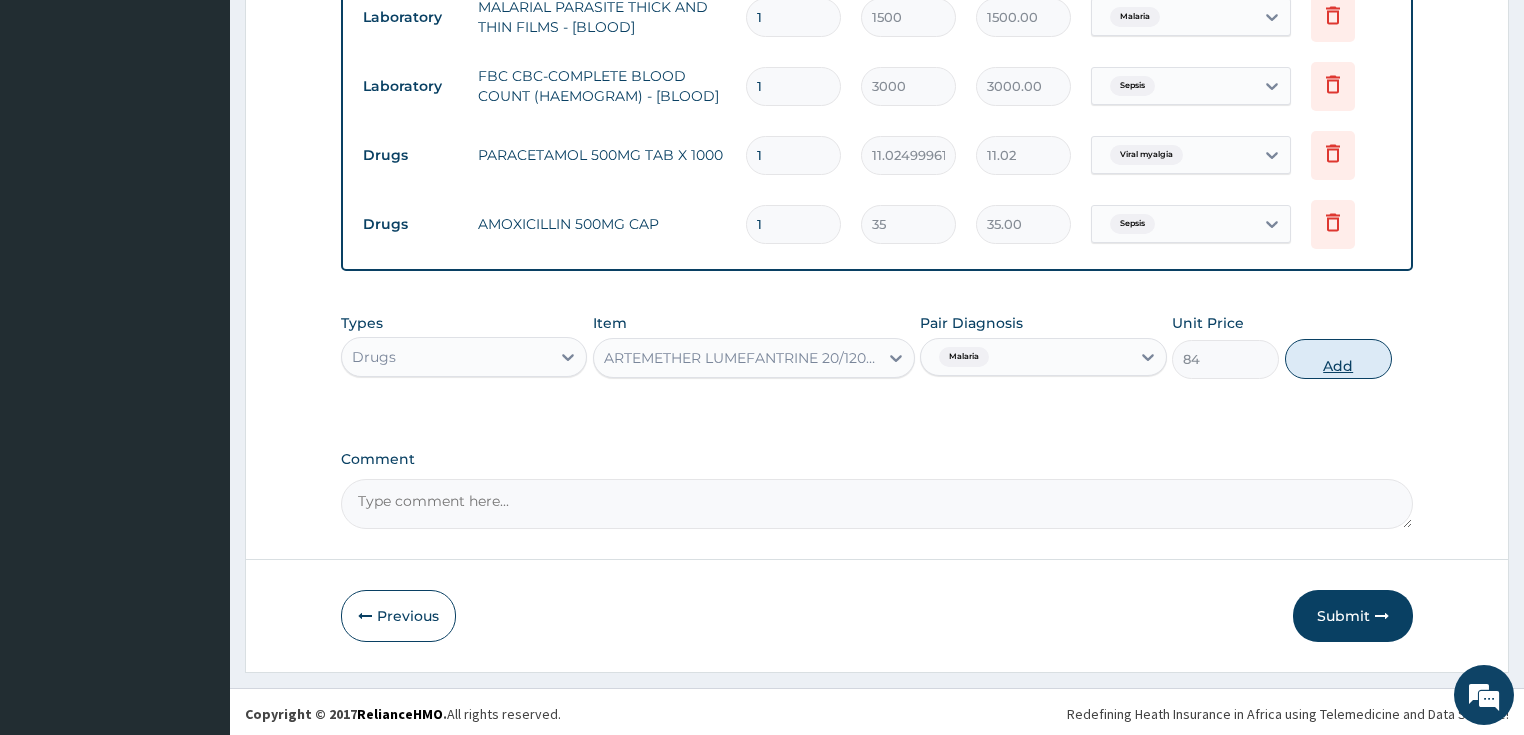 click on "Add" at bounding box center [1338, 359] 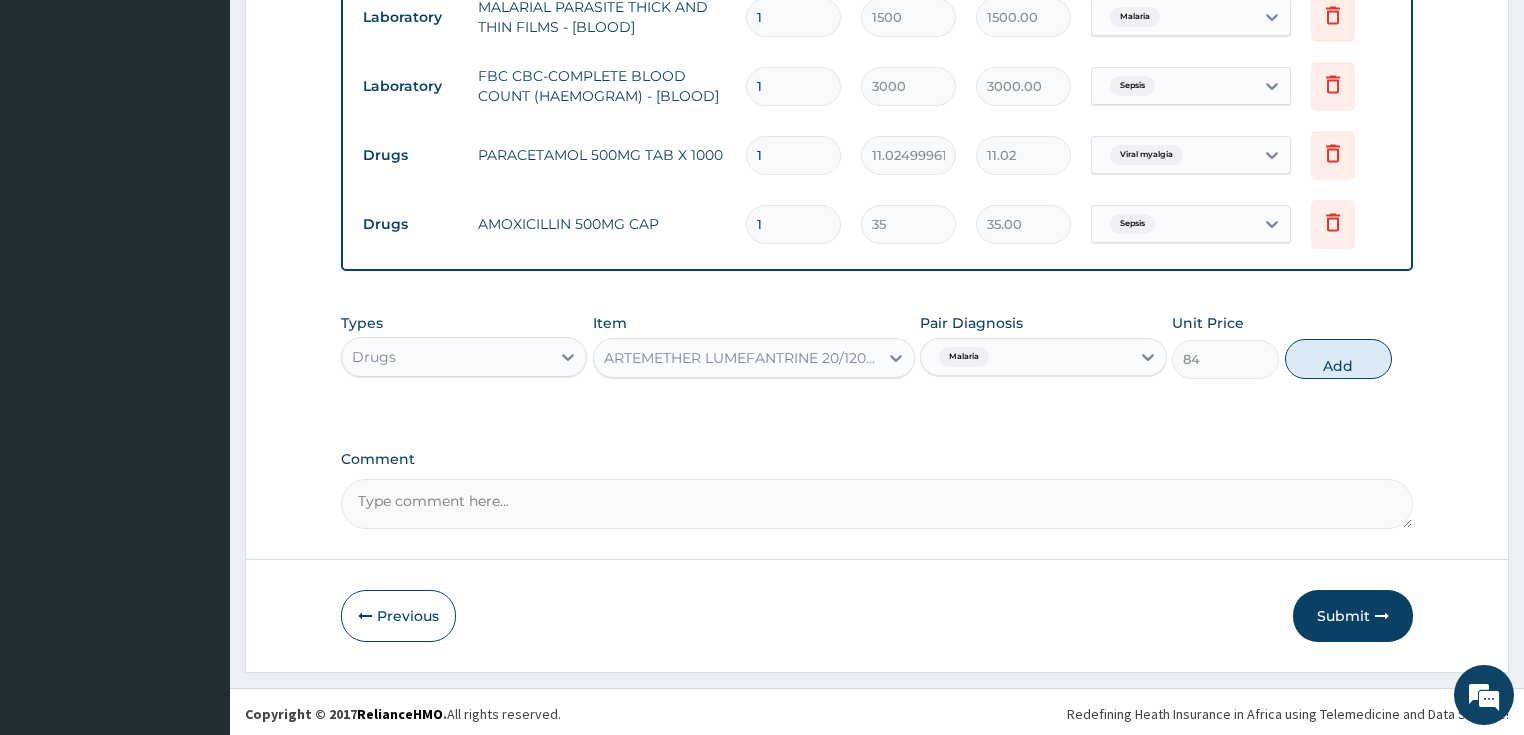 type on "0" 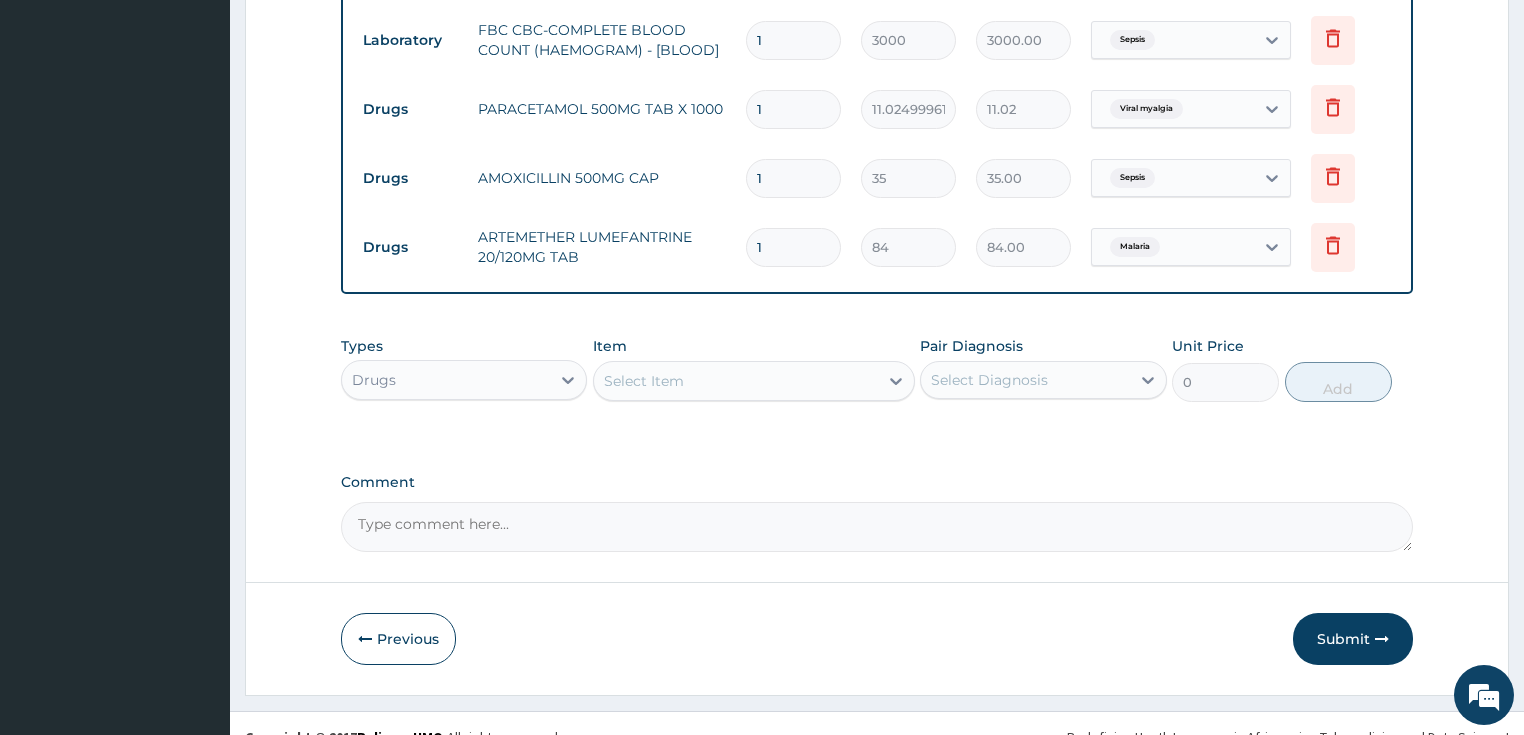 scroll, scrollTop: 964, scrollLeft: 0, axis: vertical 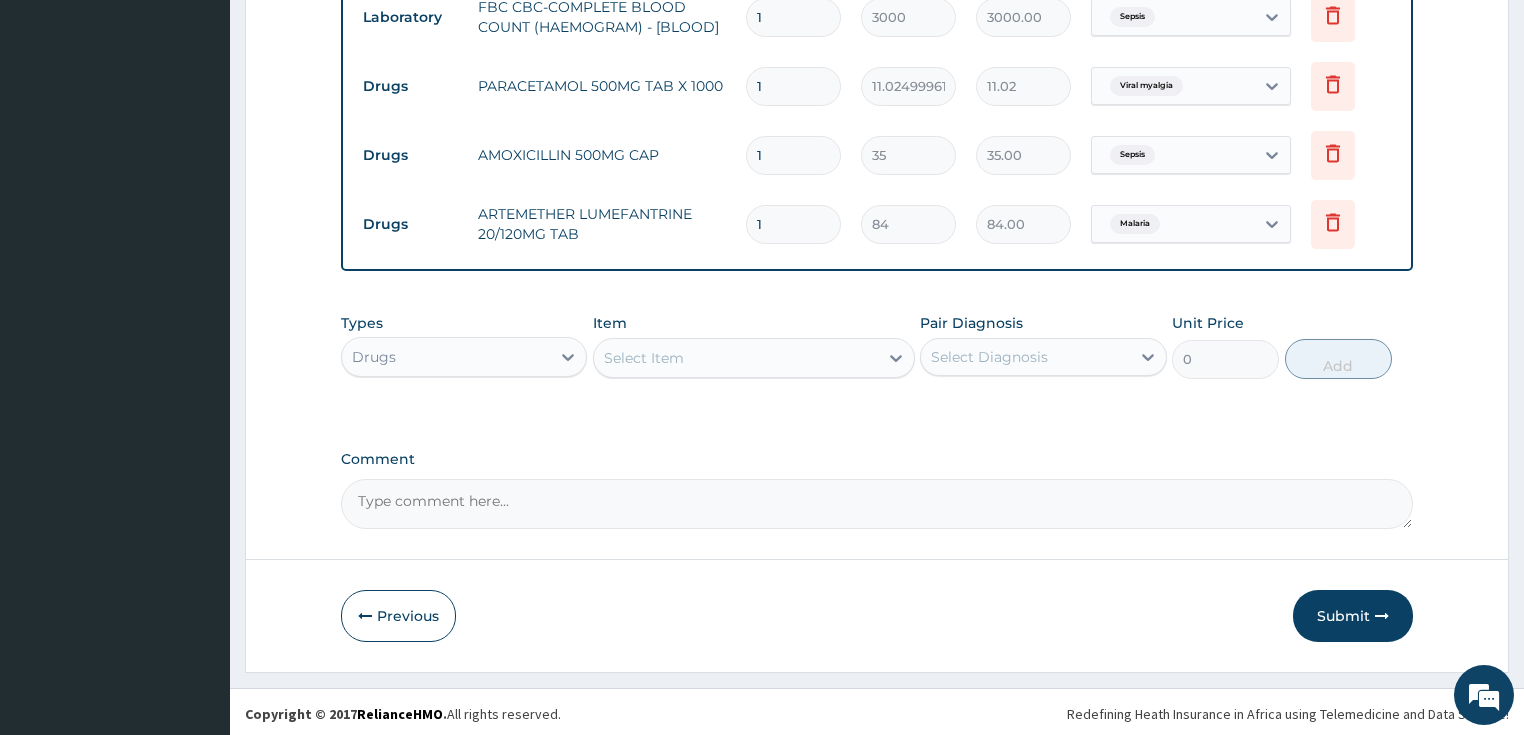 click on "Select Item" at bounding box center [736, 358] 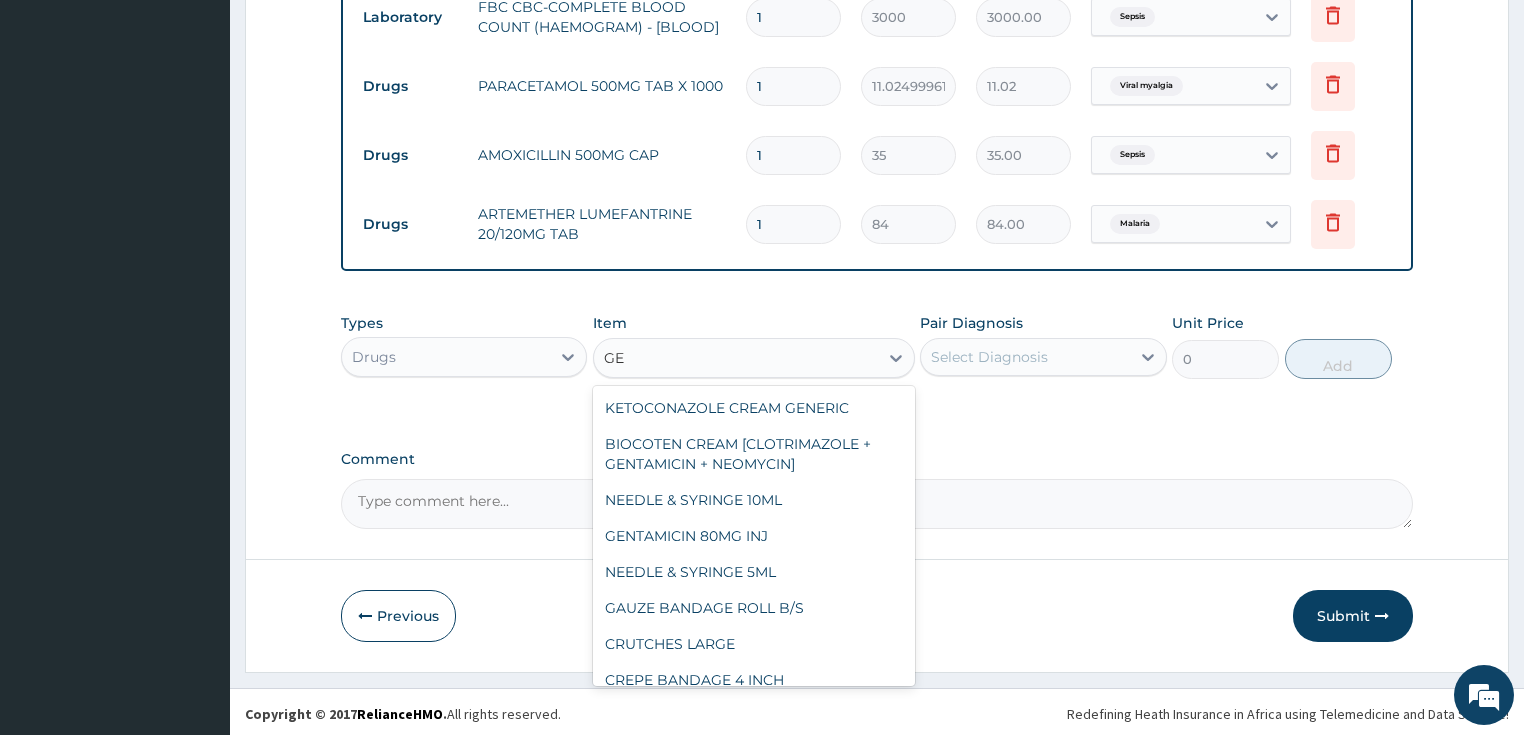 type on "G" 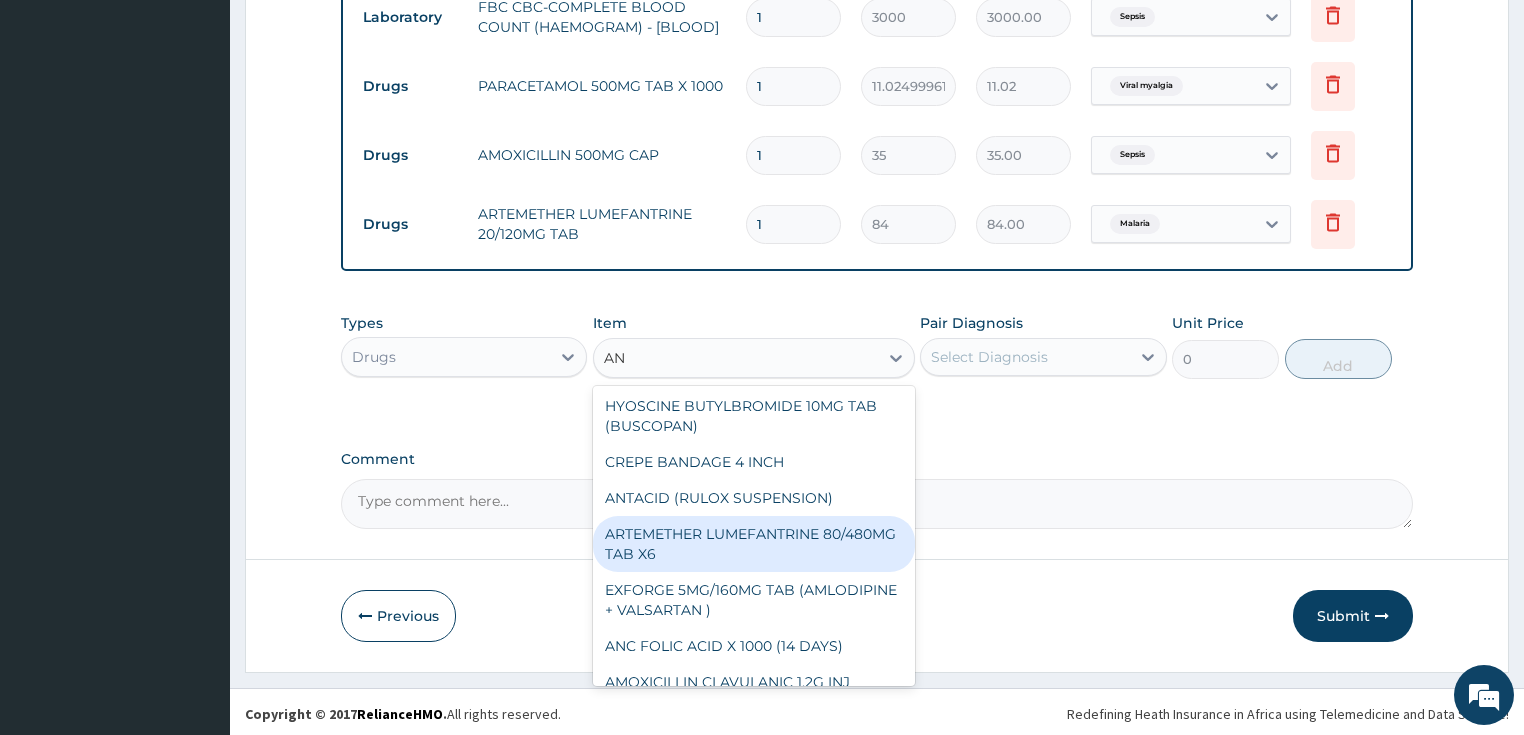 scroll, scrollTop: 480, scrollLeft: 0, axis: vertical 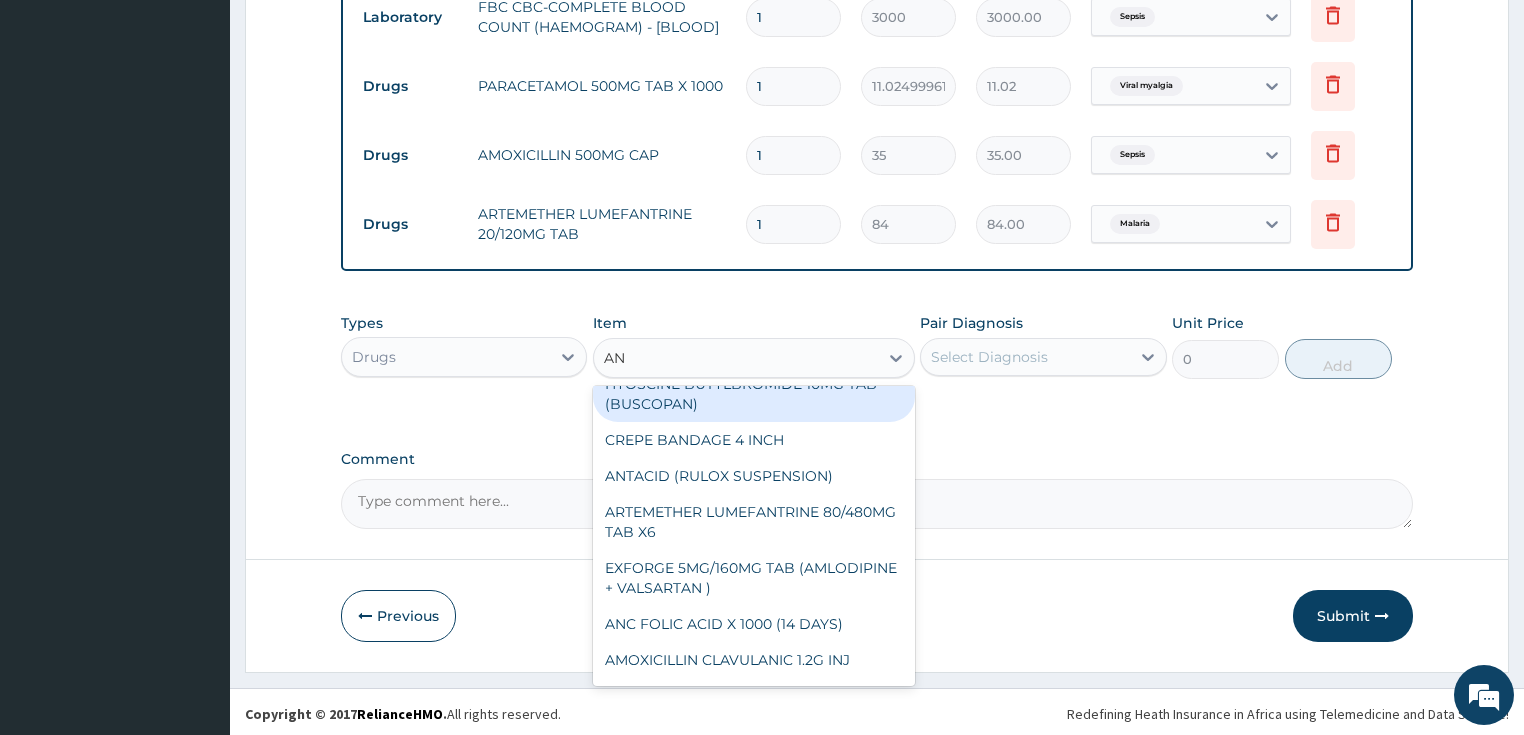 click on "AN" at bounding box center (615, 358) 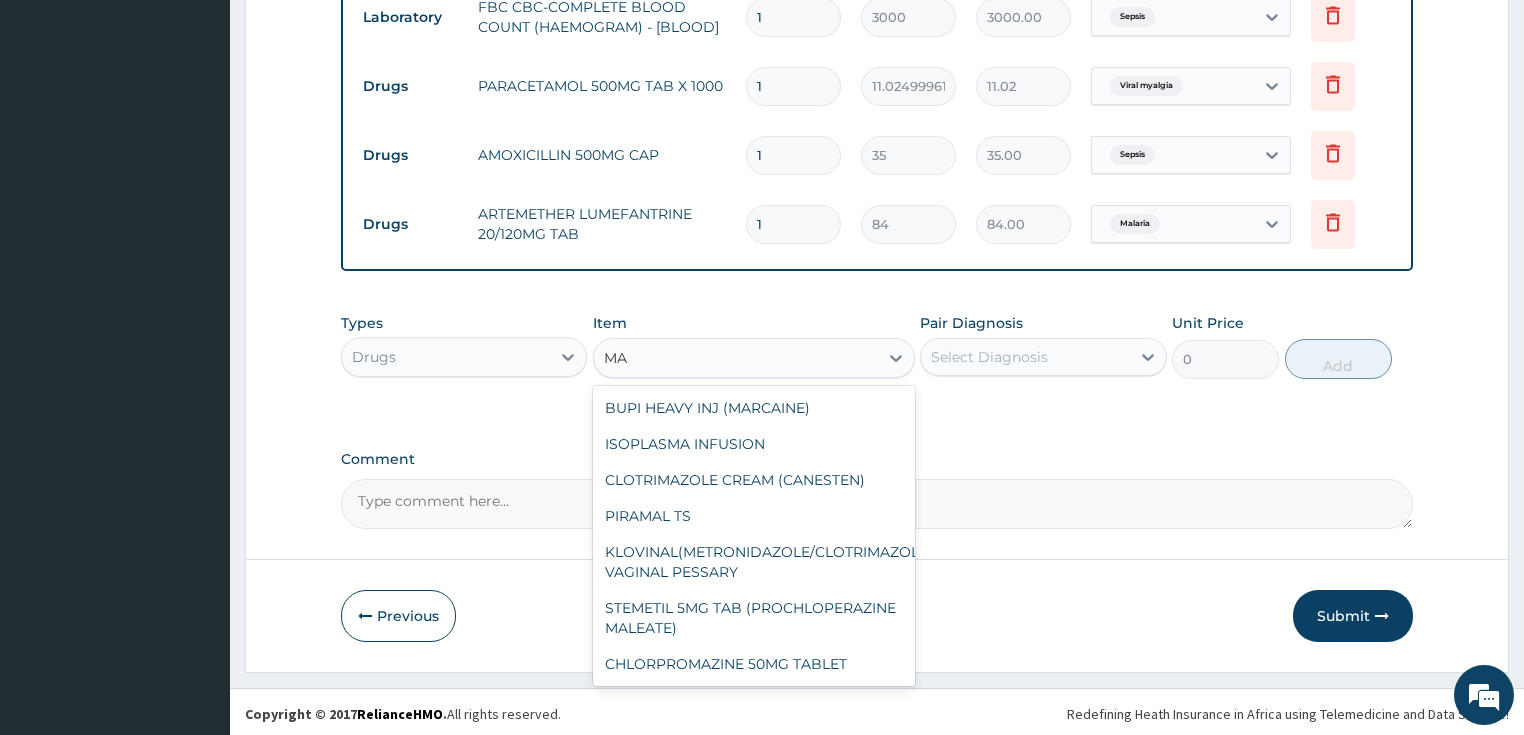scroll, scrollTop: 0, scrollLeft: 0, axis: both 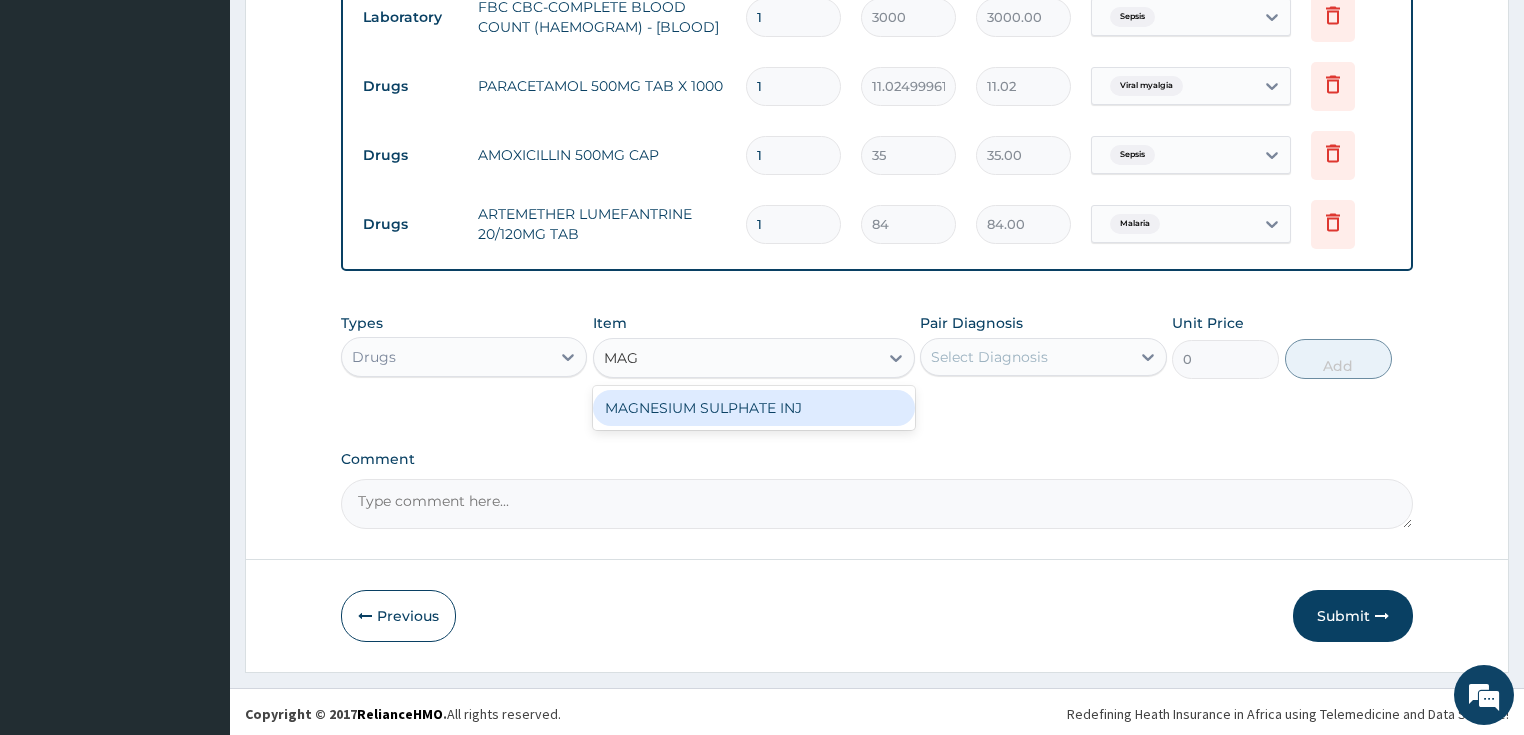 click on "MAG" at bounding box center [622, 358] 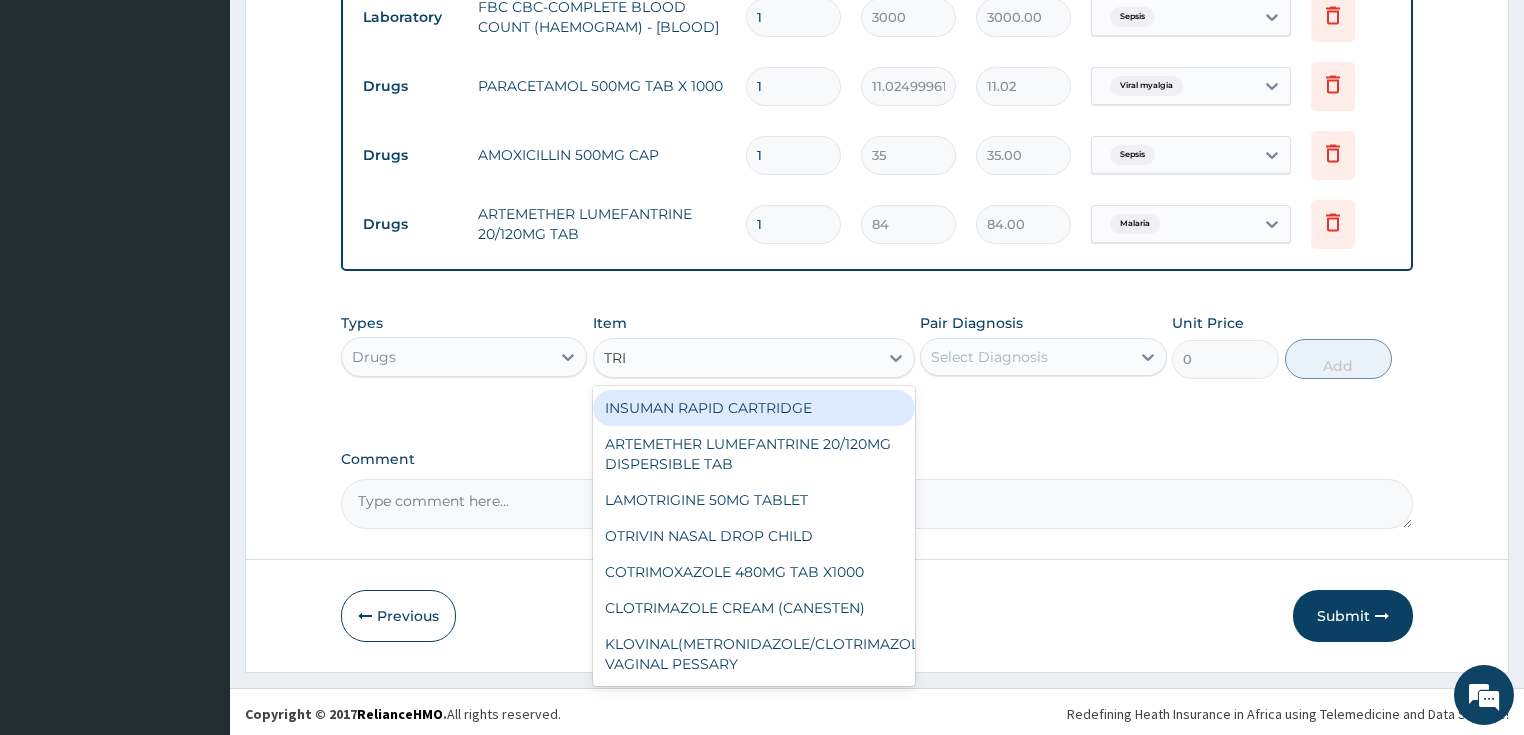scroll, scrollTop: 1168, scrollLeft: 0, axis: vertical 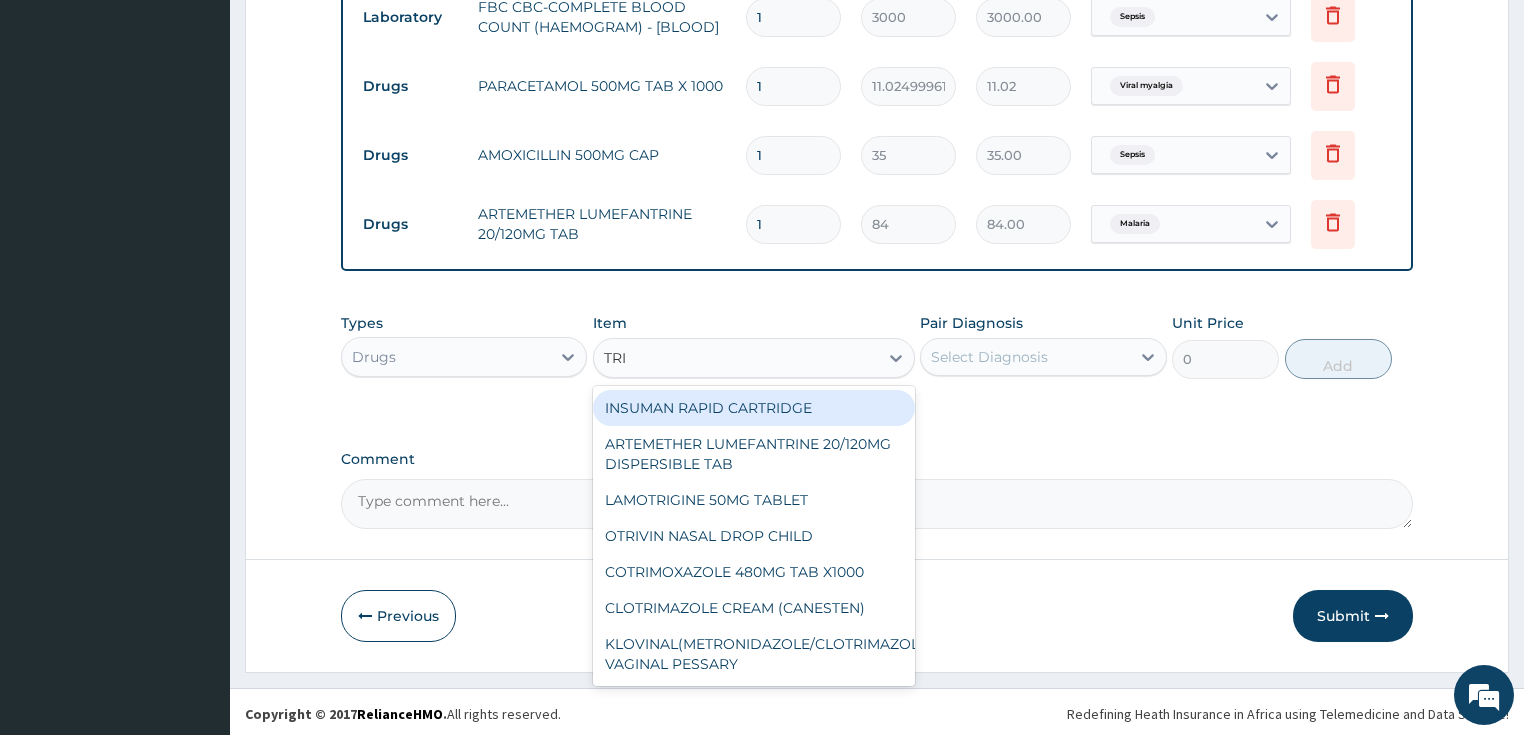 click on "TRI" at bounding box center [616, 358] 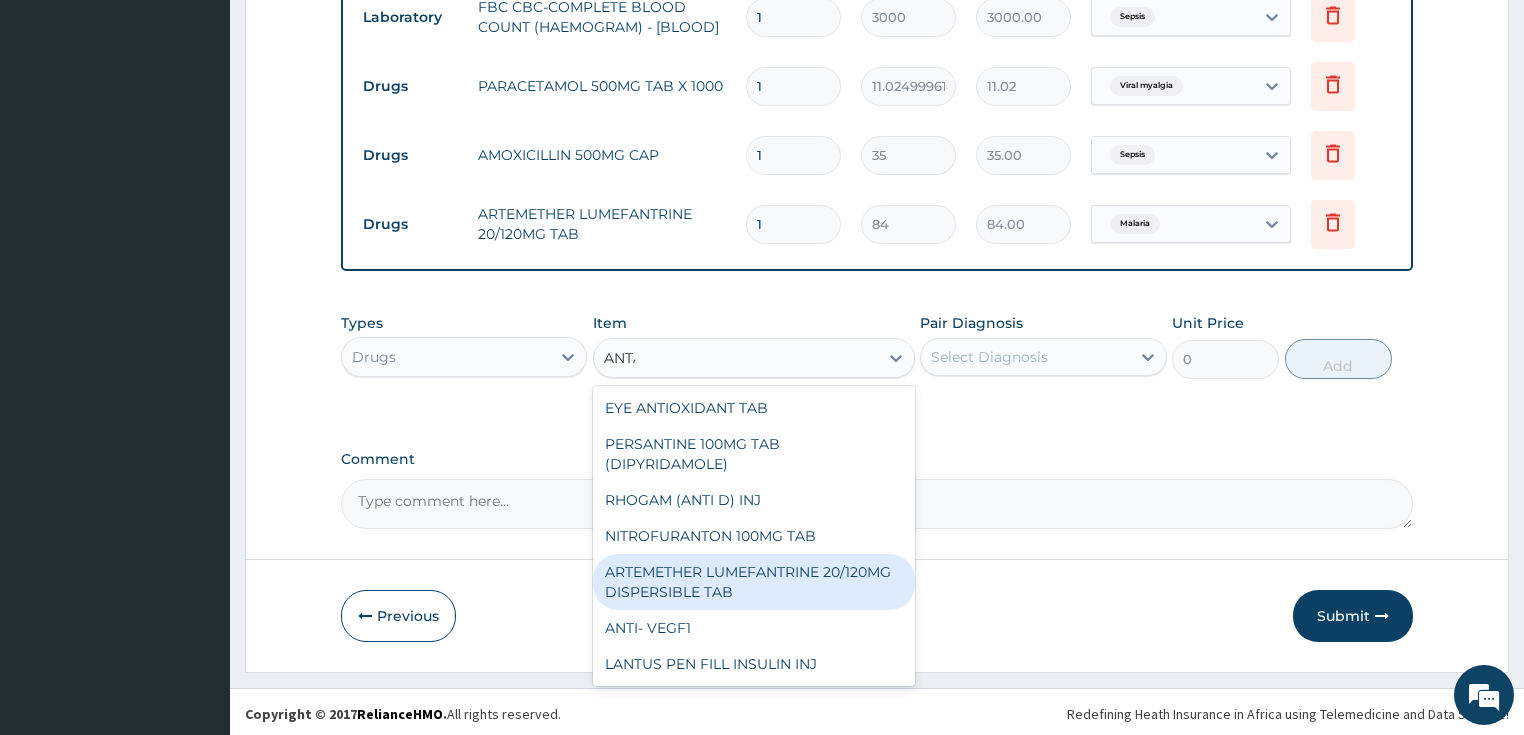 scroll, scrollTop: 0, scrollLeft: 0, axis: both 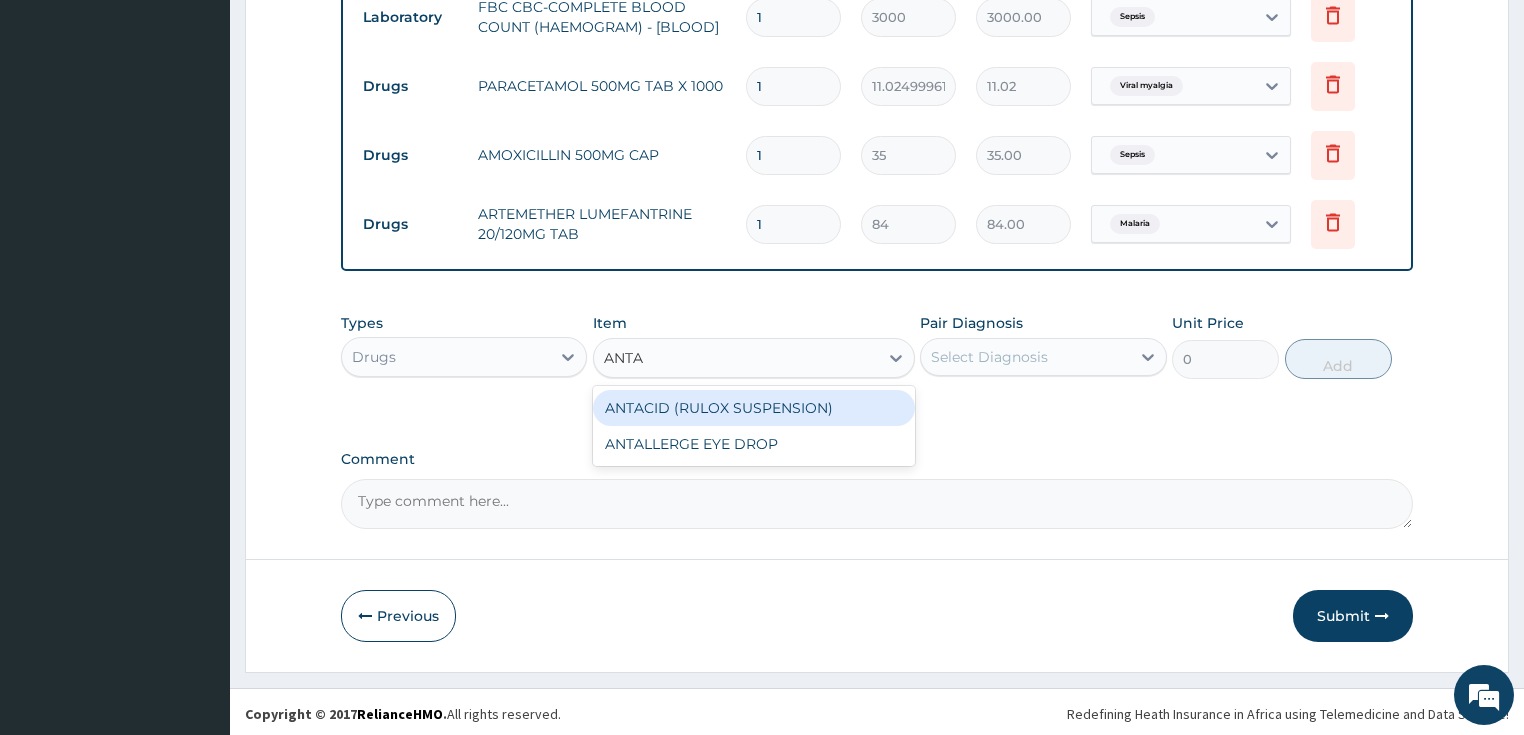 type on "ANTA" 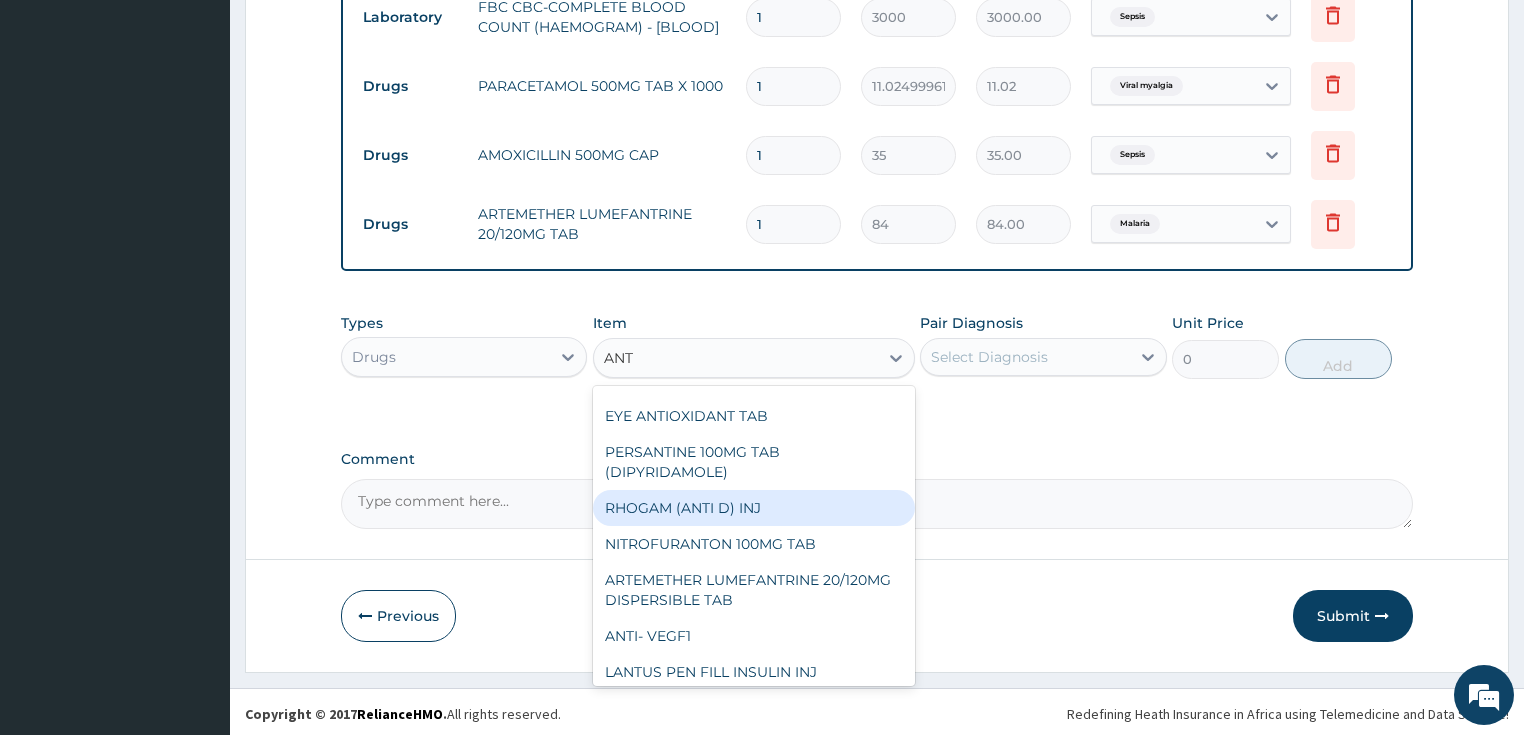 scroll, scrollTop: 328, scrollLeft: 0, axis: vertical 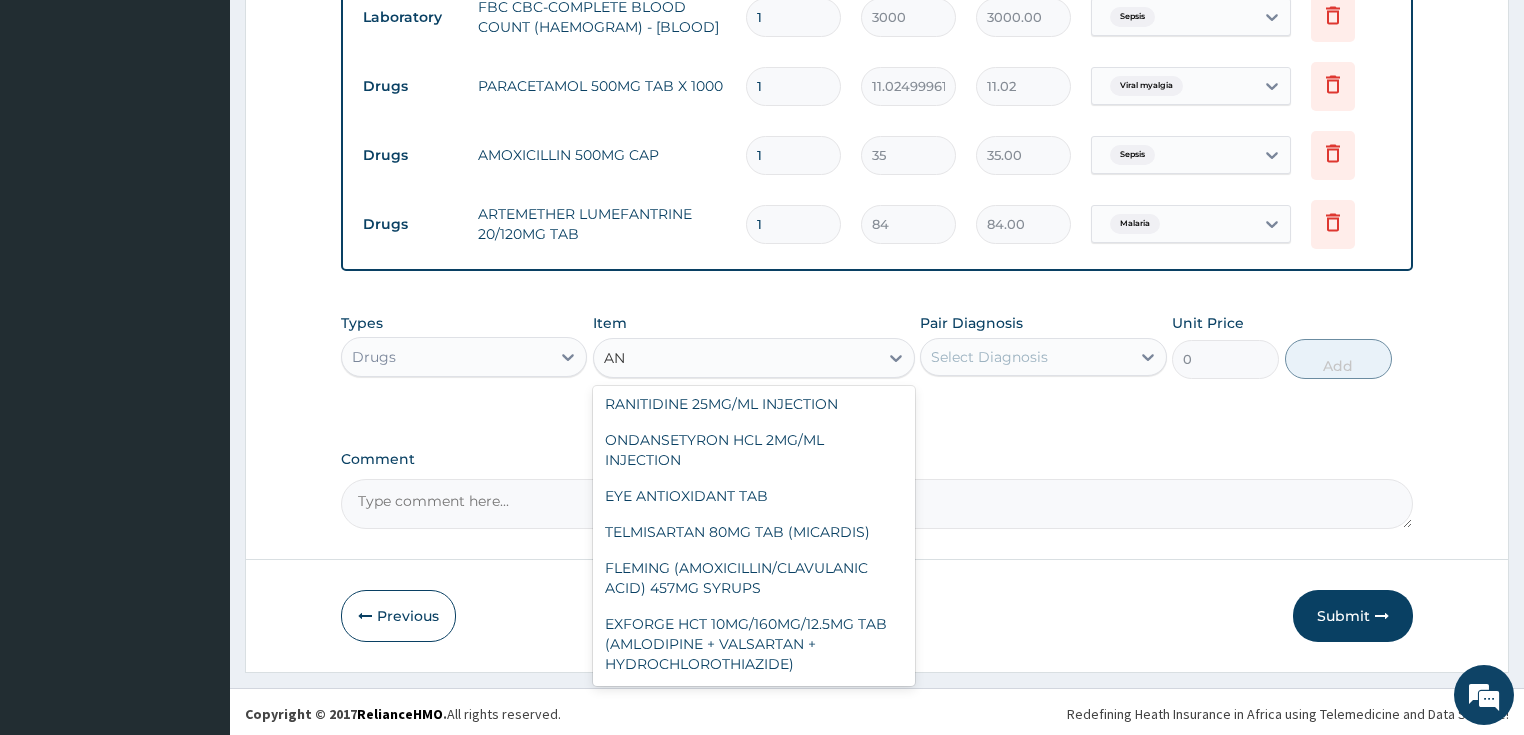 type on "A" 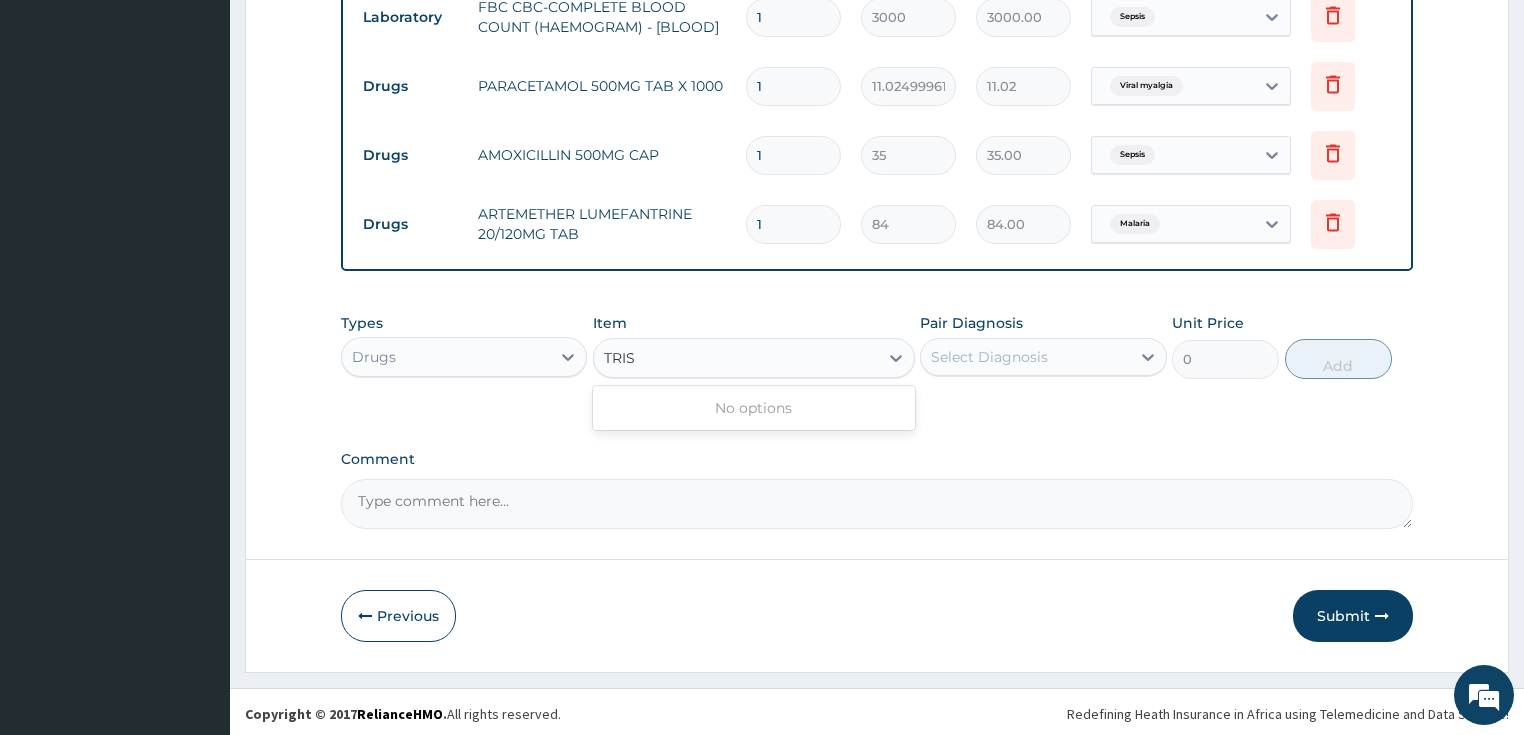 scroll, scrollTop: 0, scrollLeft: 0, axis: both 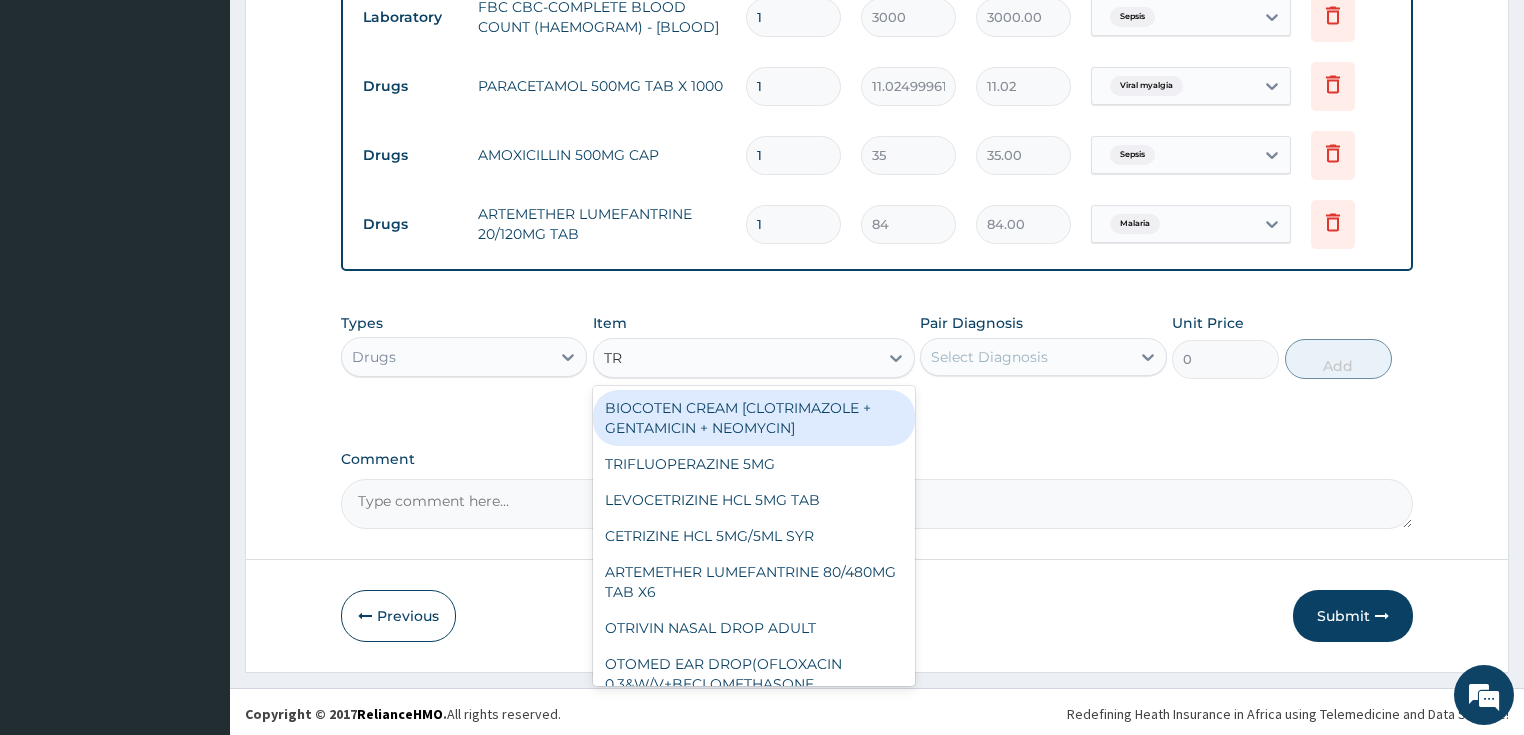 type on "T" 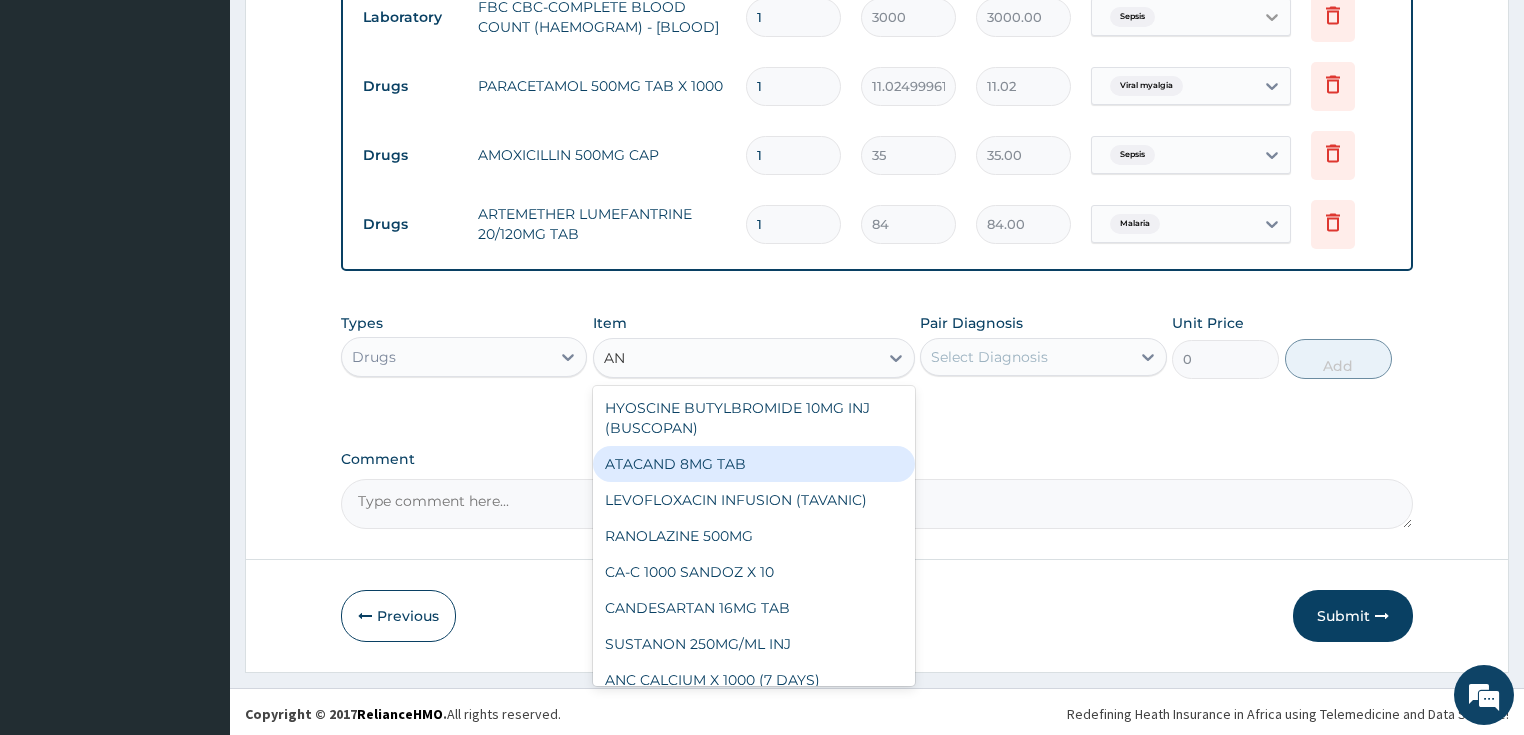 type on "AN" 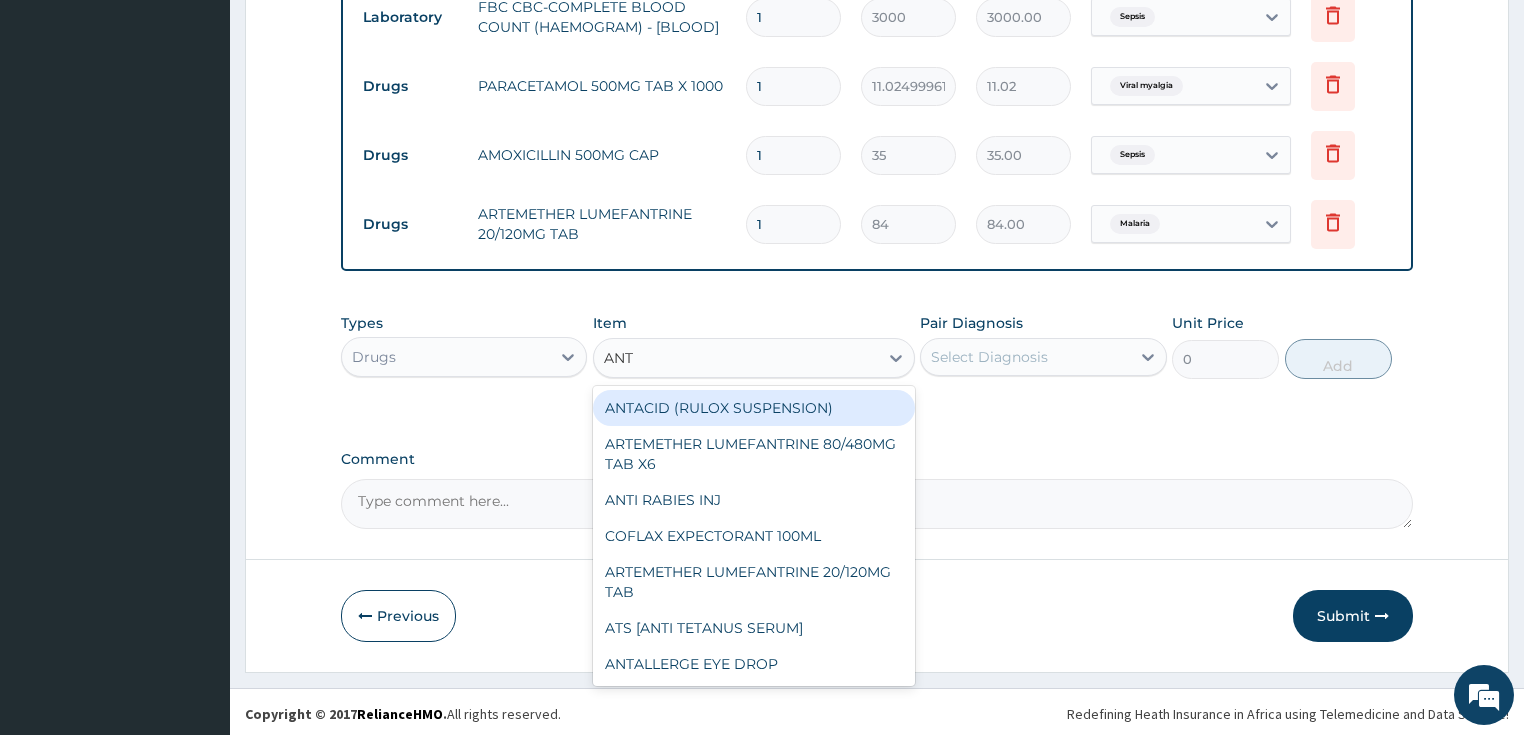 type on "ANTA" 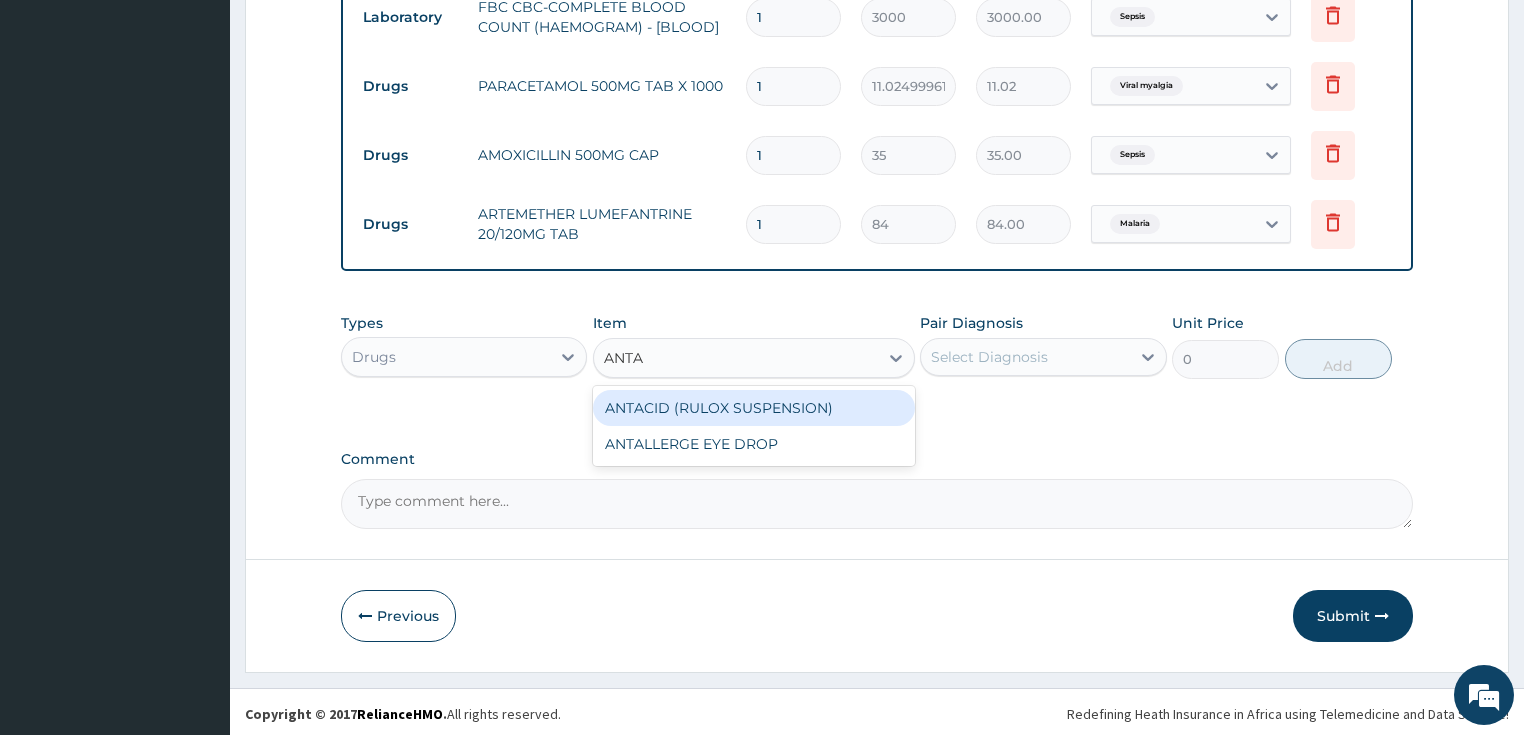 click on "ANTACID (RULOX SUSPENSION)" at bounding box center (754, 408) 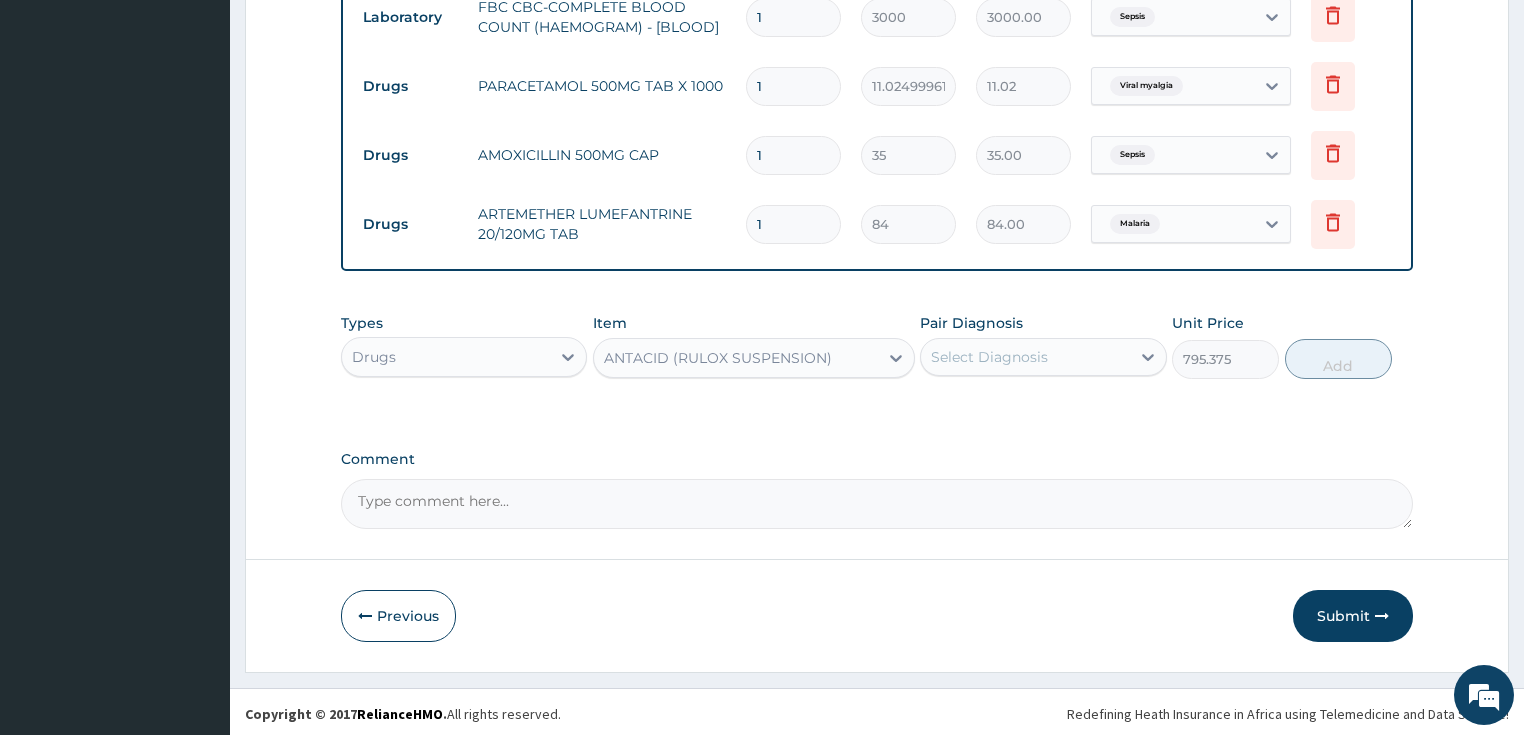 click on "Select Diagnosis" at bounding box center (989, 357) 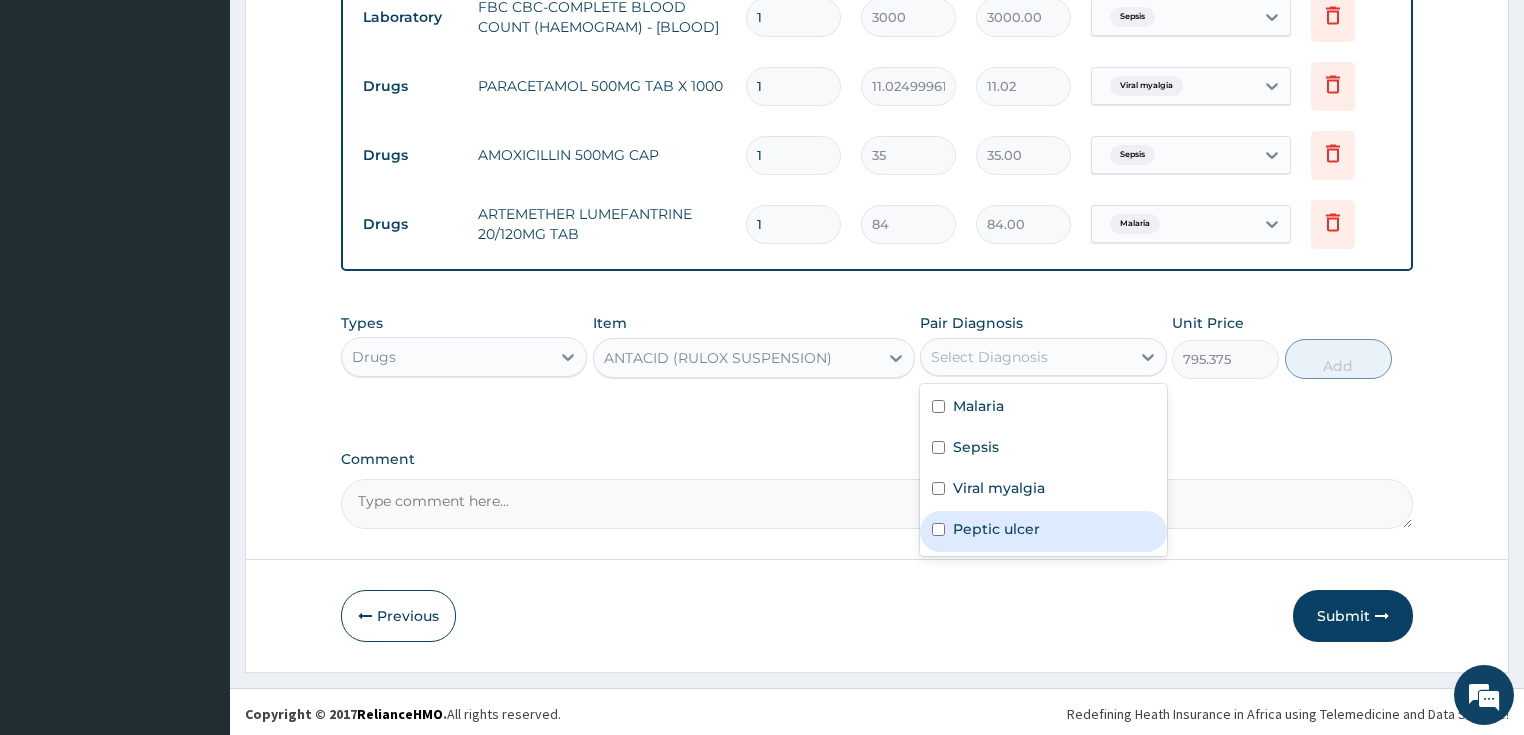 drag, startPoint x: 983, startPoint y: 525, endPoint x: 1283, endPoint y: 439, distance: 312.0833 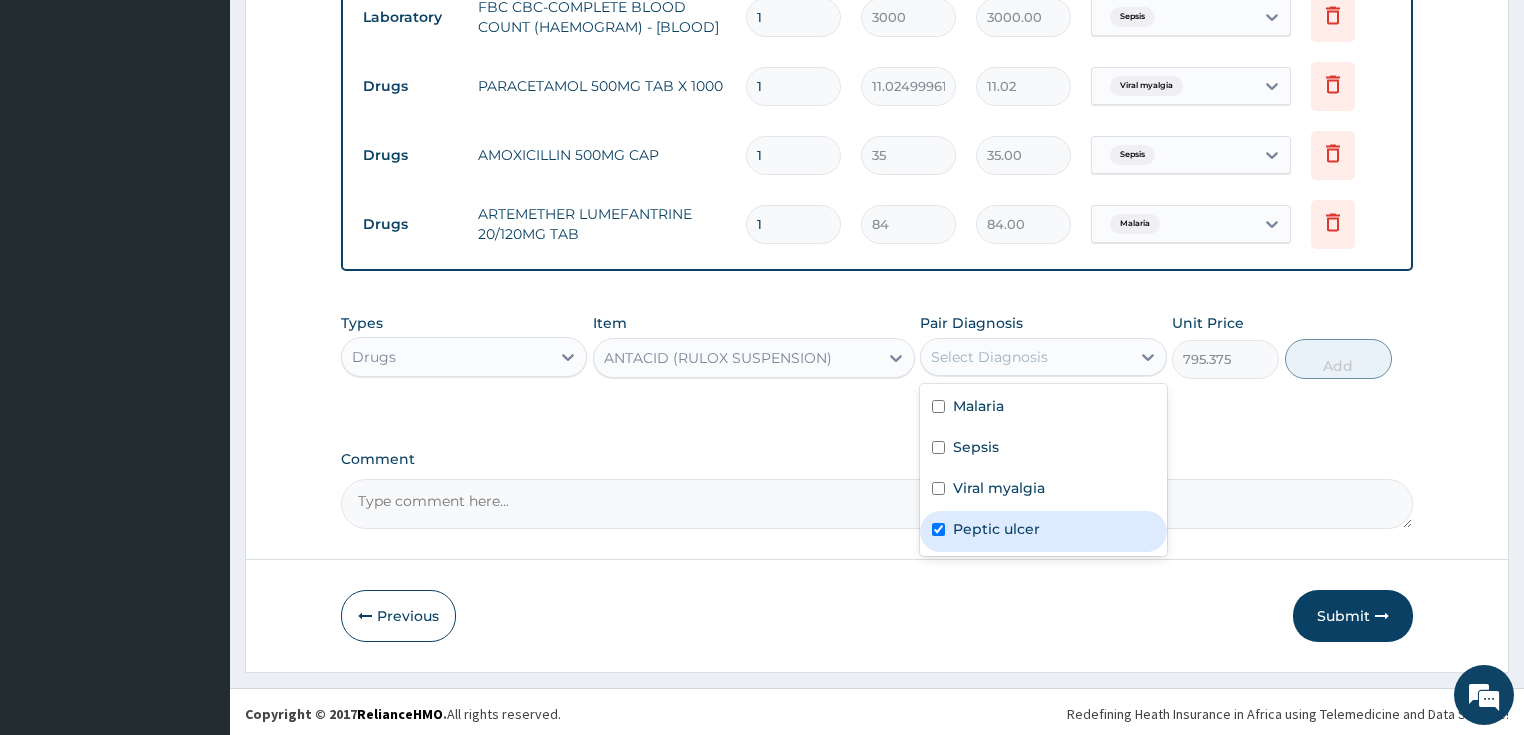 checkbox on "true" 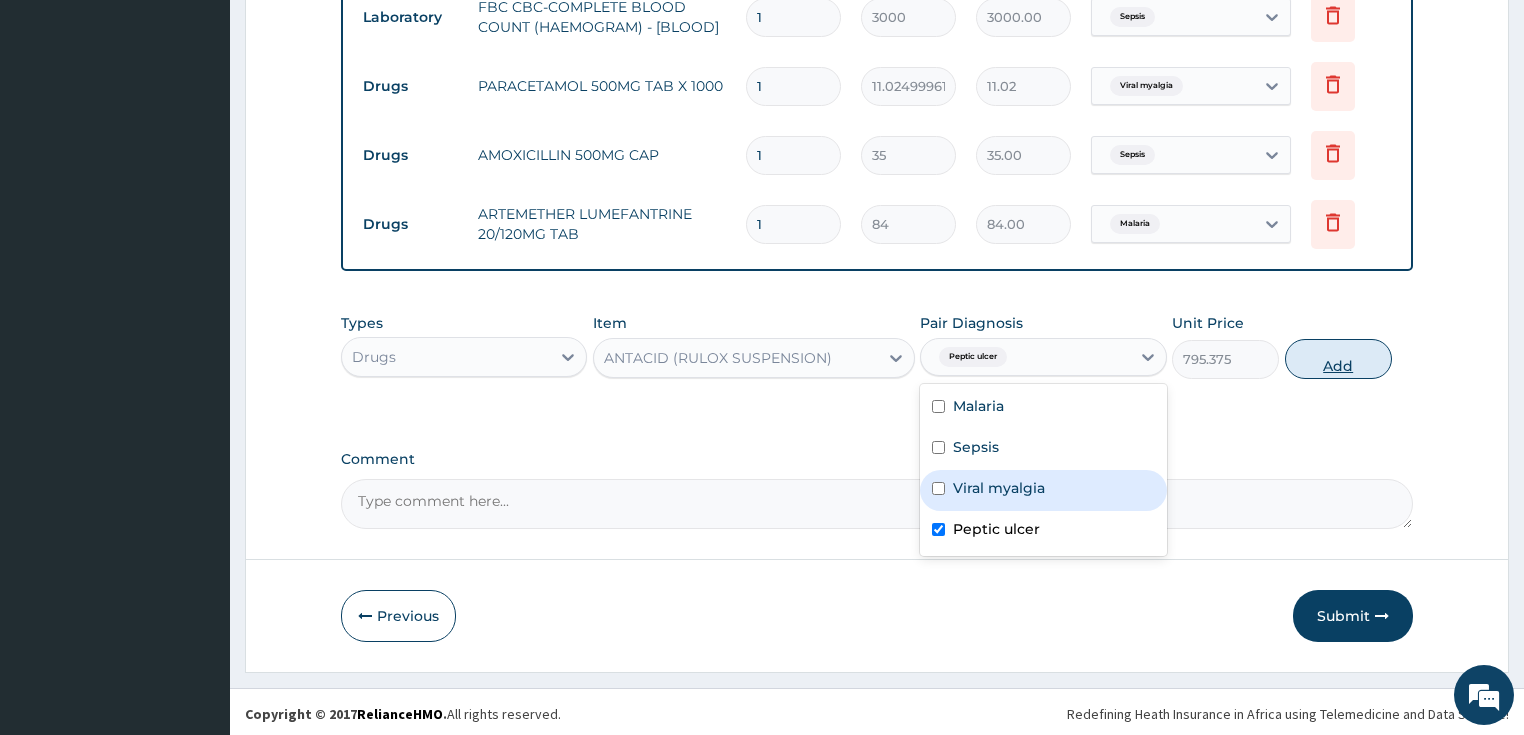click on "Add" at bounding box center [1338, 359] 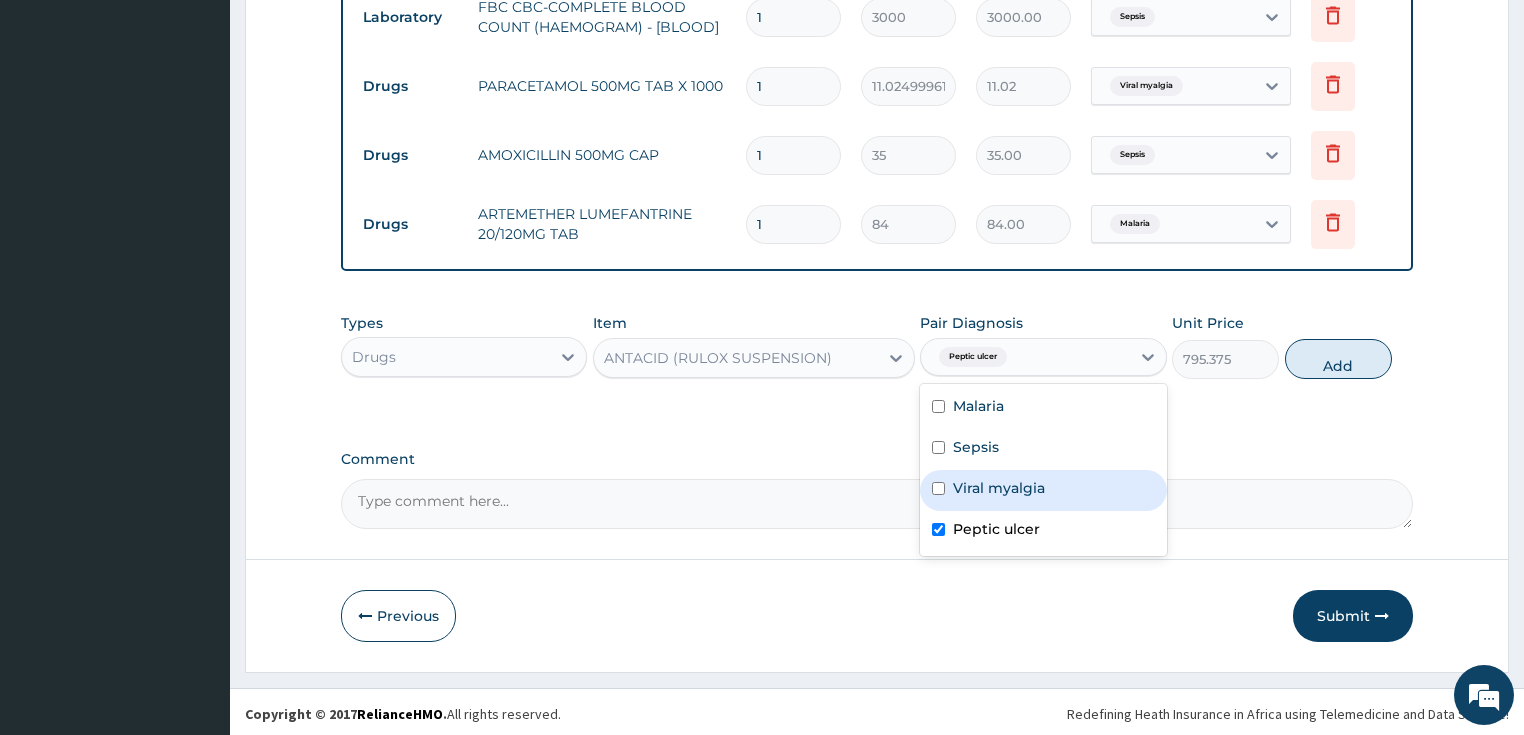 type on "0" 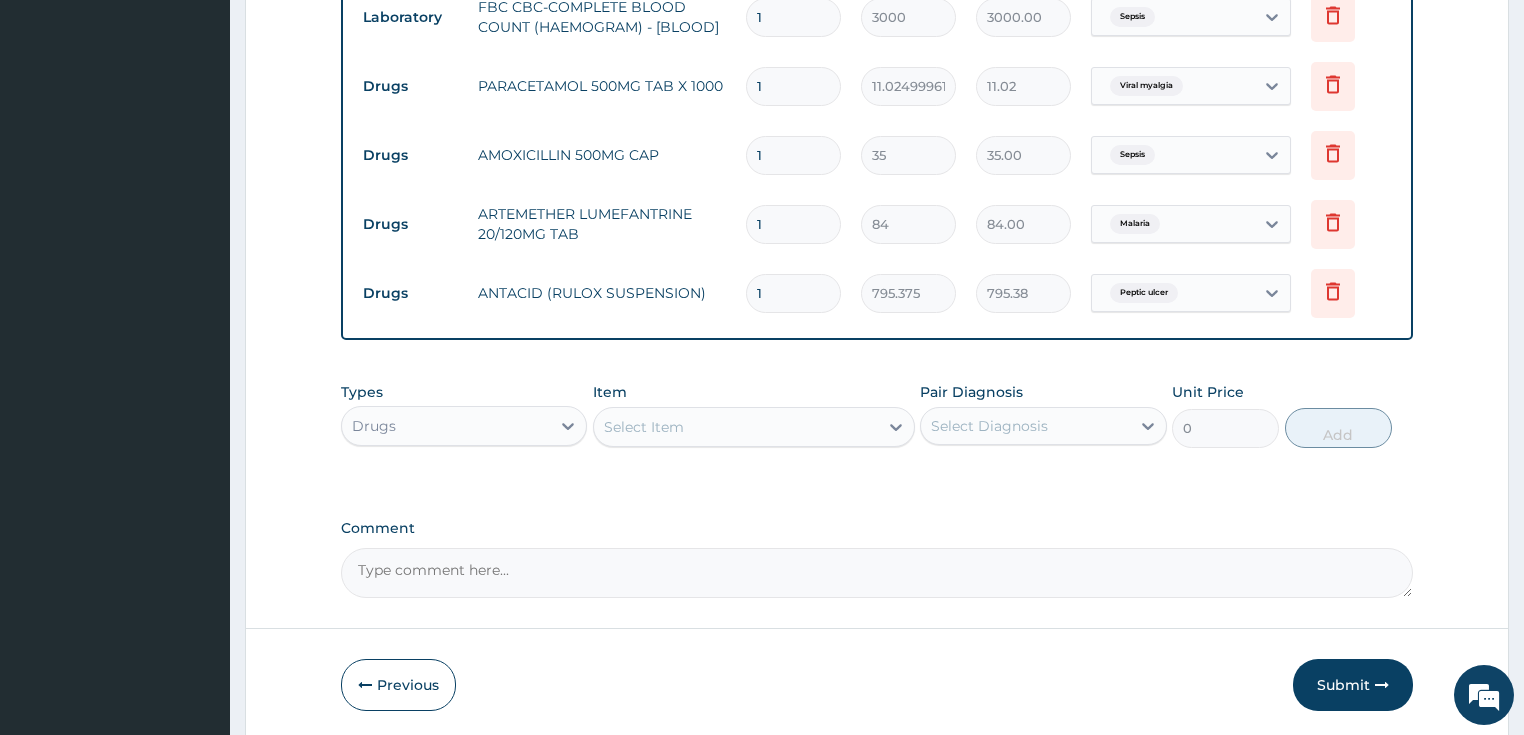drag, startPoint x: 671, startPoint y: 416, endPoint x: 685, endPoint y: 400, distance: 21.260292 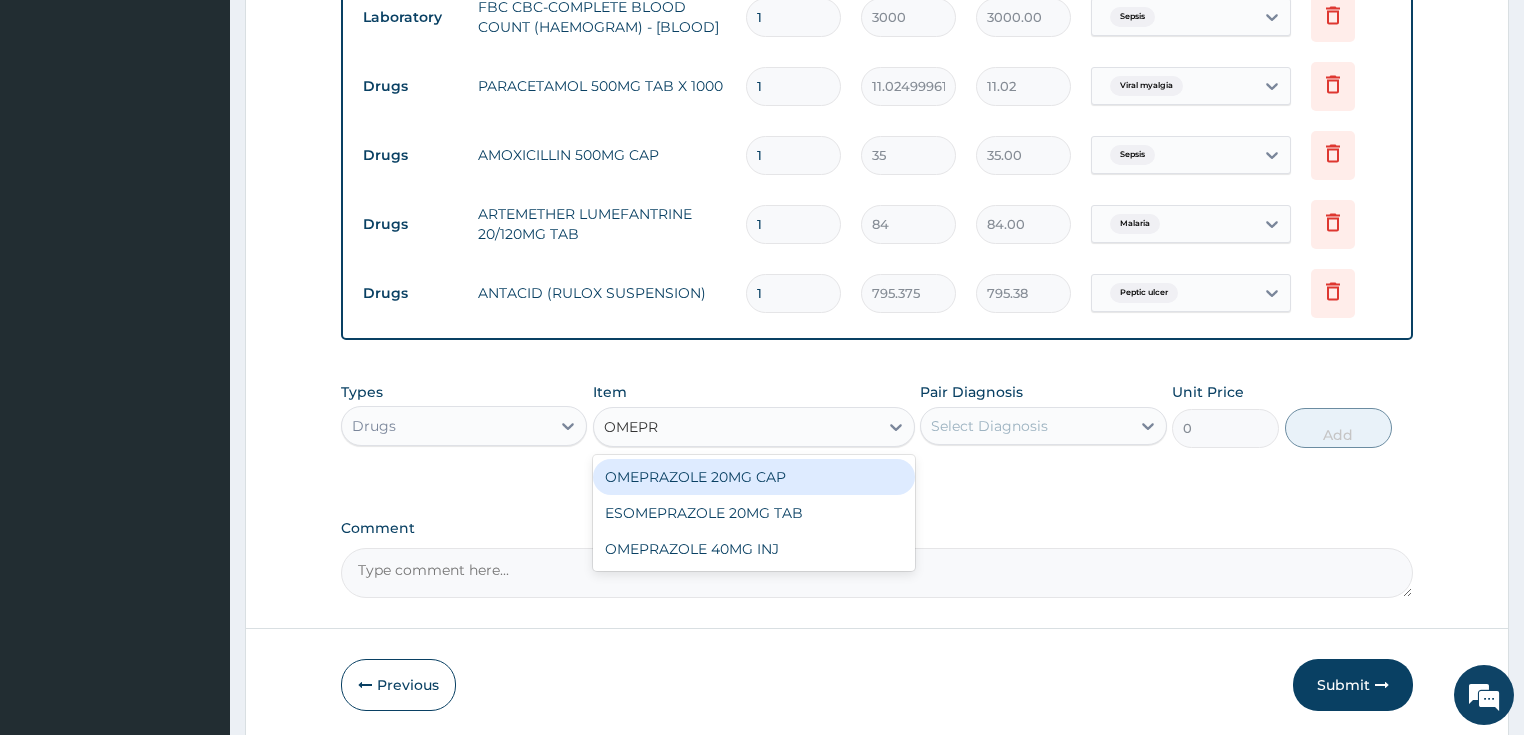 type on "OMEPRA" 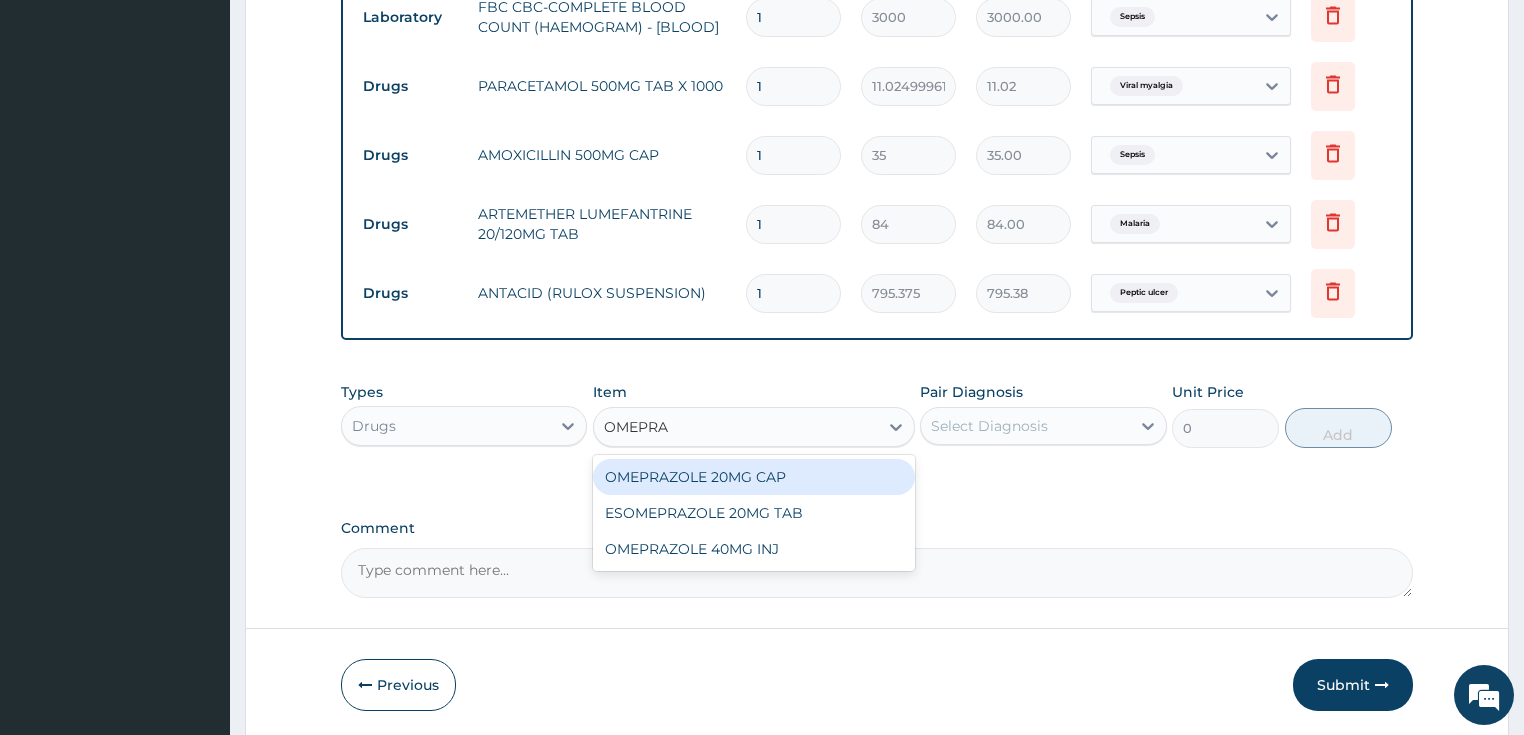 click on "OMEPRAZOLE 20MG CAP" at bounding box center [754, 477] 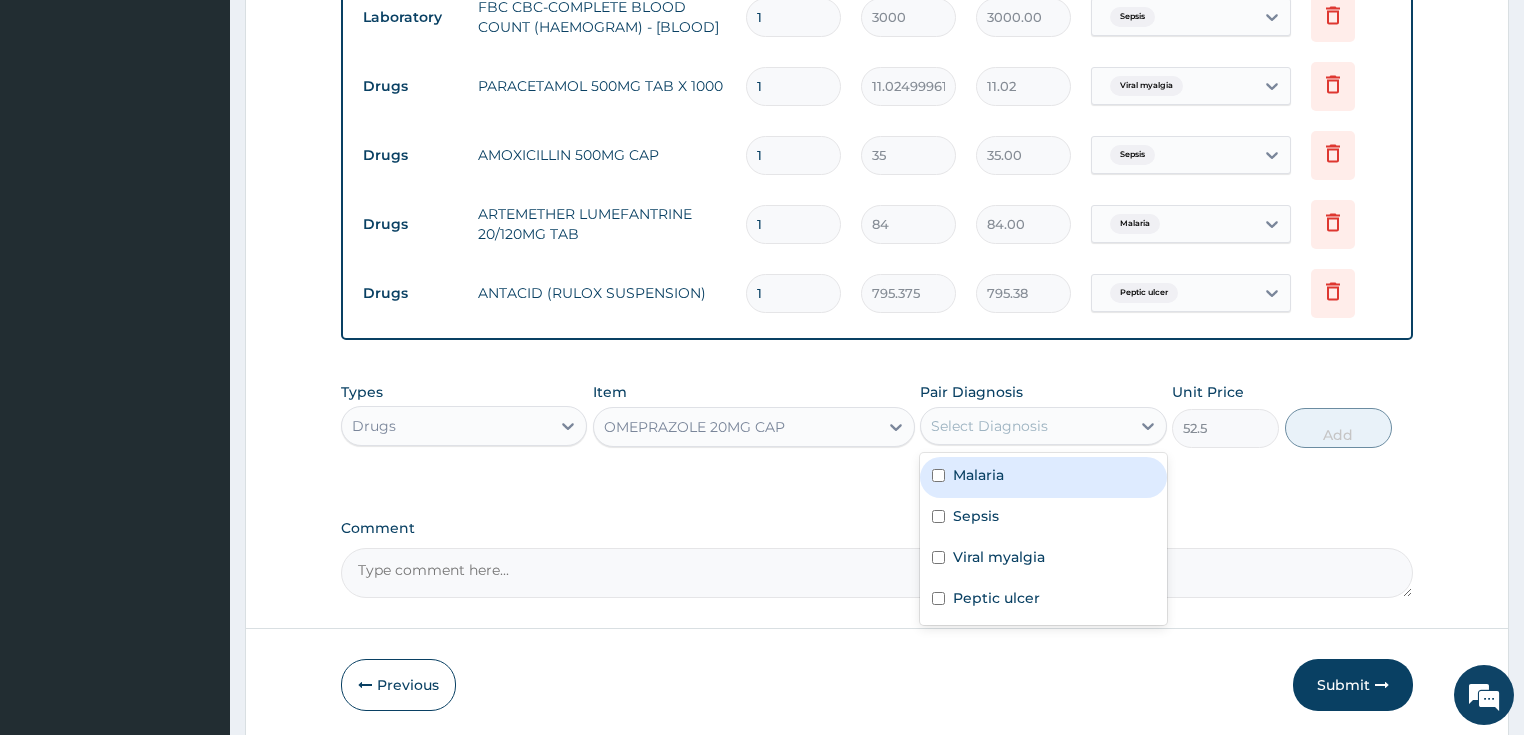 click on "Select Diagnosis" at bounding box center [989, 426] 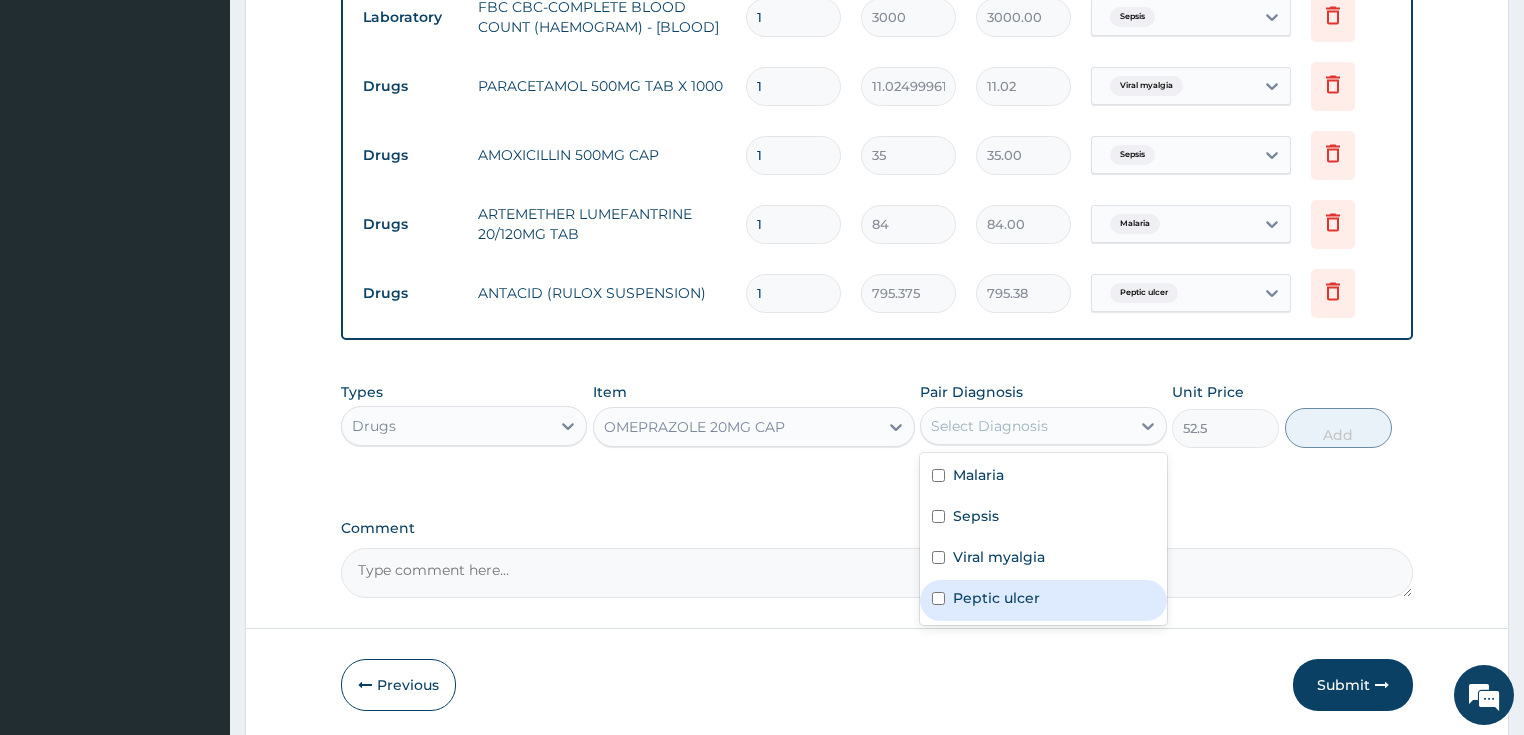 drag, startPoint x: 990, startPoint y: 593, endPoint x: 1052, endPoint y: 572, distance: 65.459915 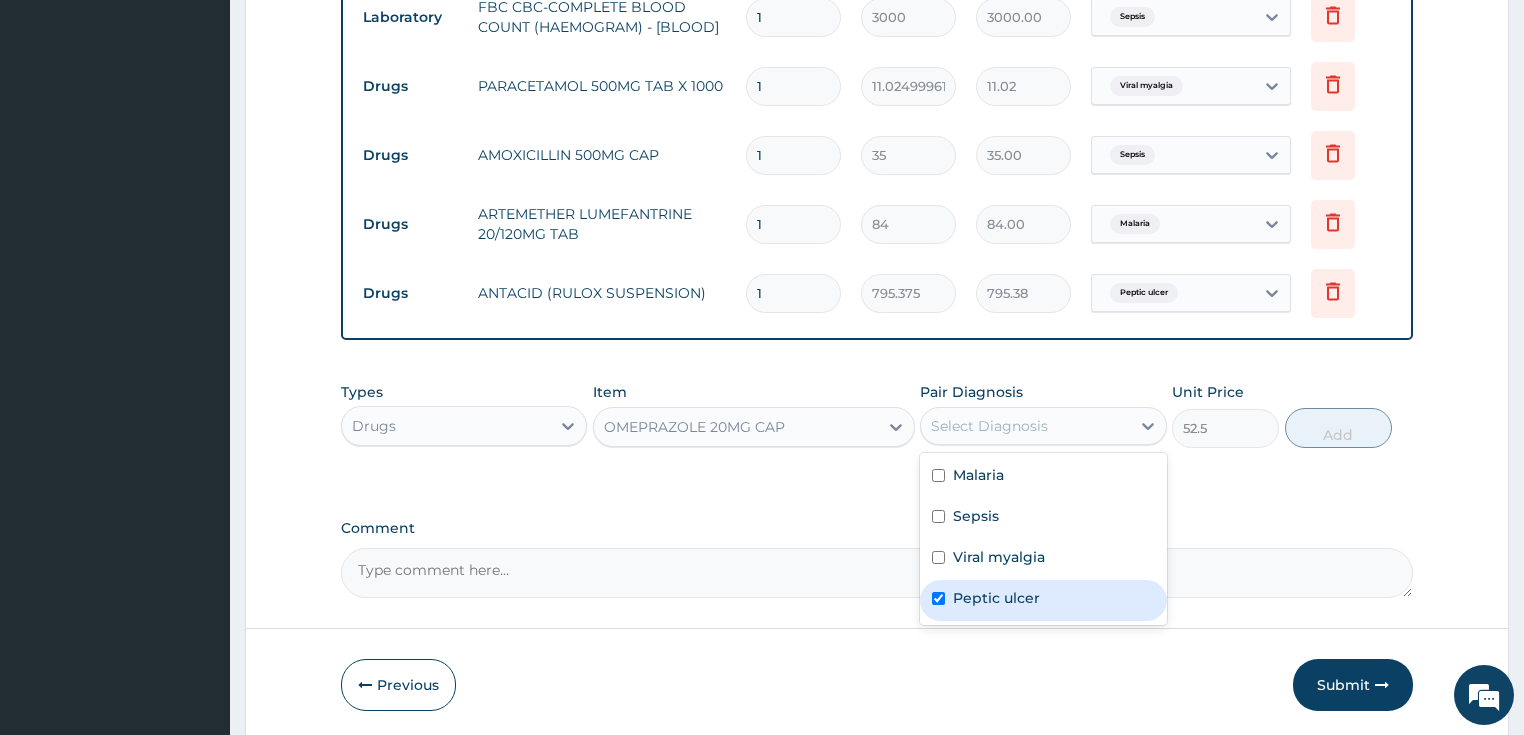 checkbox on "true" 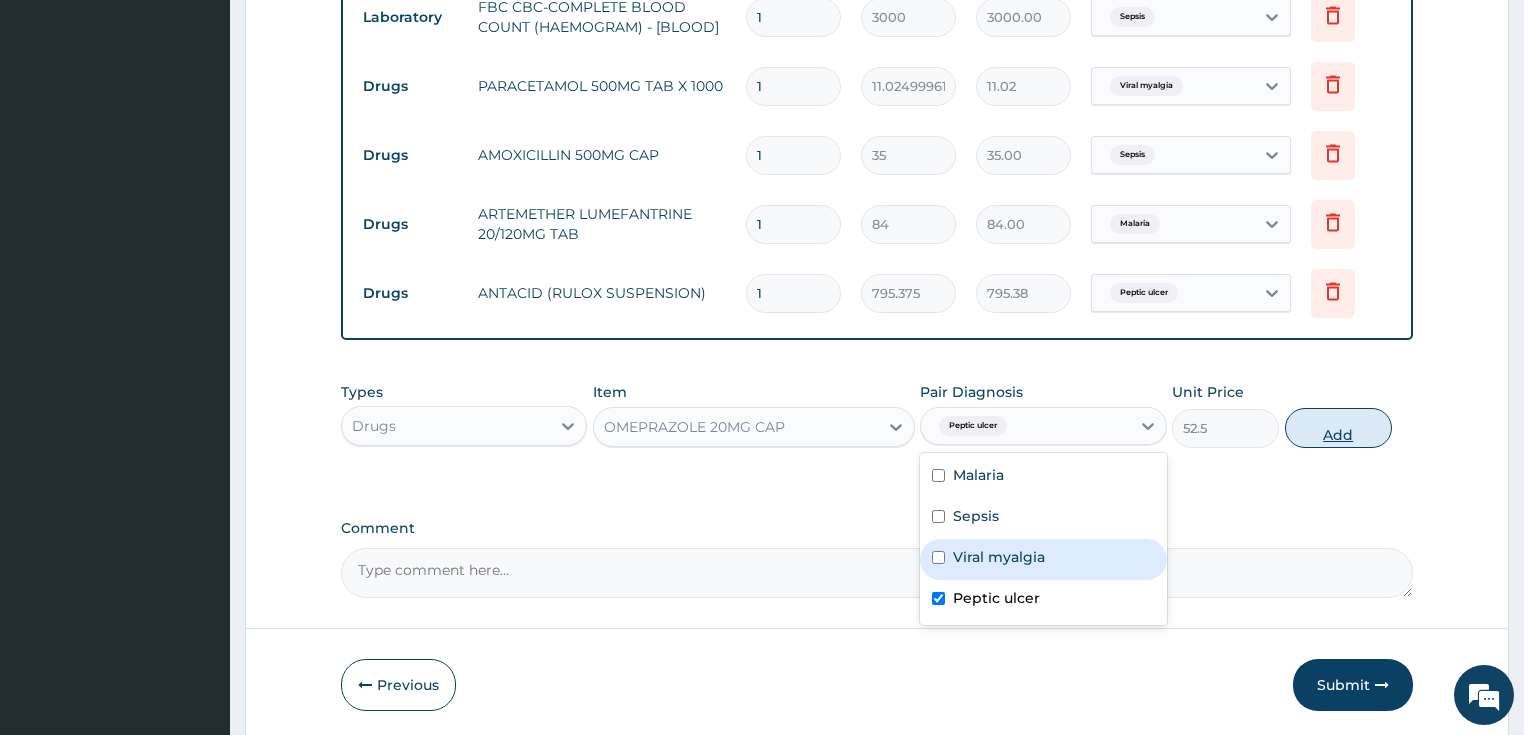click on "Add" at bounding box center [1338, 428] 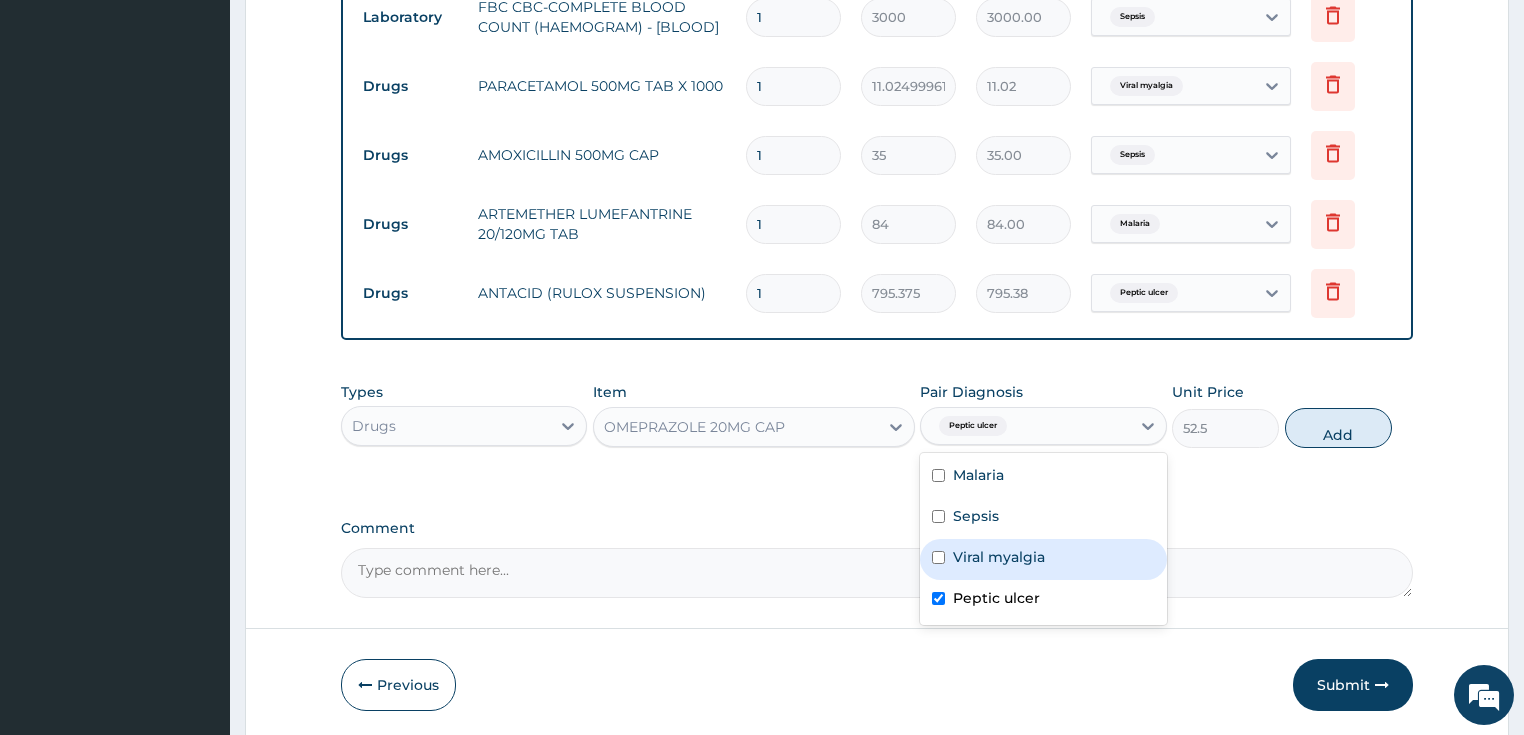 type on "0" 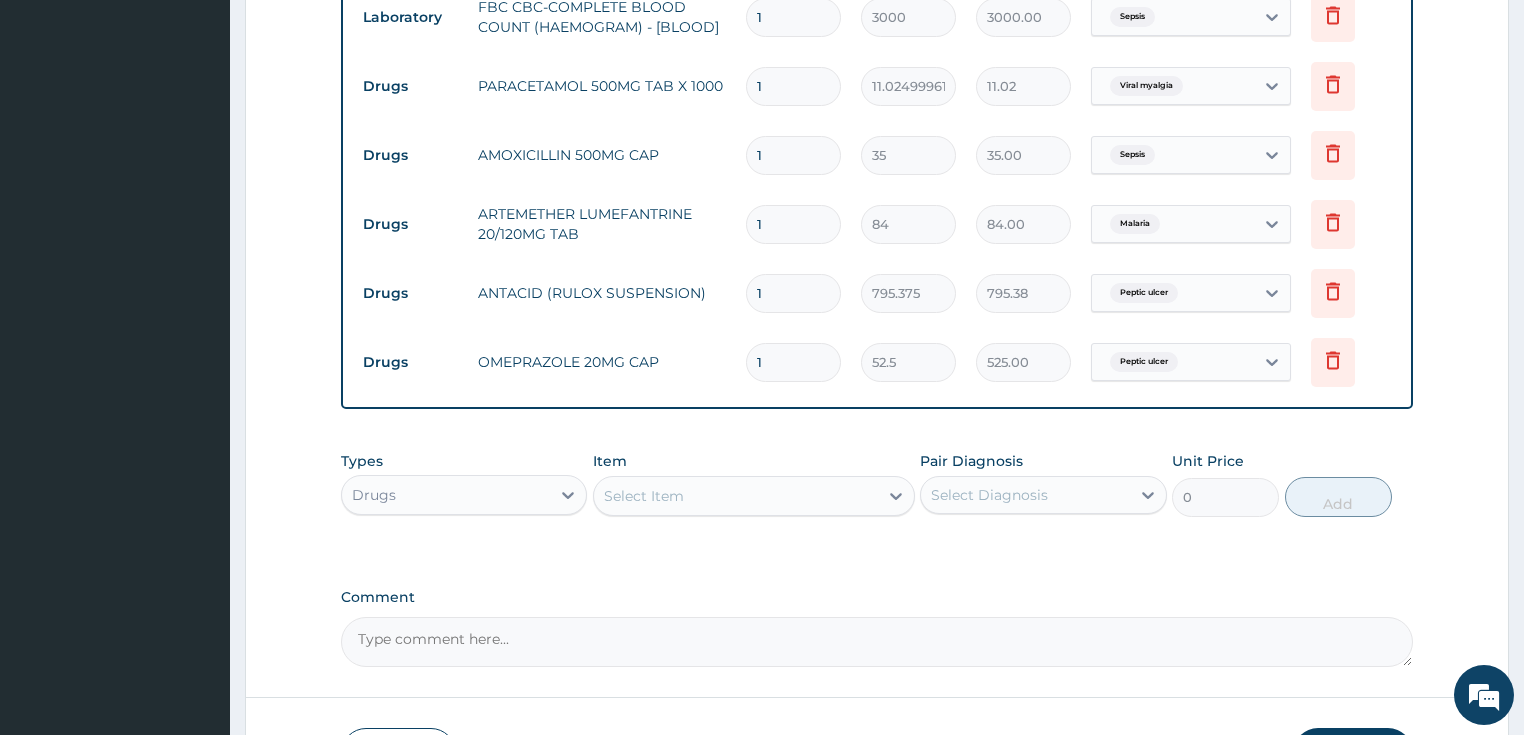 type on "10" 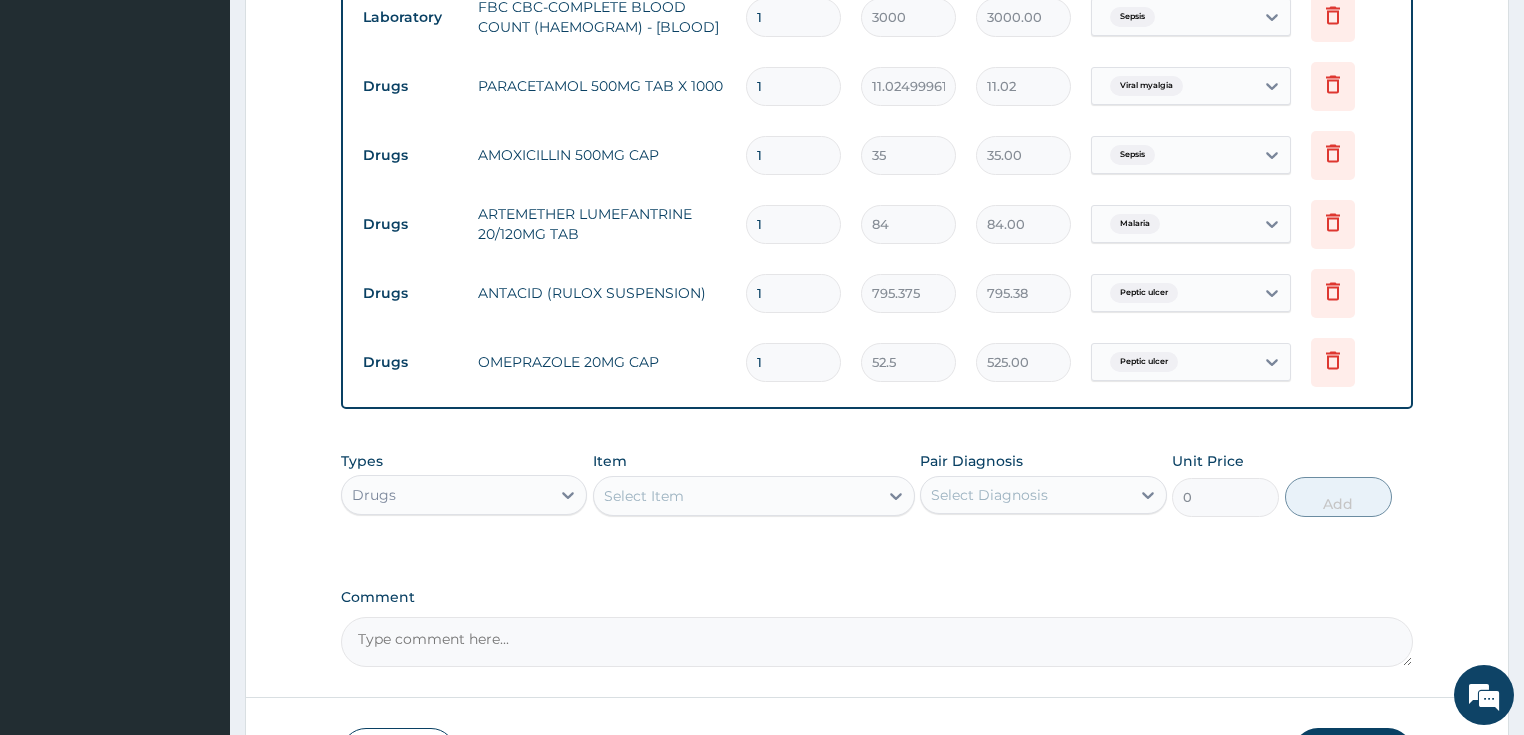 type on "525.00" 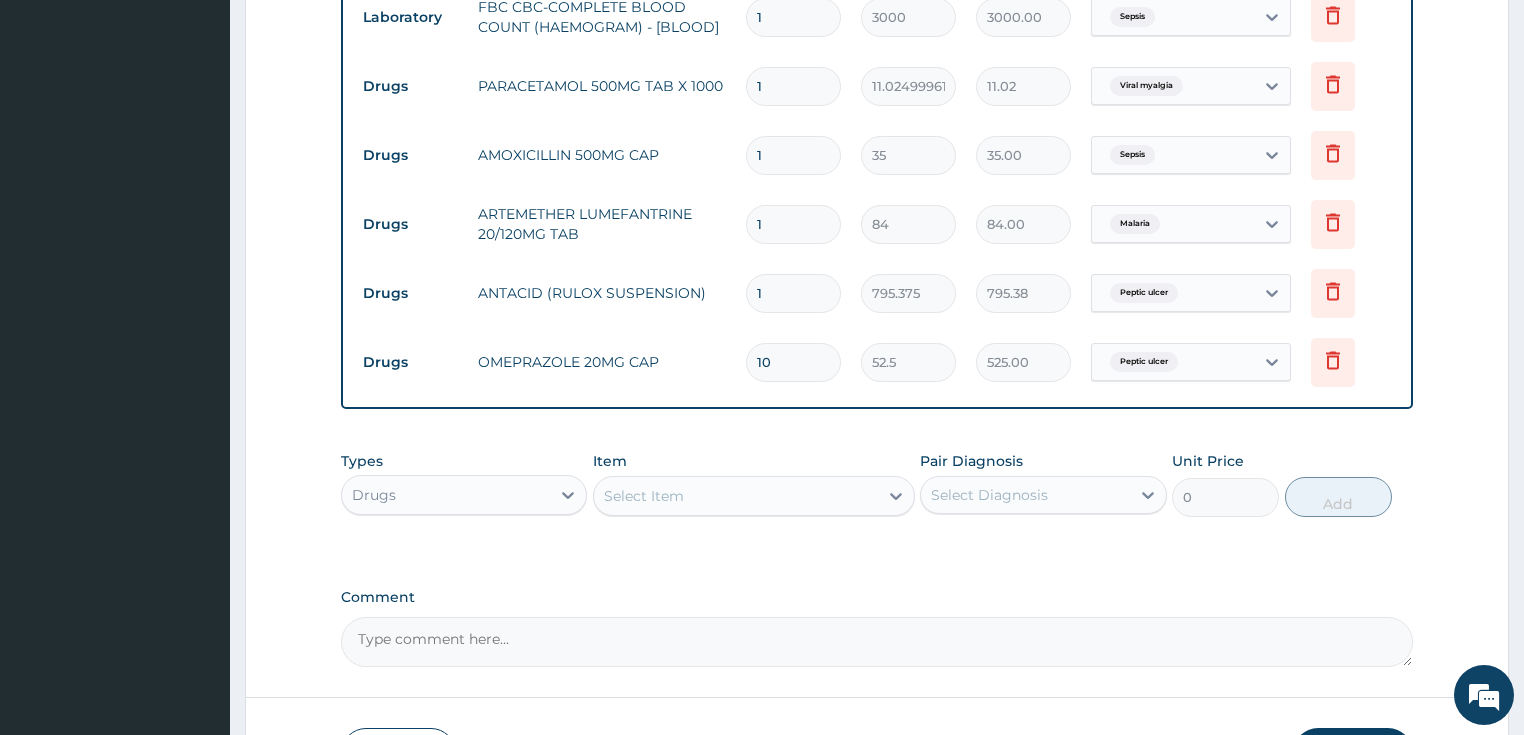 type on "10" 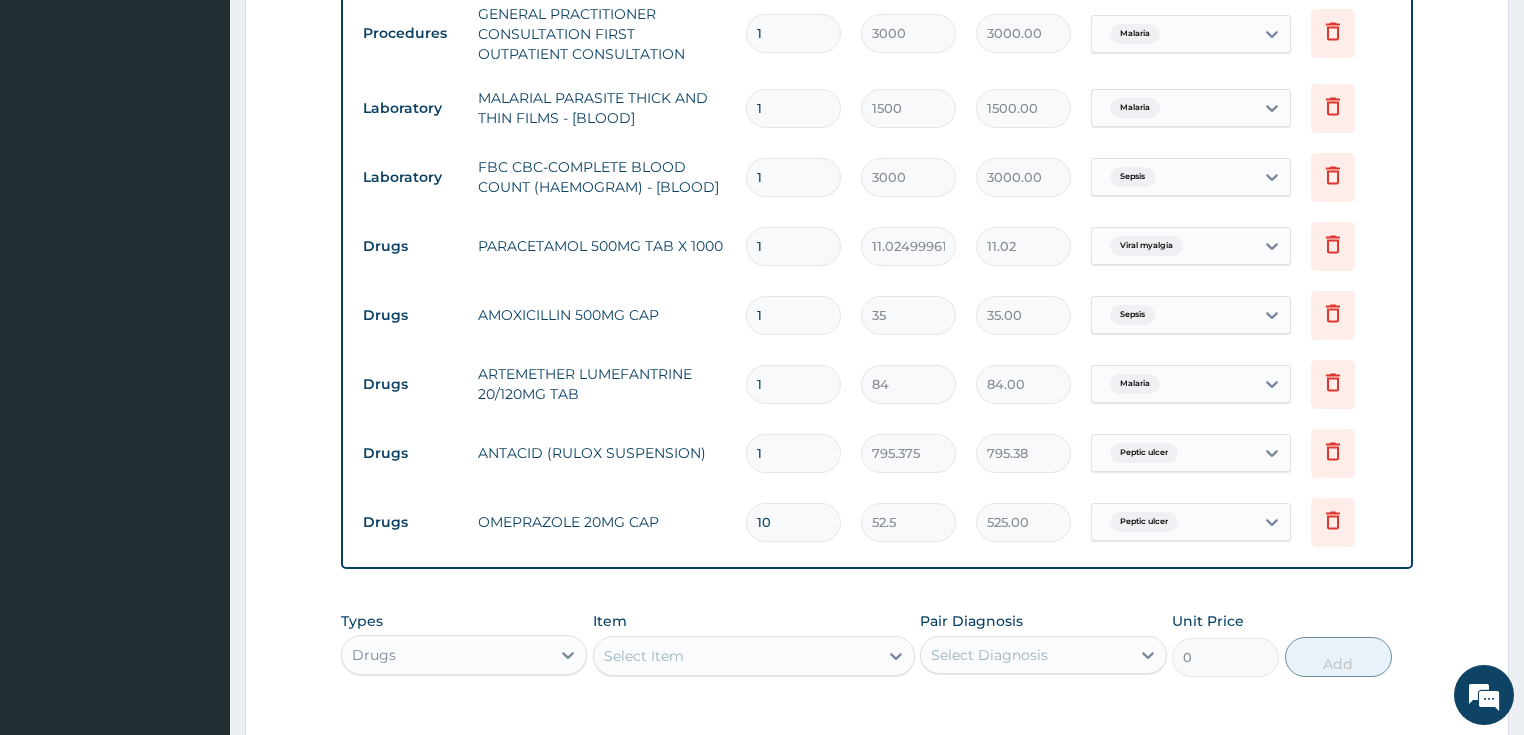 scroll, scrollTop: 804, scrollLeft: 0, axis: vertical 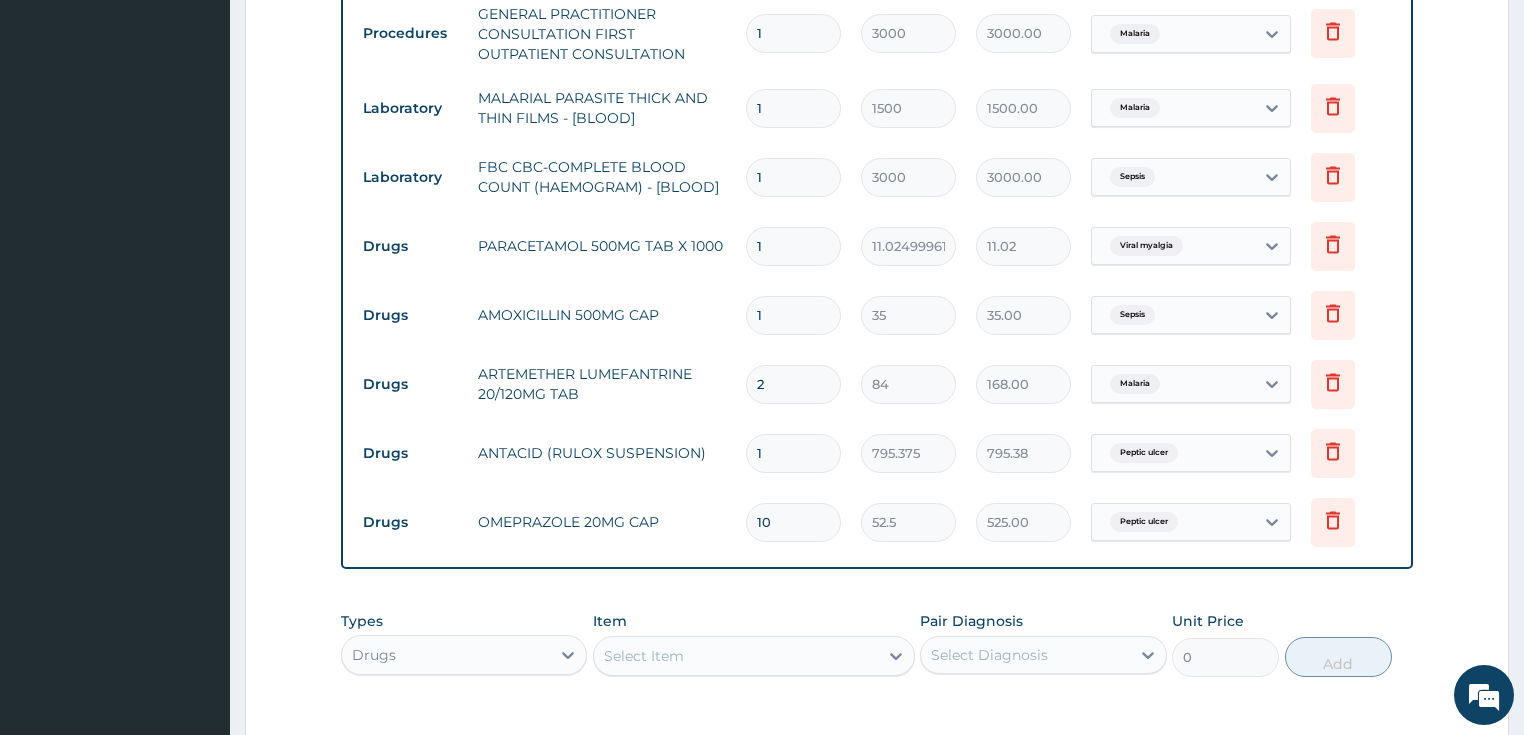 type on "24" 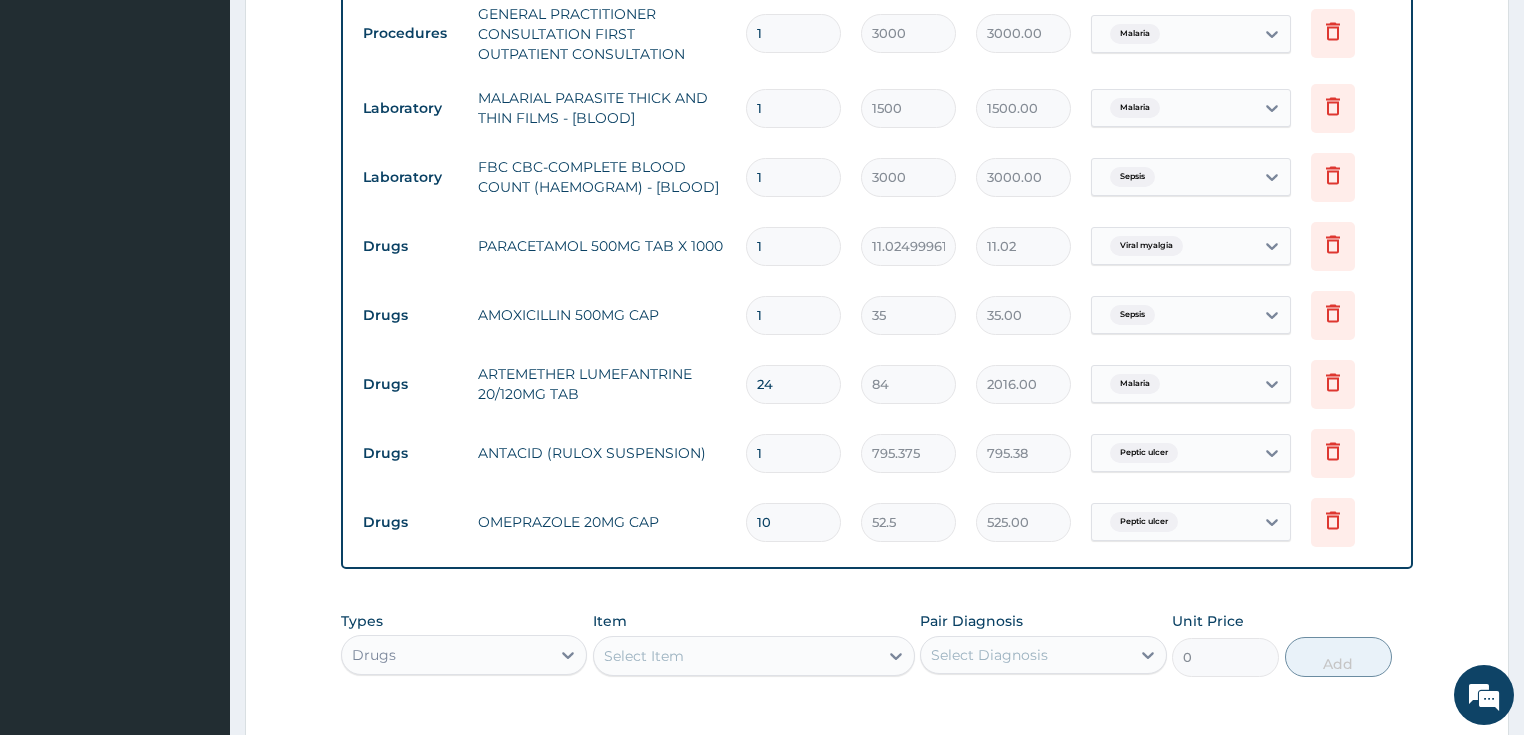 type on "24" 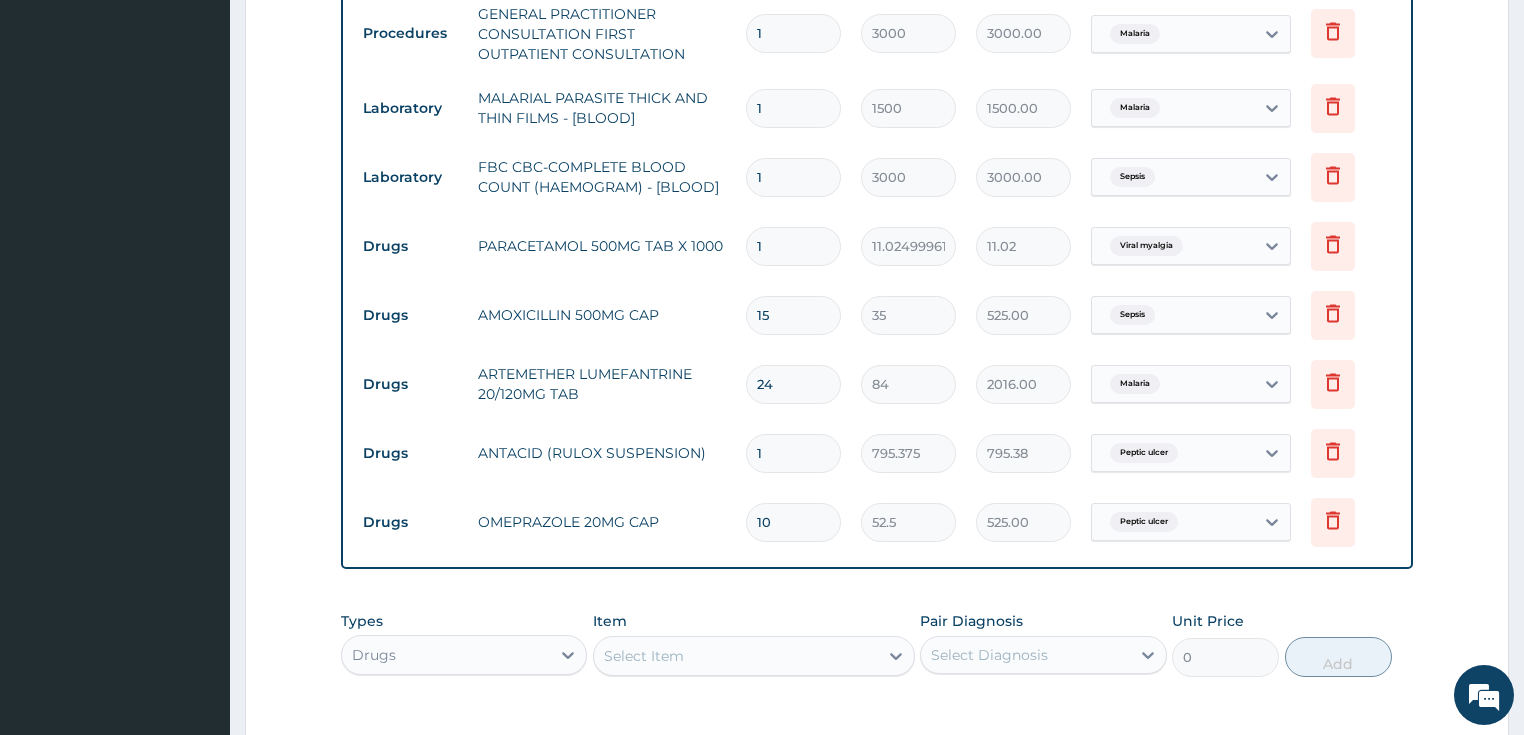 type on "15" 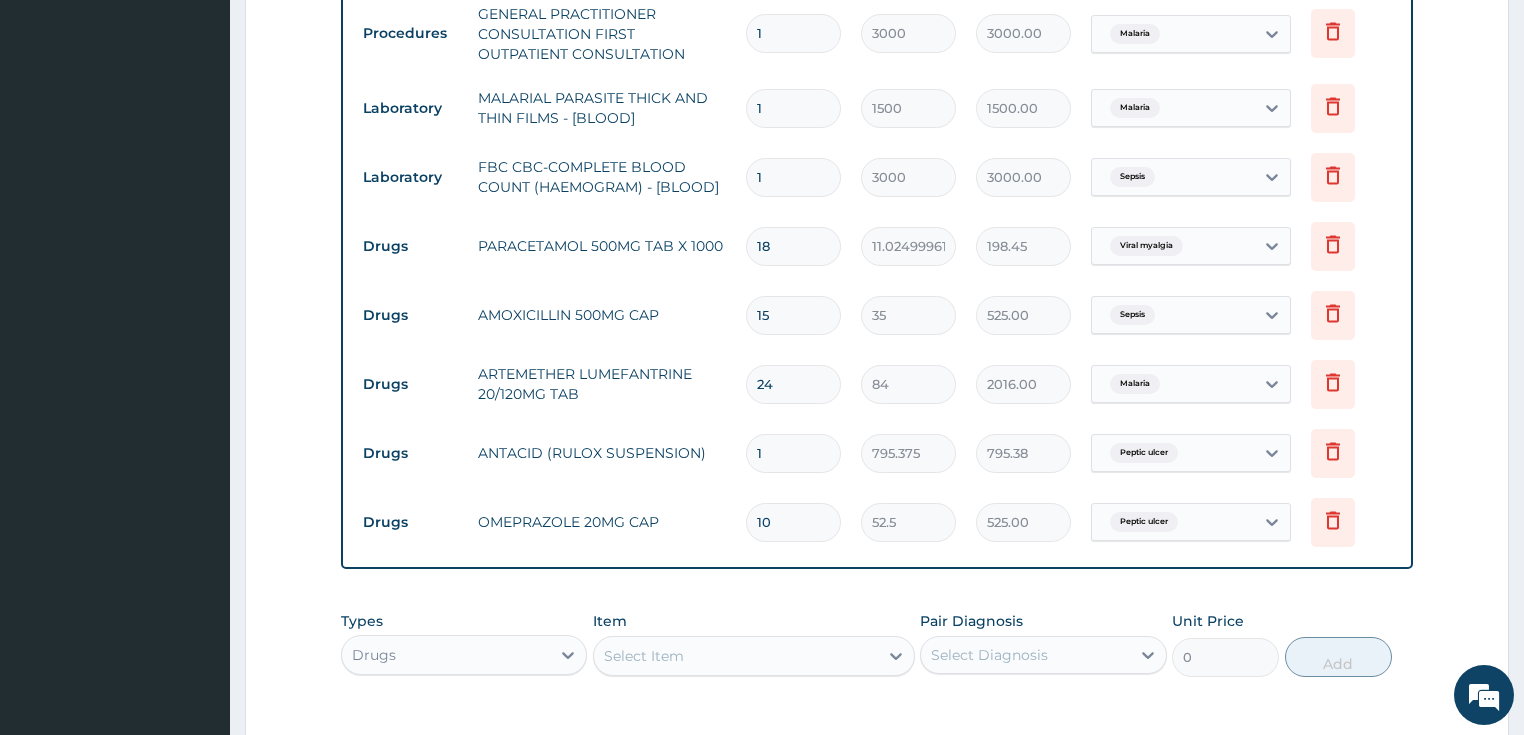 type on "18" 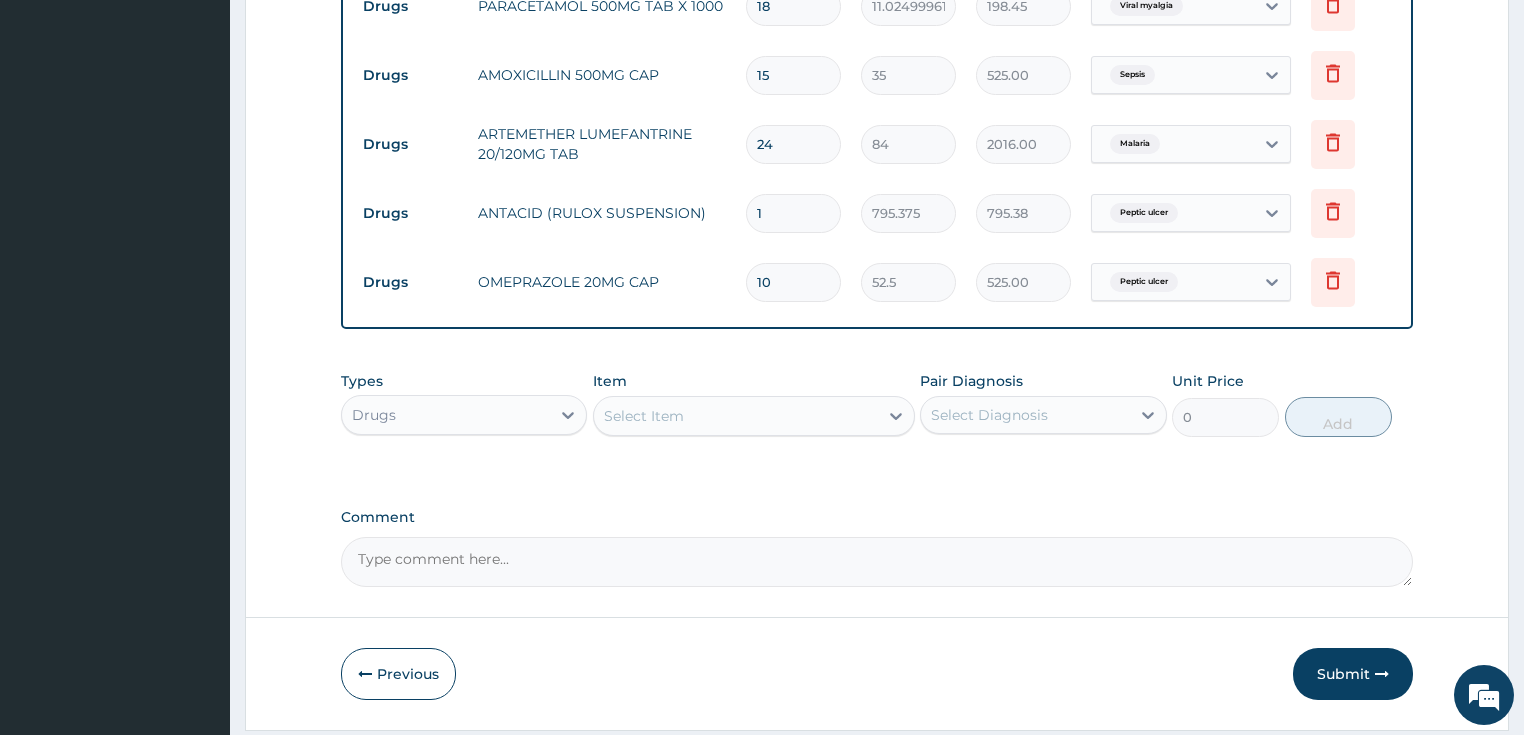 click on "Drugs" at bounding box center [446, 415] 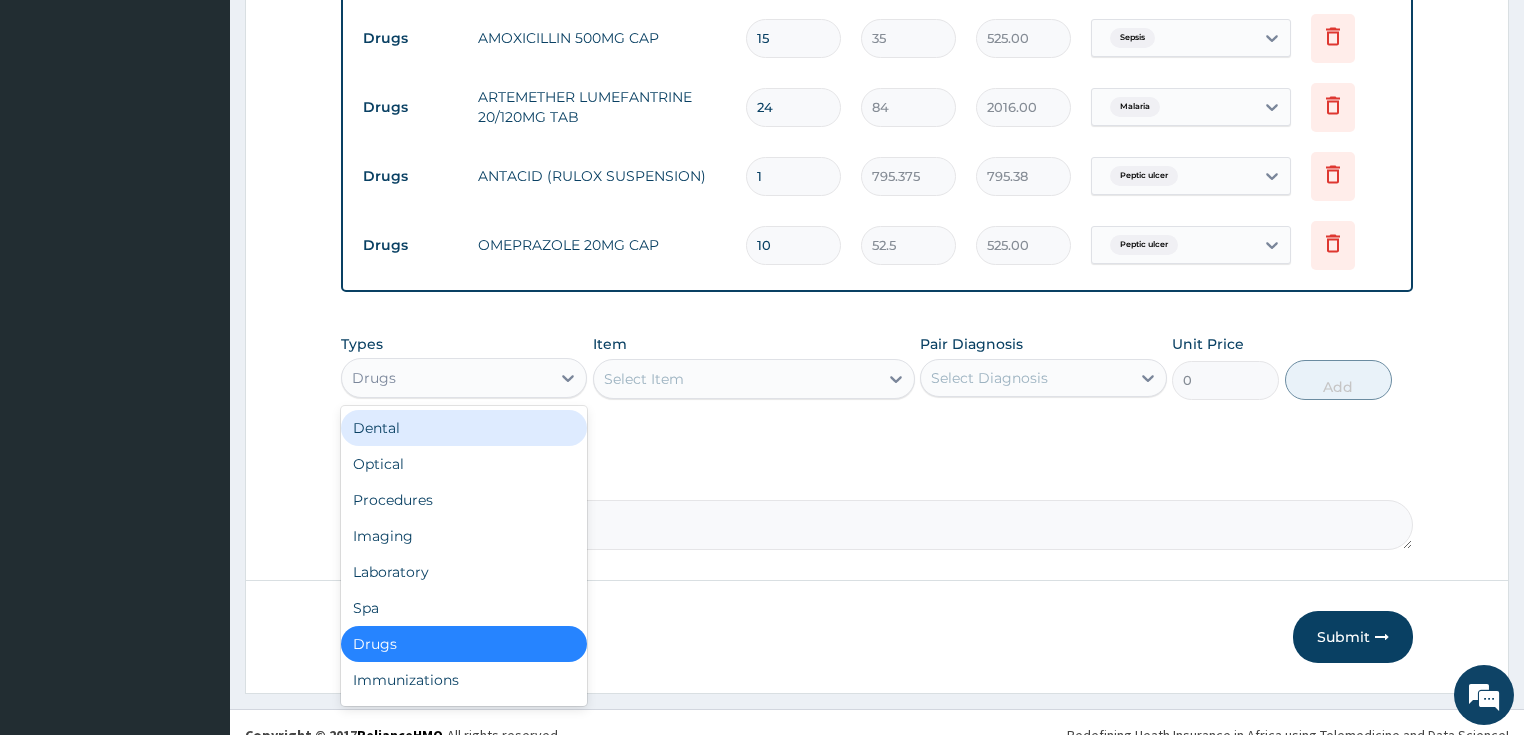 scroll, scrollTop: 1101, scrollLeft: 0, axis: vertical 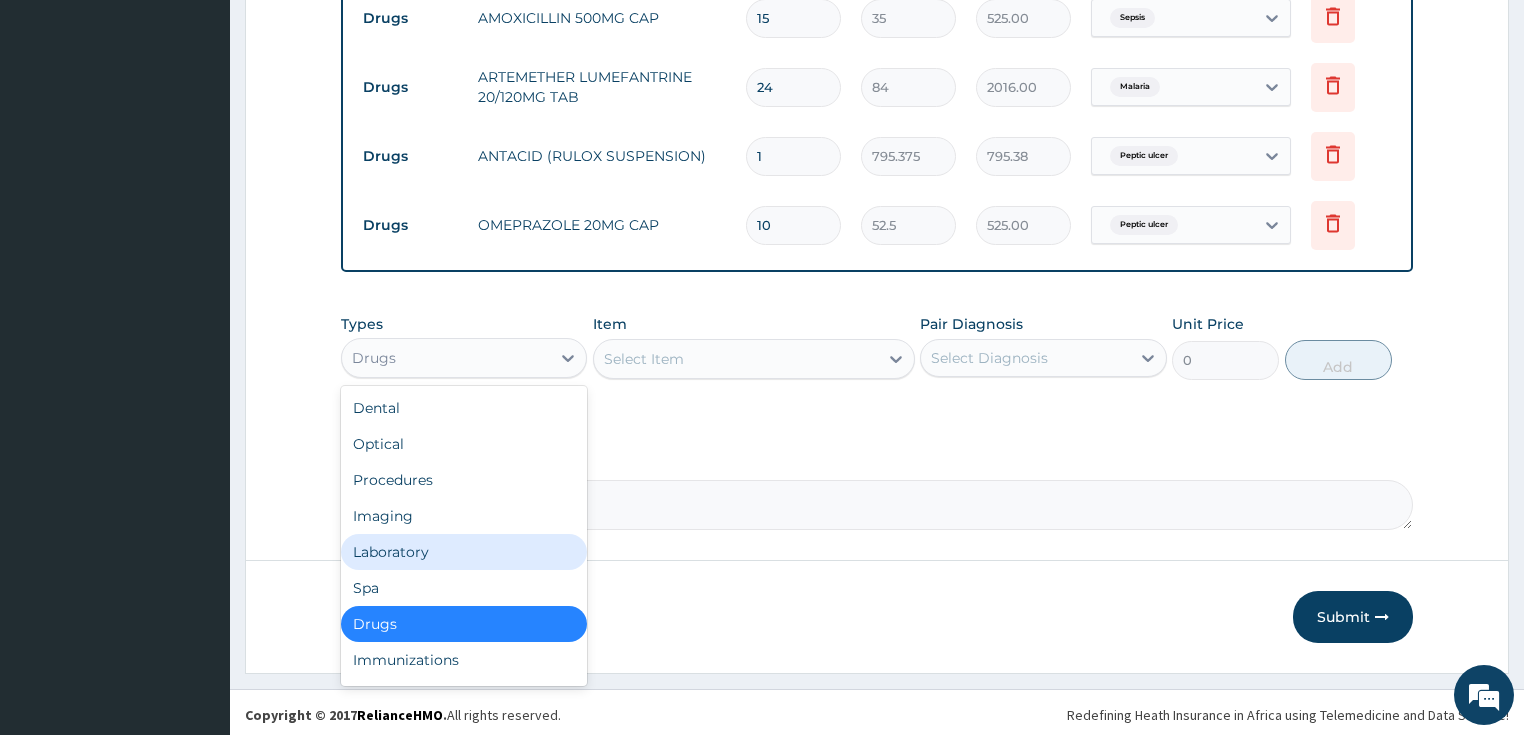click on "Laboratory" at bounding box center [464, 552] 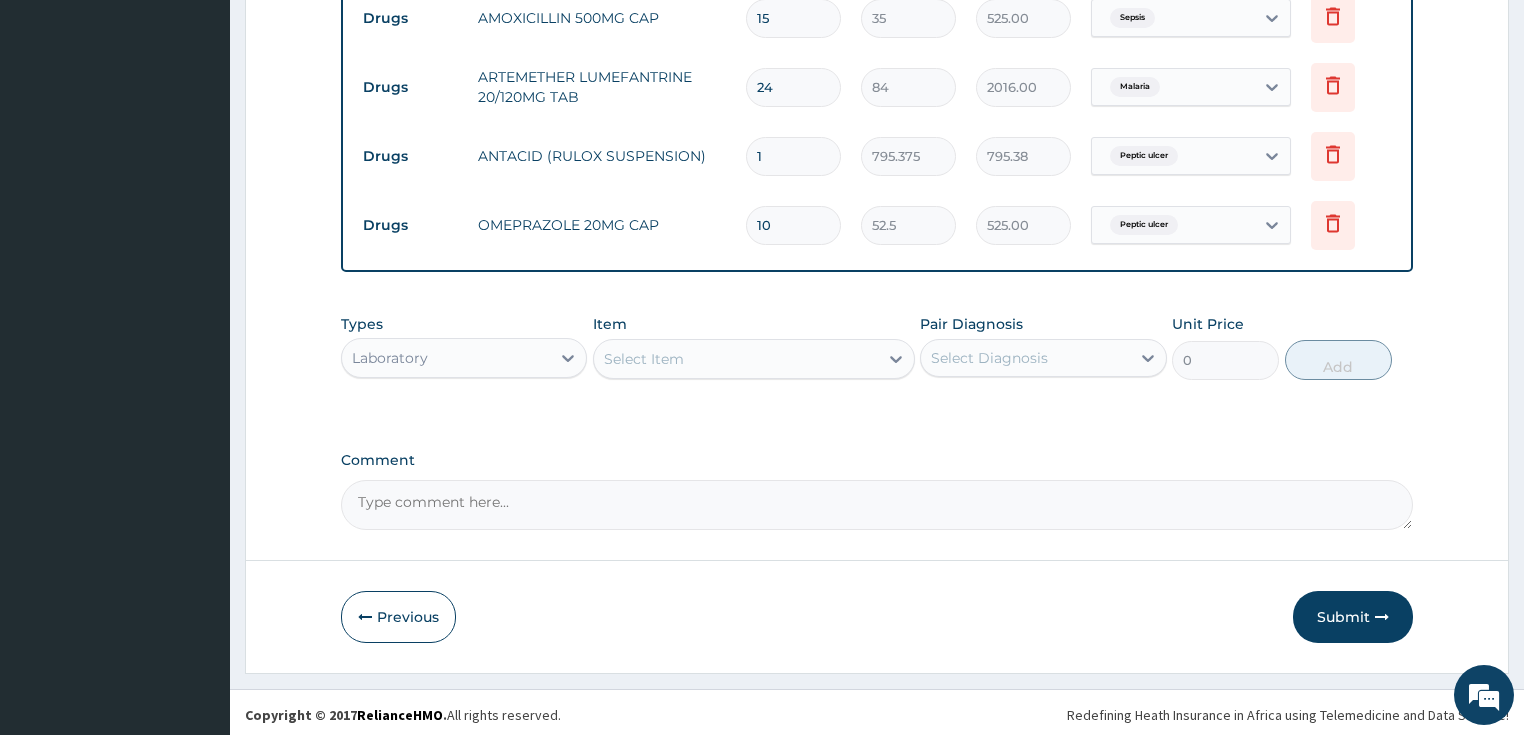 click on "Select Item" at bounding box center (644, 359) 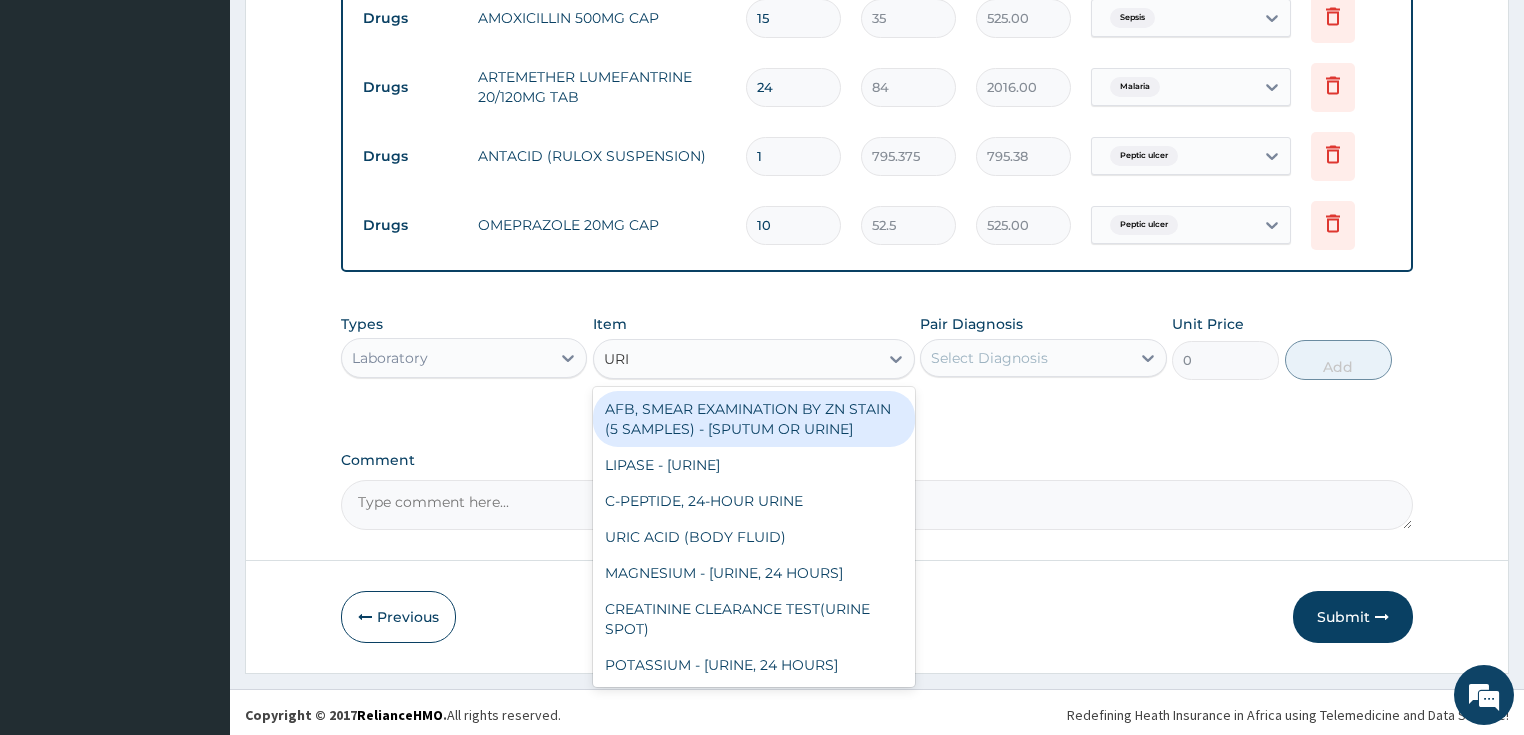 type on "URIN" 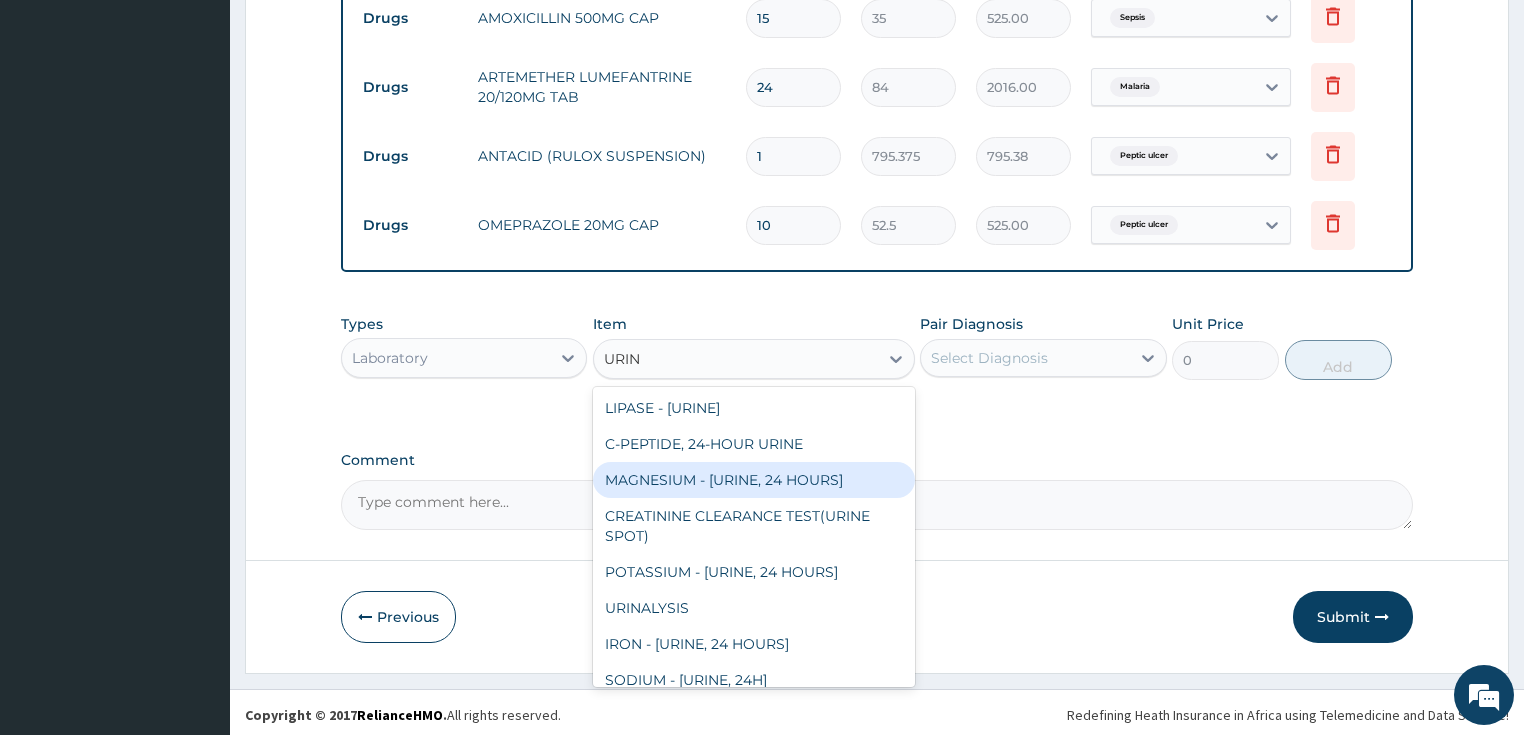 scroll, scrollTop: 80, scrollLeft: 0, axis: vertical 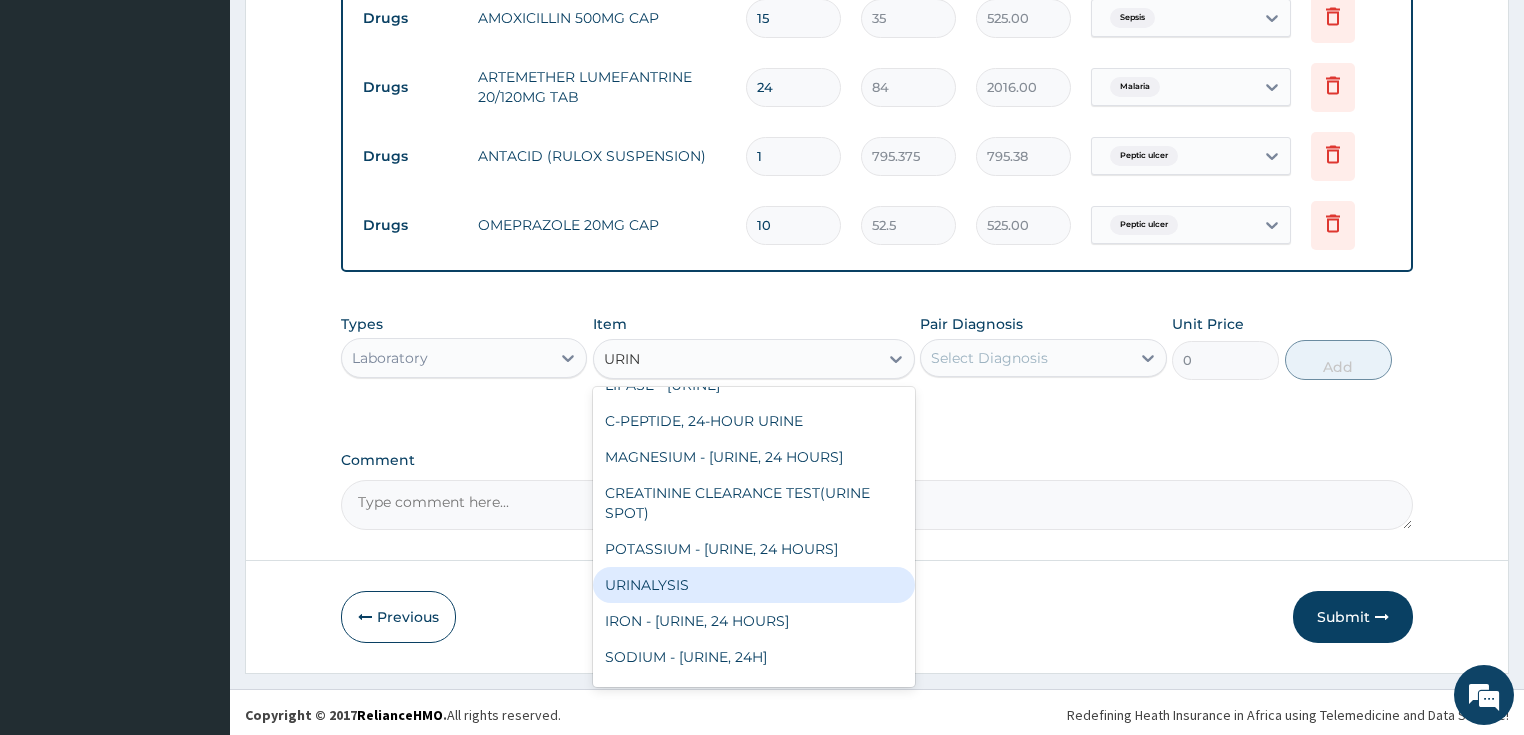 click on "URINALYSIS" at bounding box center [754, 585] 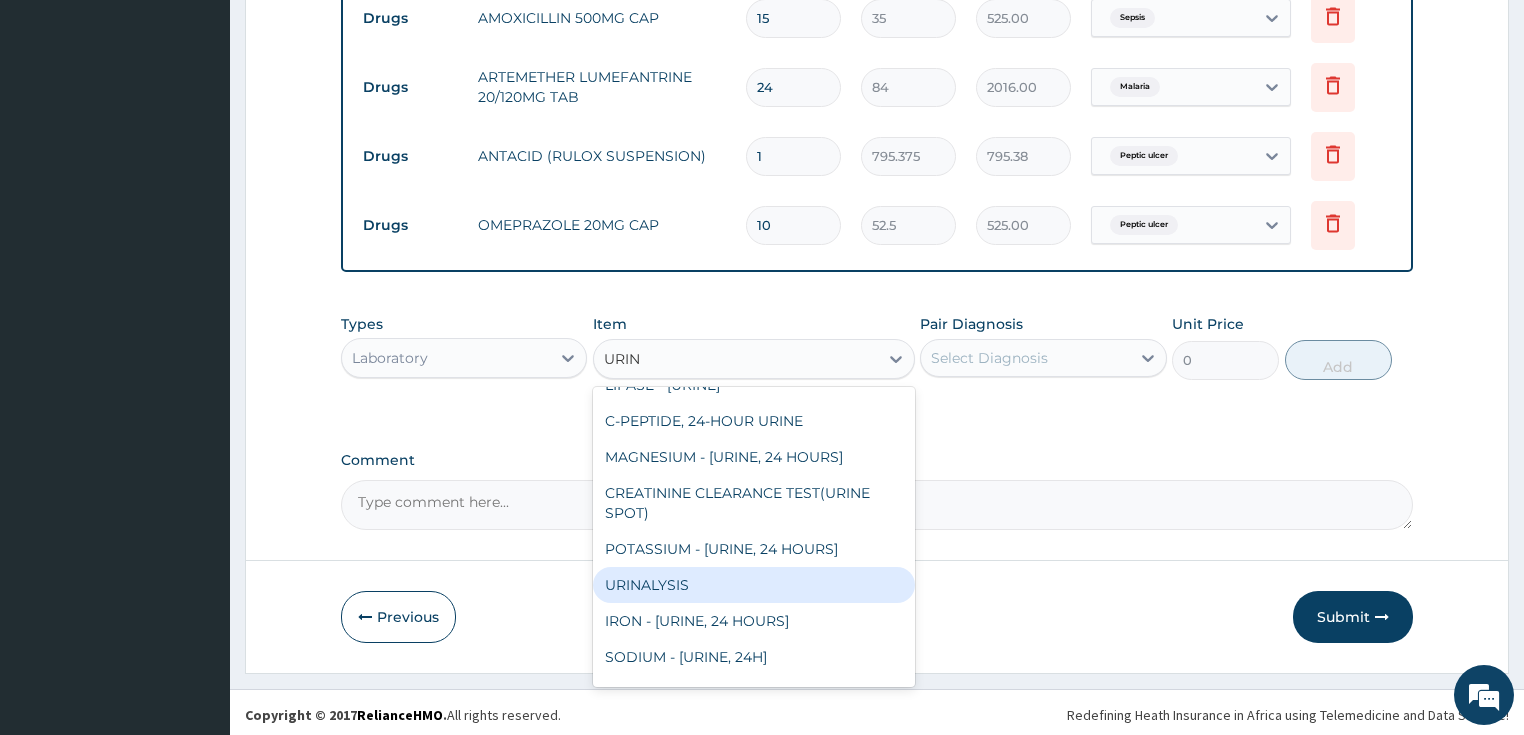 type 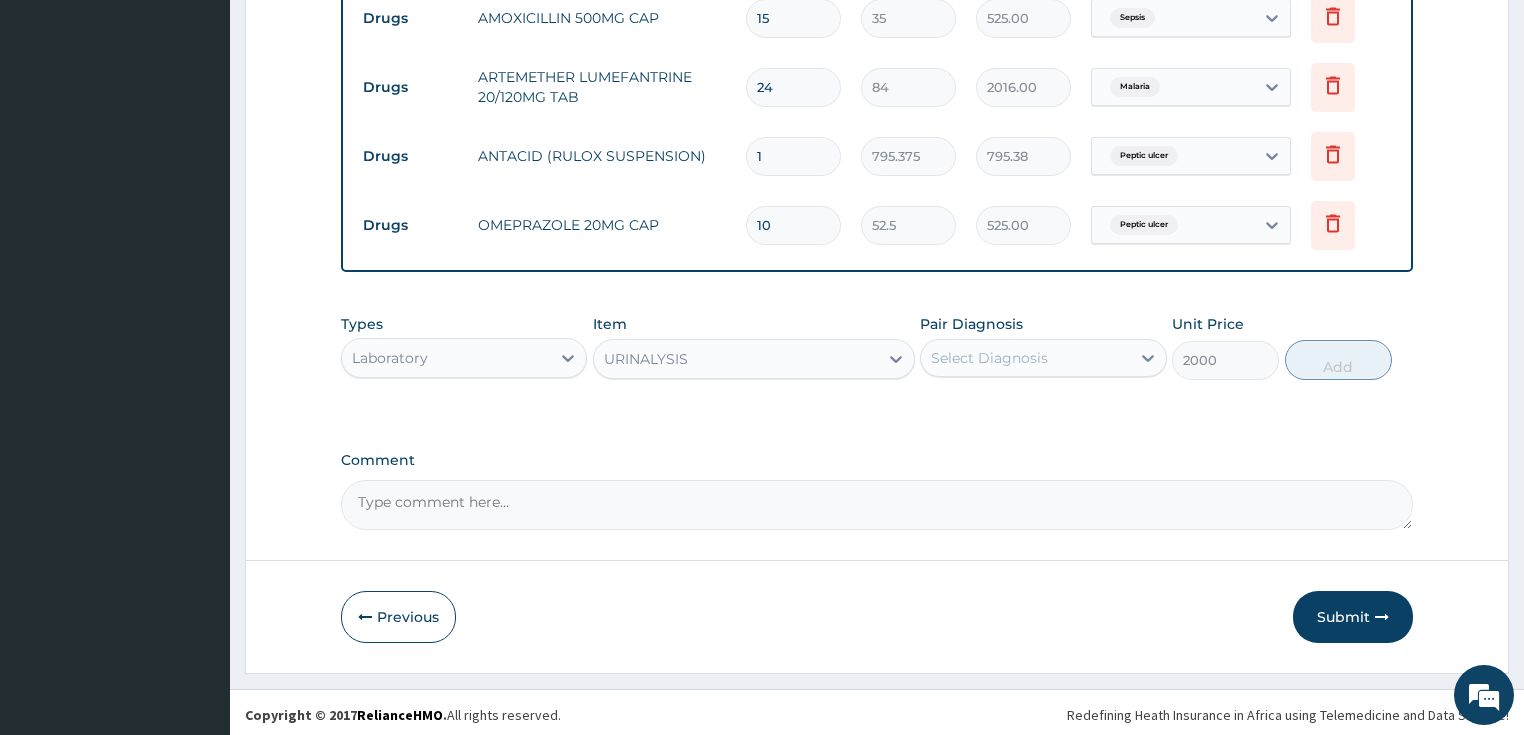click on "Select Diagnosis" at bounding box center (989, 358) 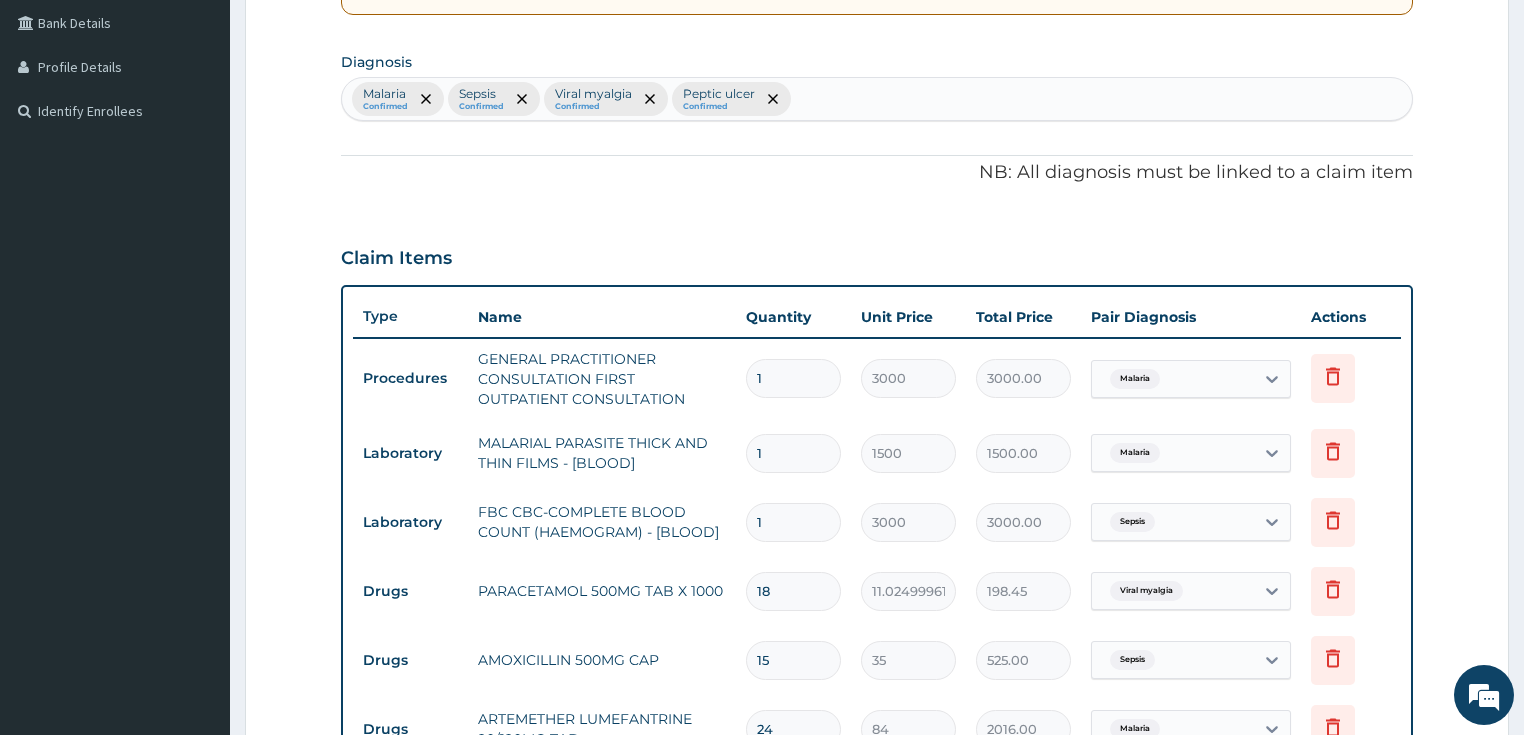 scroll, scrollTop: 381, scrollLeft: 0, axis: vertical 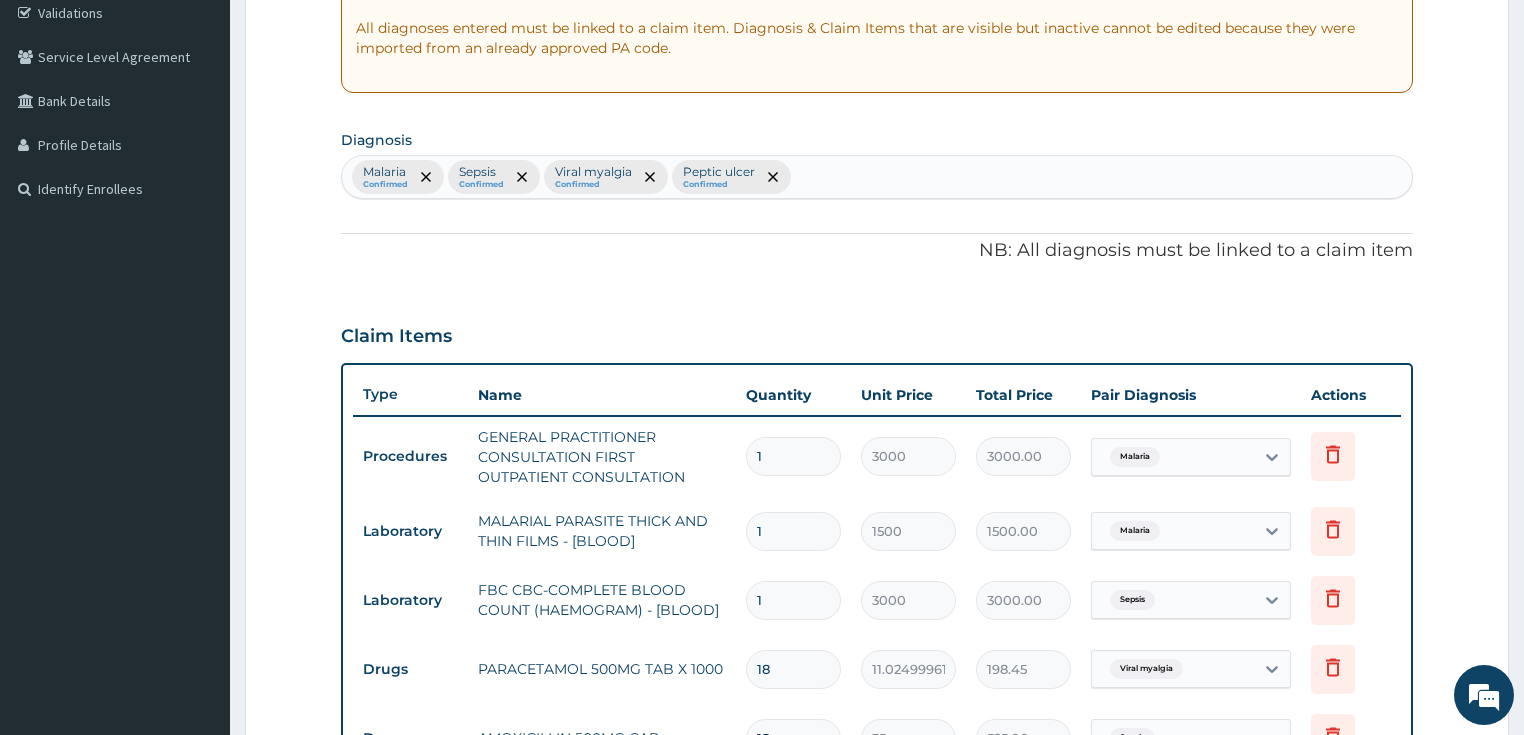 click on "Malaria Confirmed Sepsis Confirmed Viral myalgia Confirmed Peptic ulcer Confirmed" at bounding box center [877, 177] 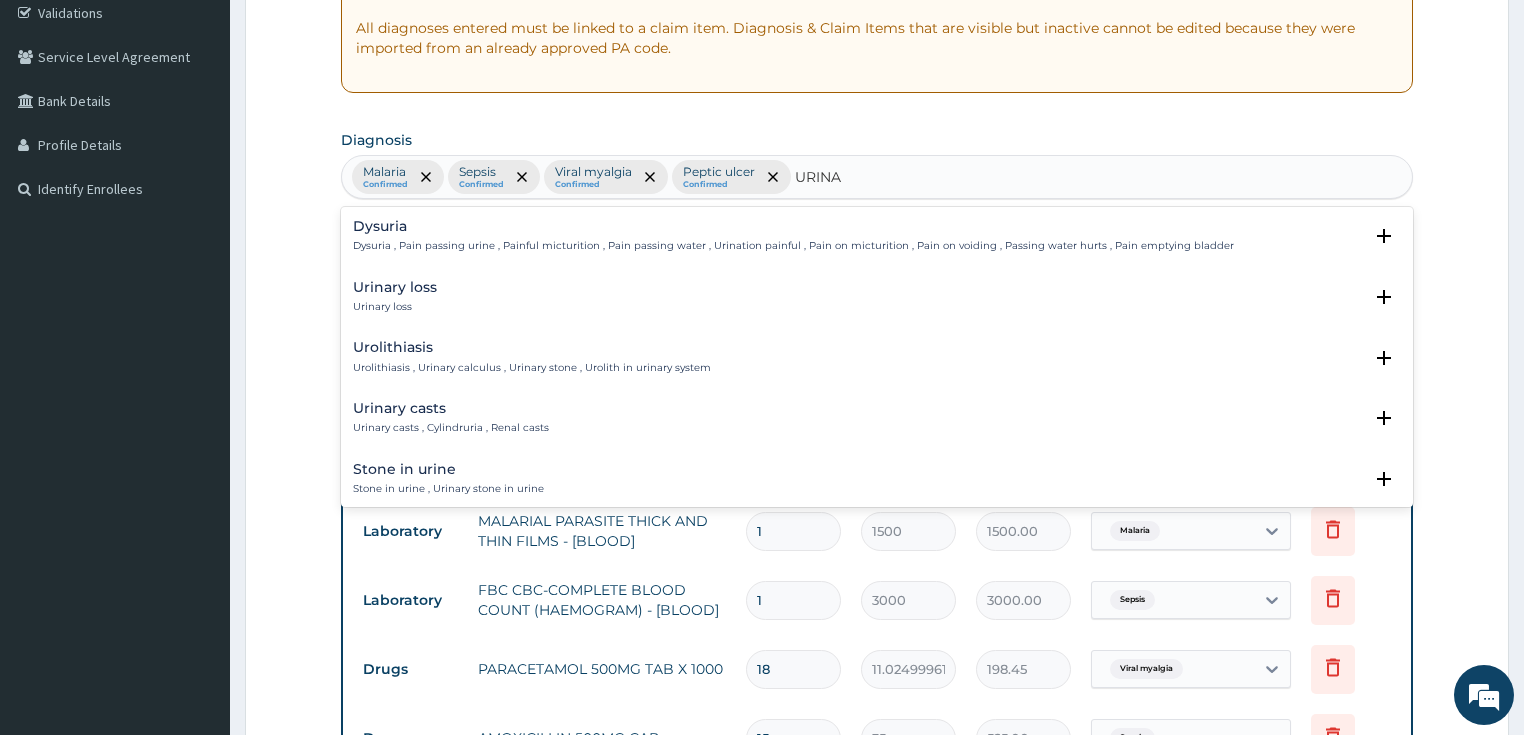 scroll, scrollTop: 160, scrollLeft: 0, axis: vertical 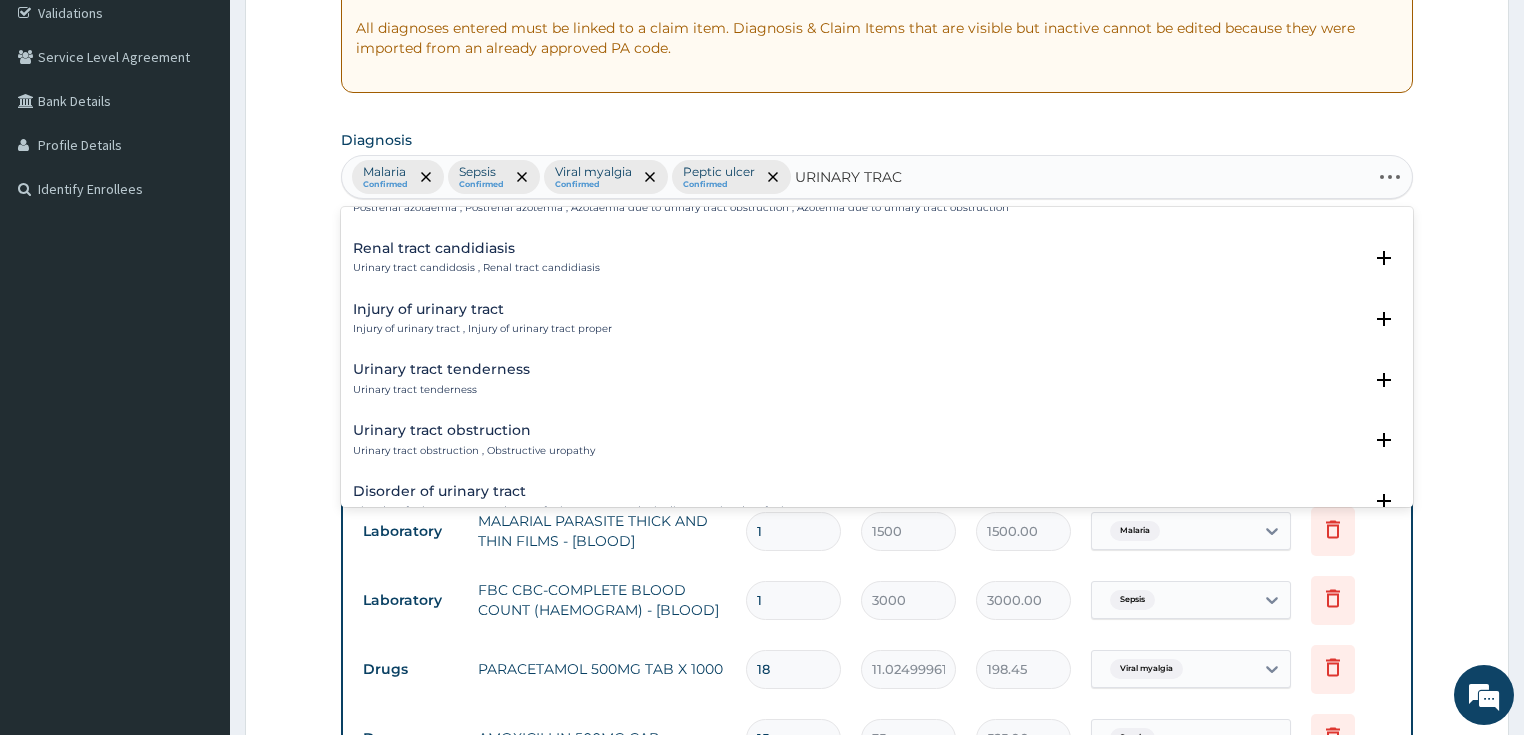 type on "URINARY TRACT" 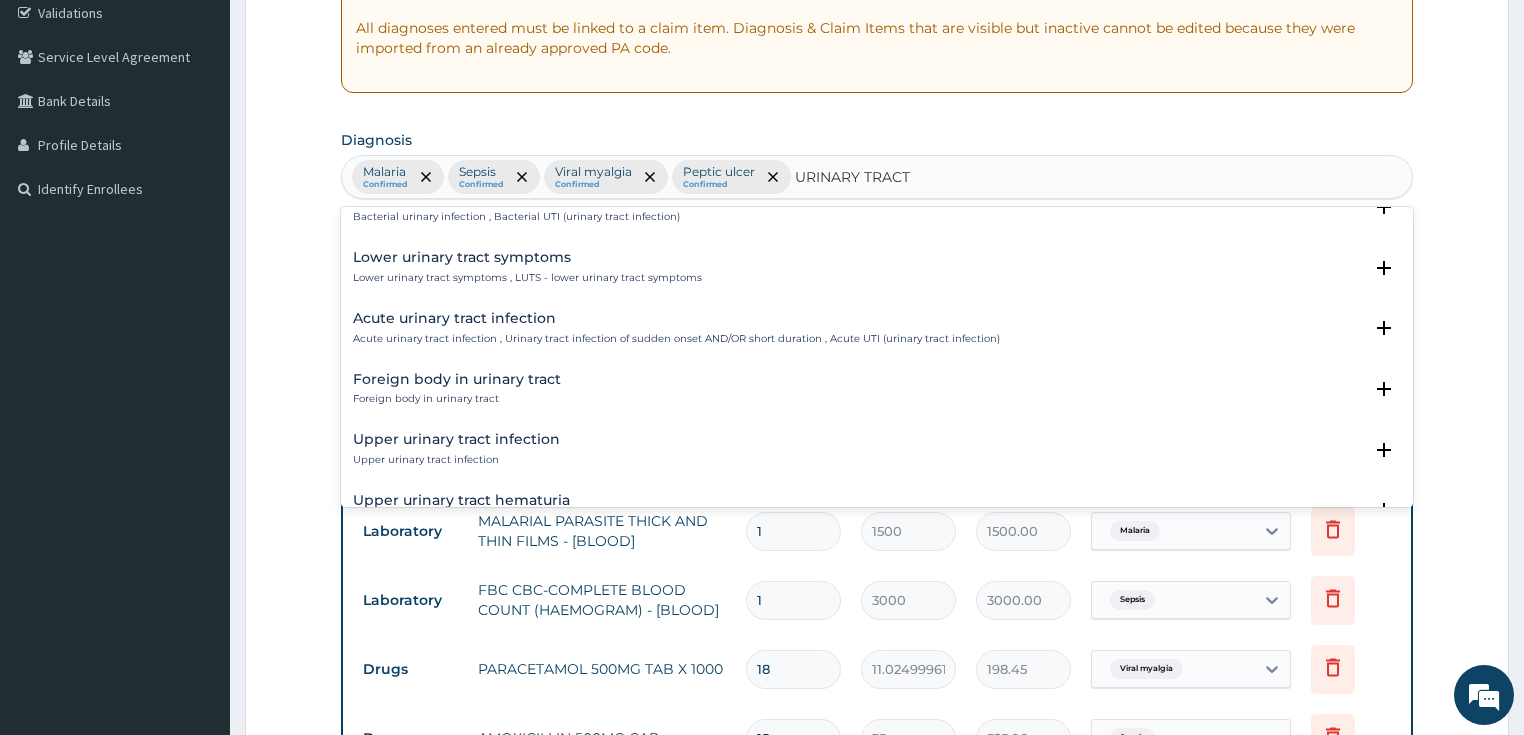 scroll, scrollTop: 640, scrollLeft: 0, axis: vertical 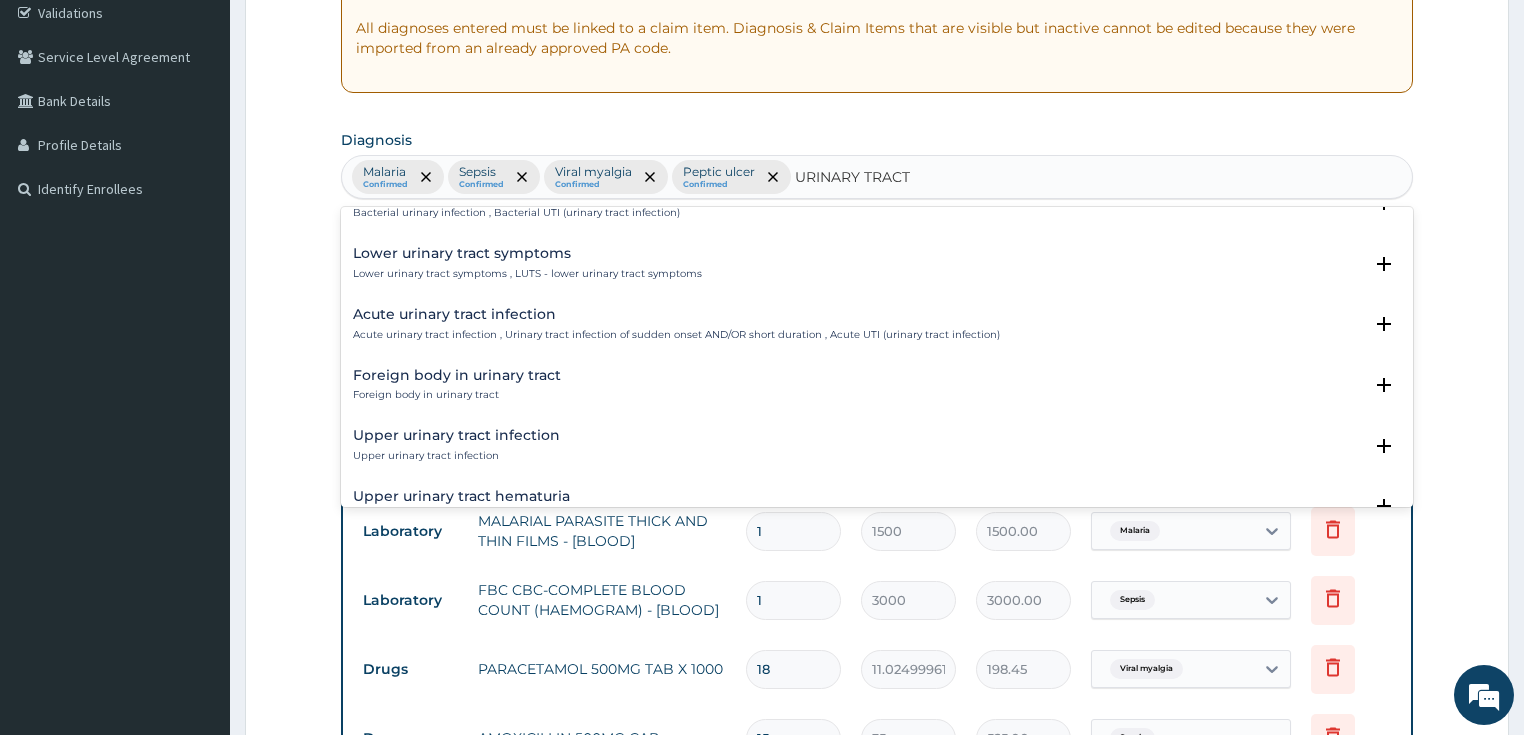 click on "Acute urinary tract infection" at bounding box center (676, 314) 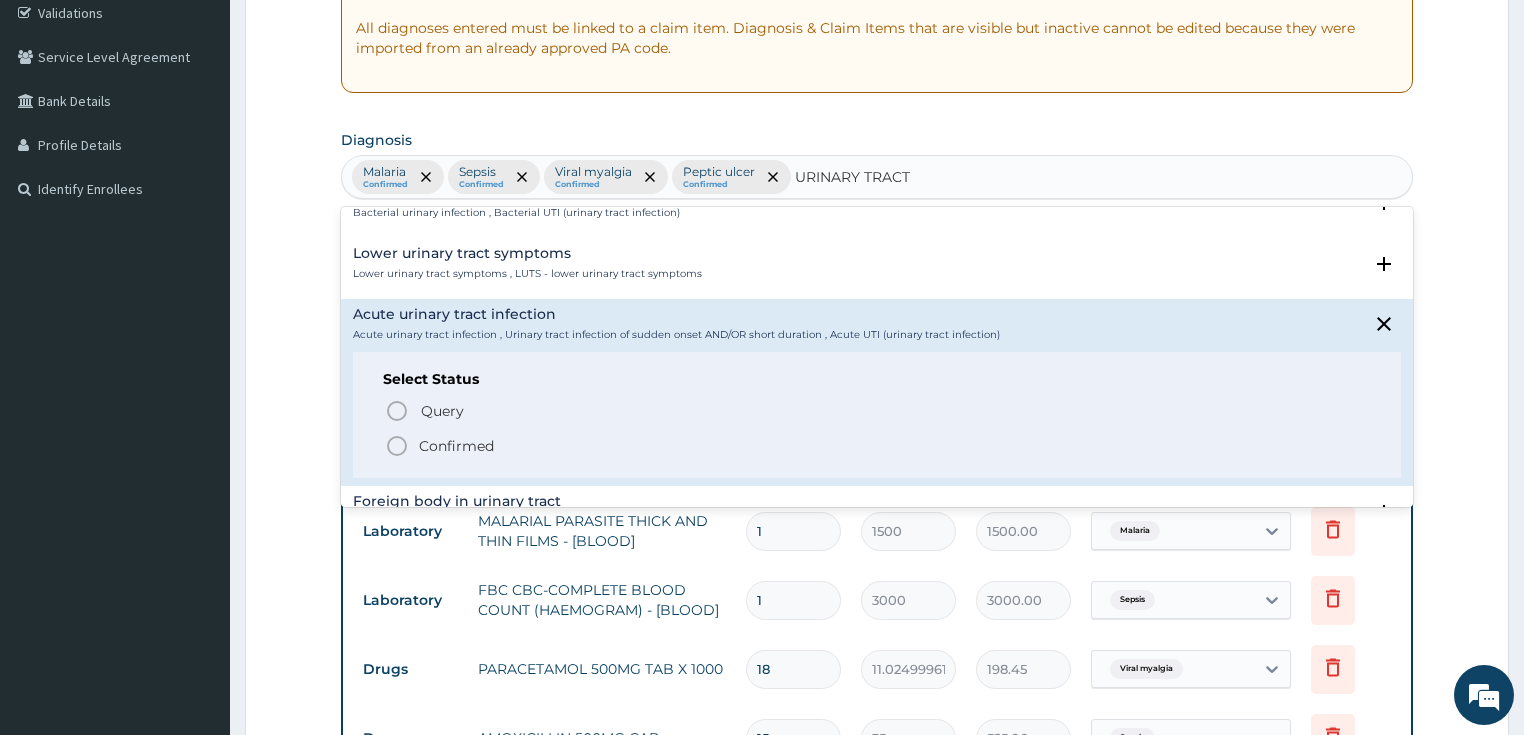 click 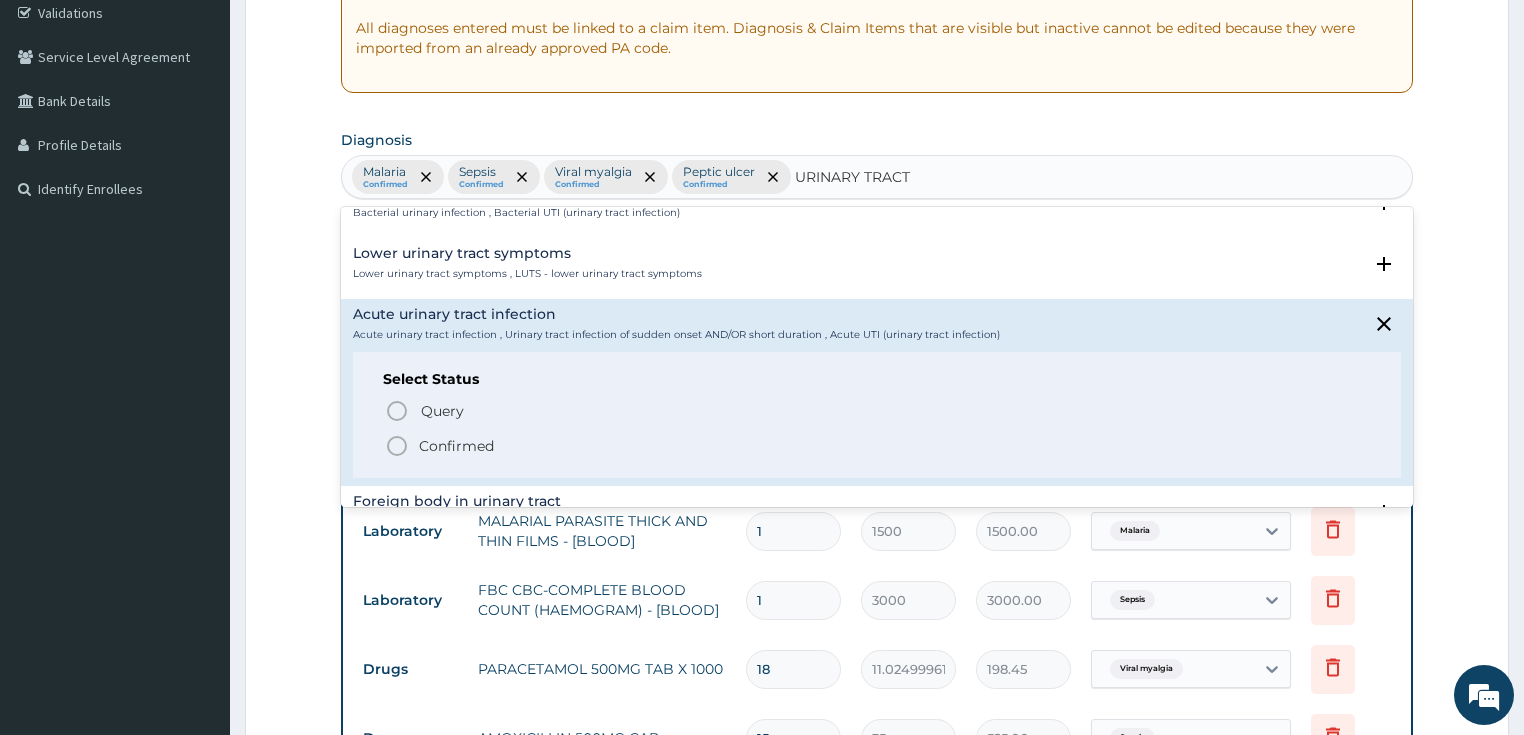type 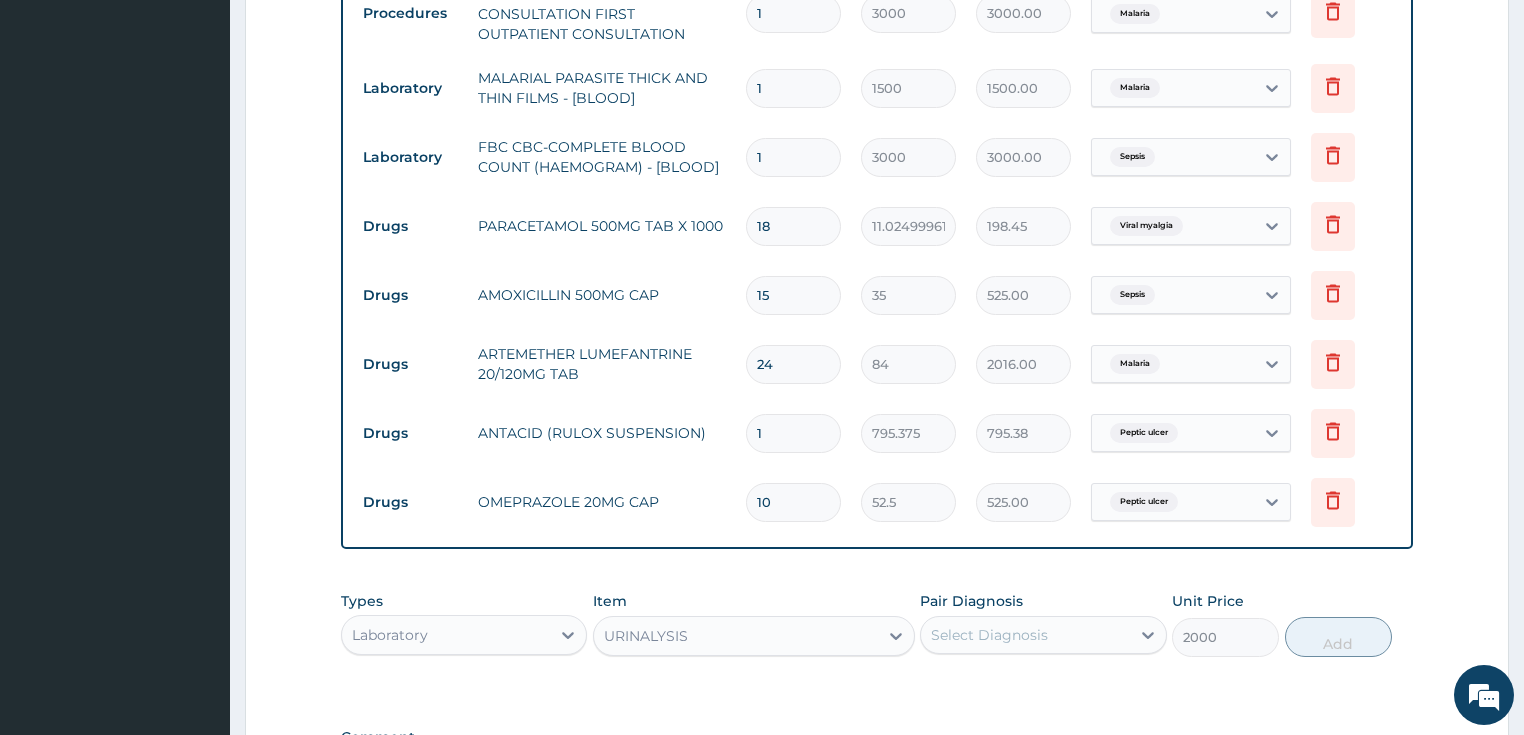 scroll, scrollTop: 861, scrollLeft: 0, axis: vertical 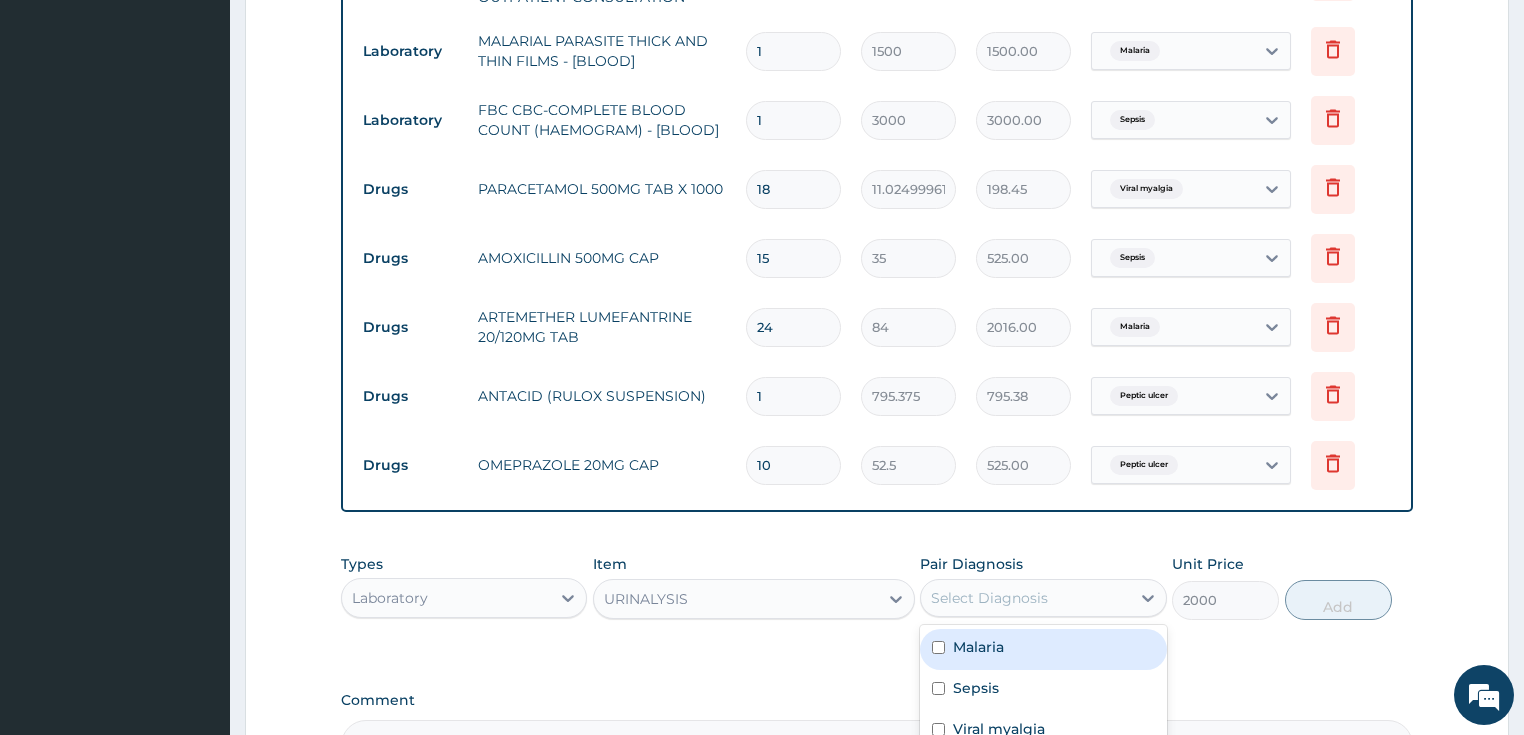 click on "Select Diagnosis" at bounding box center [989, 598] 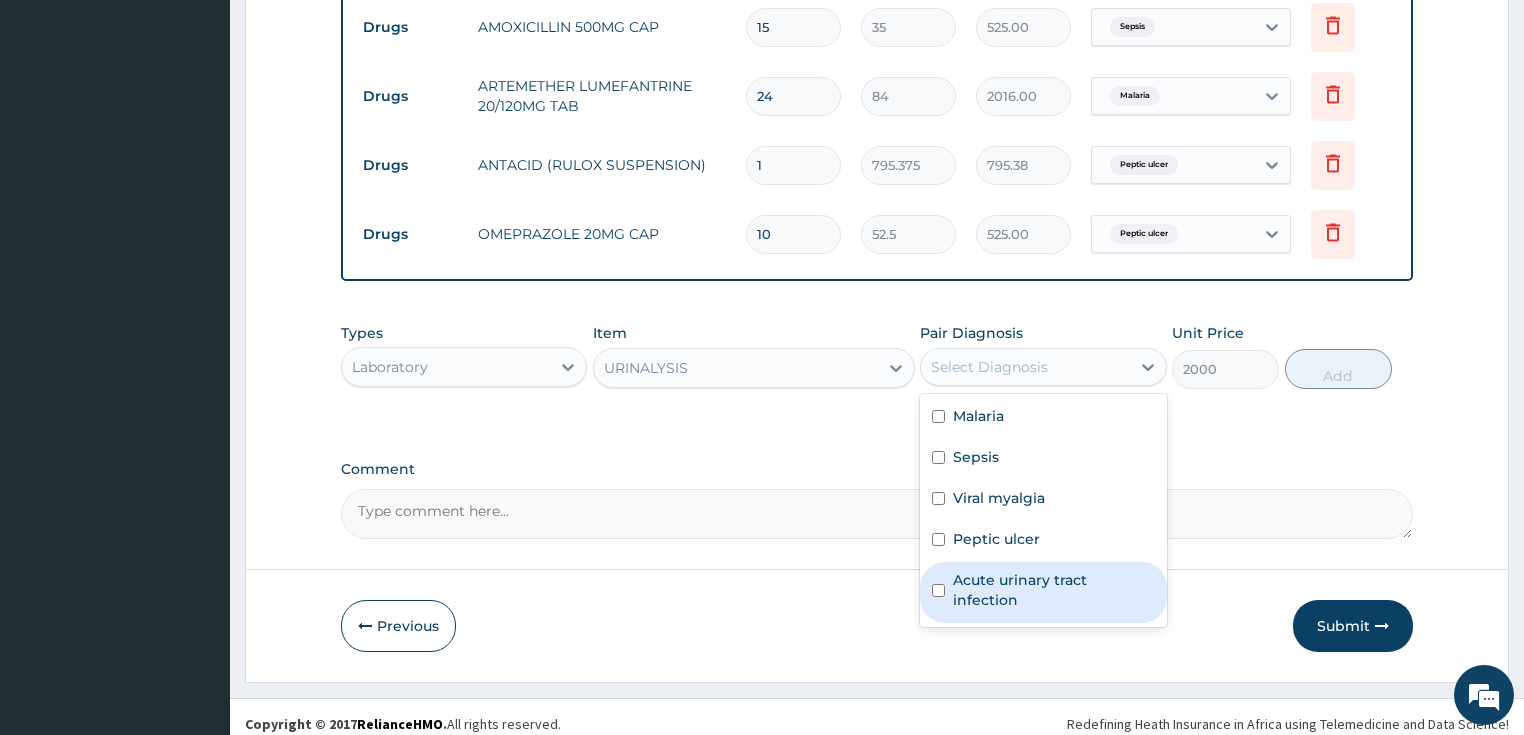 scroll, scrollTop: 1101, scrollLeft: 0, axis: vertical 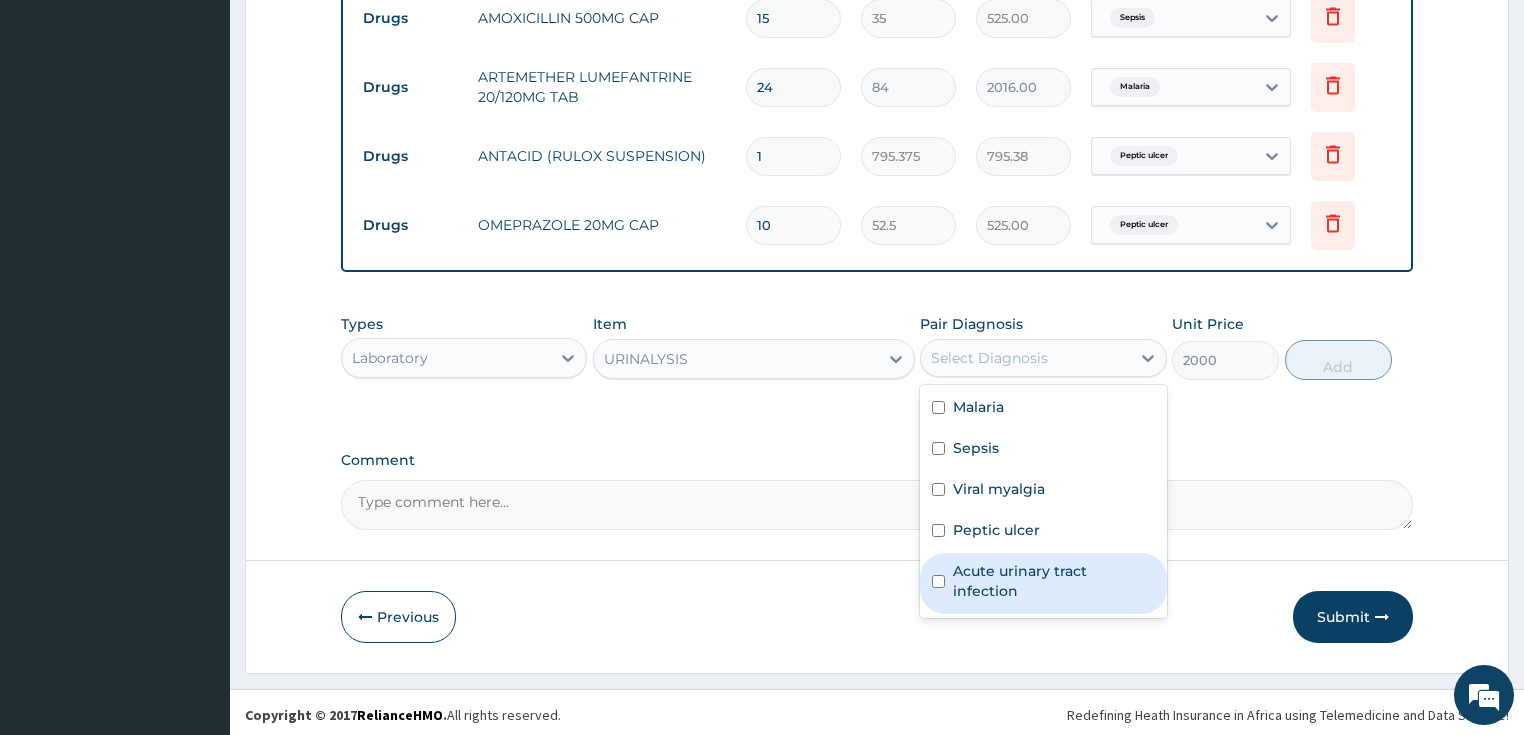 click on "Acute urinary tract infection" at bounding box center [1054, 581] 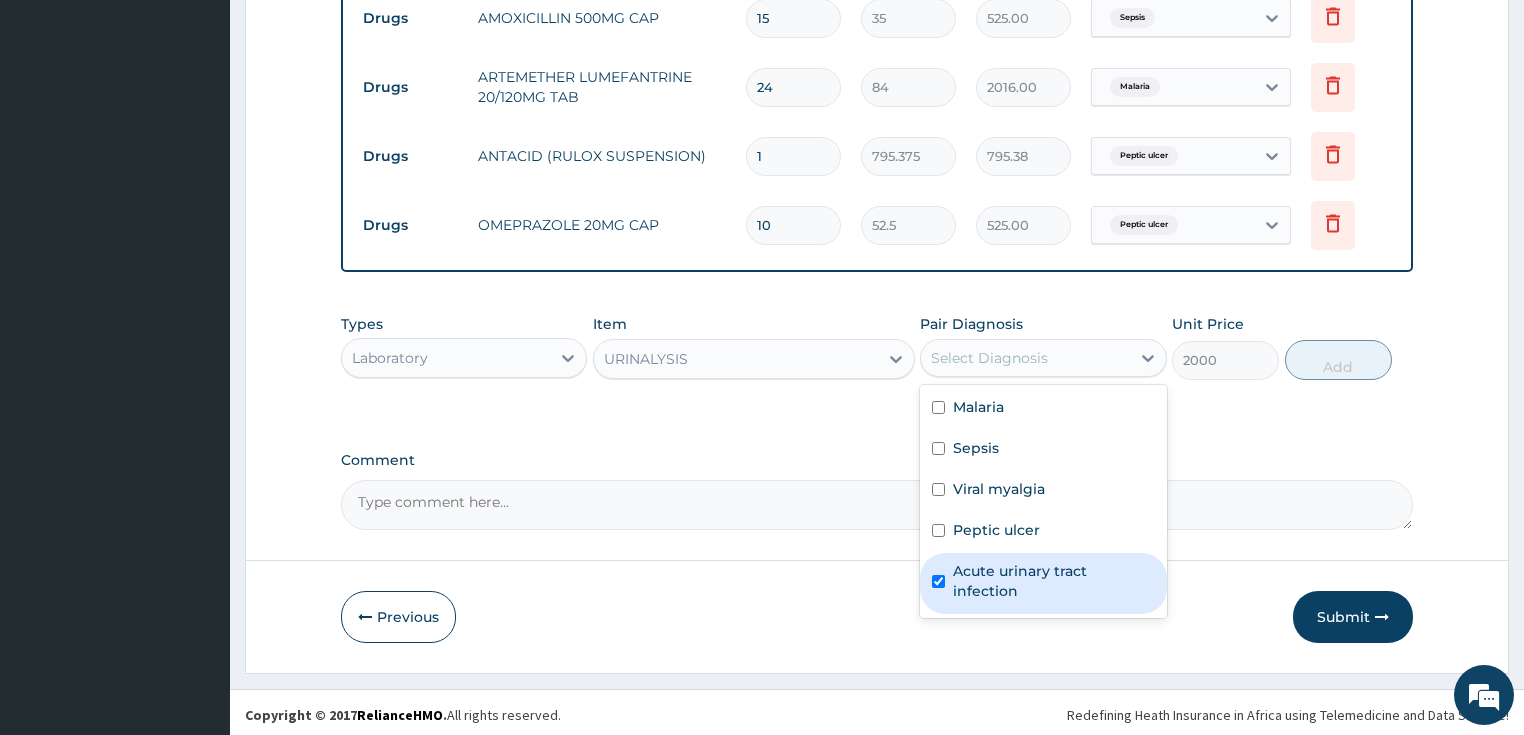 checkbox on "true" 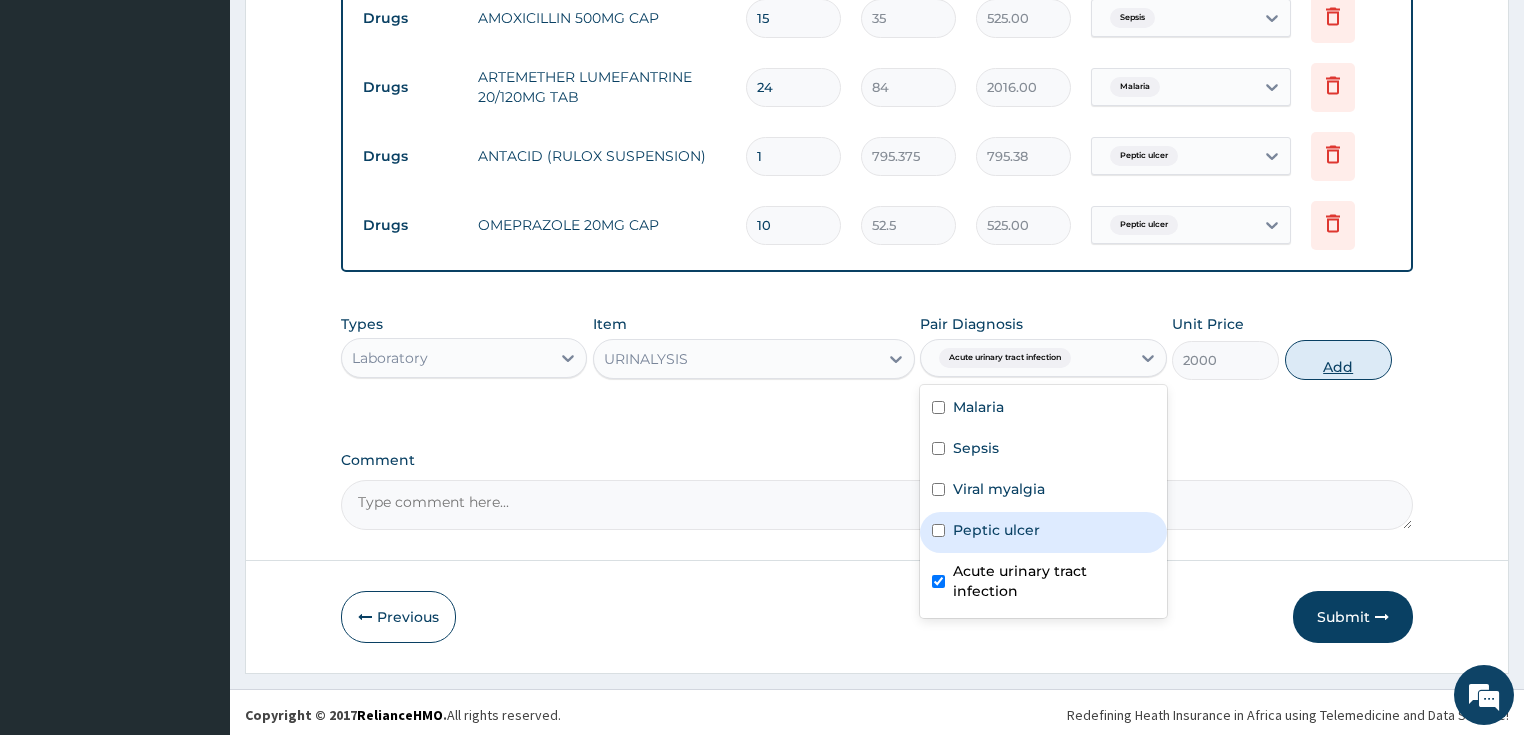 click on "Add" at bounding box center [1338, 360] 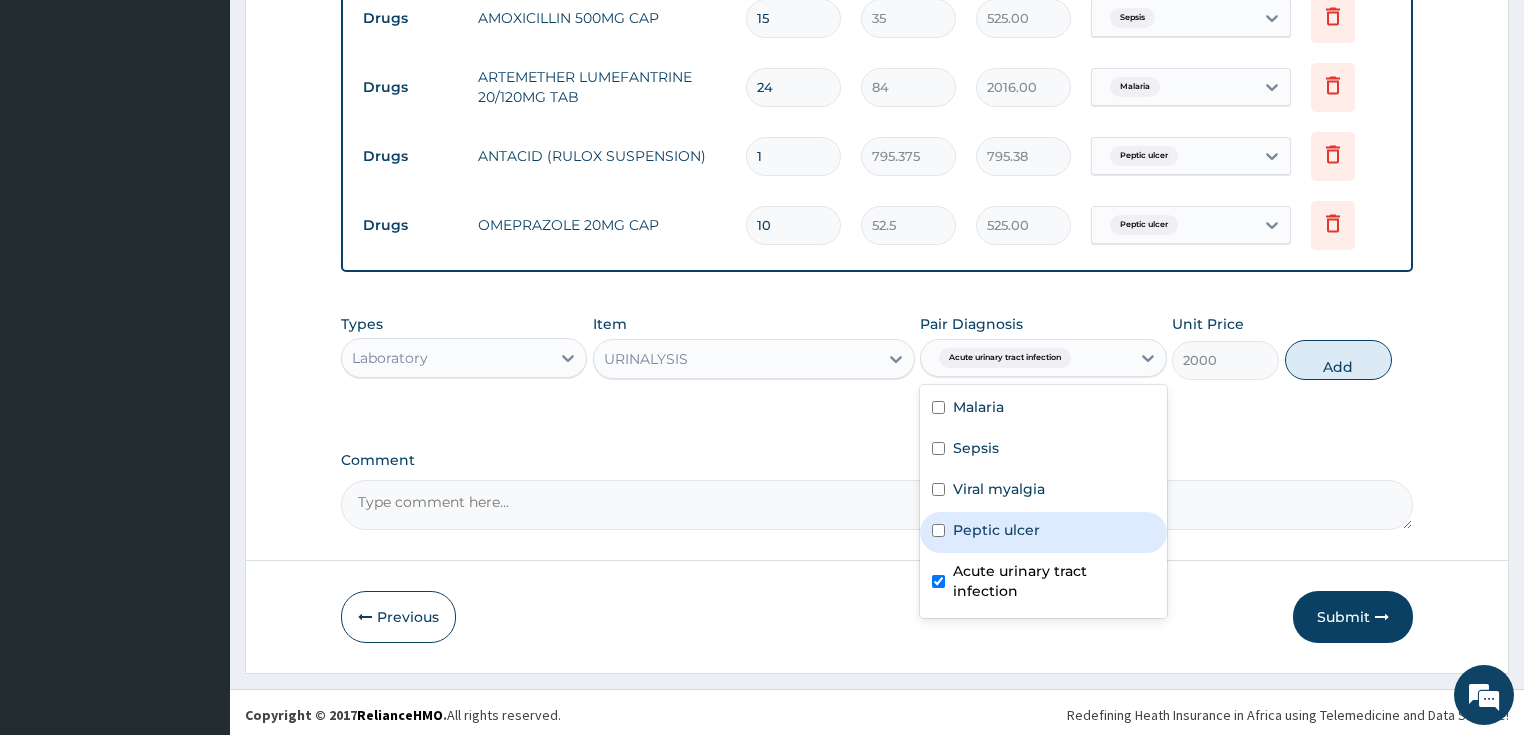 type on "0" 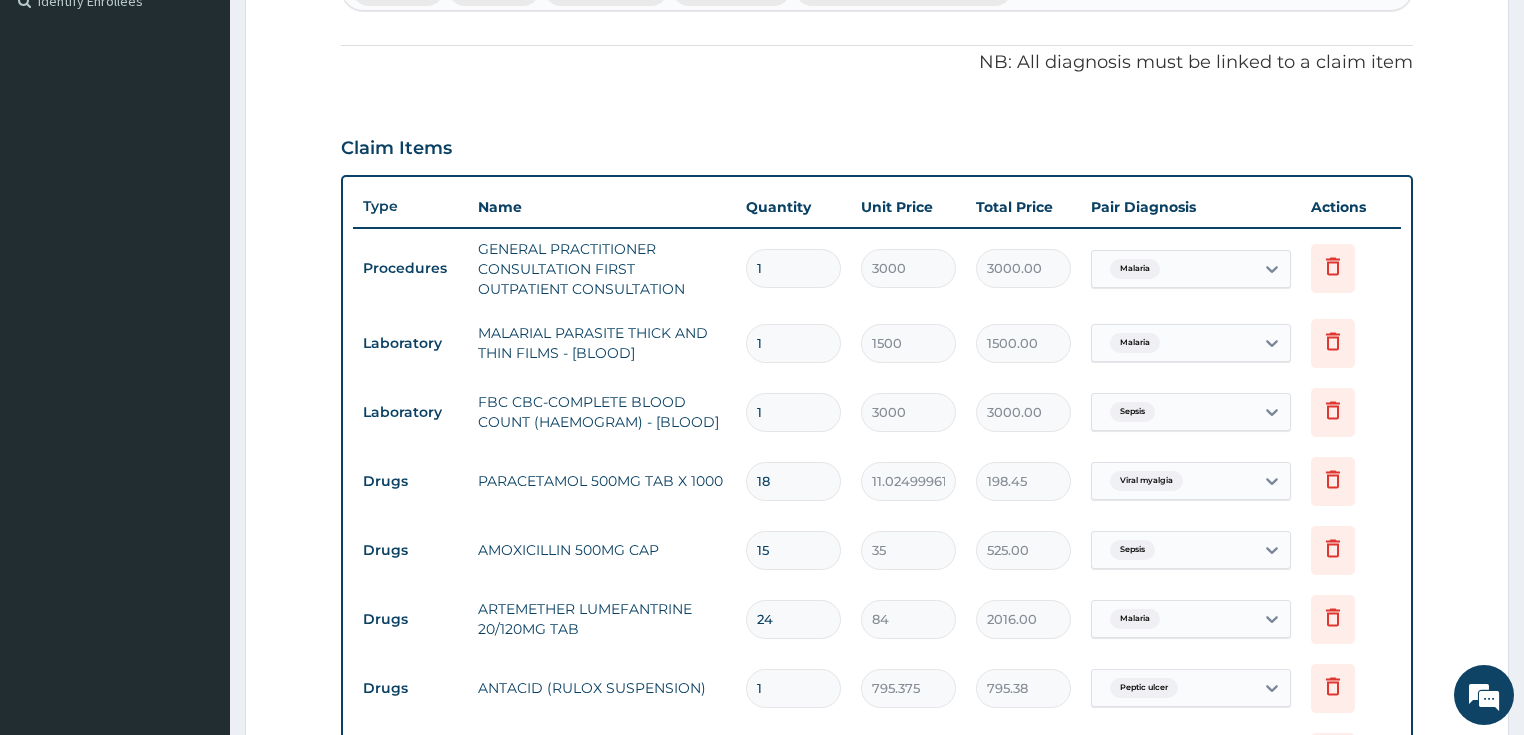 scroll, scrollTop: 541, scrollLeft: 0, axis: vertical 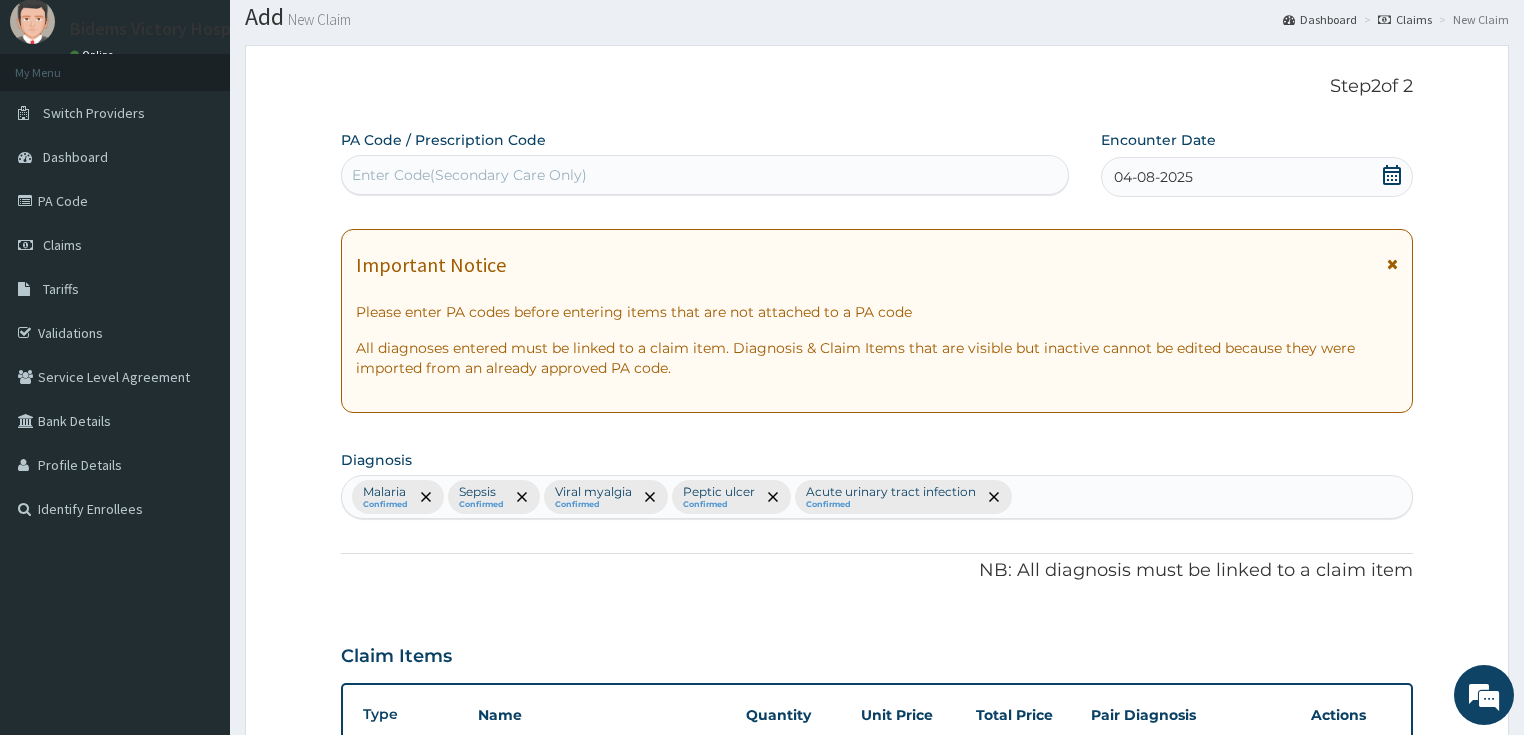 click on "Enter Code(Secondary Care Only)" at bounding box center (705, 175) 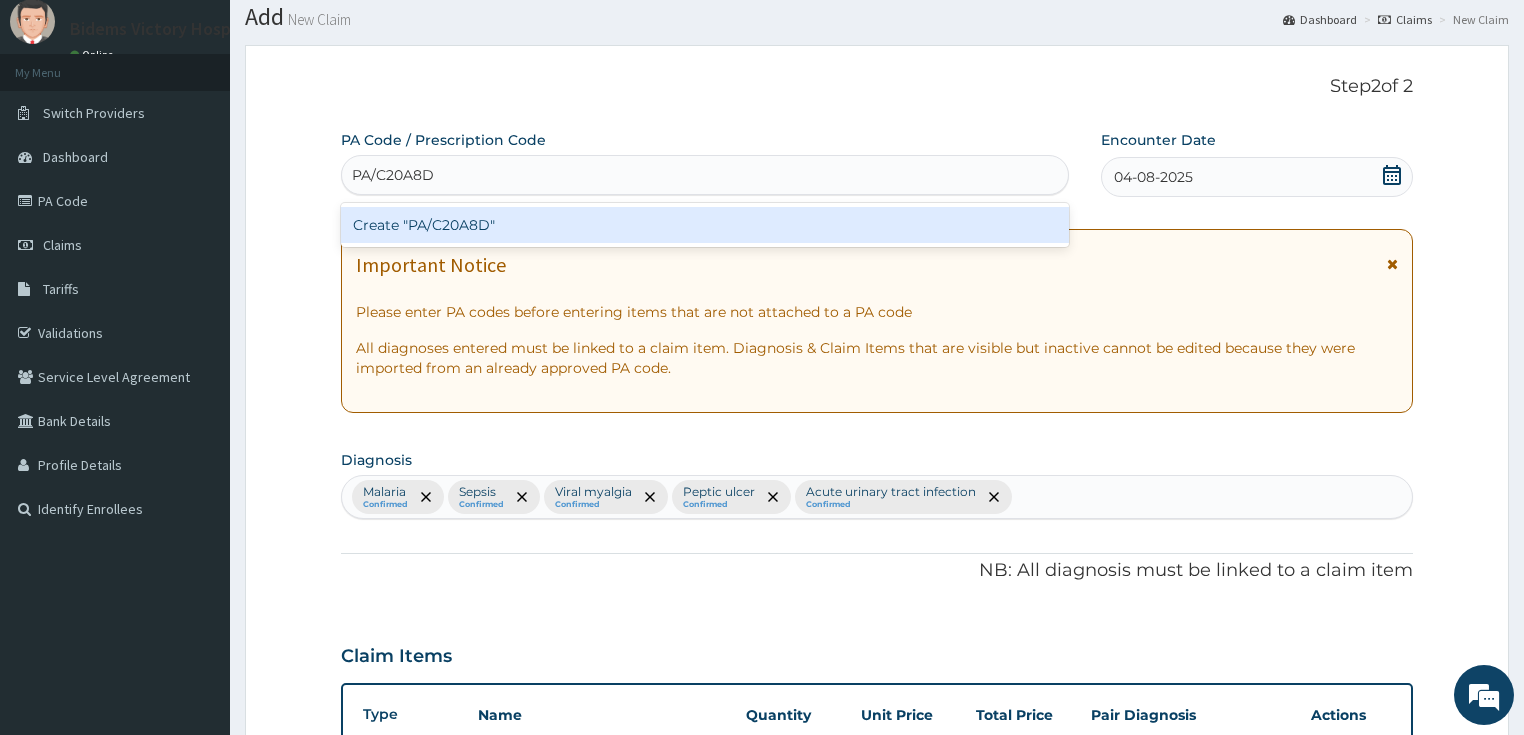 click on "Create "PA/C20A8D"" at bounding box center (705, 225) 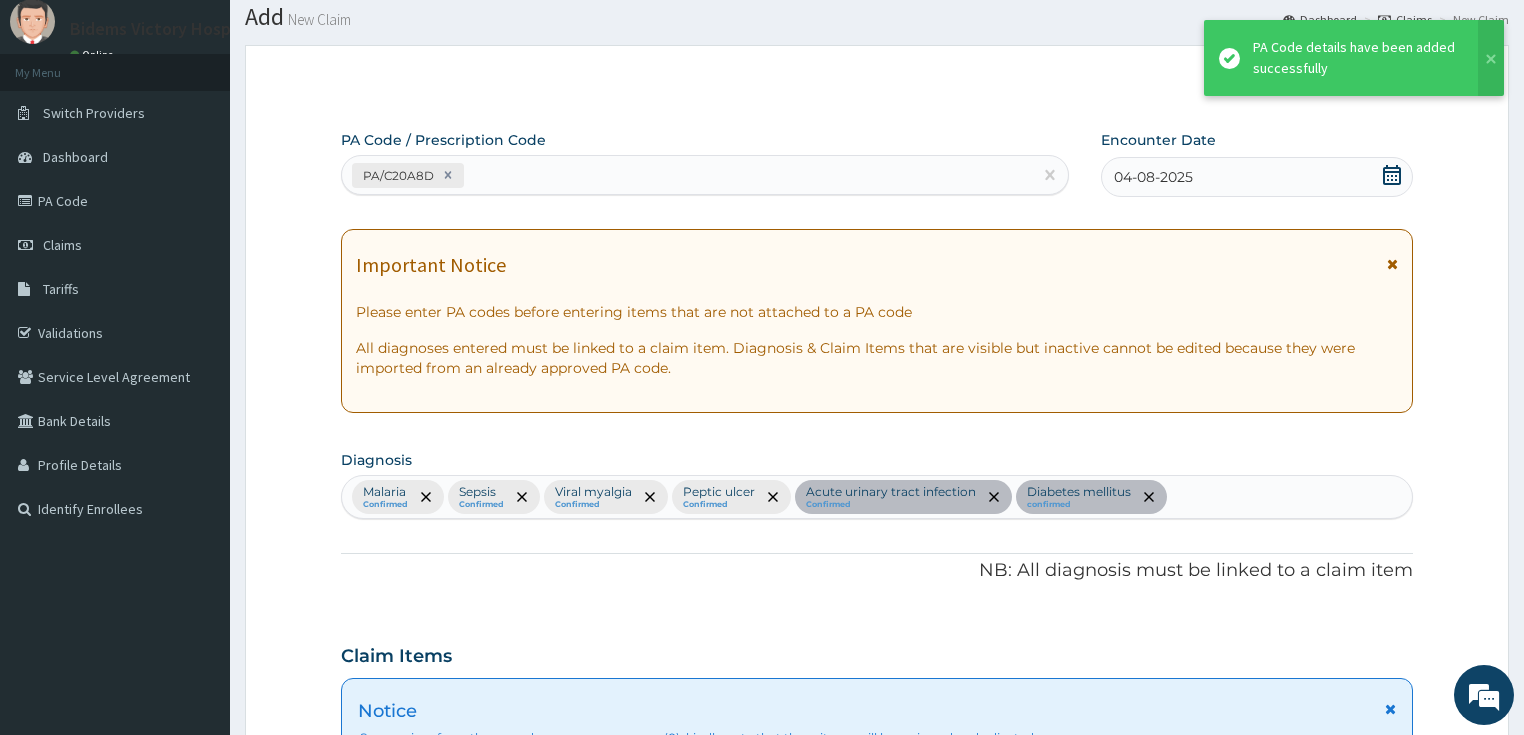 scroll, scrollTop: 1161, scrollLeft: 0, axis: vertical 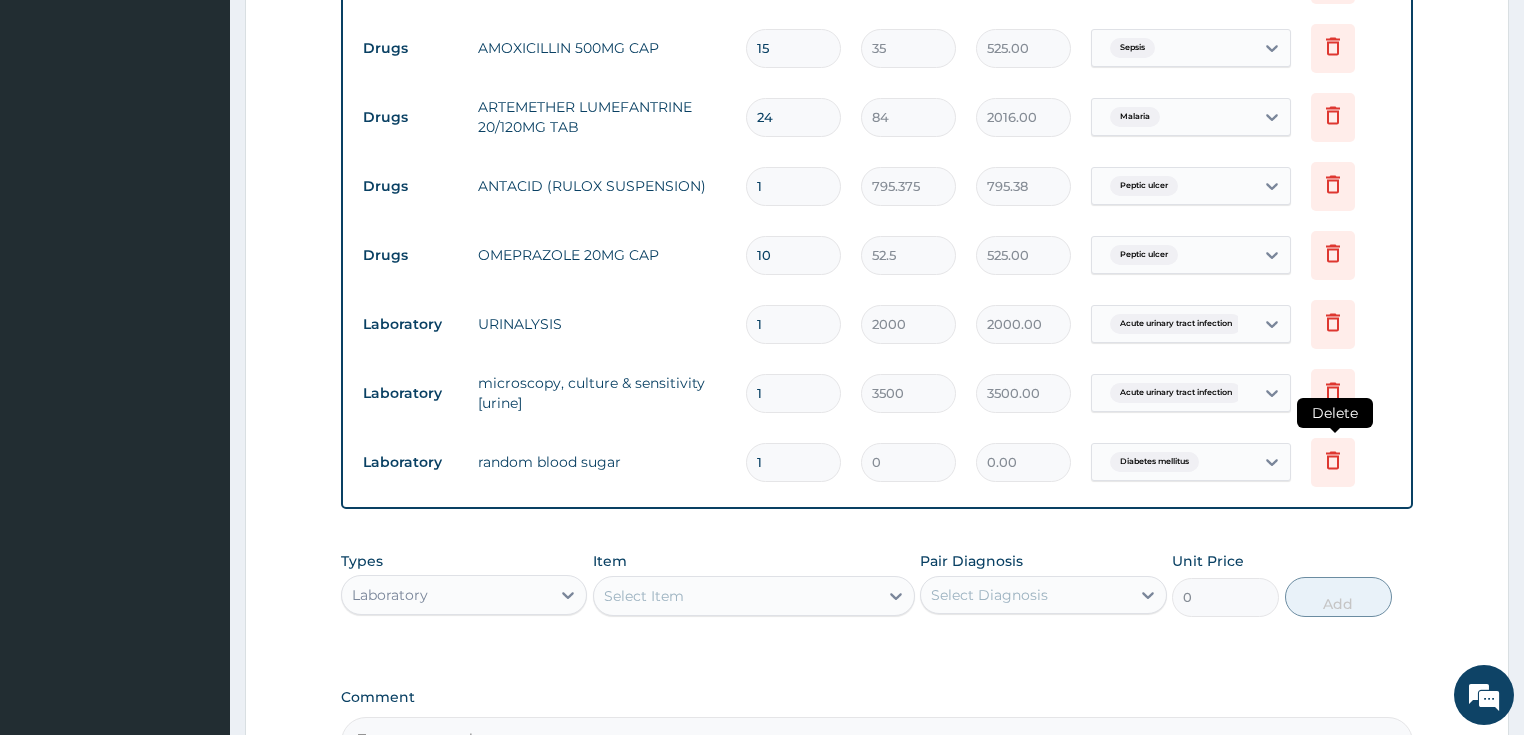 click 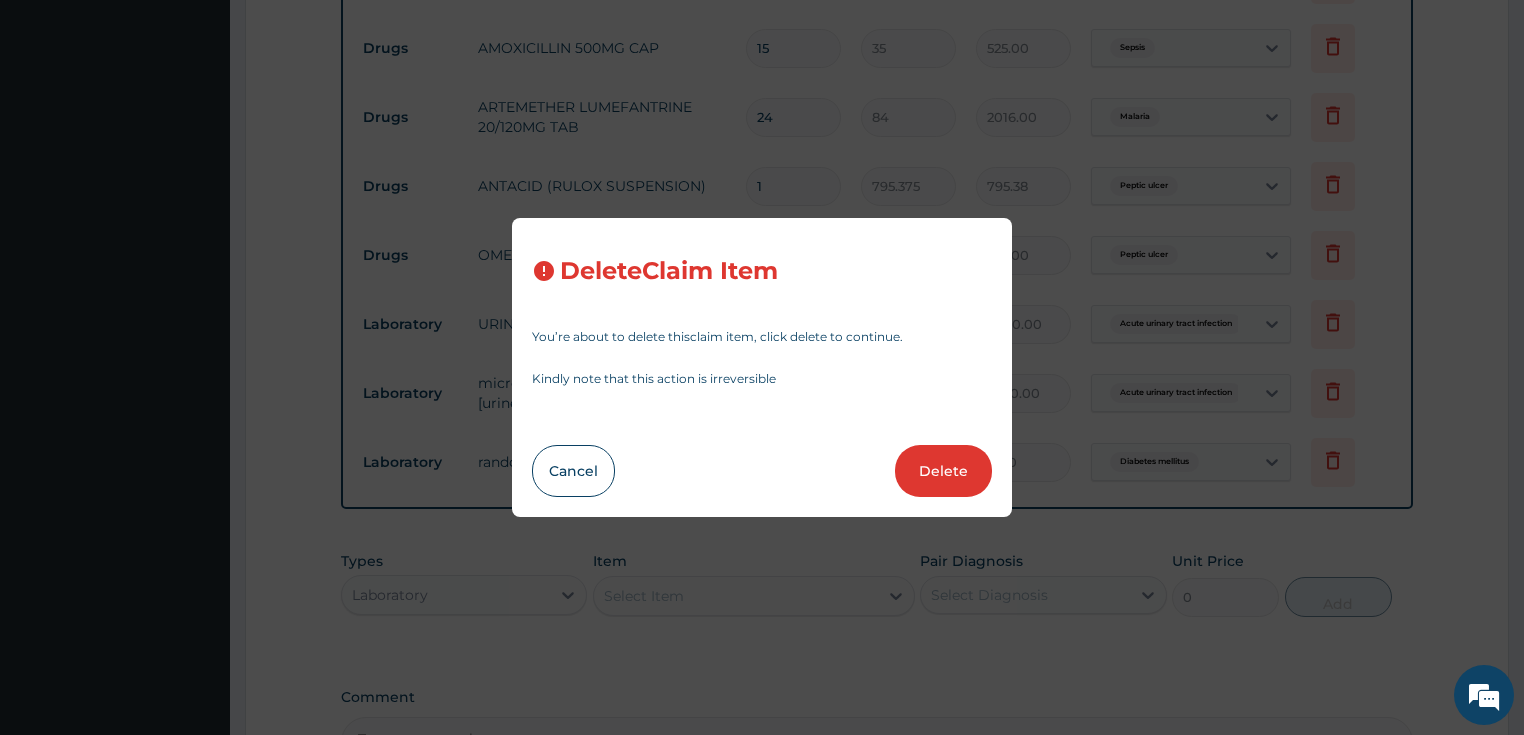 click on "Delete" at bounding box center (943, 471) 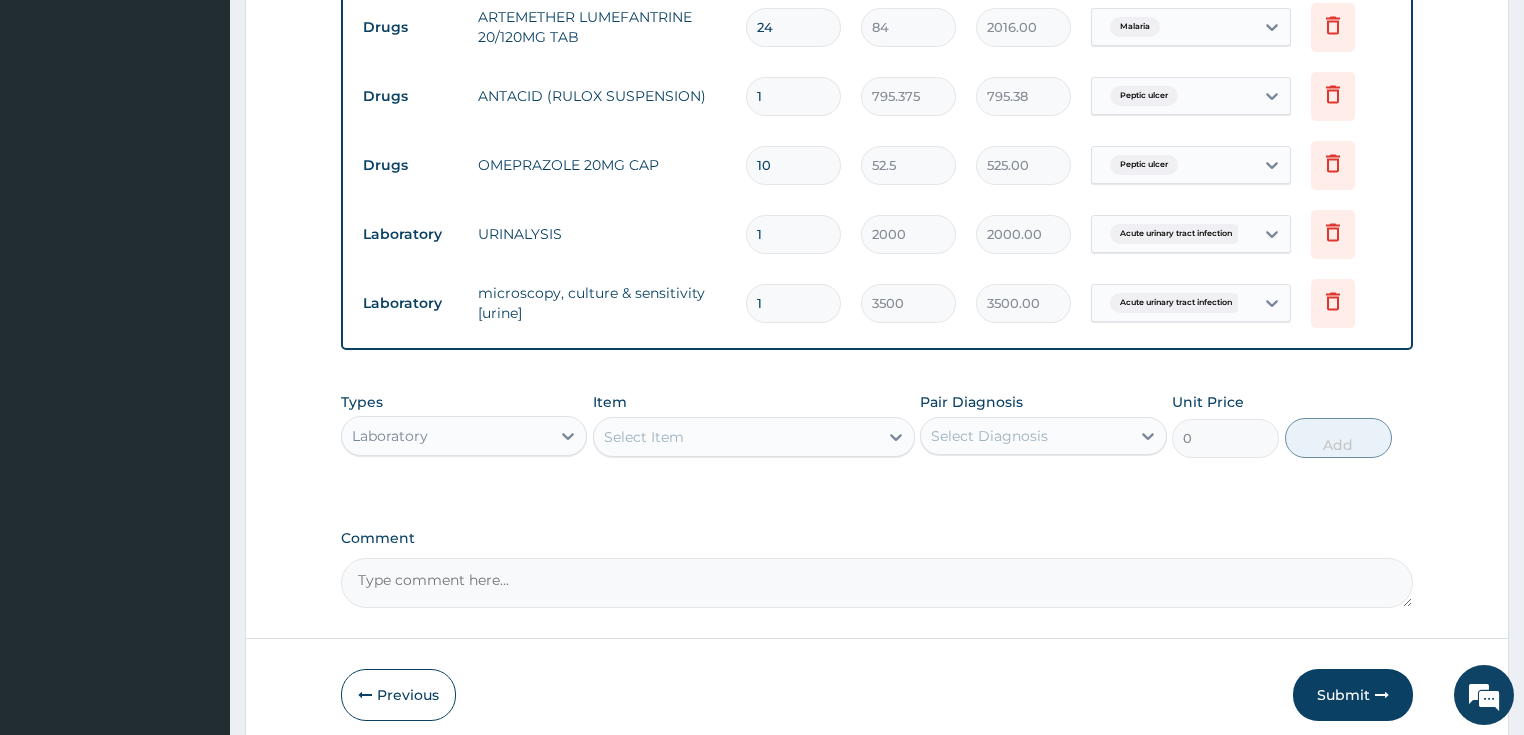 scroll, scrollTop: 1239, scrollLeft: 0, axis: vertical 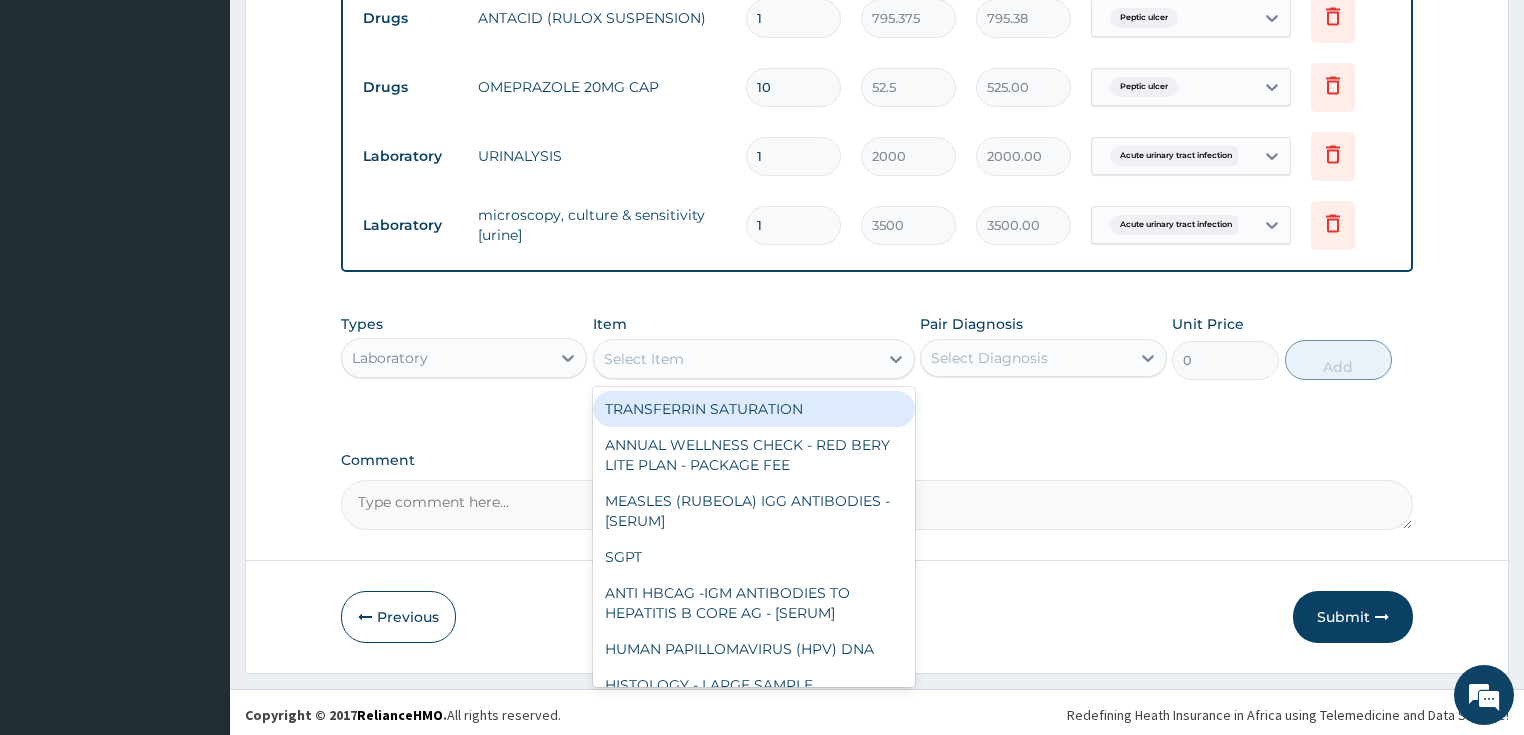 click on "Select Item" at bounding box center (736, 359) 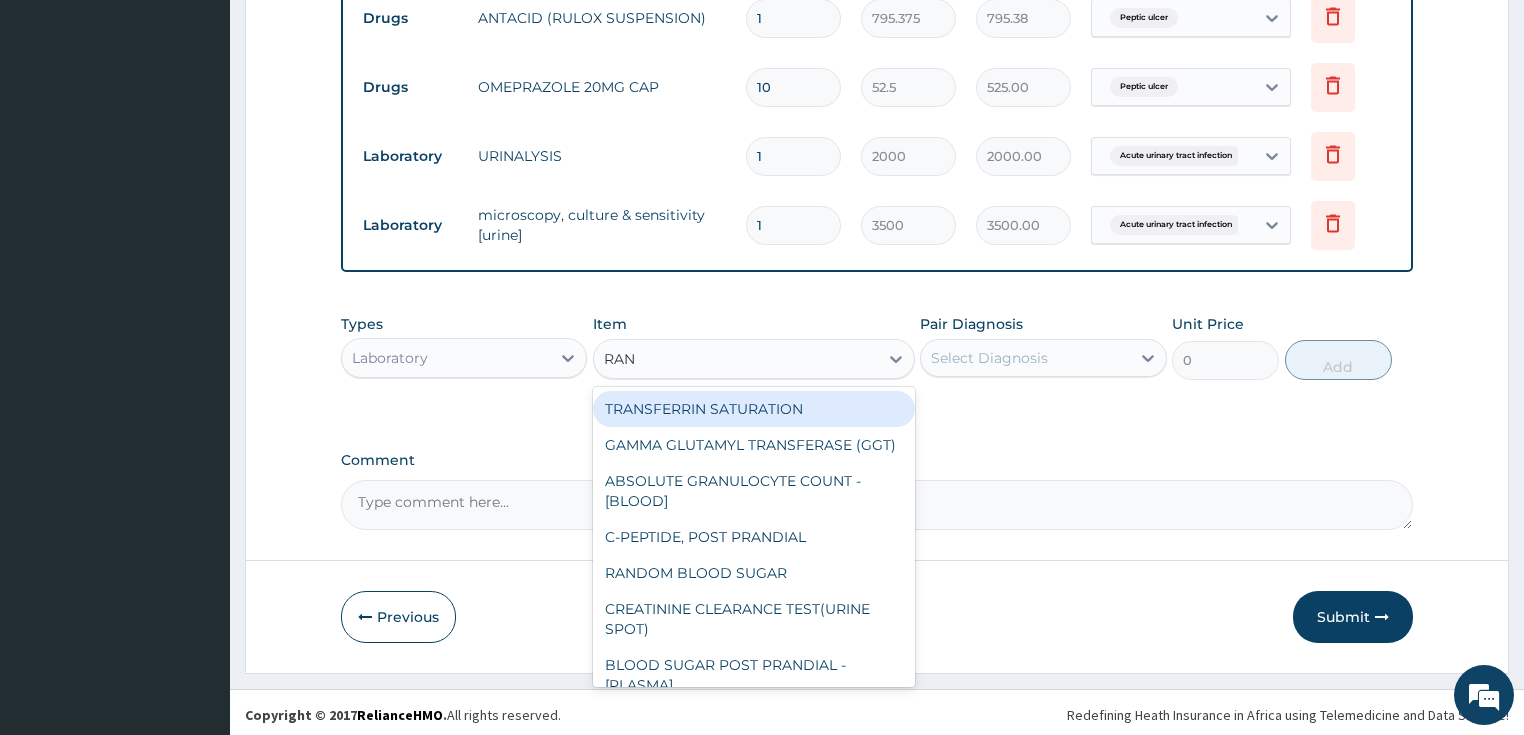 type on "RAND" 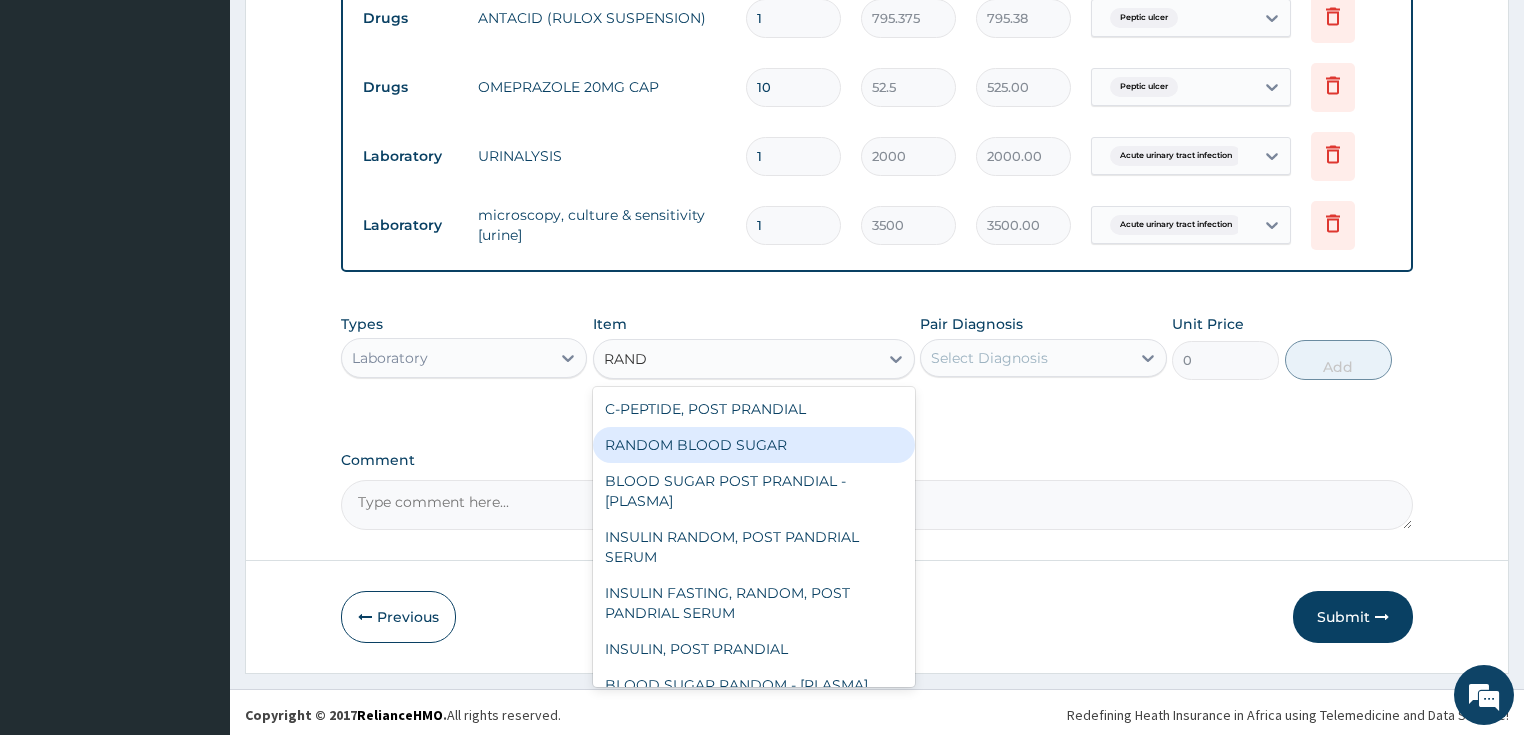 click on "RANDOM BLOOD SUGAR" at bounding box center [754, 445] 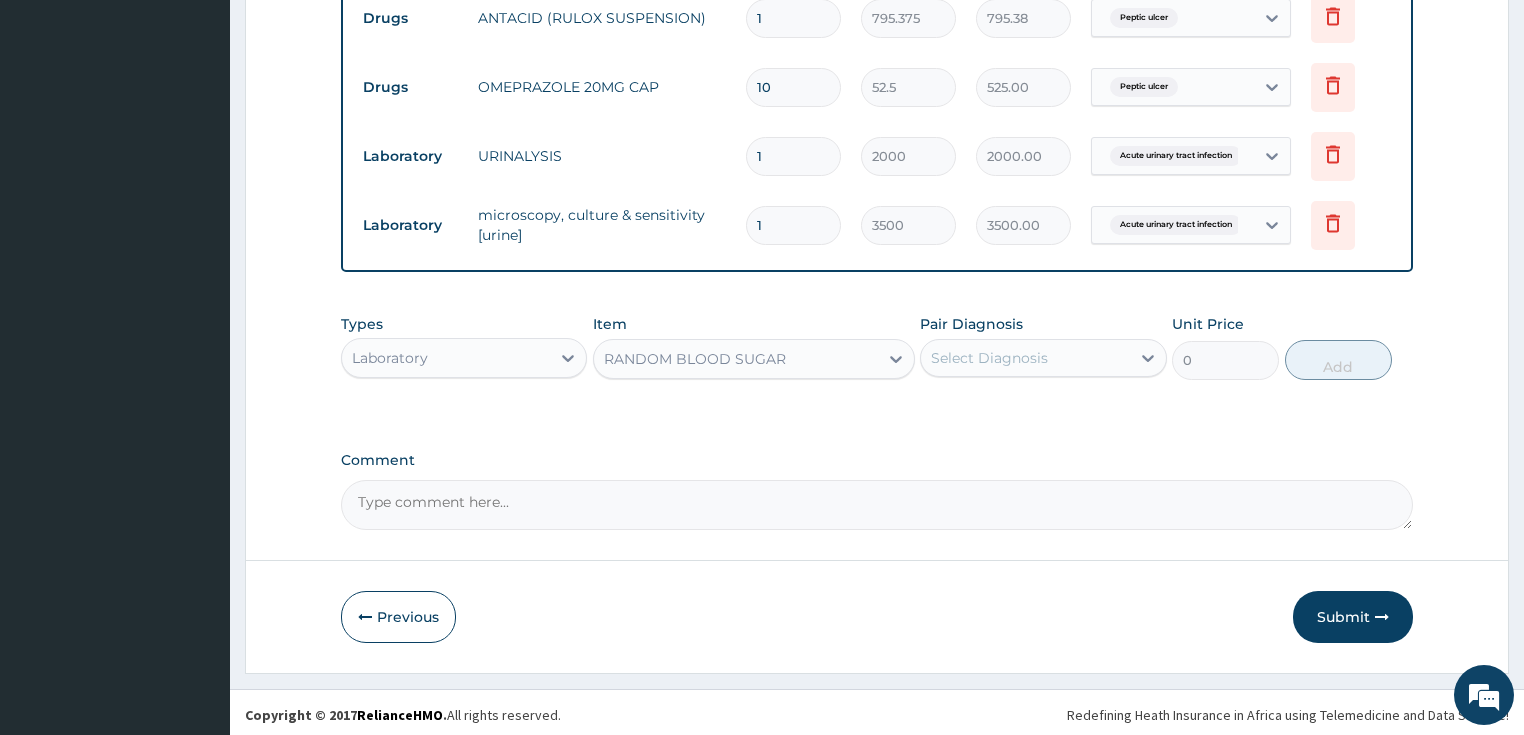 click on "Select Diagnosis" at bounding box center [989, 358] 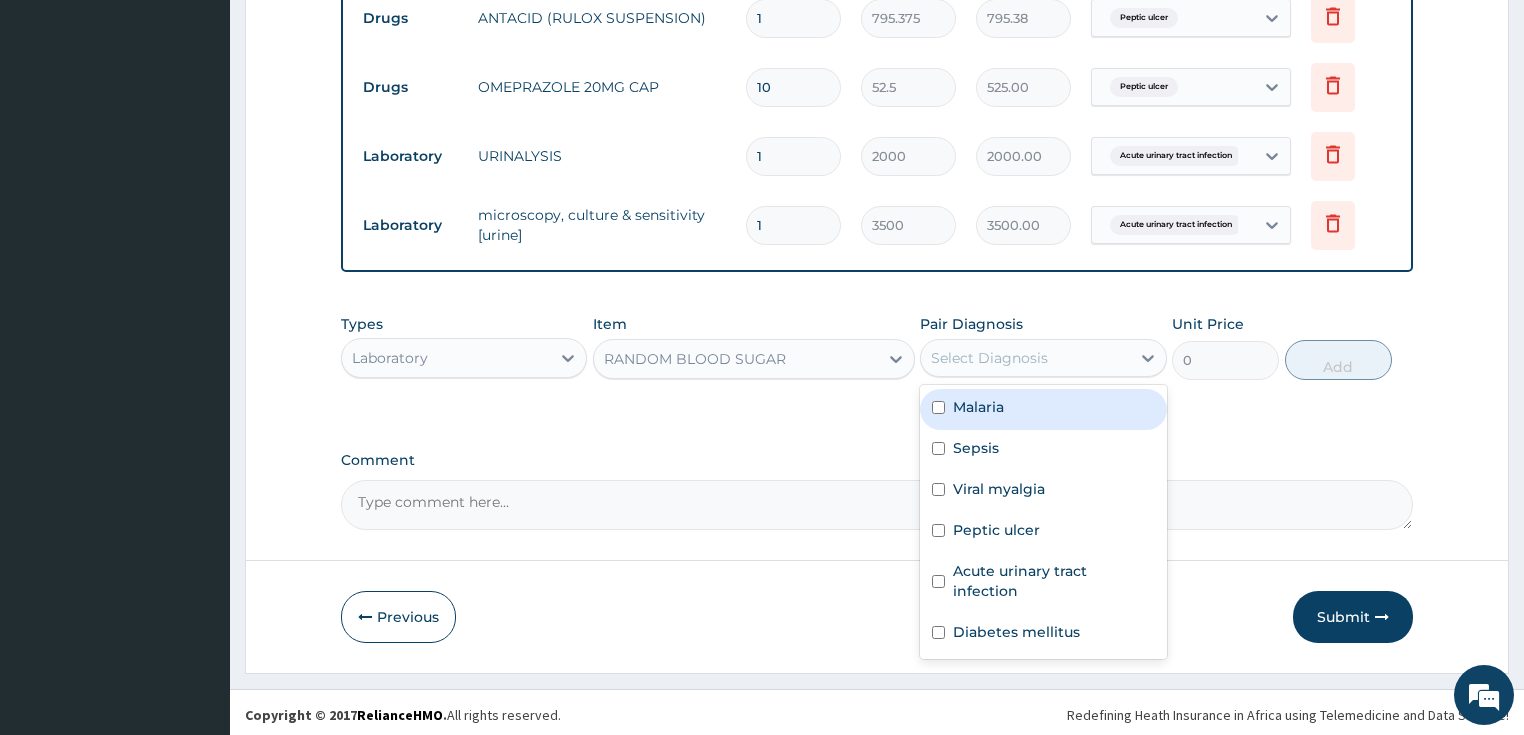 click on "RANDOM BLOOD SUGAR" at bounding box center (695, 359) 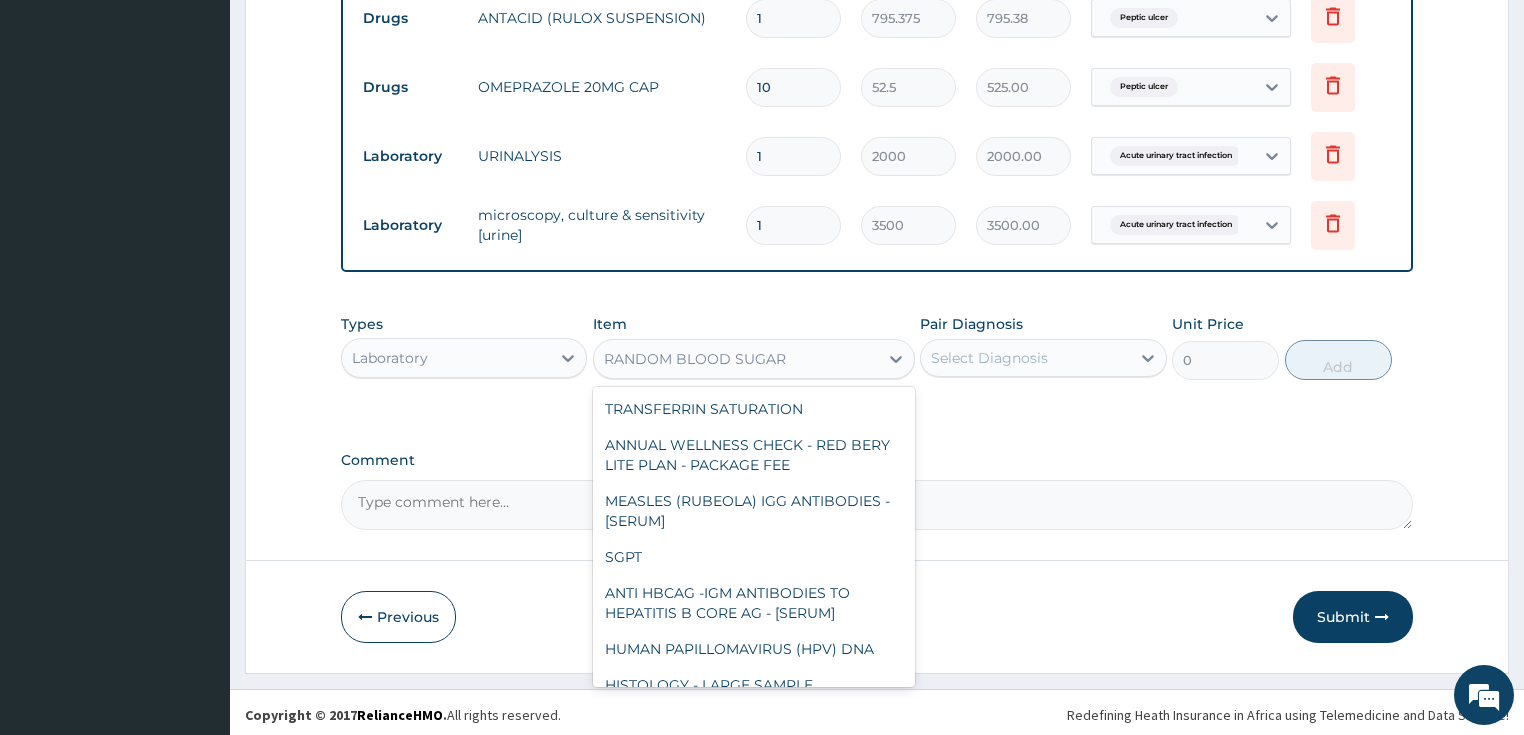 scroll, scrollTop: 1084, scrollLeft: 0, axis: vertical 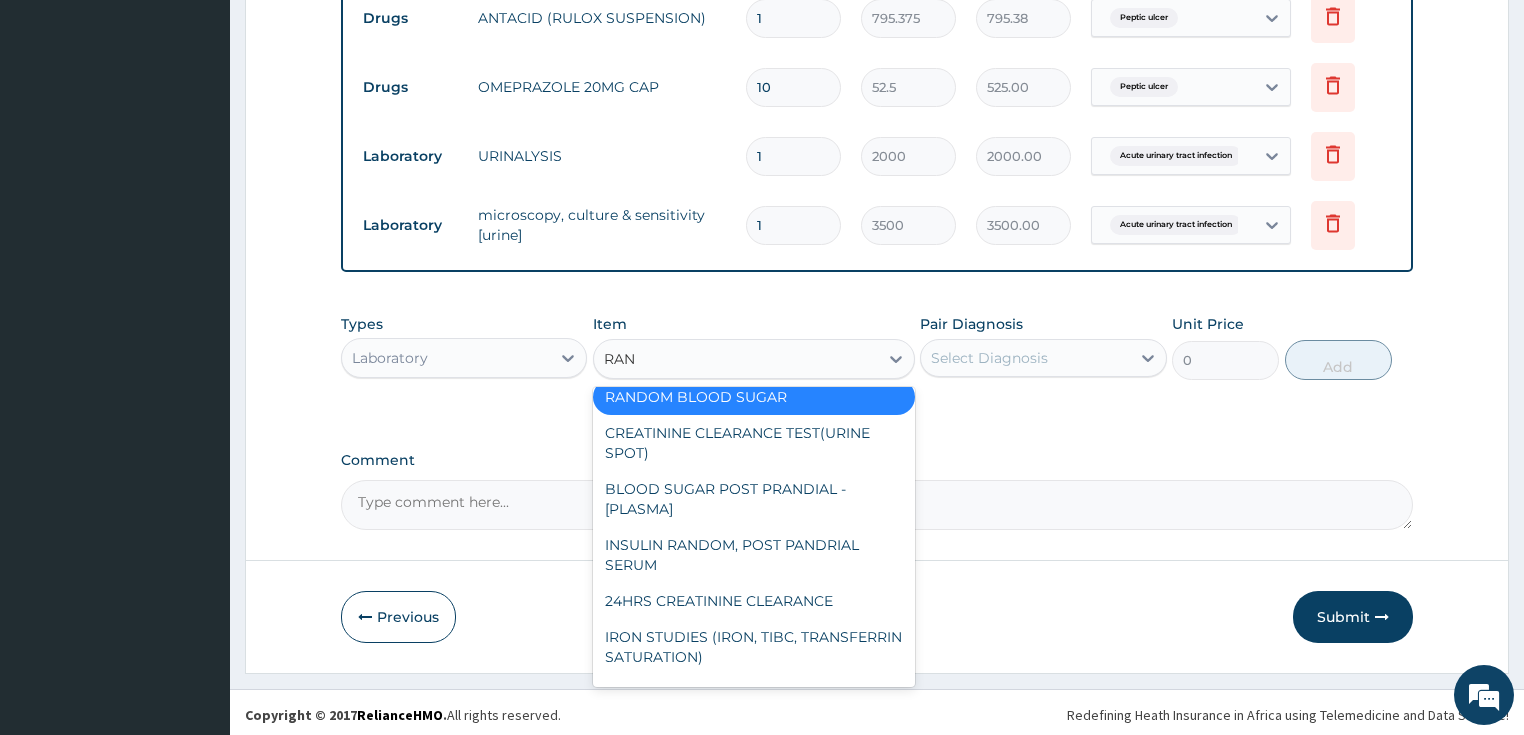 type on "RAND" 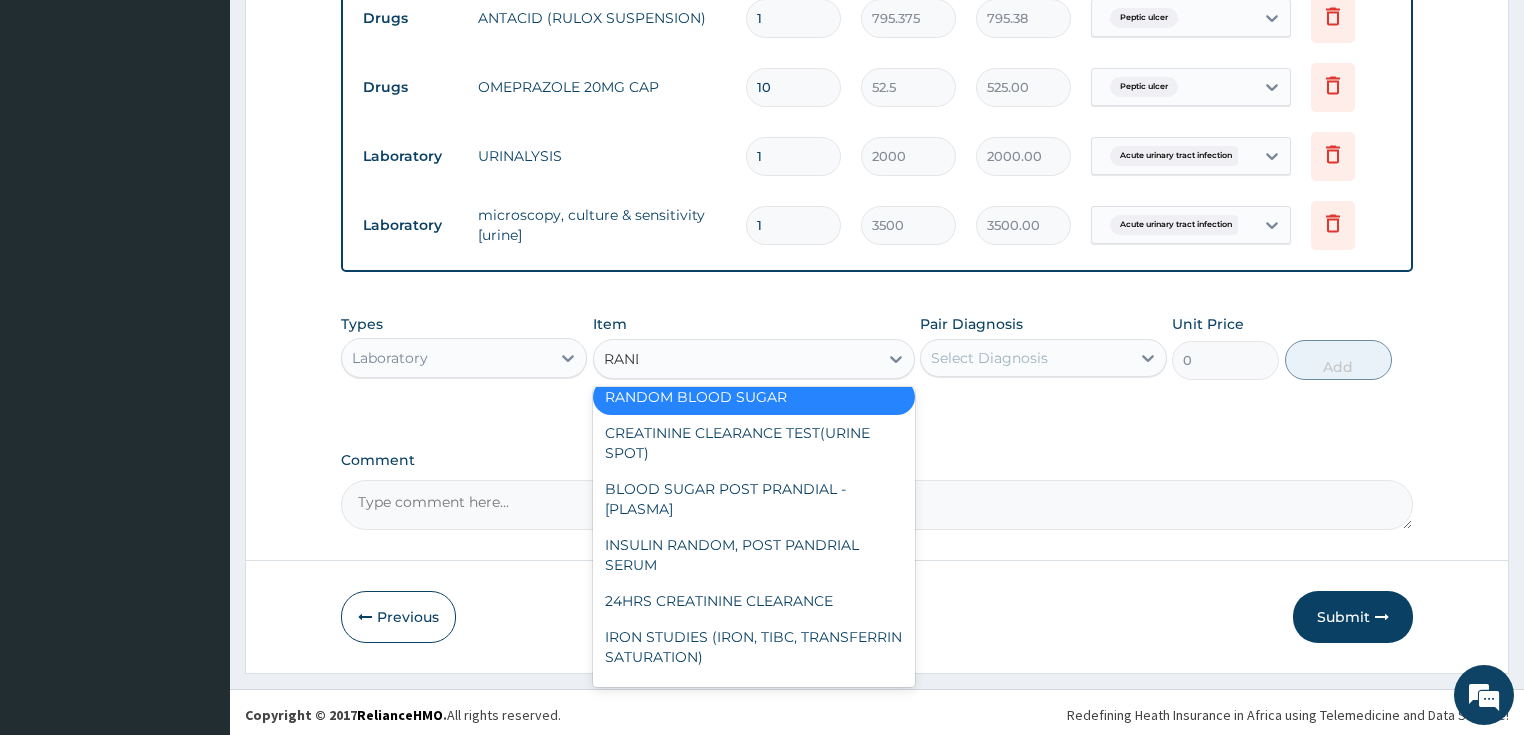 scroll, scrollTop: 20, scrollLeft: 0, axis: vertical 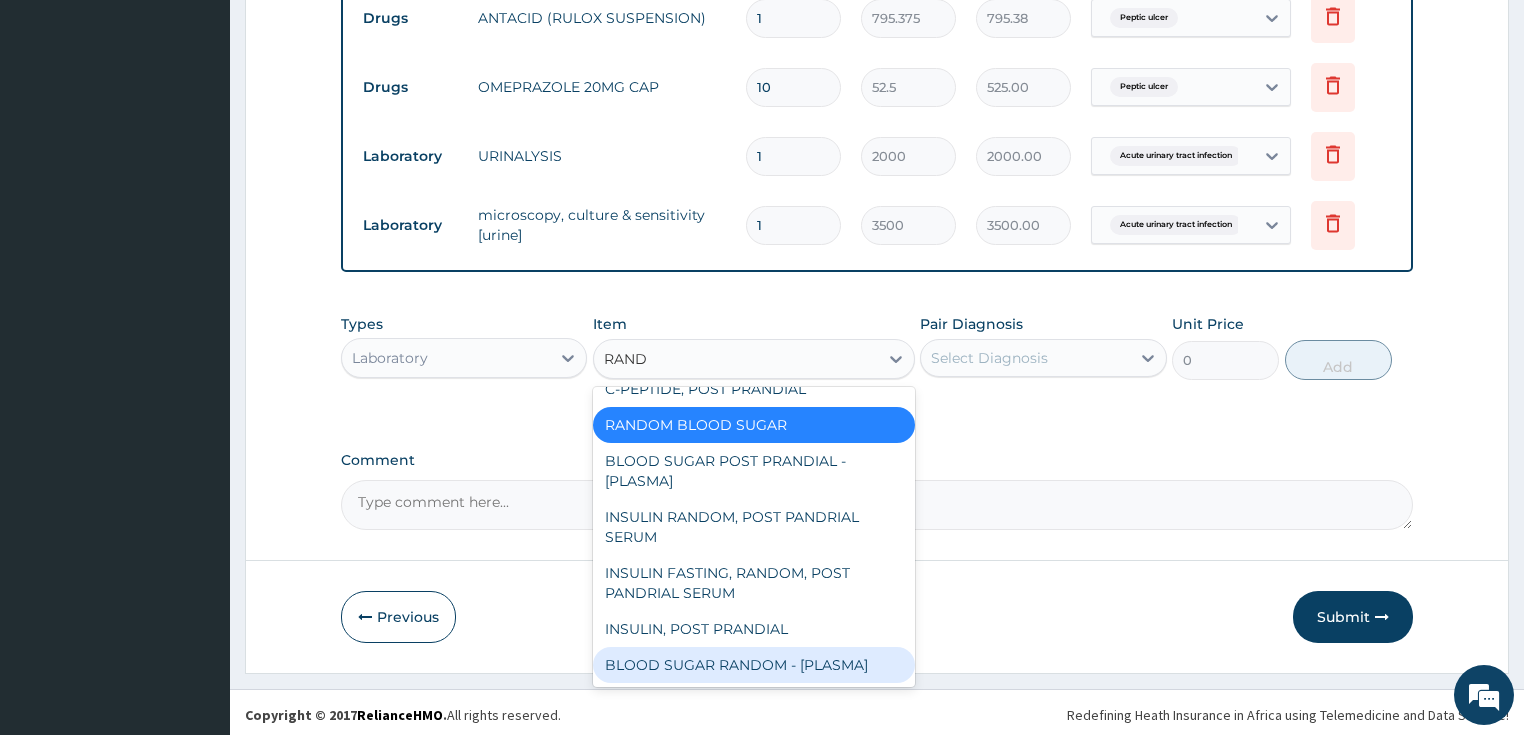 click on "BLOOD SUGAR RANDOM - [PLASMA]" at bounding box center [754, 665] 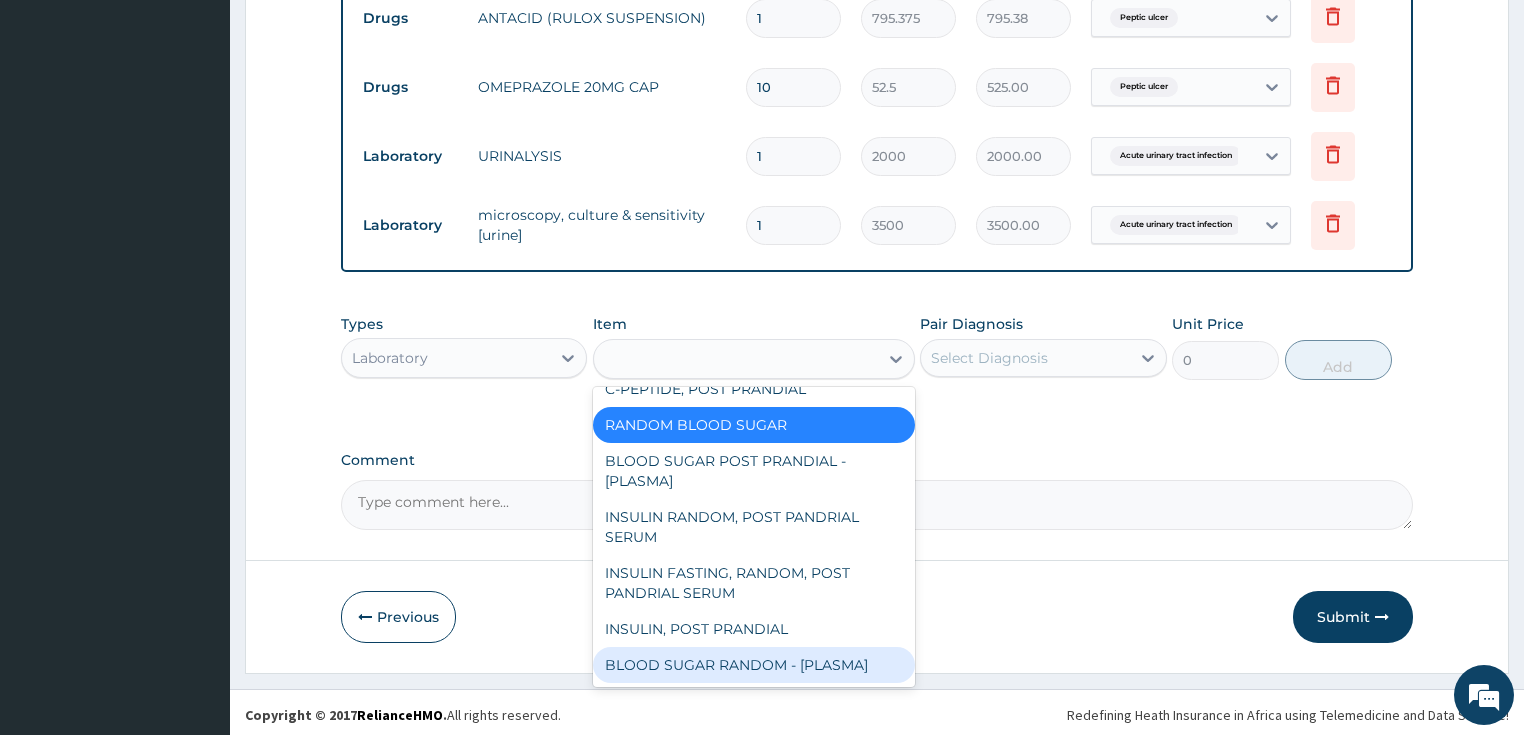 type on "1500" 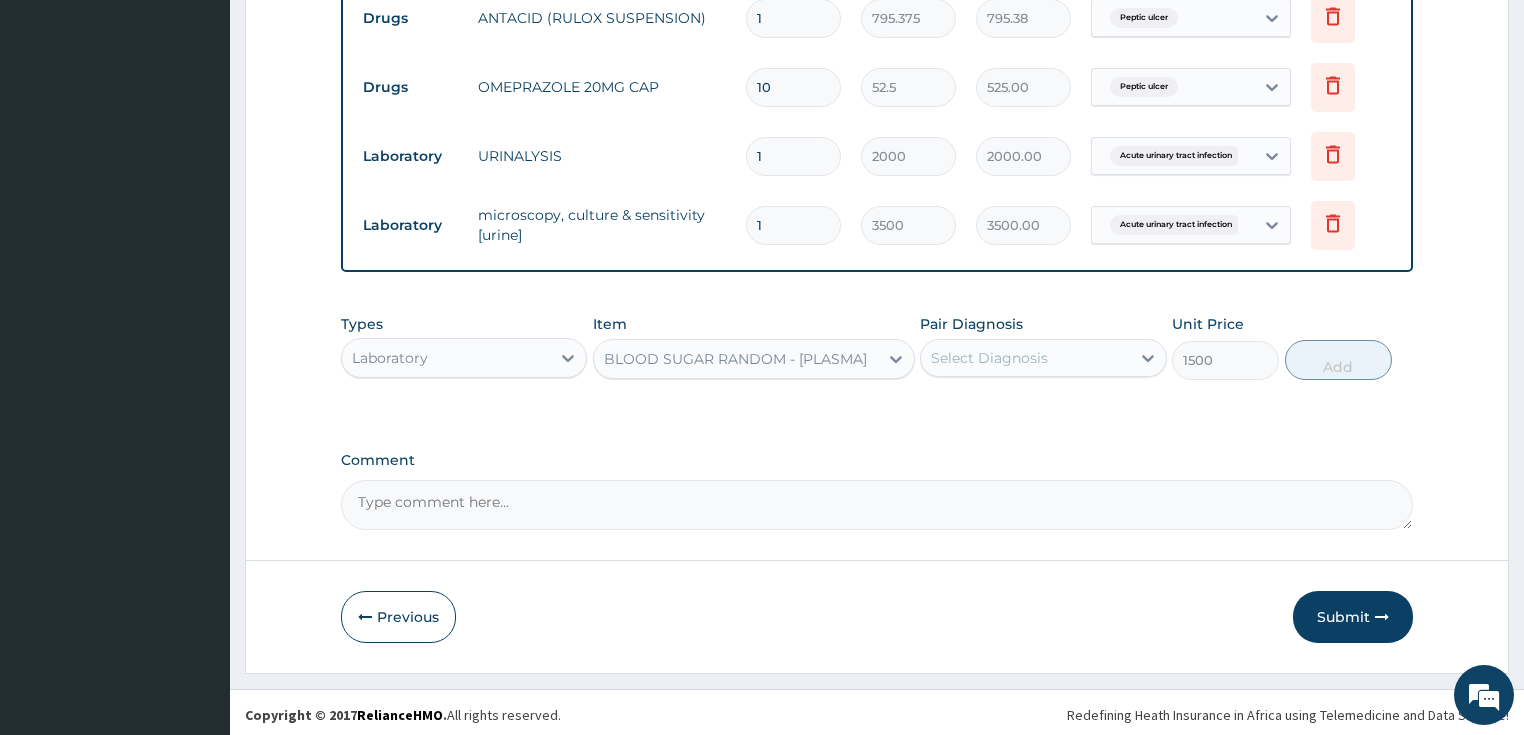 click on "Select Diagnosis" at bounding box center (1025, 358) 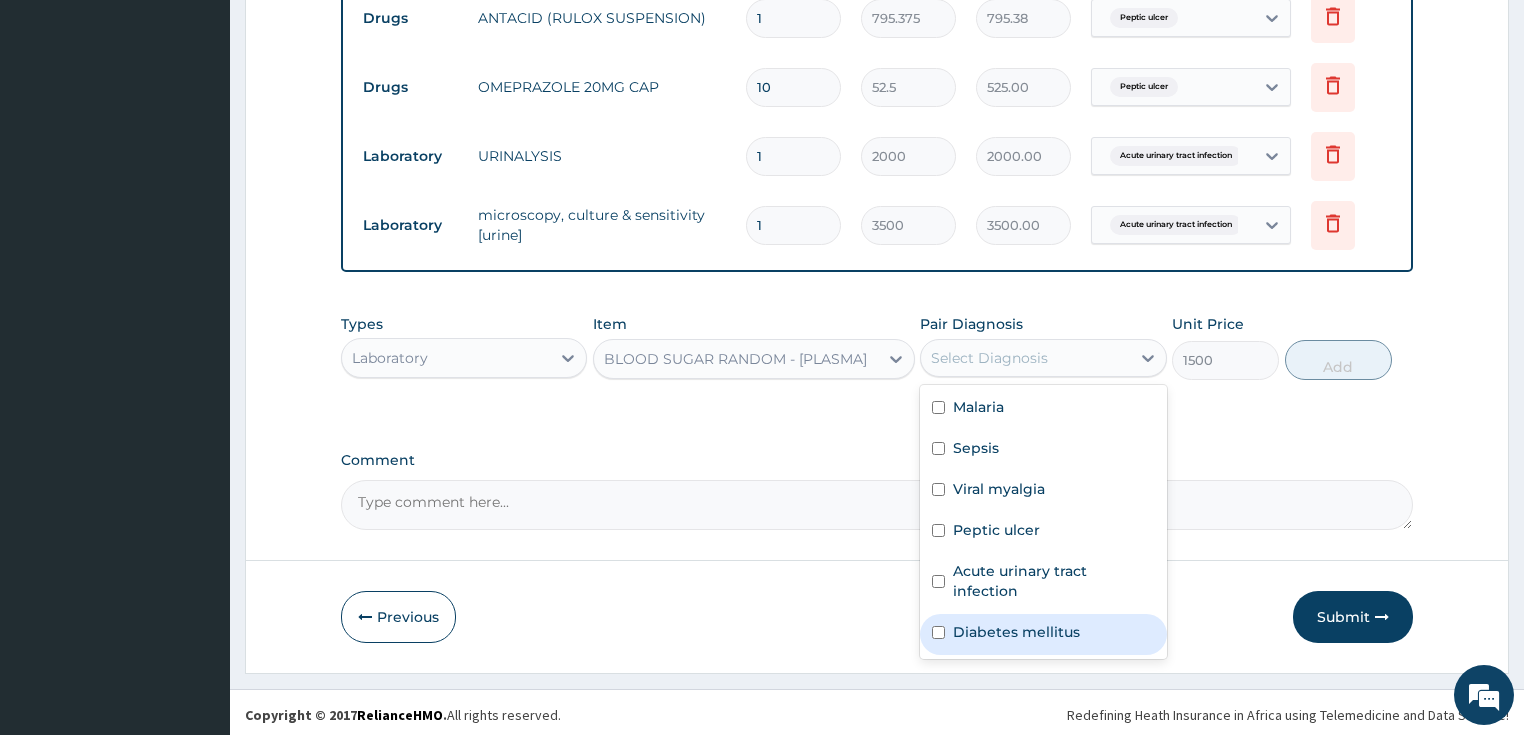 drag, startPoint x: 1019, startPoint y: 612, endPoint x: 1092, endPoint y: 550, distance: 95.77578 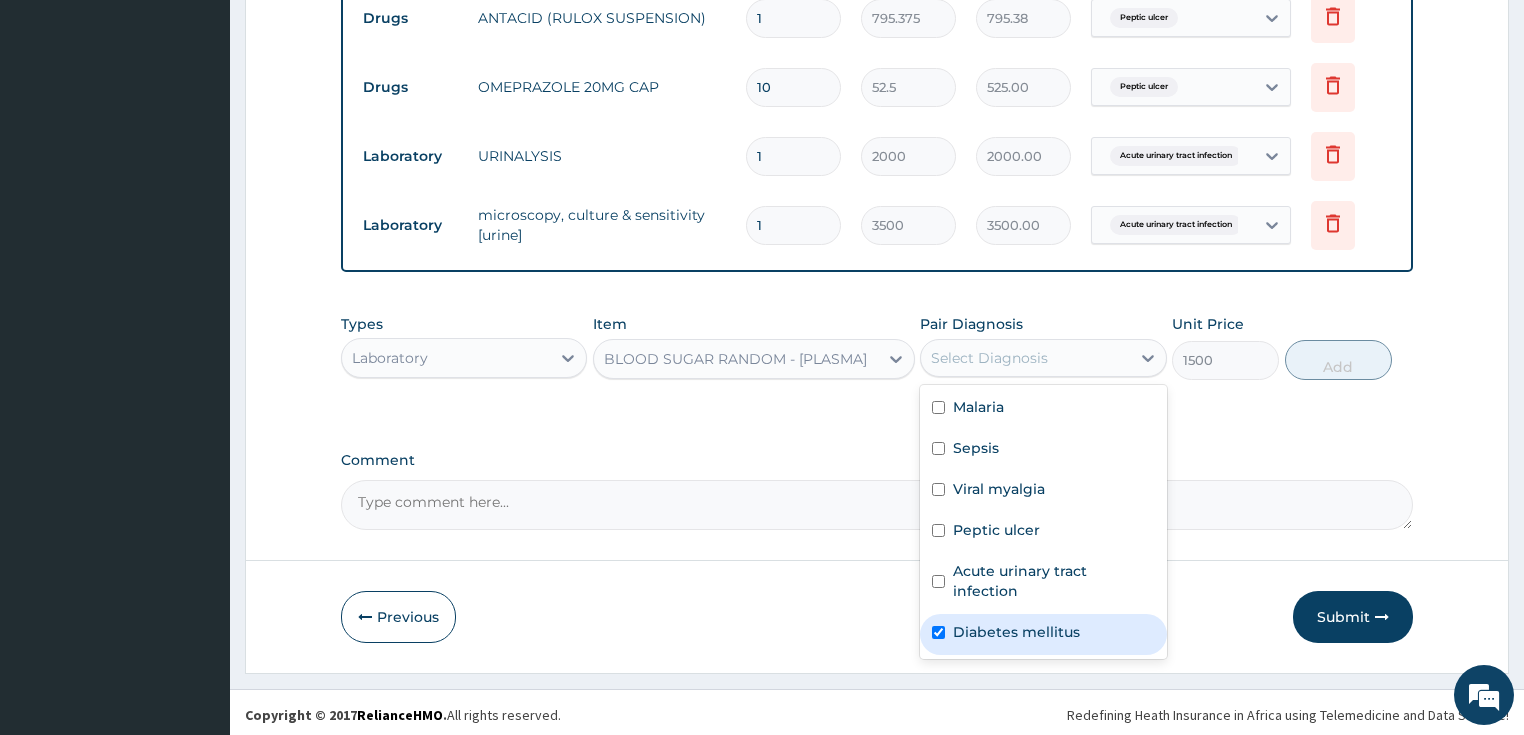 checkbox on "true" 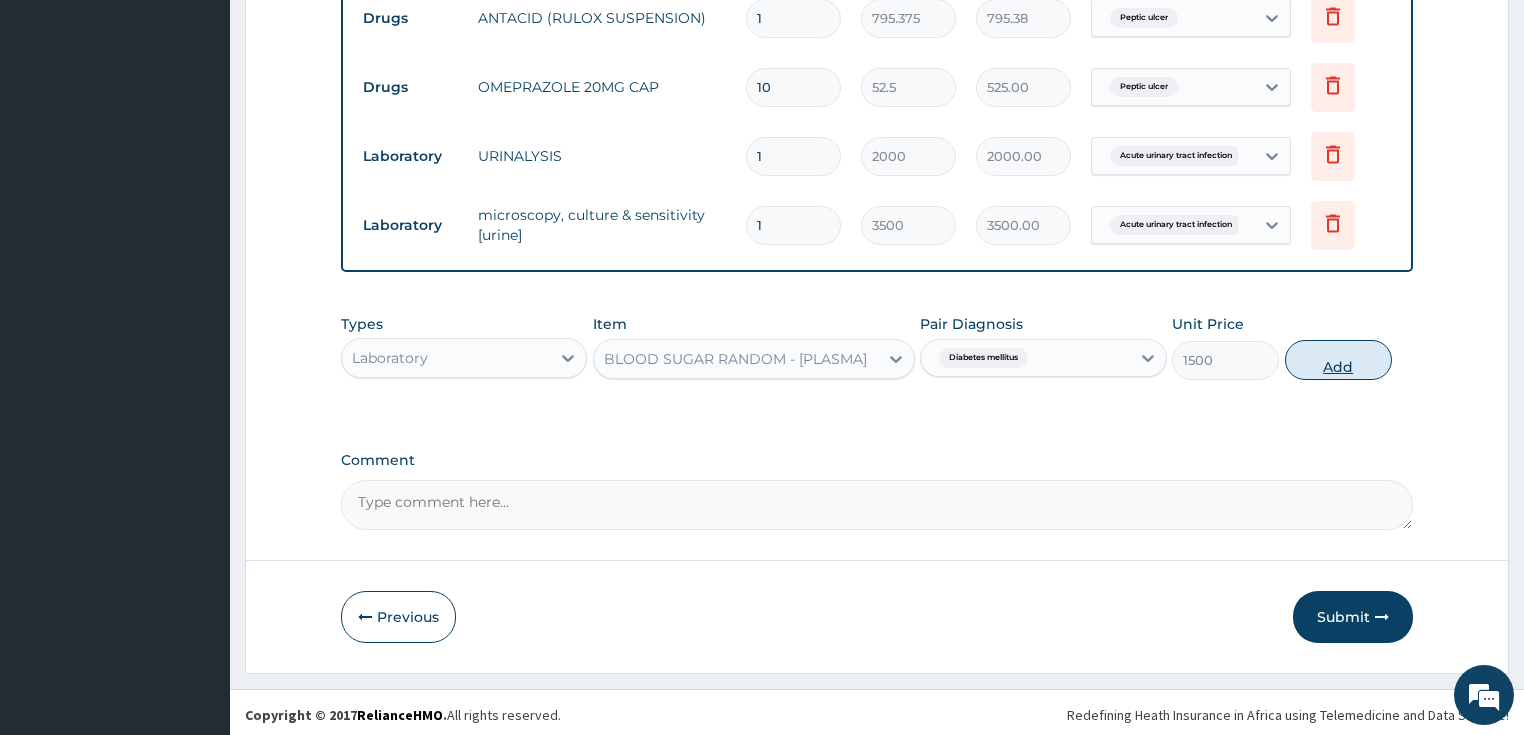 click on "Add" at bounding box center [1338, 360] 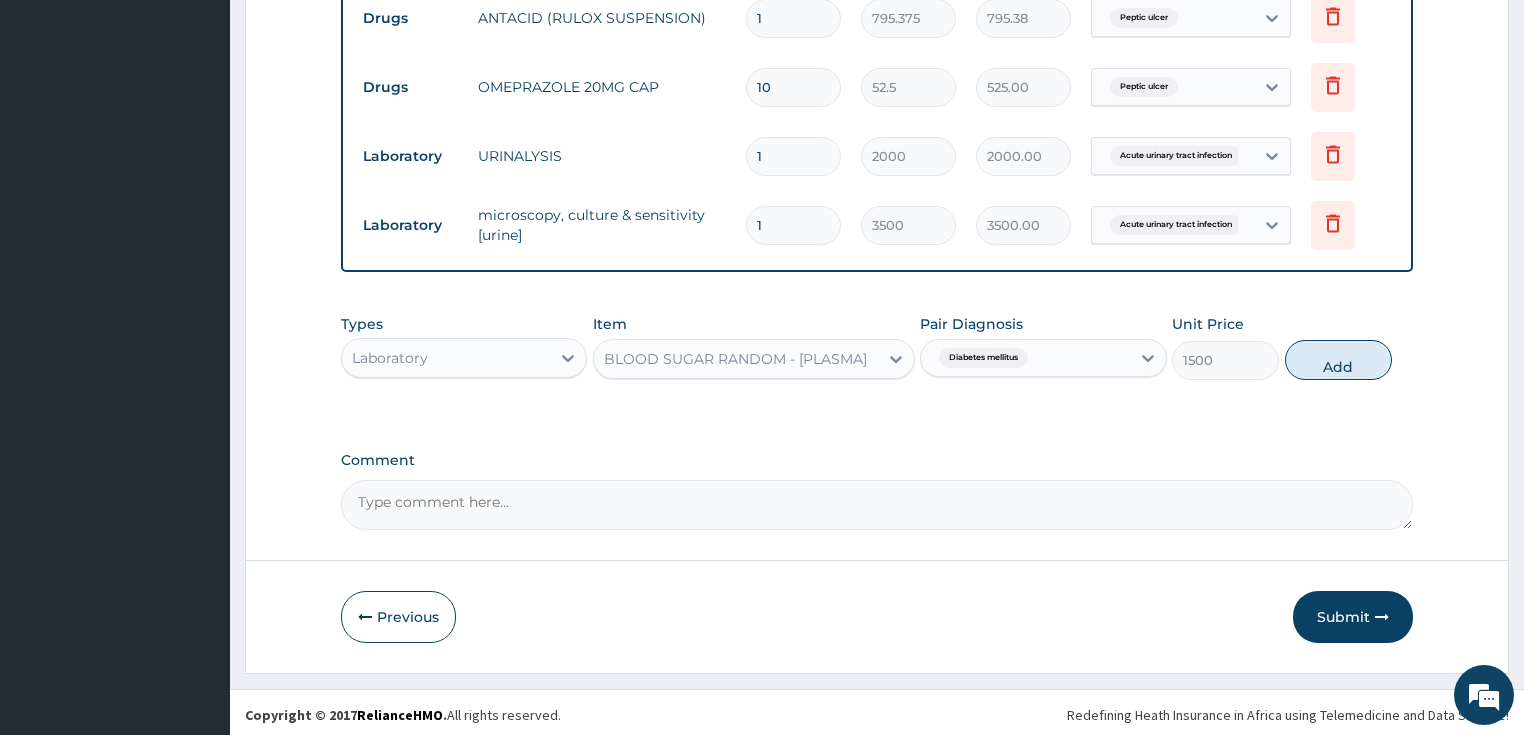 type on "0" 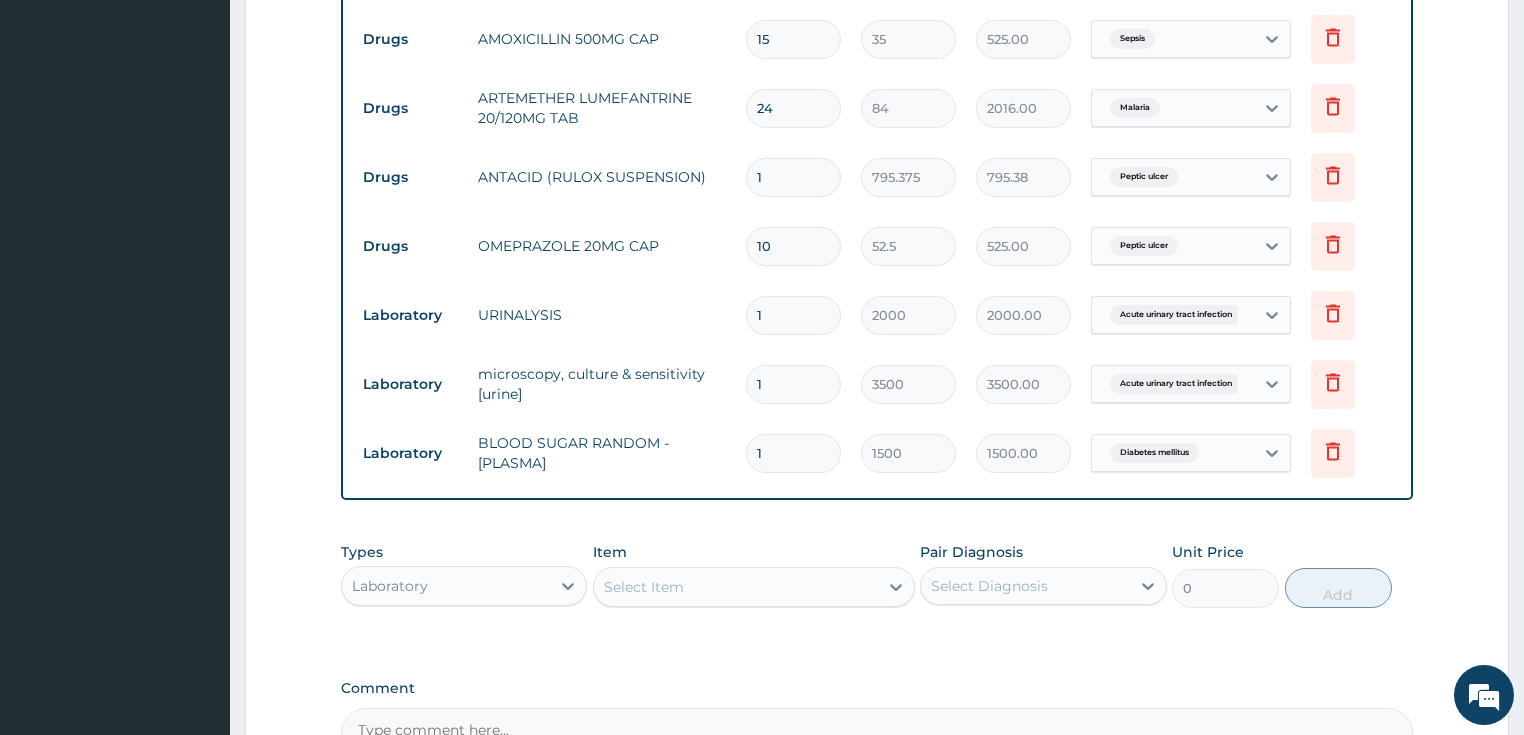 scroll, scrollTop: 1079, scrollLeft: 0, axis: vertical 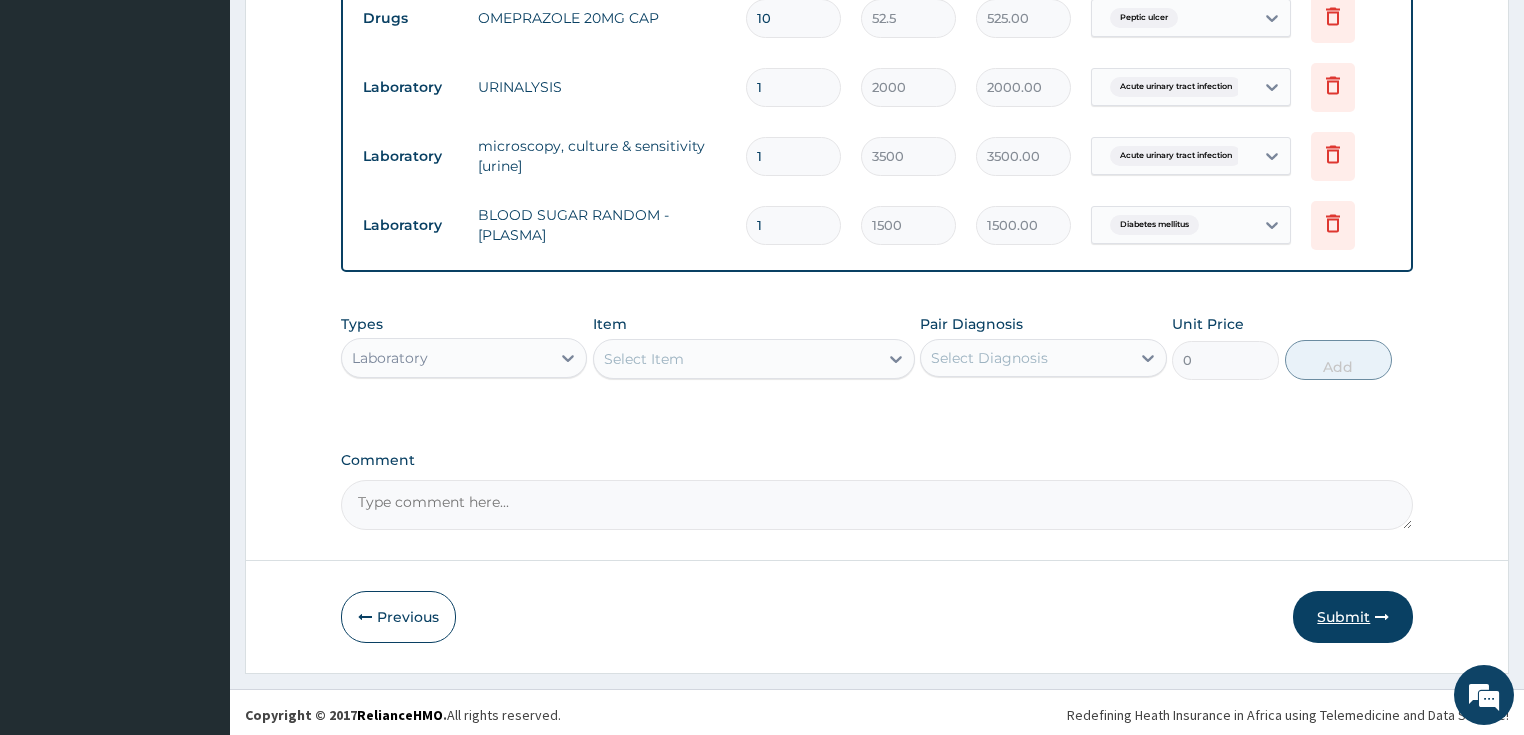 click at bounding box center [1382, 617] 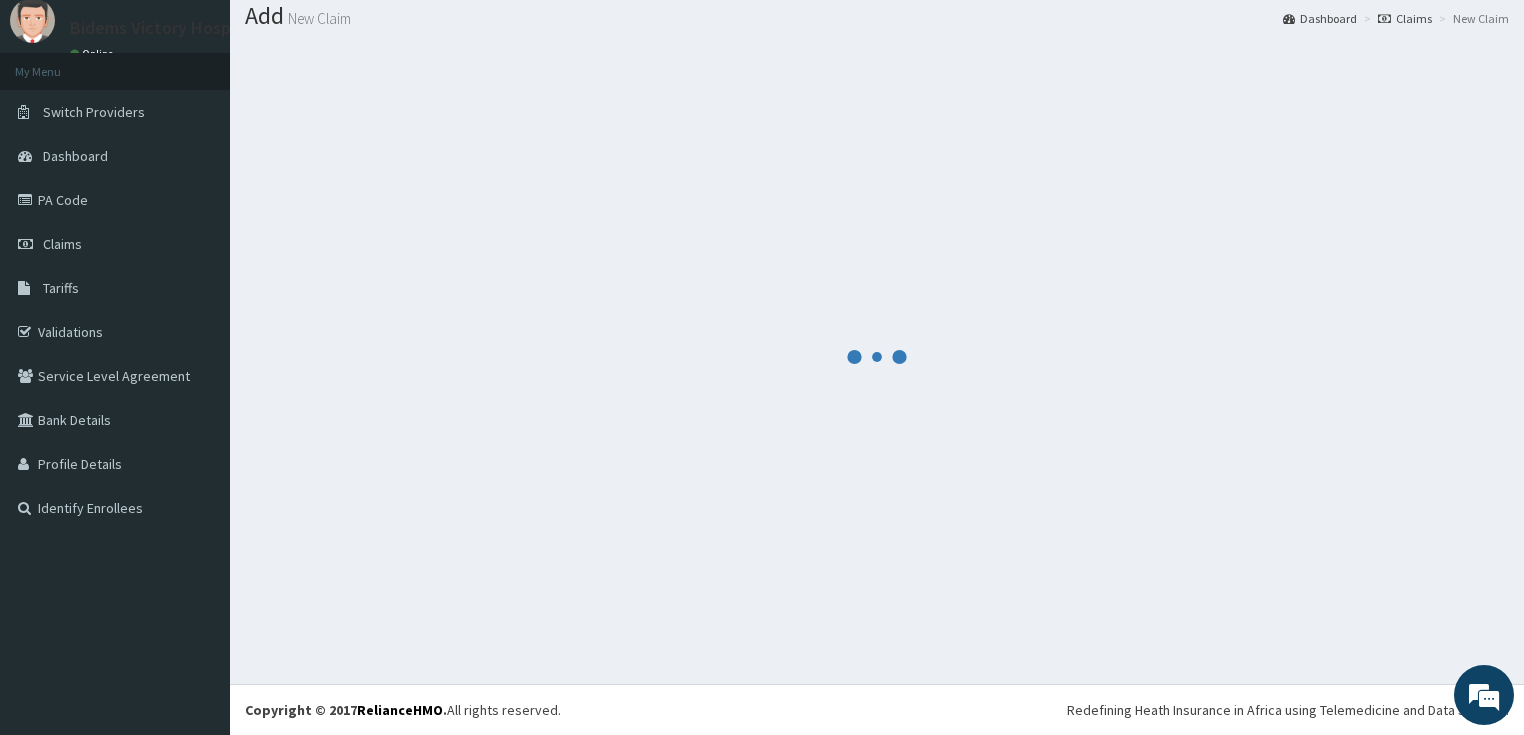 scroll, scrollTop: 61, scrollLeft: 0, axis: vertical 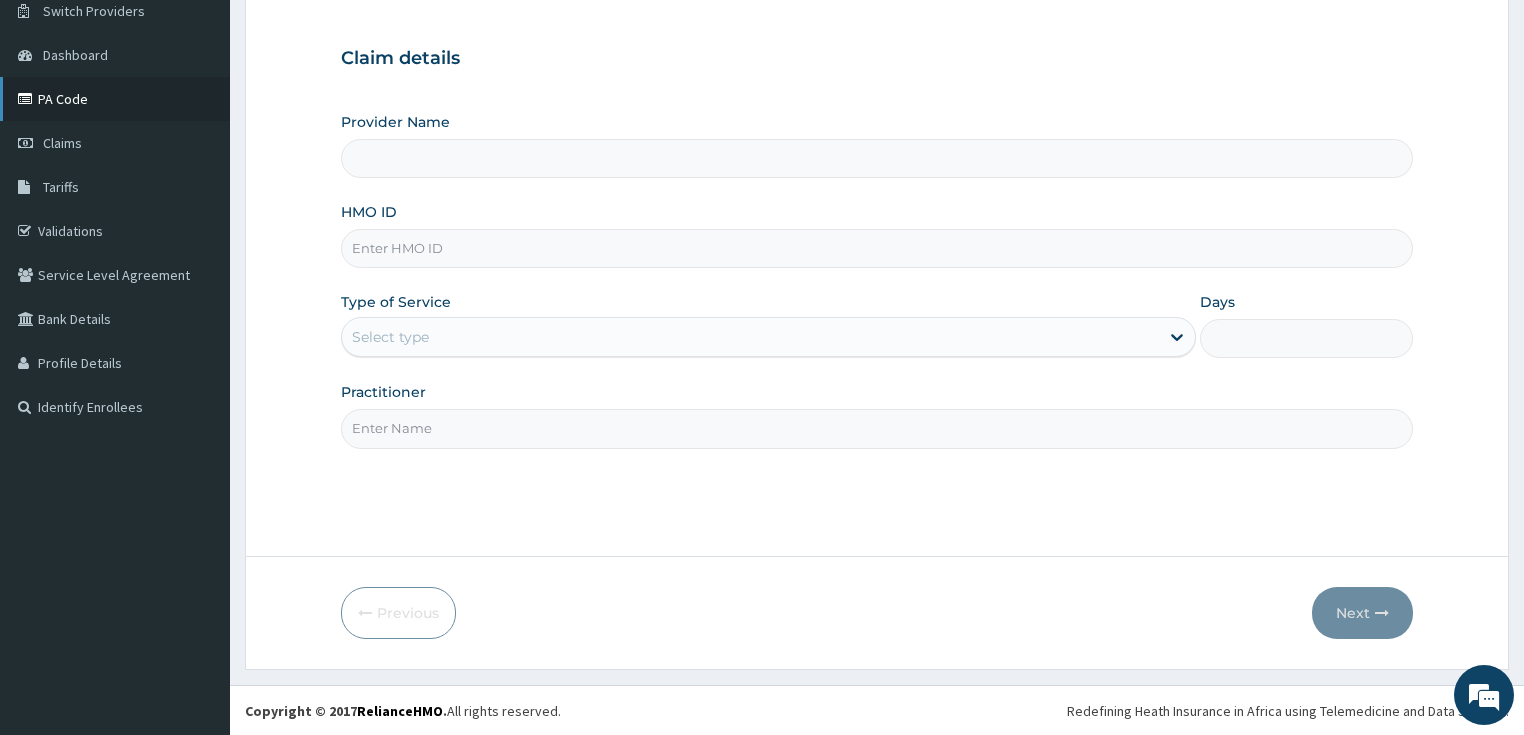 type on "Bidems Victory Hospital" 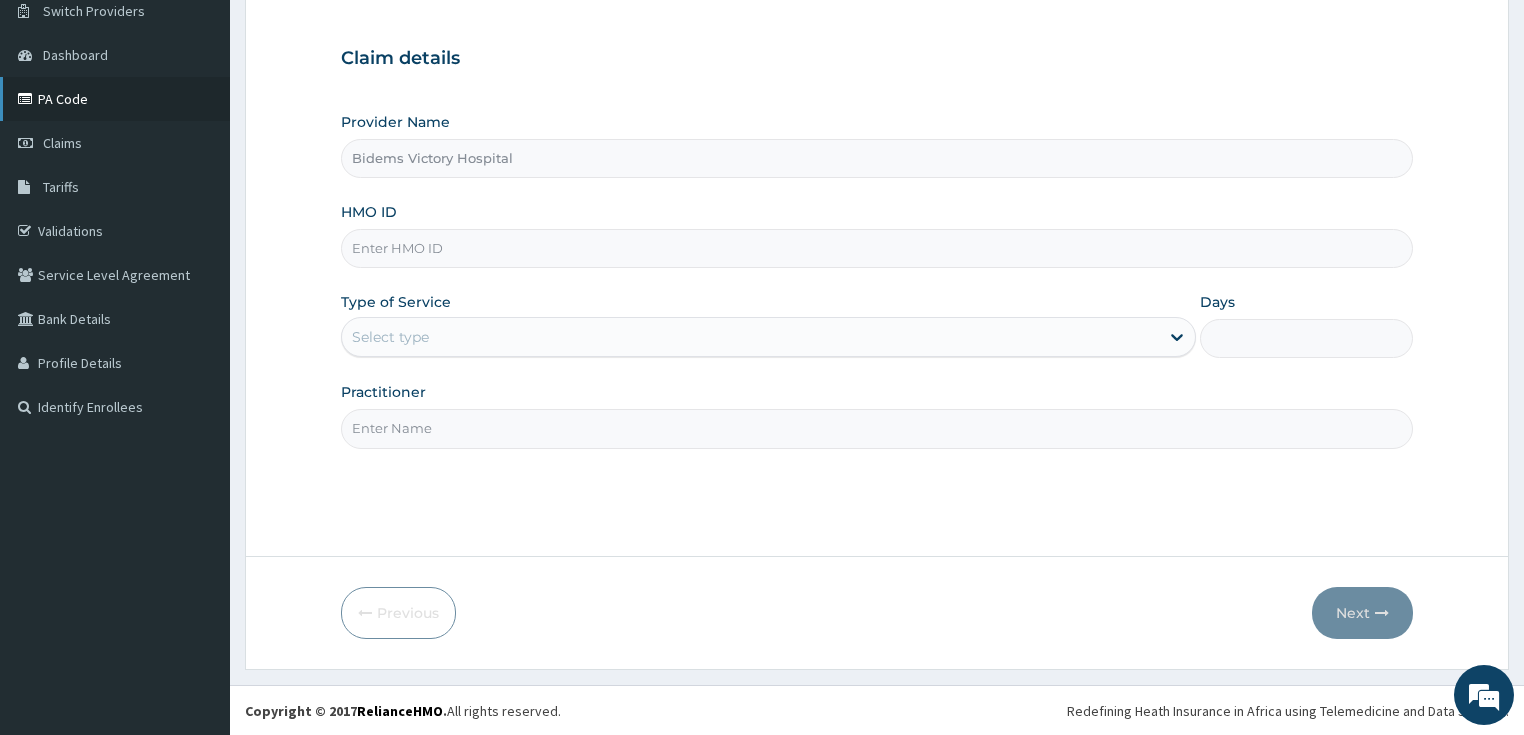 click on "PA Code" at bounding box center (115, 99) 